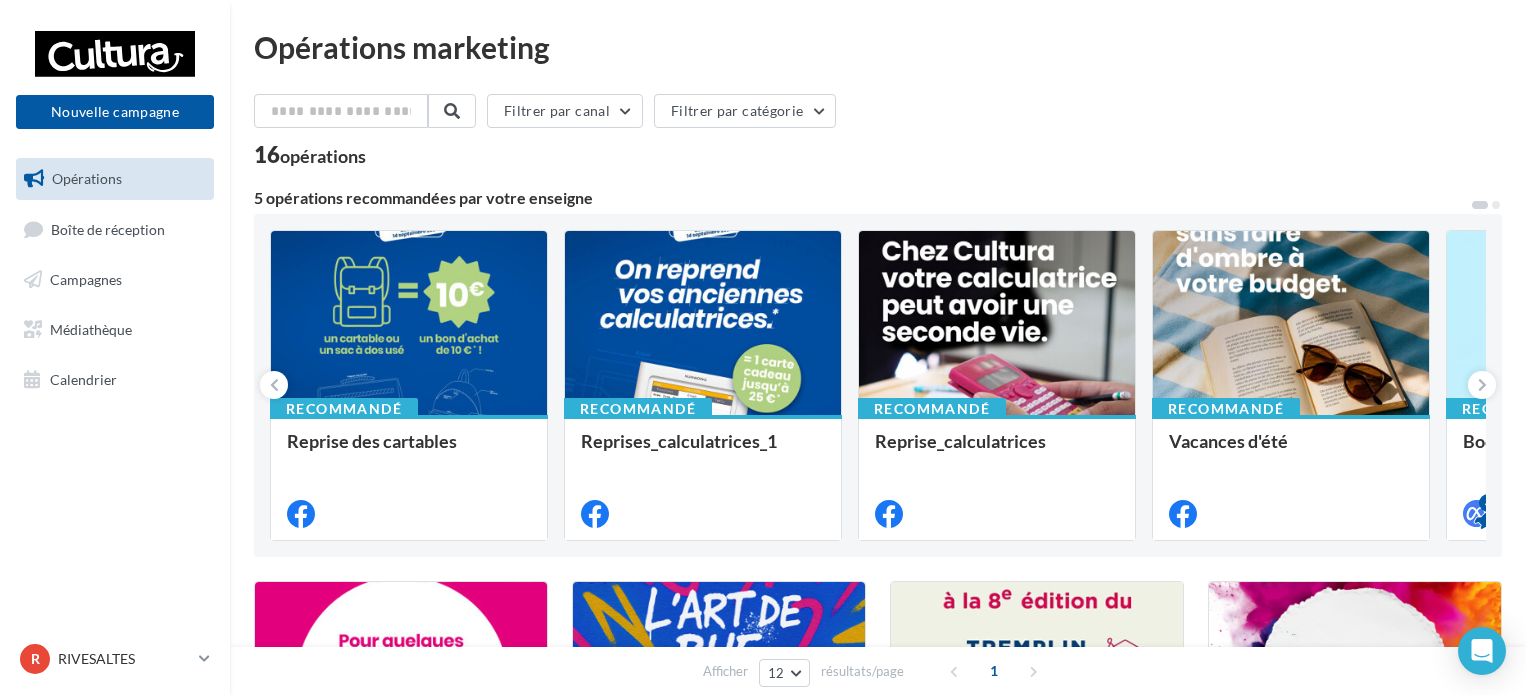 scroll, scrollTop: 0, scrollLeft: 0, axis: both 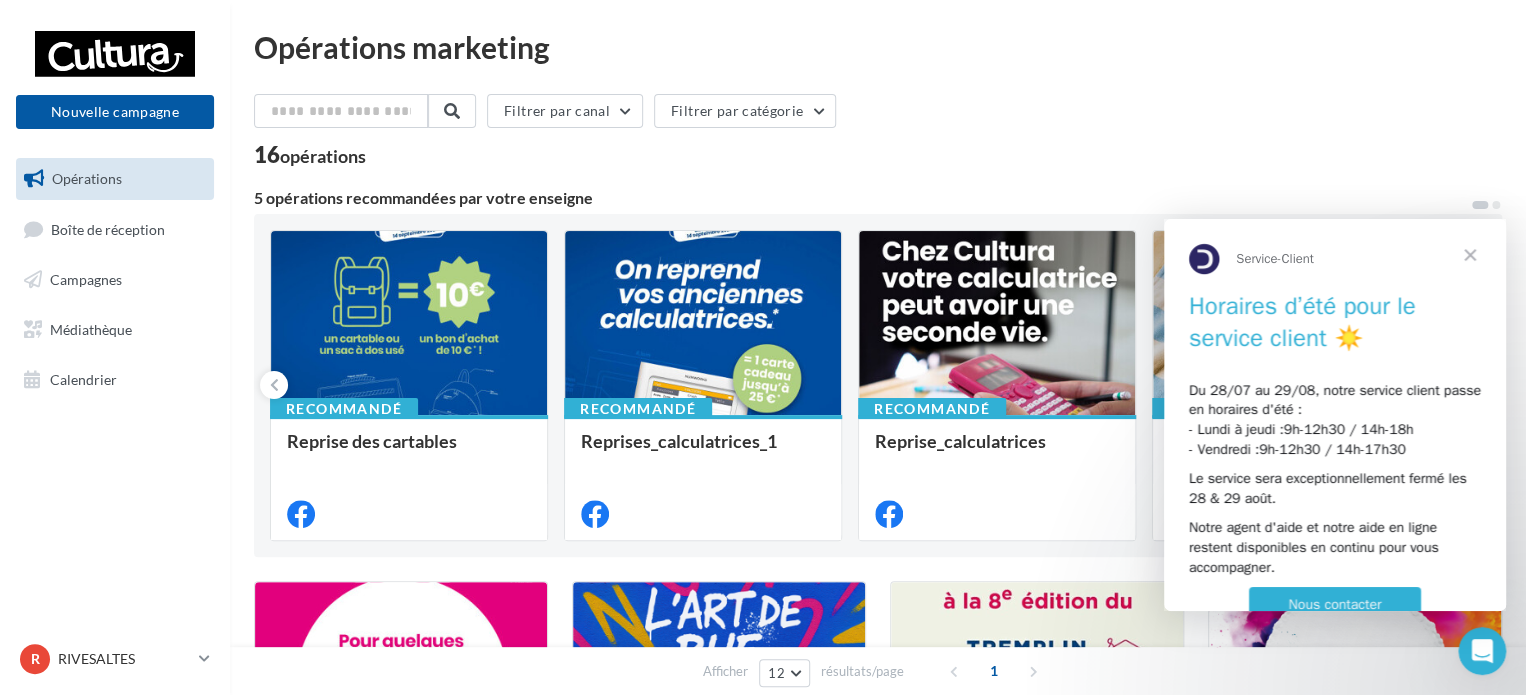 click at bounding box center [1470, 255] 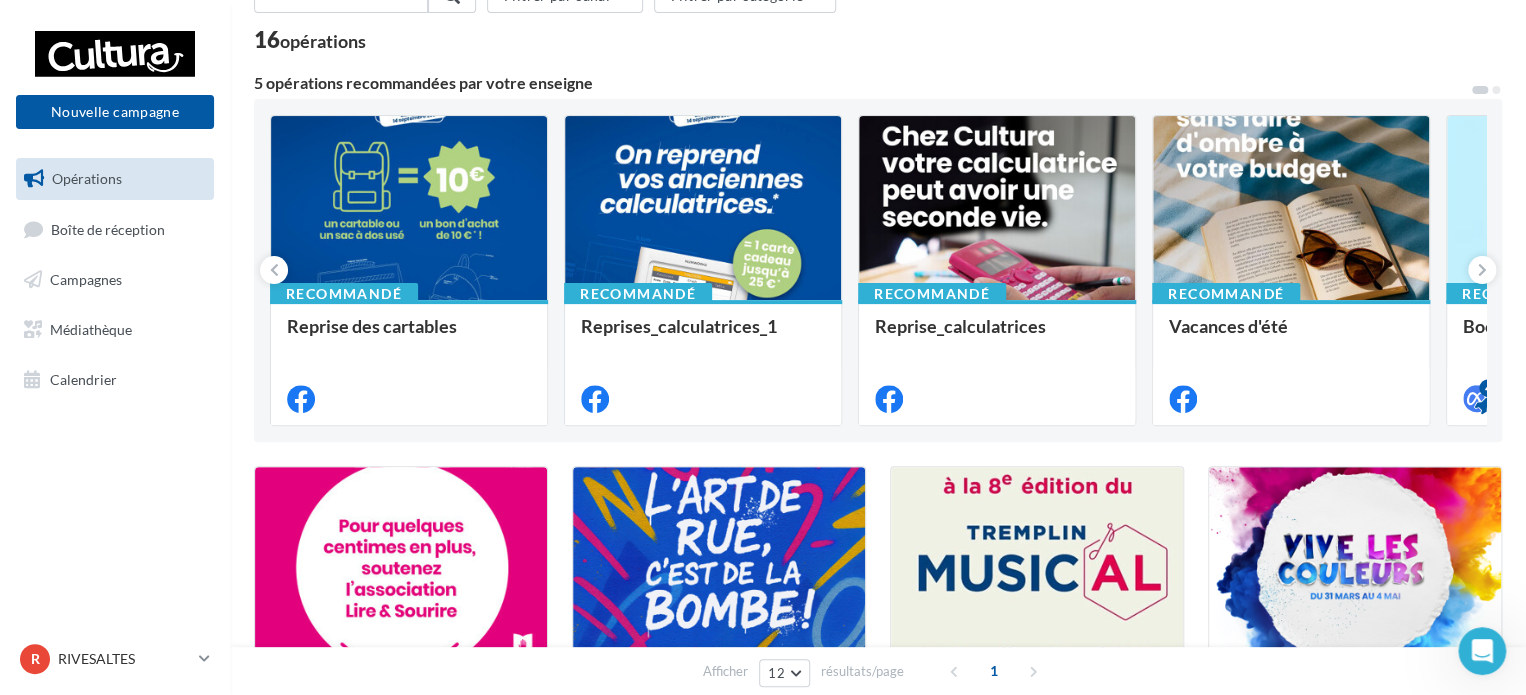 scroll, scrollTop: 0, scrollLeft: 0, axis: both 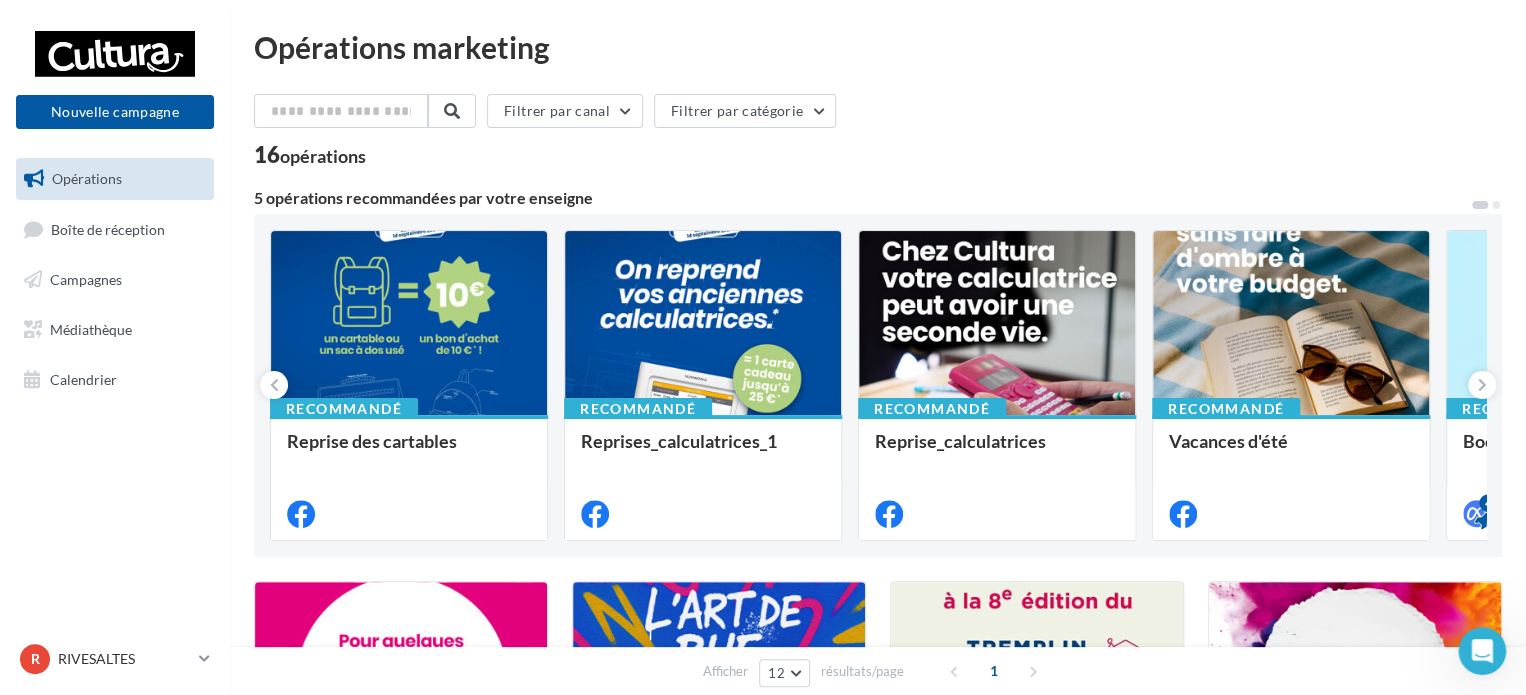 drag, startPoint x: 425, startPoint y: 183, endPoint x: 545, endPoint y: 179, distance: 120.06665 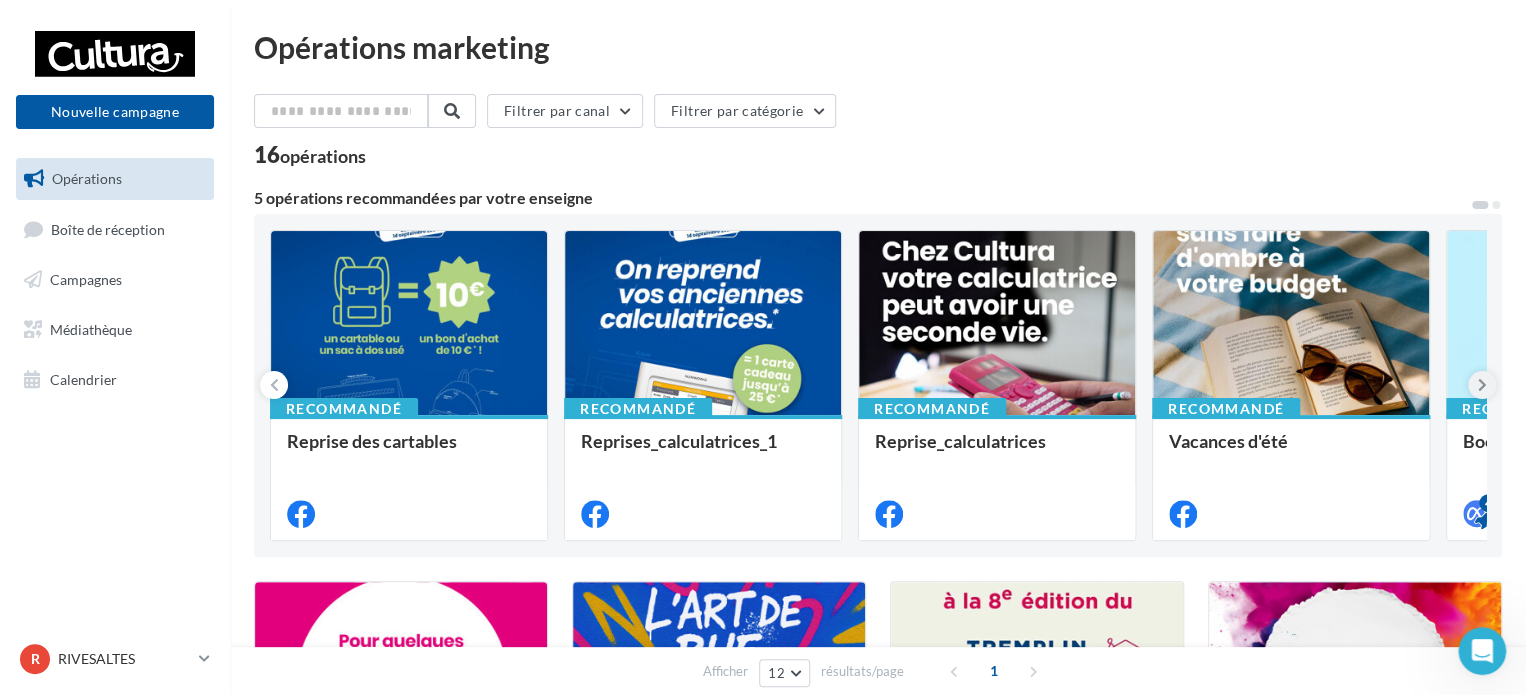 click at bounding box center [1482, 385] 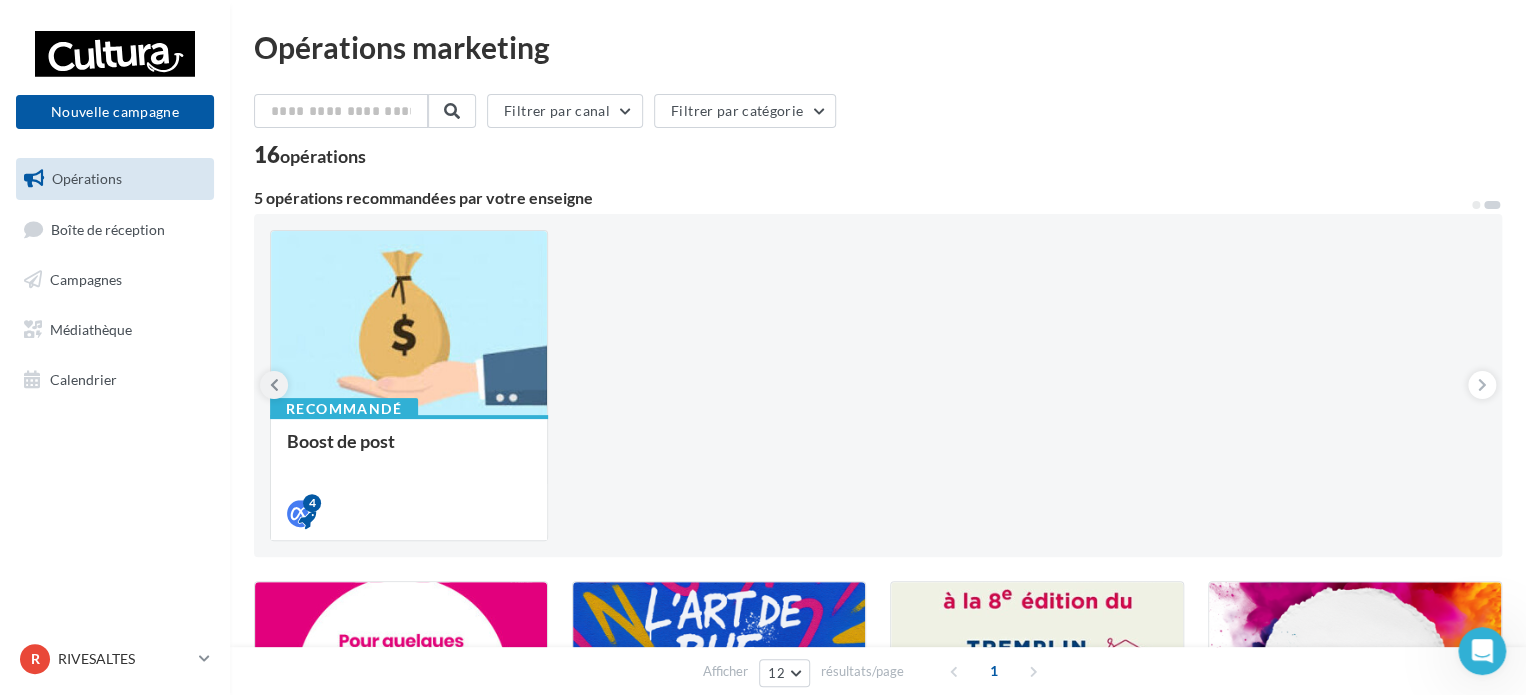 click at bounding box center (274, 385) 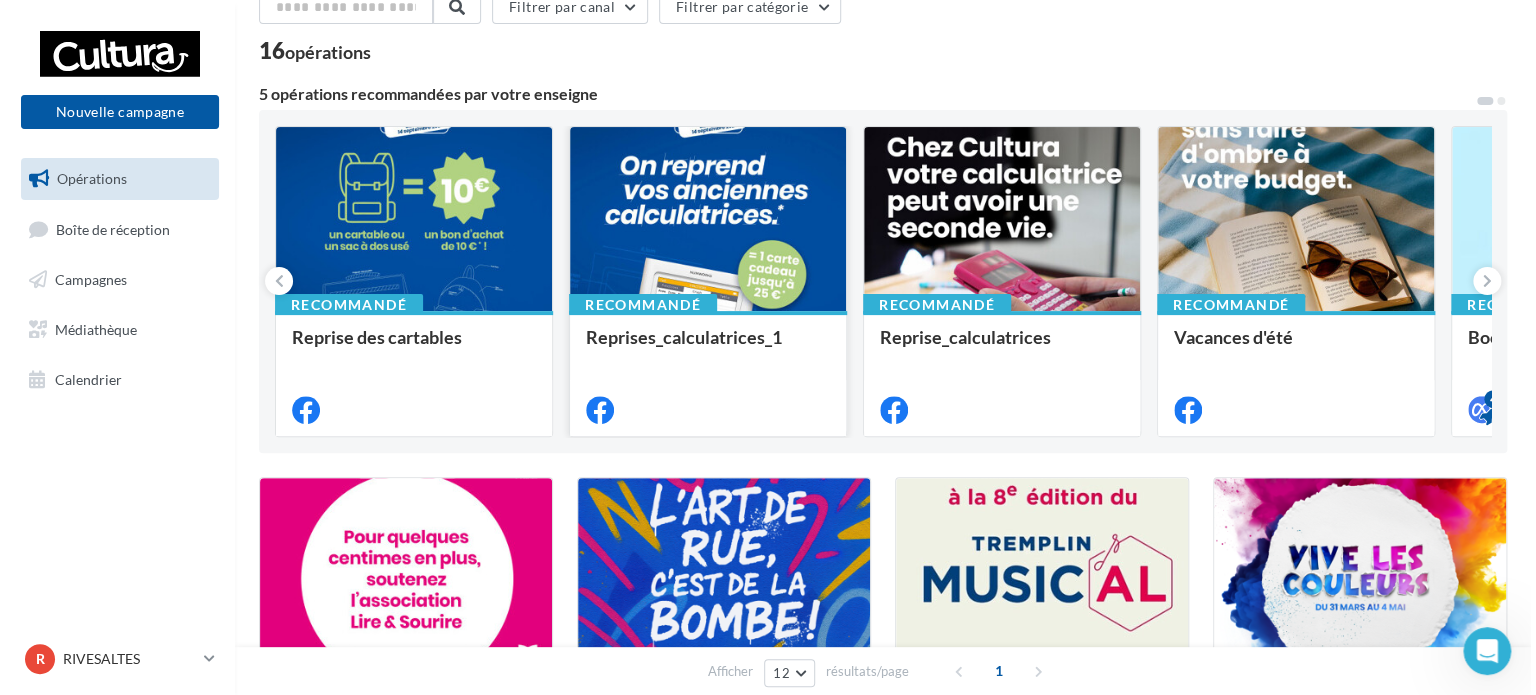 scroll, scrollTop: 200, scrollLeft: 0, axis: vertical 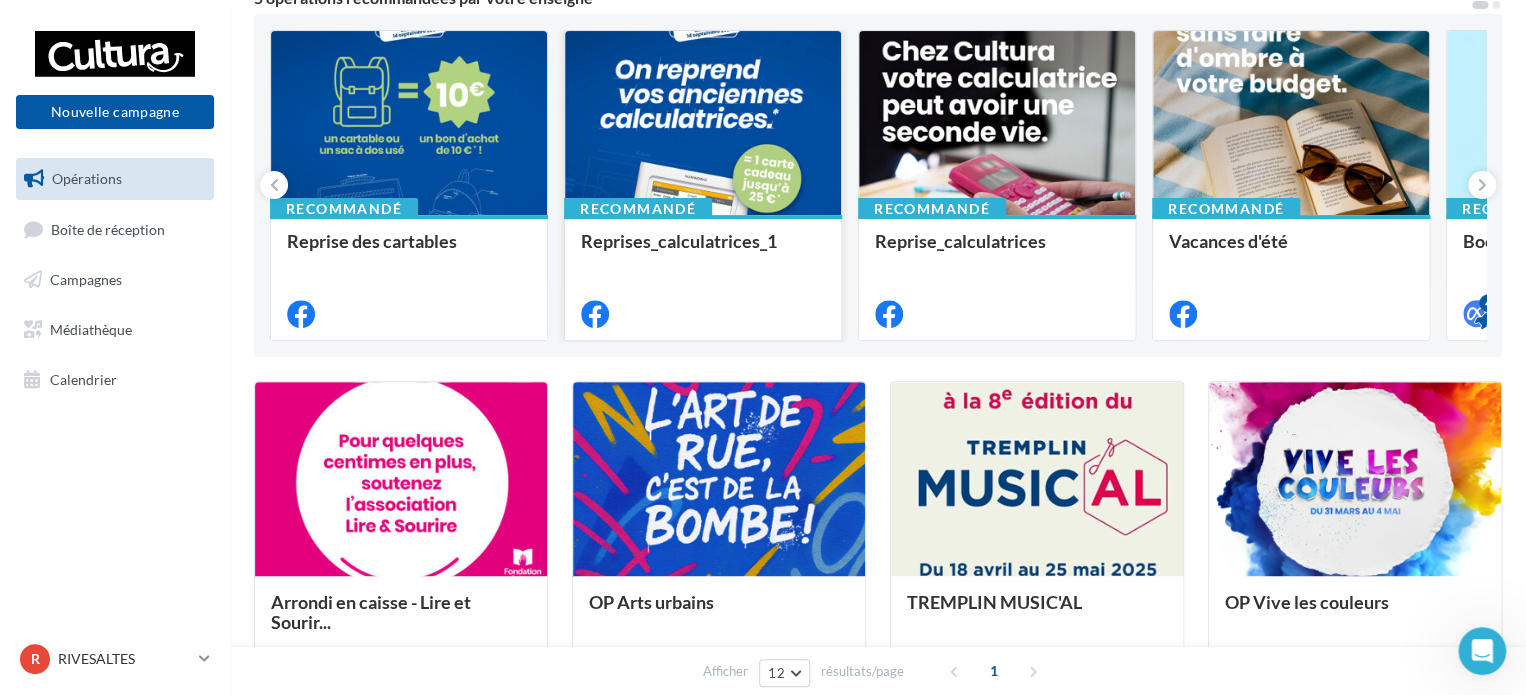 click at bounding box center (703, 124) 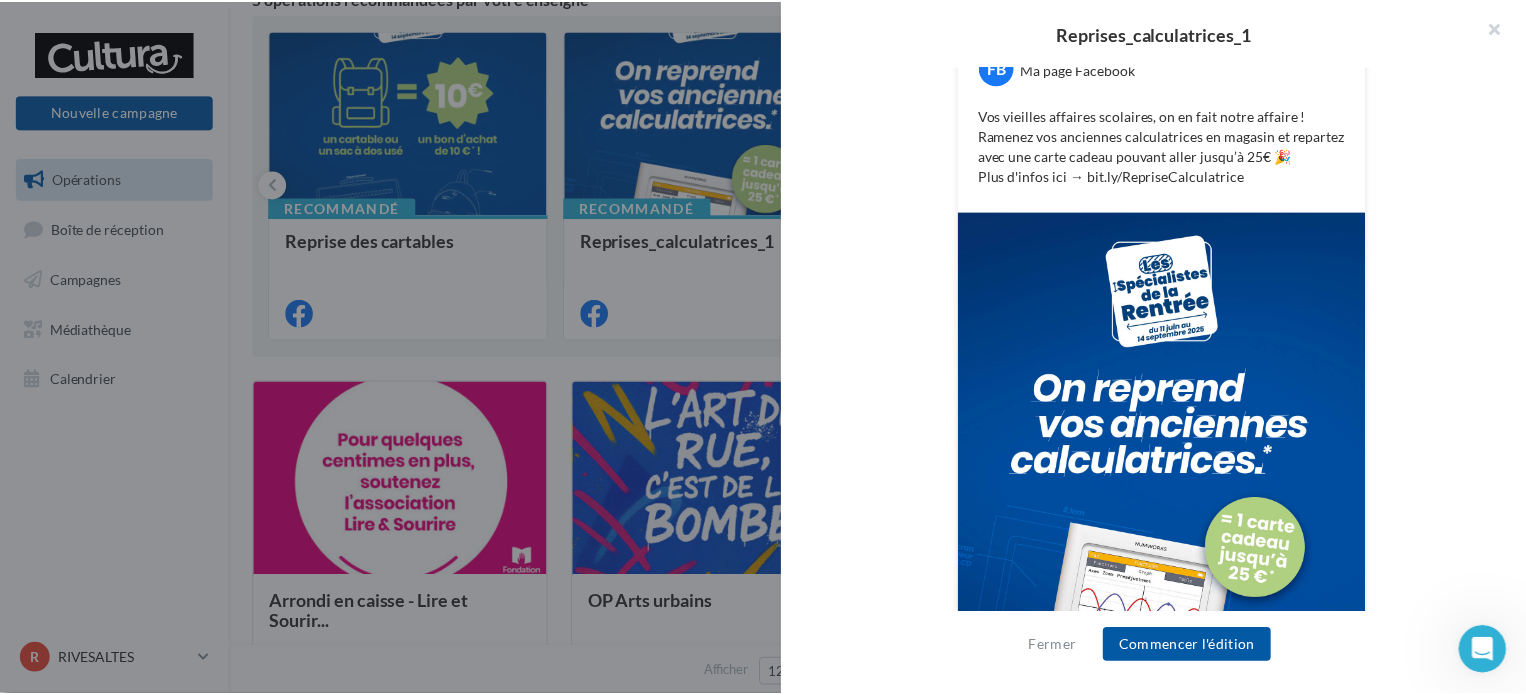 scroll, scrollTop: 506, scrollLeft: 0, axis: vertical 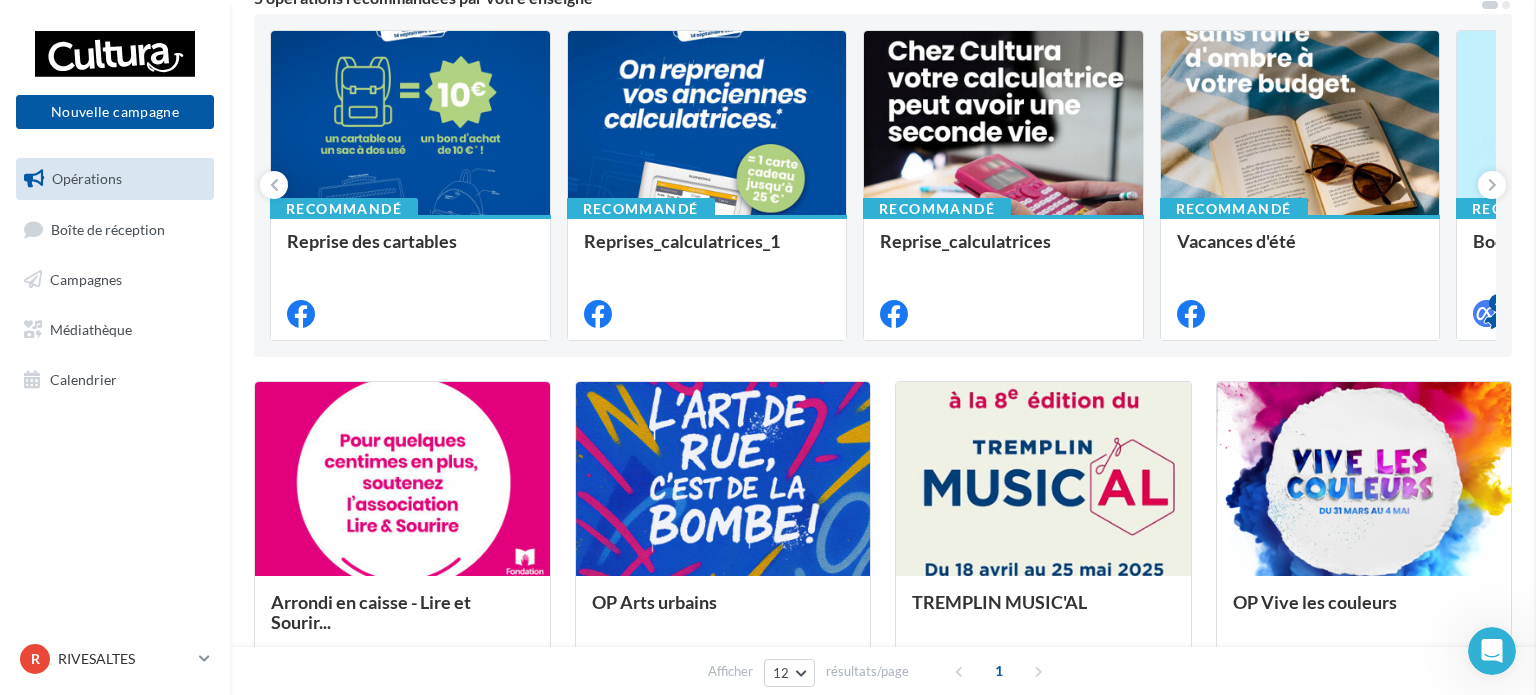 drag, startPoint x: 678, startPoint y: 88, endPoint x: 664, endPoint y: 88, distance: 14 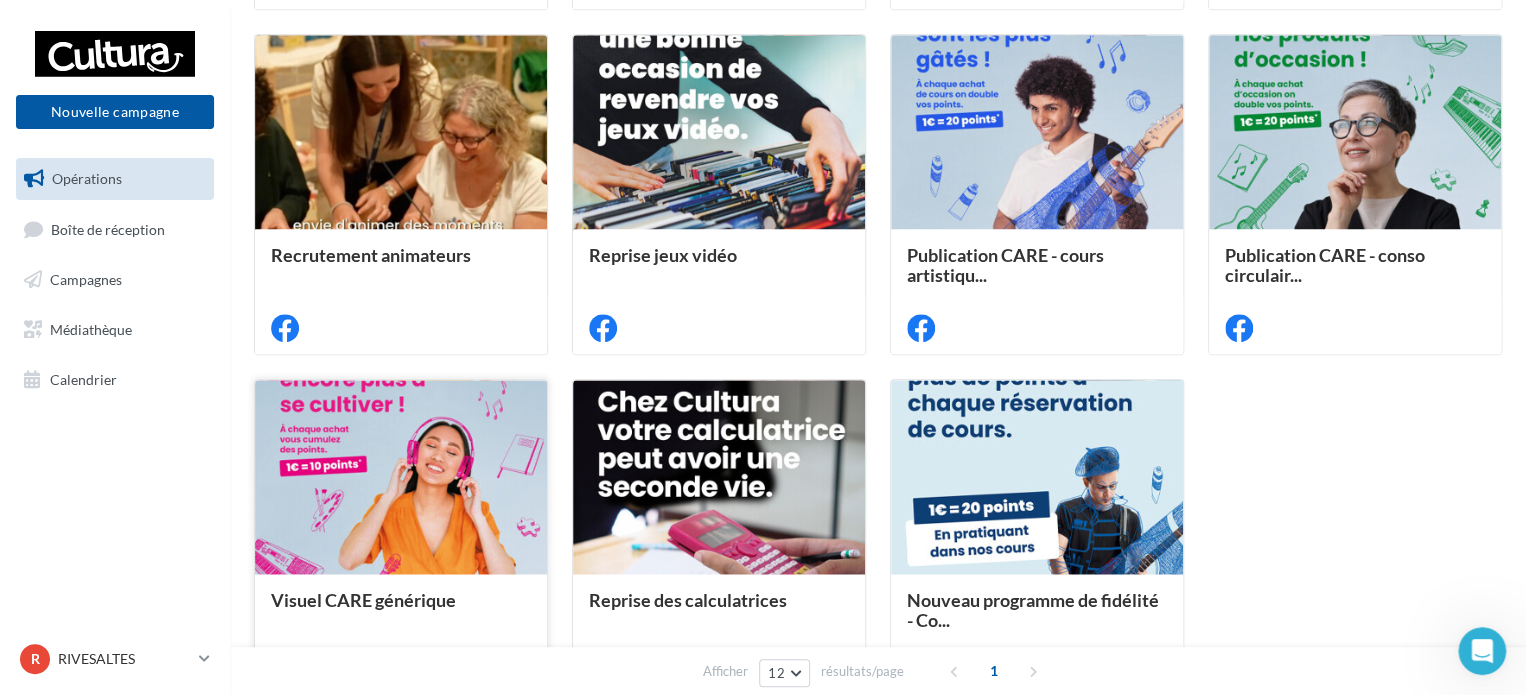 scroll, scrollTop: 1063, scrollLeft: 0, axis: vertical 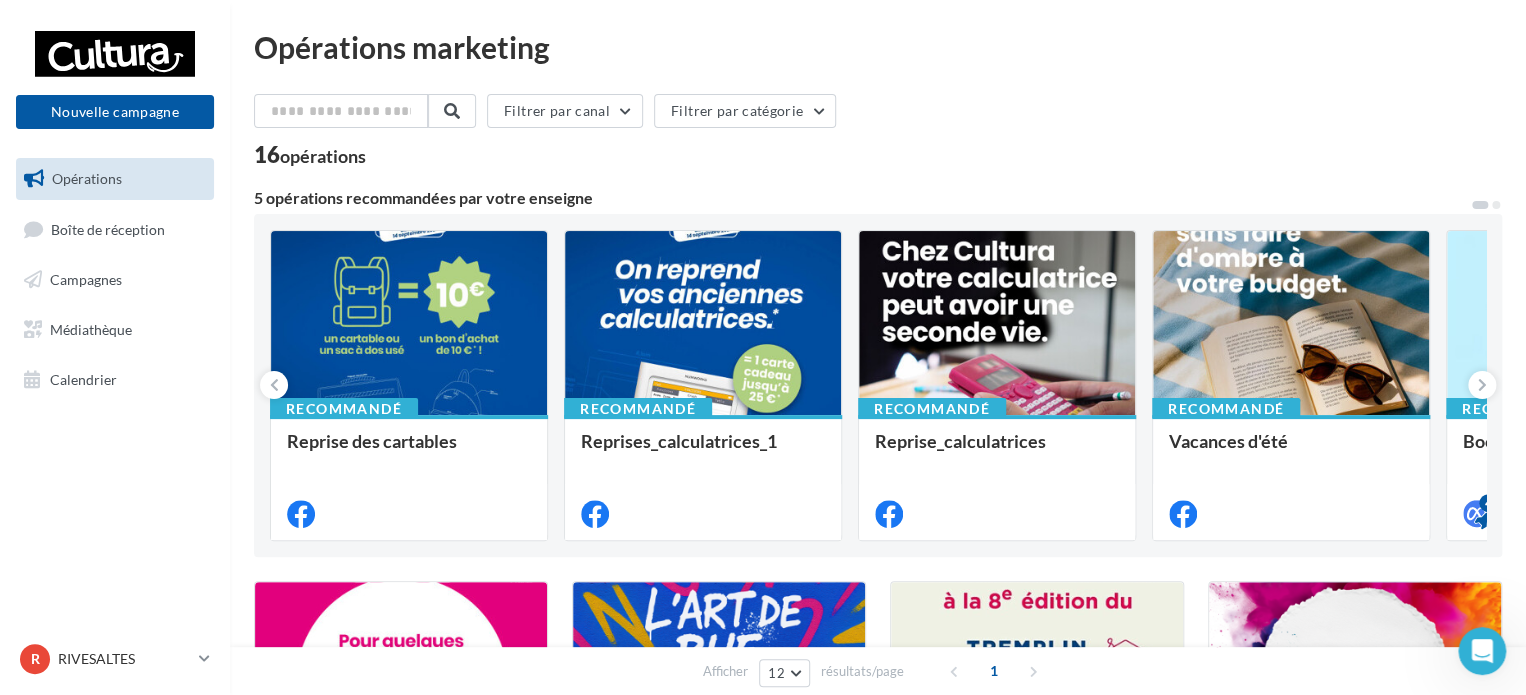 drag, startPoint x: 376, startPoint y: 223, endPoint x: 692, endPoint y: 187, distance: 318.04404 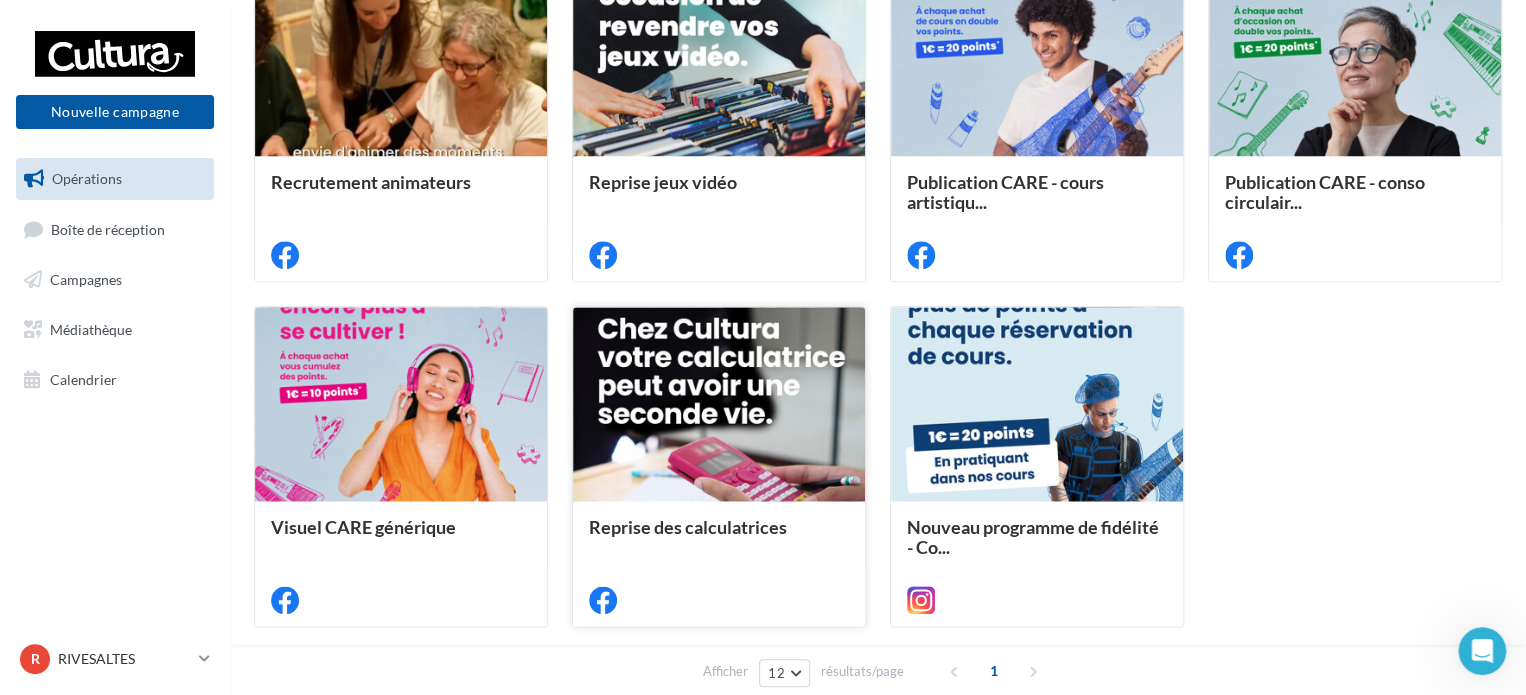 scroll, scrollTop: 1000, scrollLeft: 0, axis: vertical 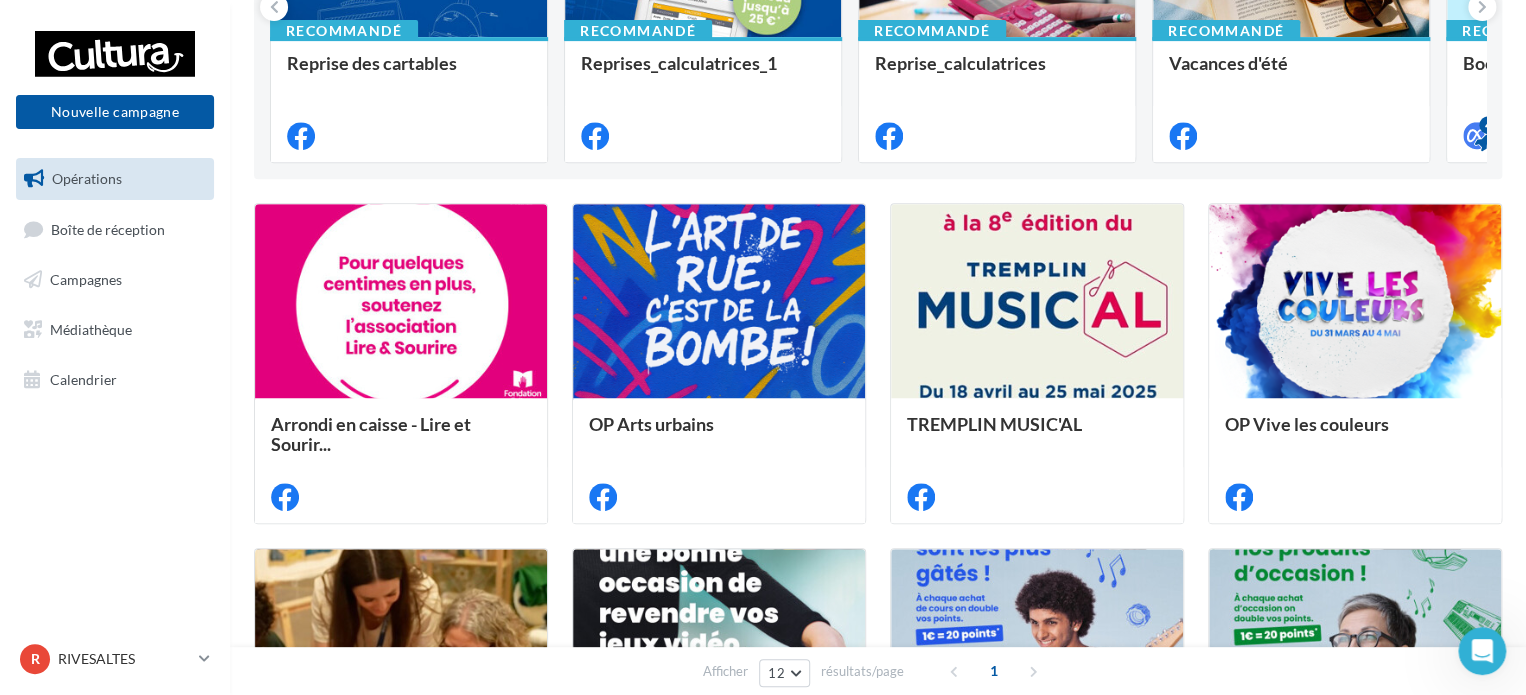drag, startPoint x: 0, startPoint y: 438, endPoint x: 173, endPoint y: 411, distance: 175.09425 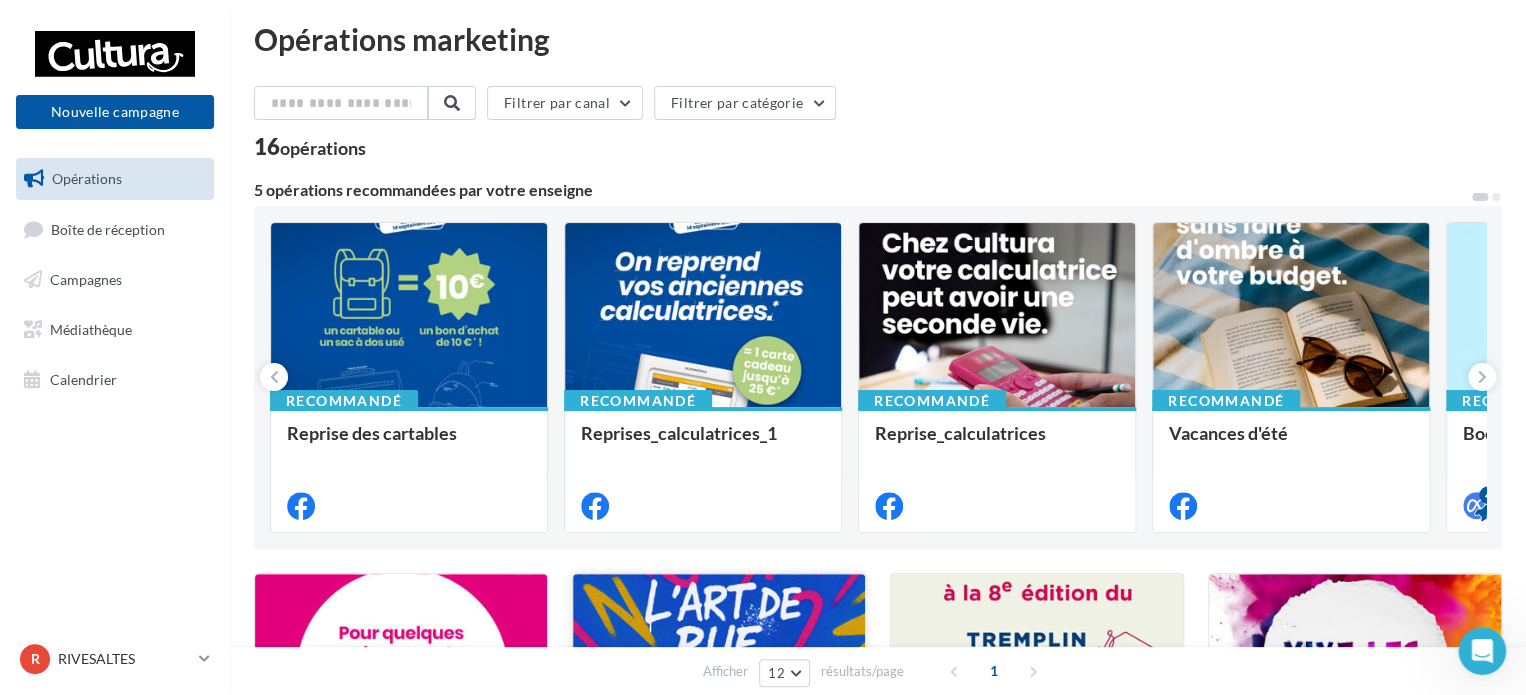 scroll, scrollTop: 0, scrollLeft: 0, axis: both 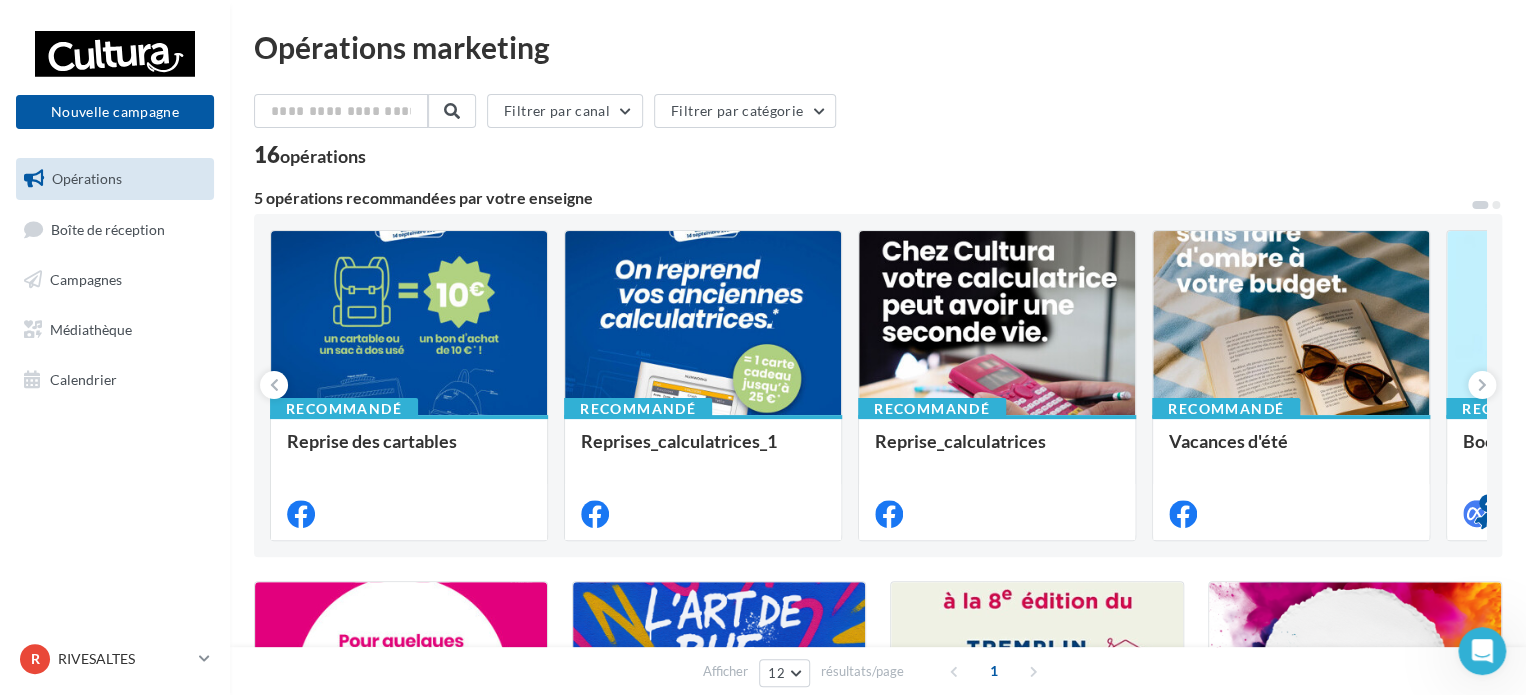 drag, startPoint x: 471, startPoint y: 191, endPoint x: 599, endPoint y: 202, distance: 128.47179 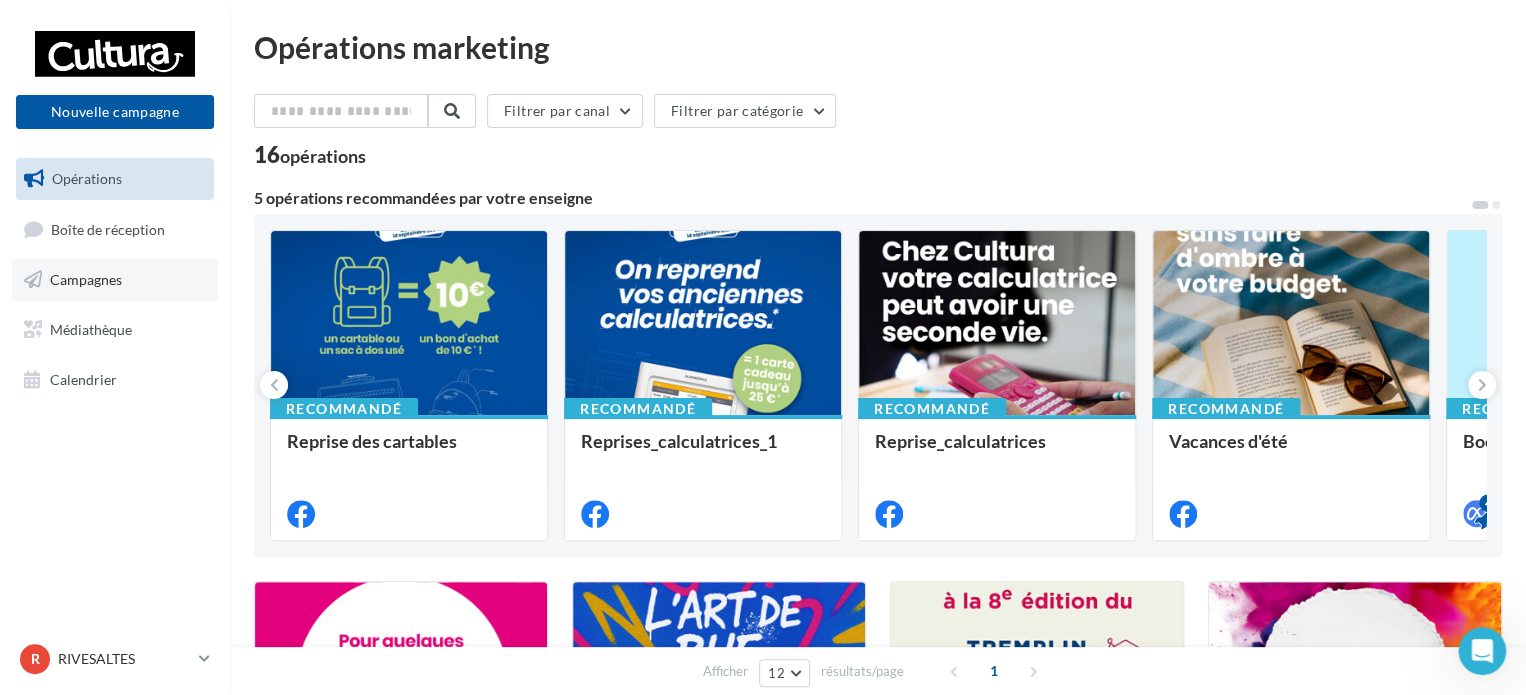 click on "Campagnes" at bounding box center [115, 280] 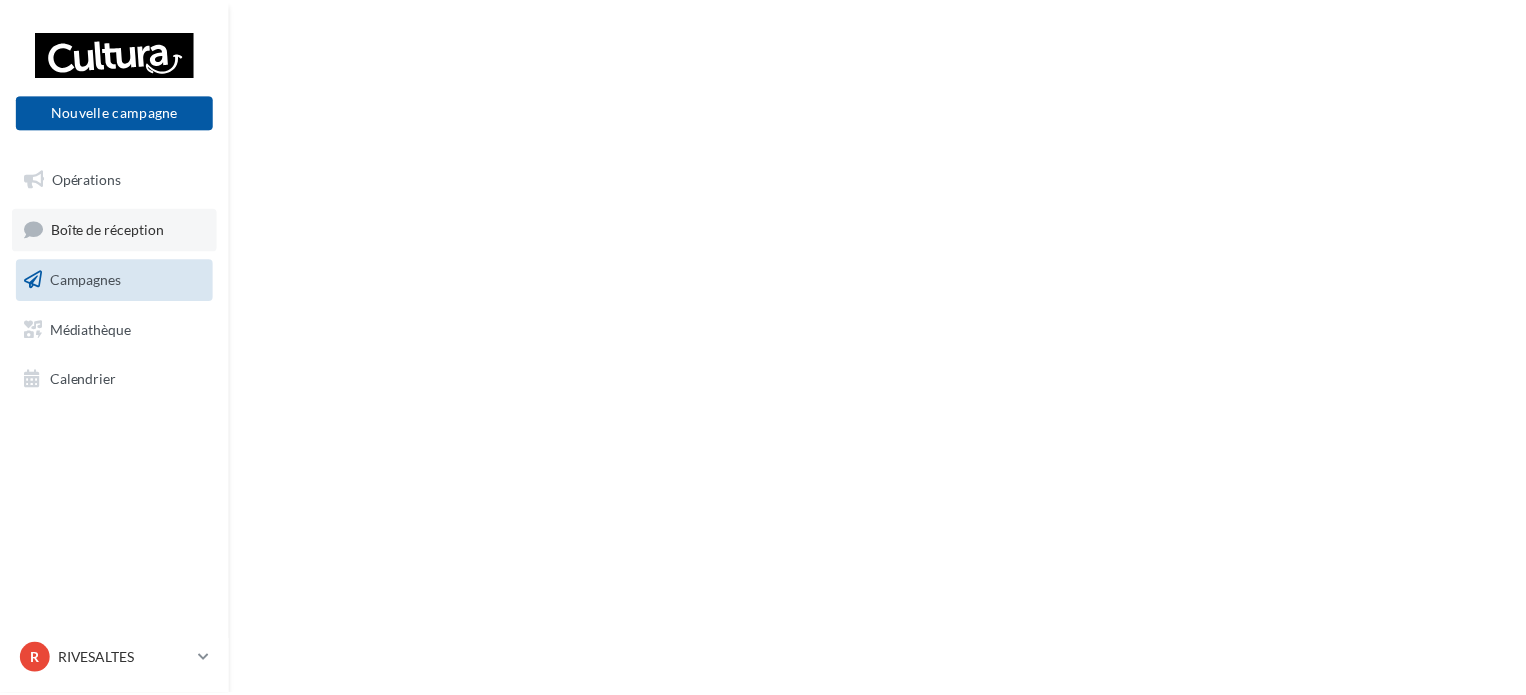 scroll, scrollTop: 0, scrollLeft: 0, axis: both 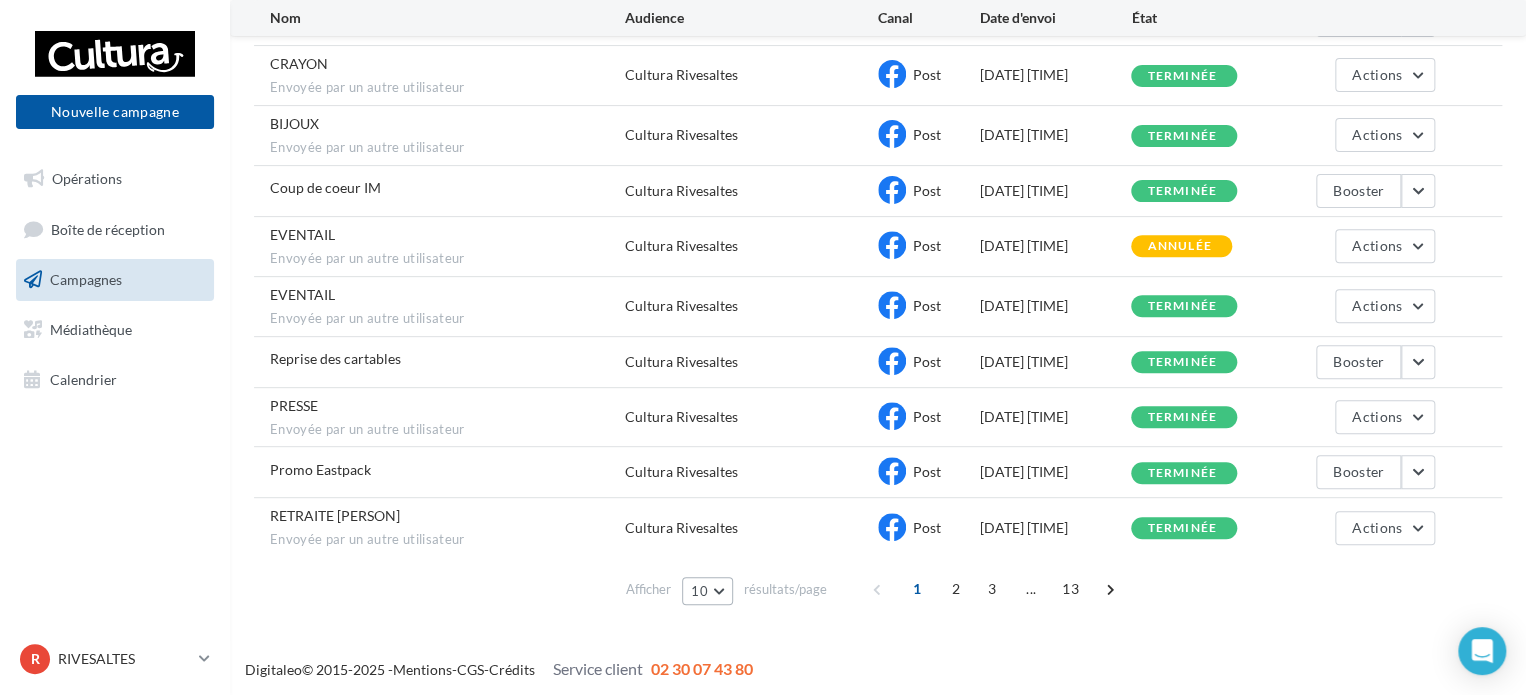 click on "10" at bounding box center [707, 591] 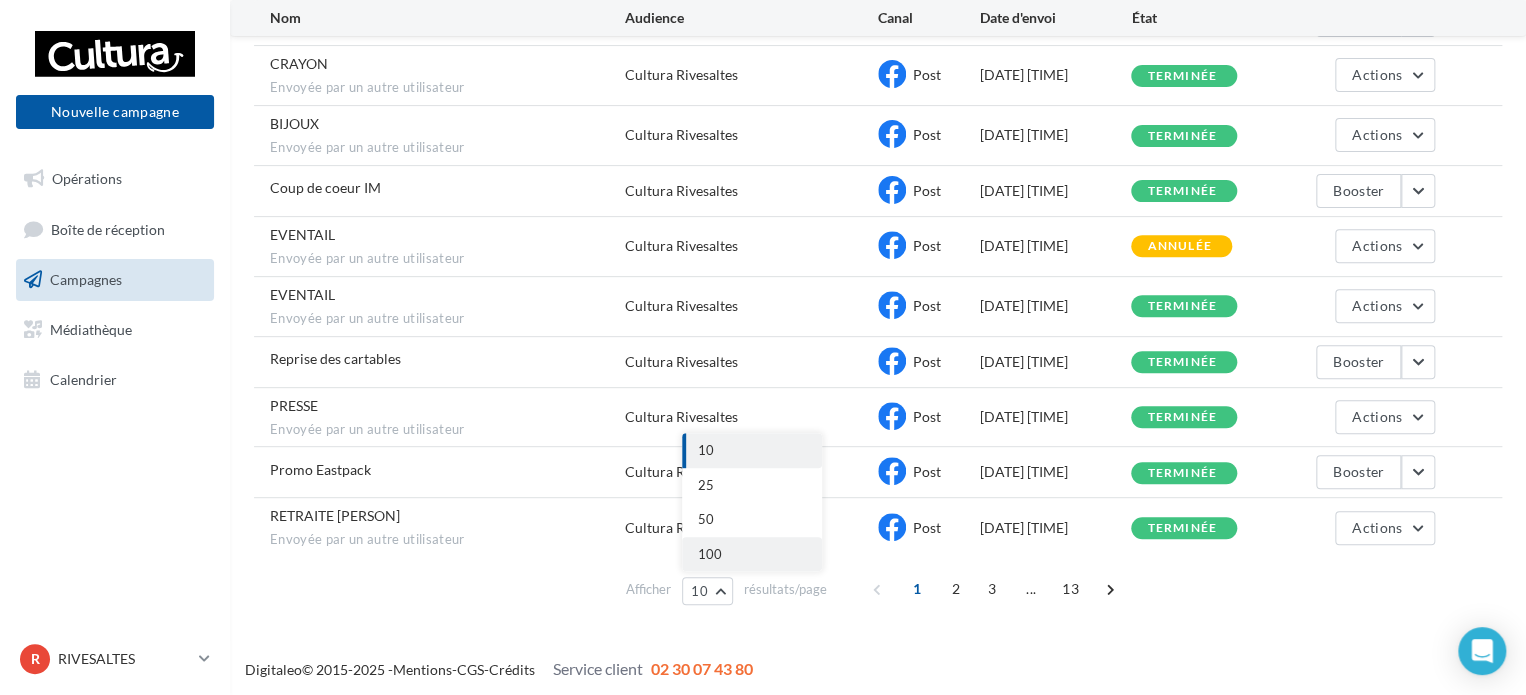 click on "100" at bounding box center [710, 554] 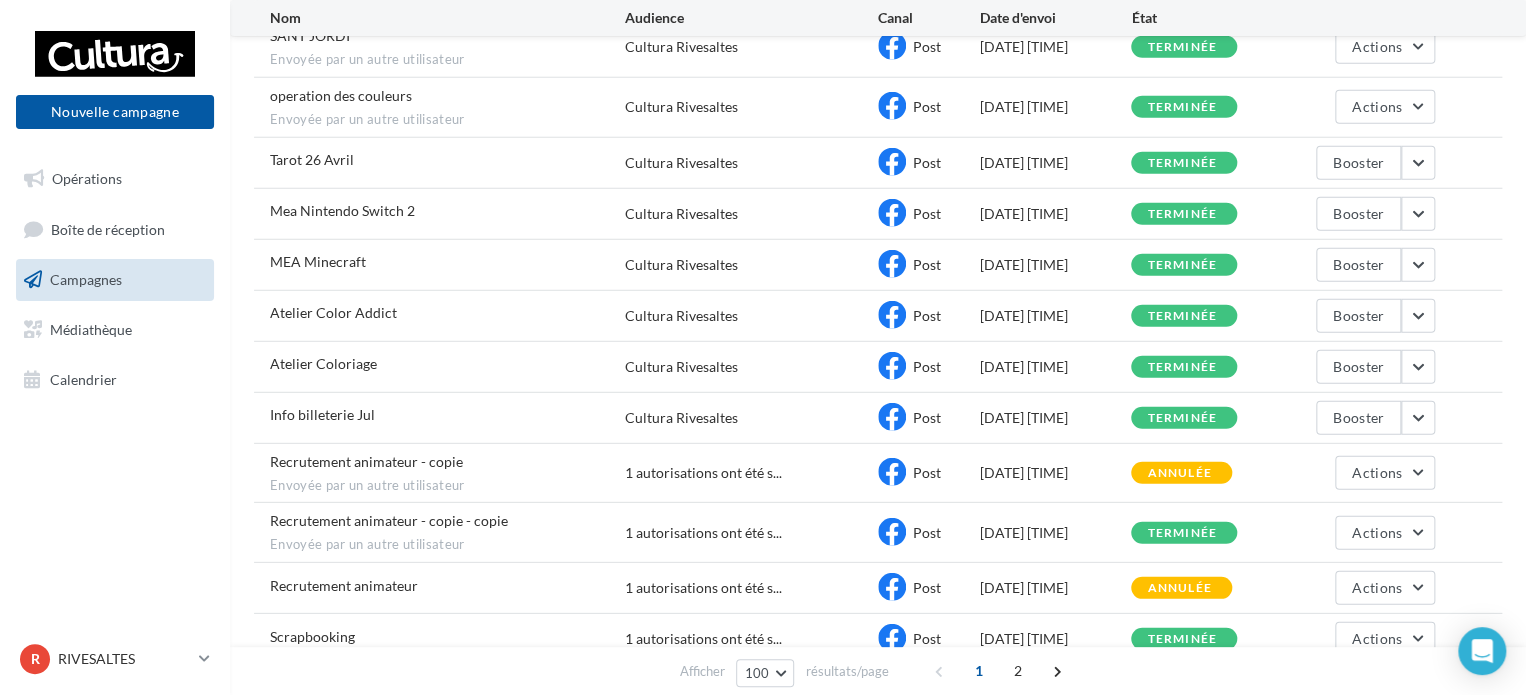 scroll, scrollTop: 2680, scrollLeft: 0, axis: vertical 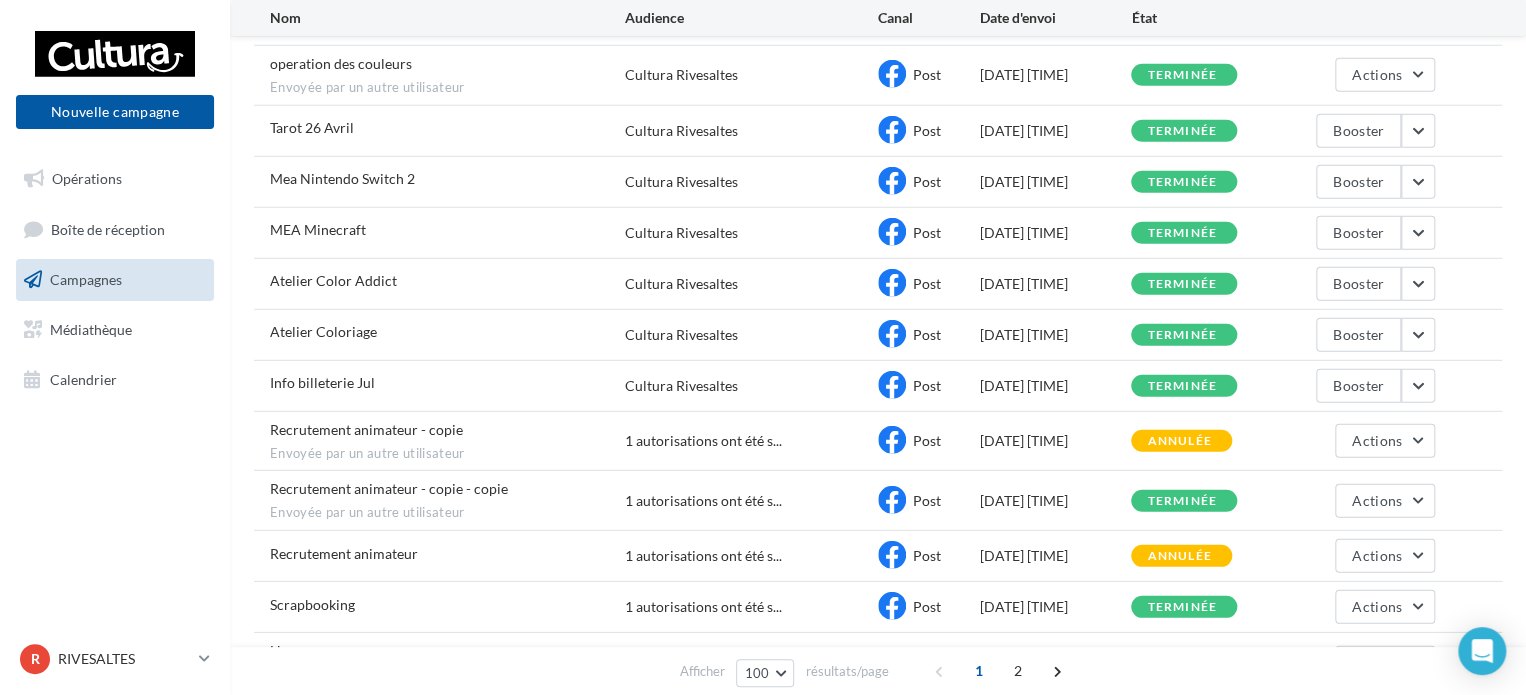 drag, startPoint x: 1171, startPoint y: 428, endPoint x: 1161, endPoint y: 319, distance: 109.457756 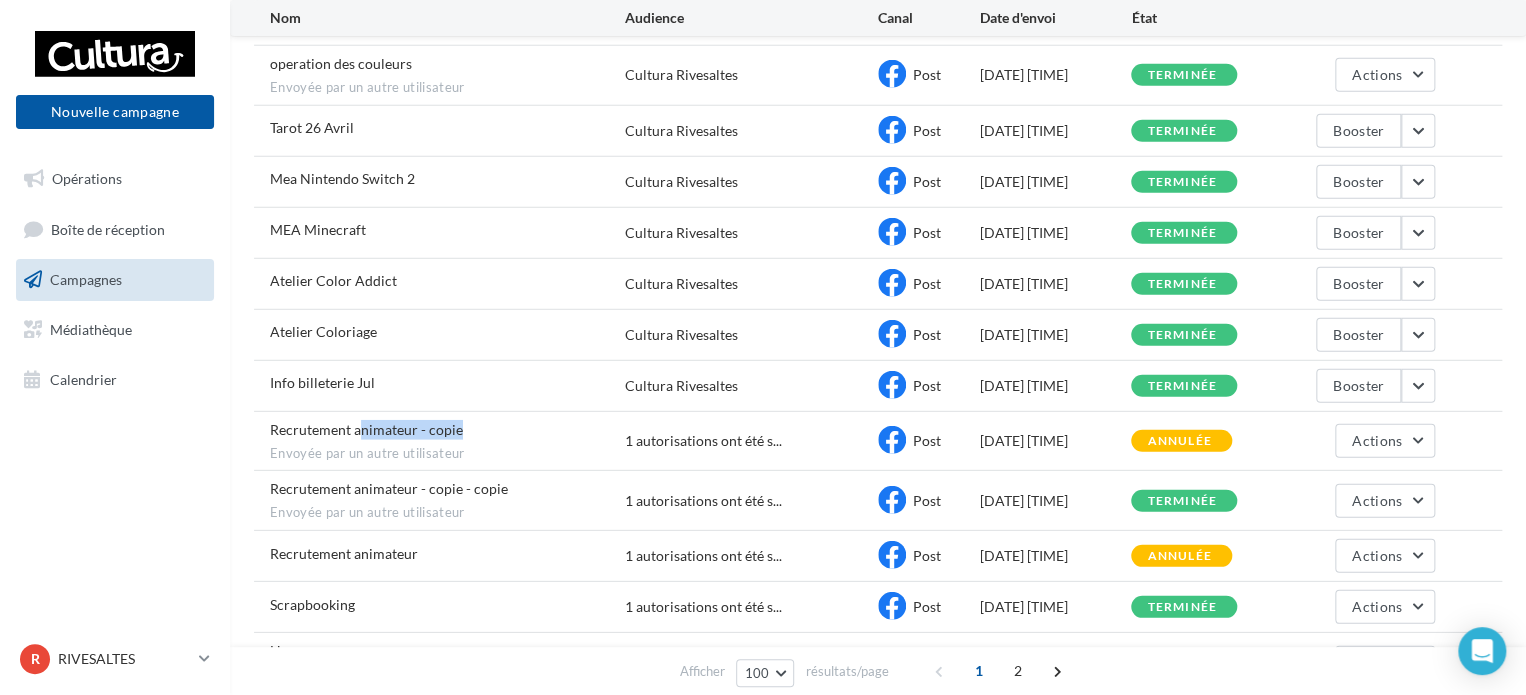 drag, startPoint x: 358, startPoint y: 418, endPoint x: 590, endPoint y: 416, distance: 232.00862 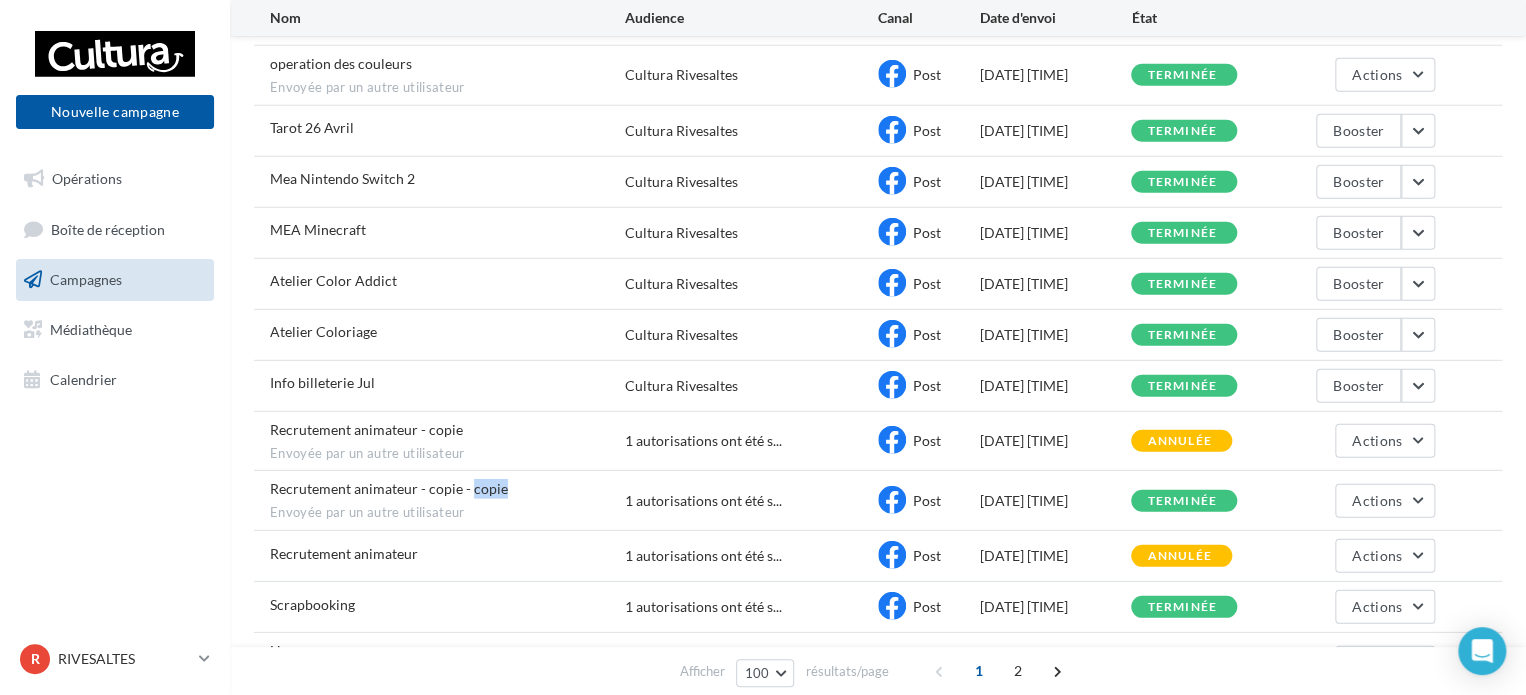 drag, startPoint x: 469, startPoint y: 479, endPoint x: 543, endPoint y: 499, distance: 76.655075 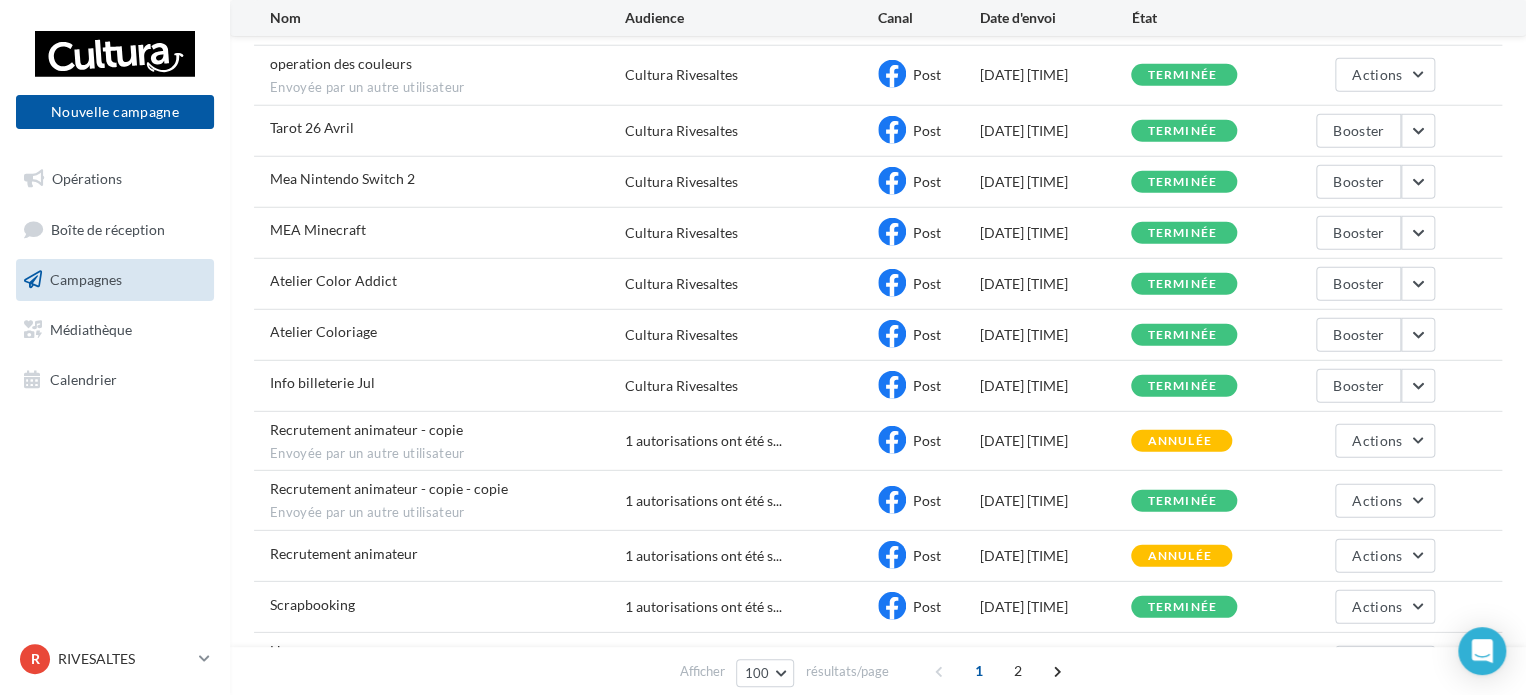 click on "Envoyée par un autre utilisateur" at bounding box center [447, 513] 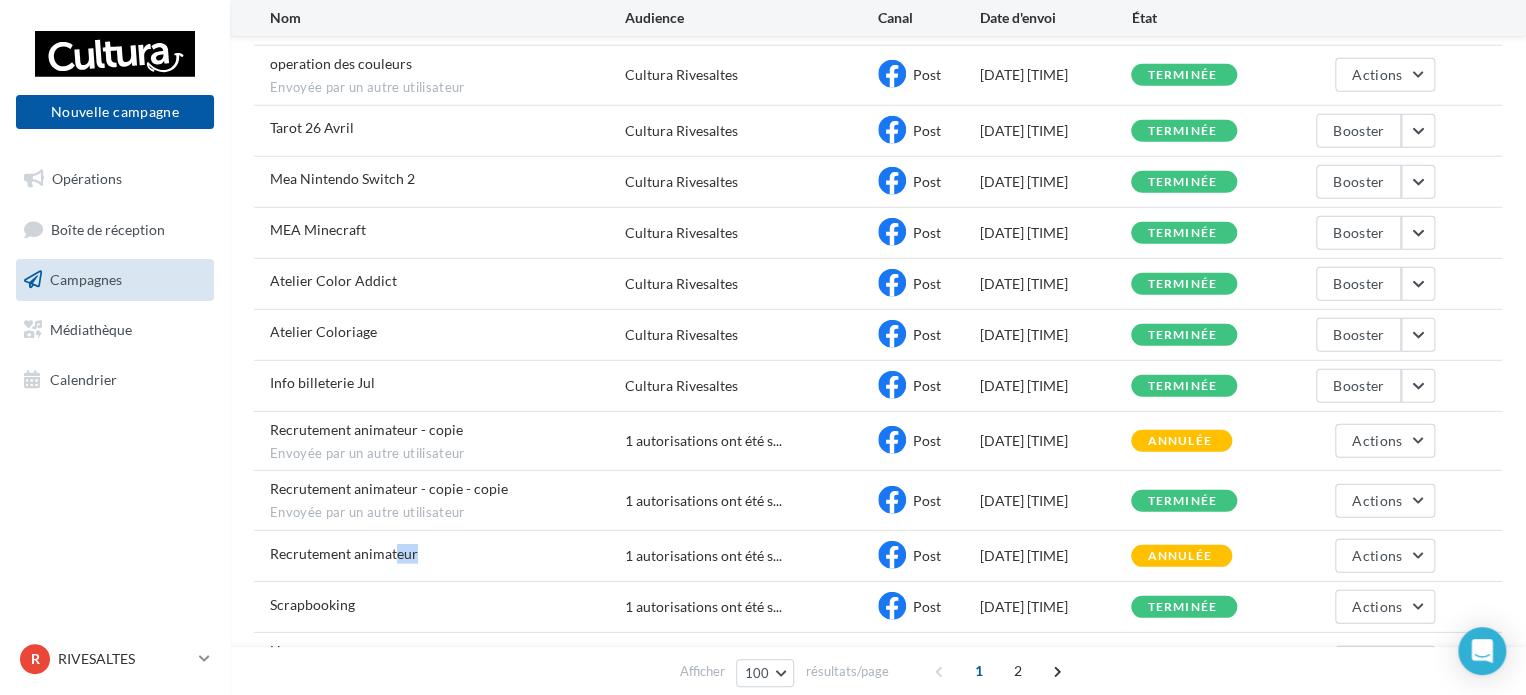 drag, startPoint x: 397, startPoint y: 531, endPoint x: 482, endPoint y: 529, distance: 85.02353 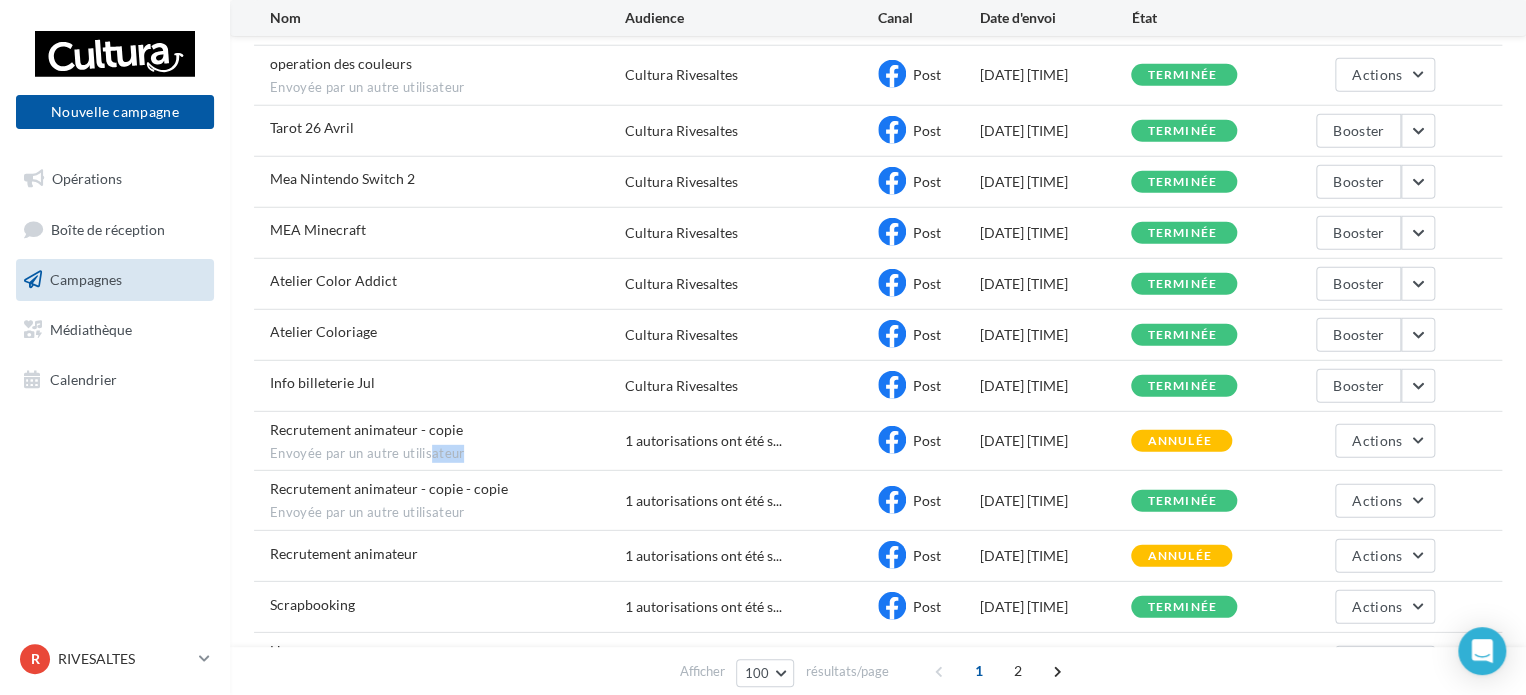 drag, startPoint x: 427, startPoint y: 435, endPoint x: 479, endPoint y: 435, distance: 52 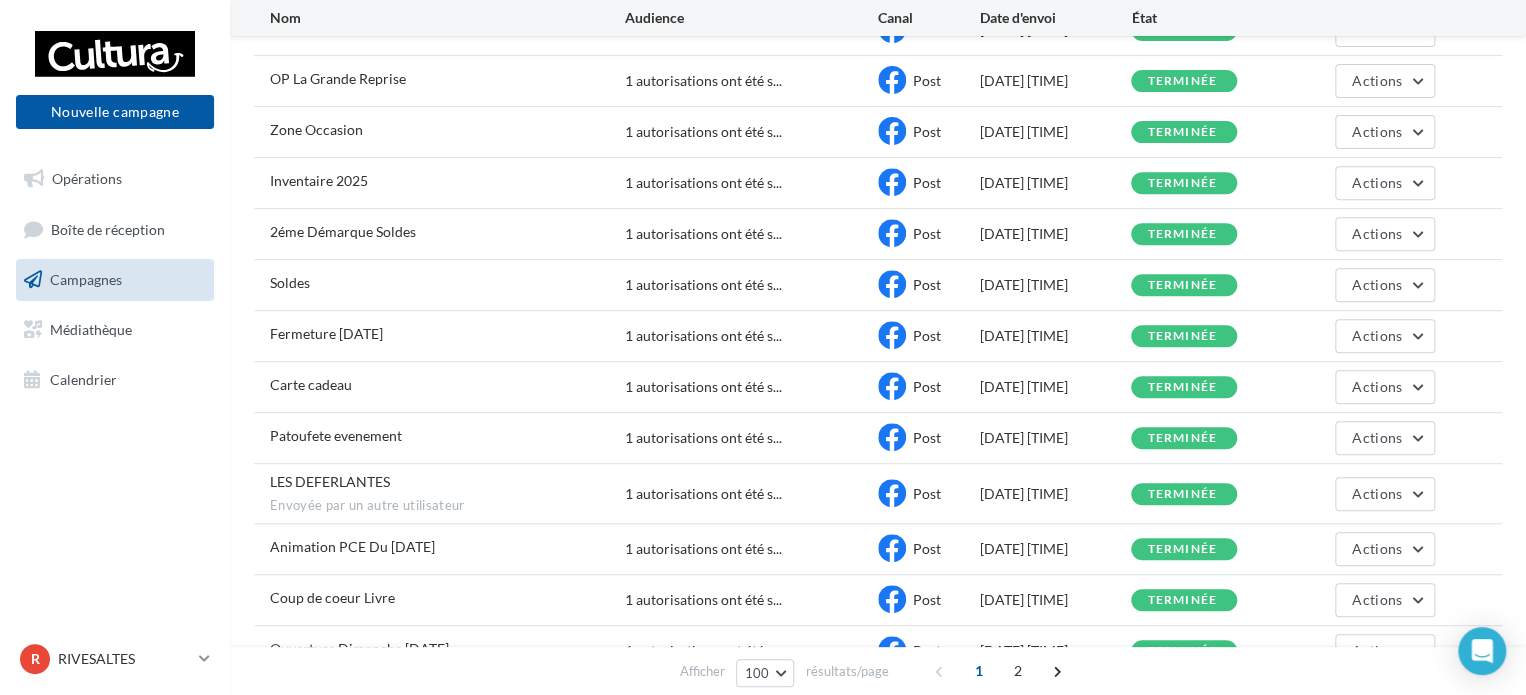 scroll, scrollTop: 4180, scrollLeft: 0, axis: vertical 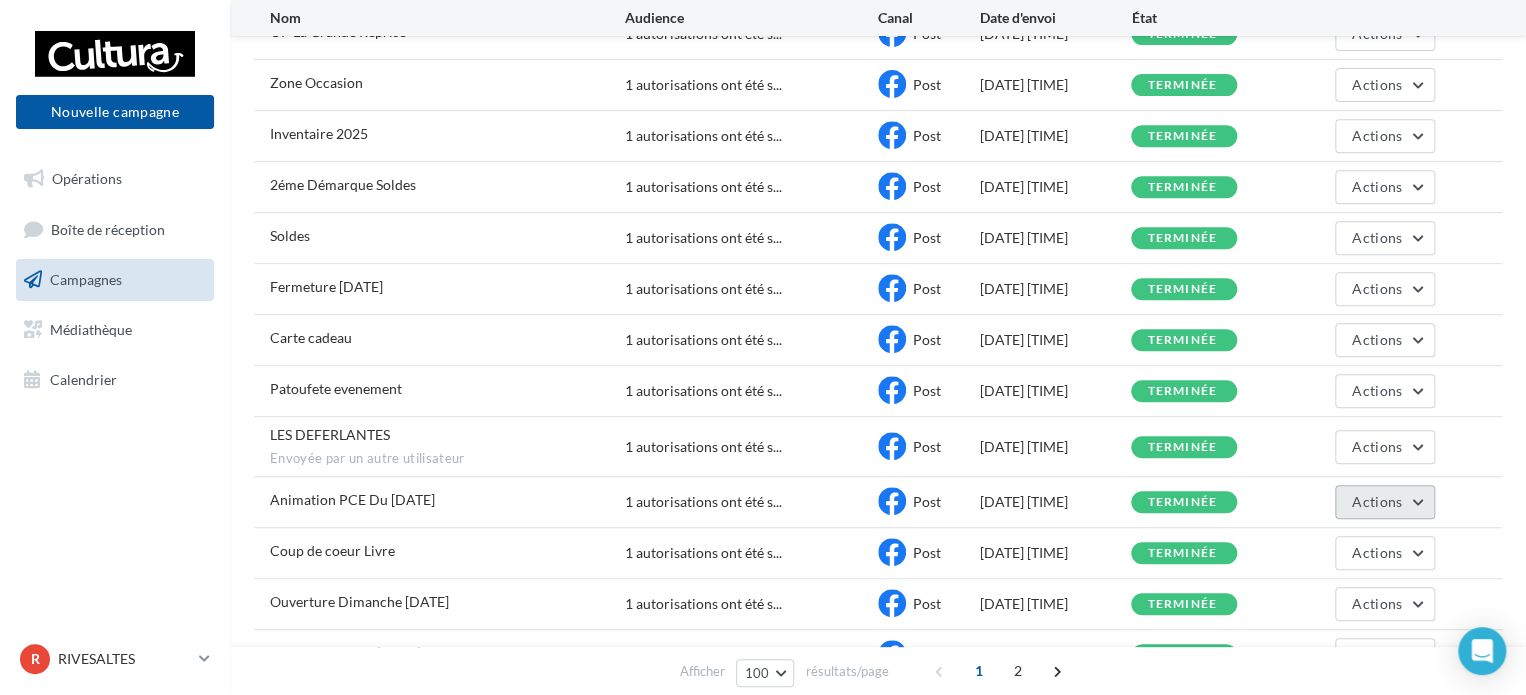click on "Actions" at bounding box center (1377, 501) 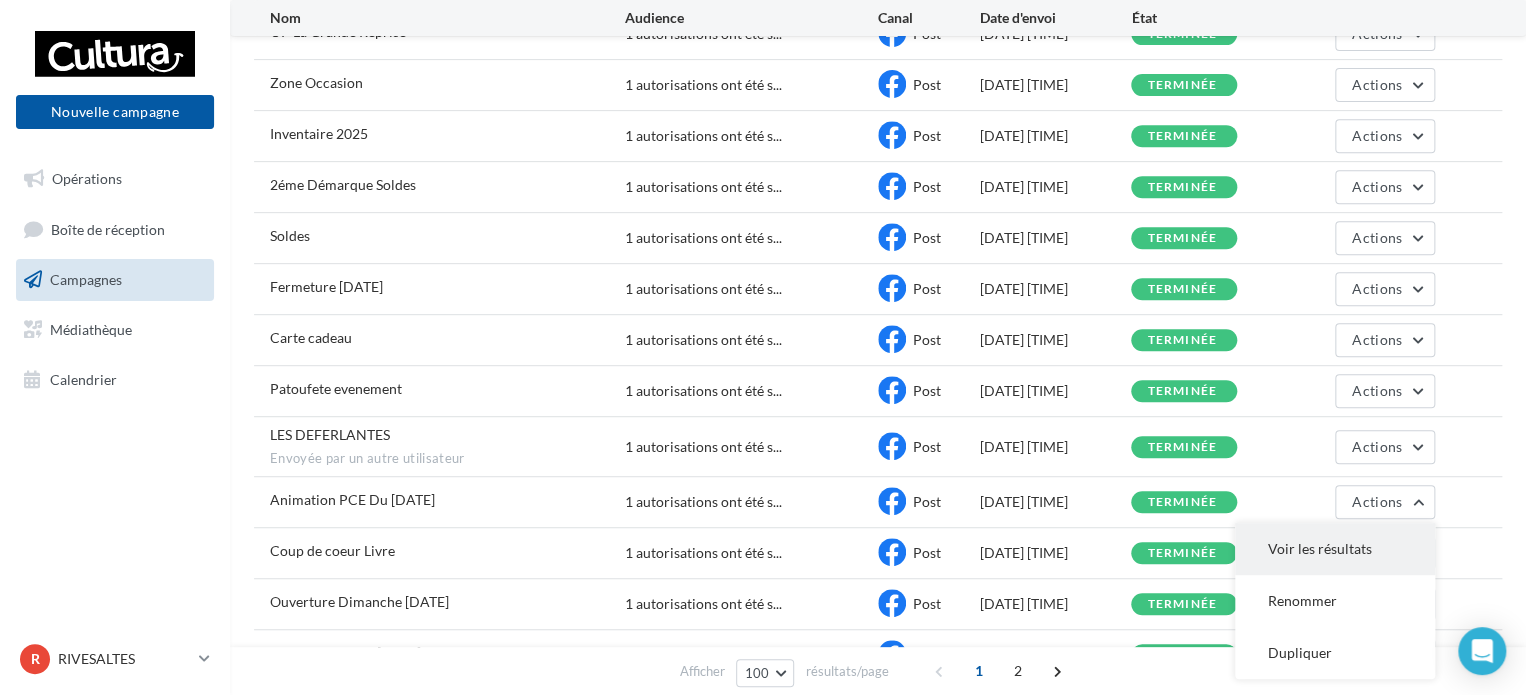 click on "Voir les résultats" at bounding box center (1335, 549) 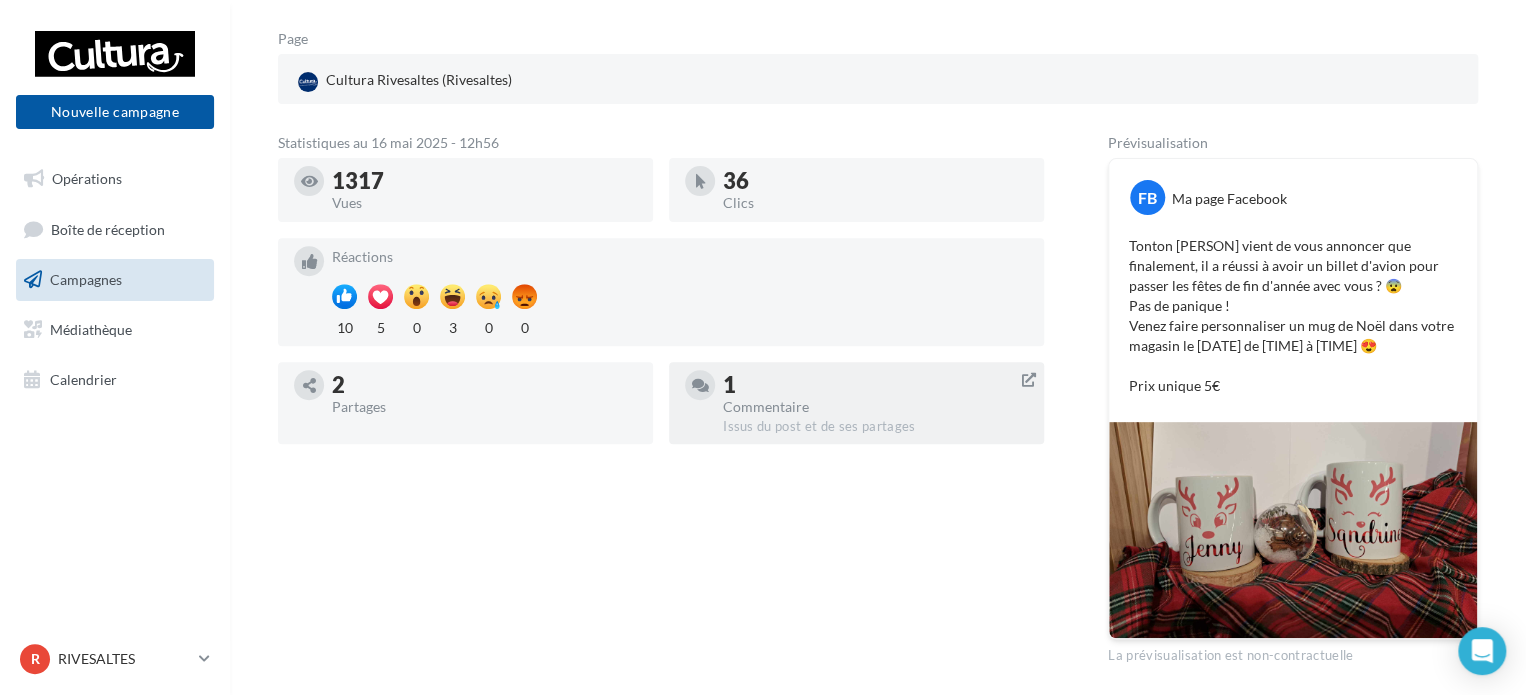 scroll, scrollTop: 212, scrollLeft: 0, axis: vertical 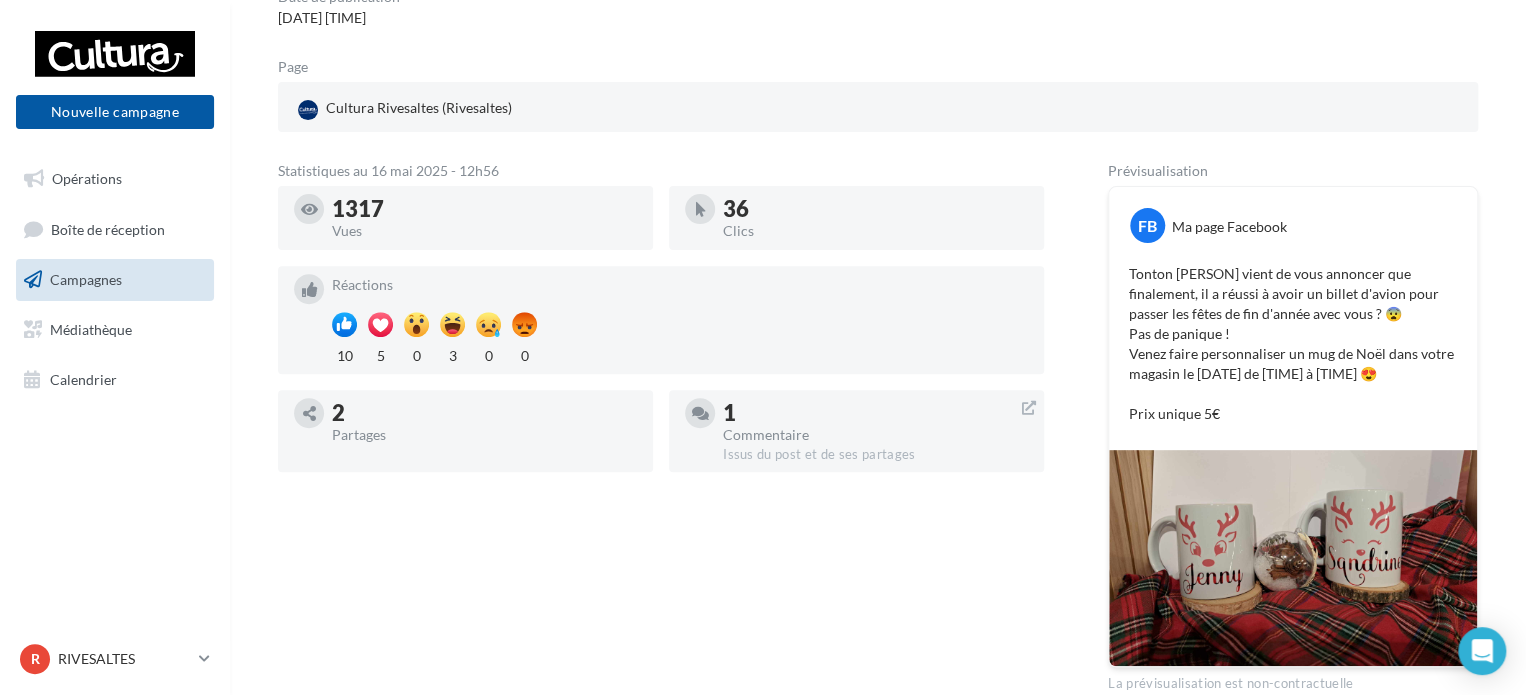 drag, startPoint x: 341, startPoint y: 213, endPoint x: 422, endPoint y: 235, distance: 83.9345 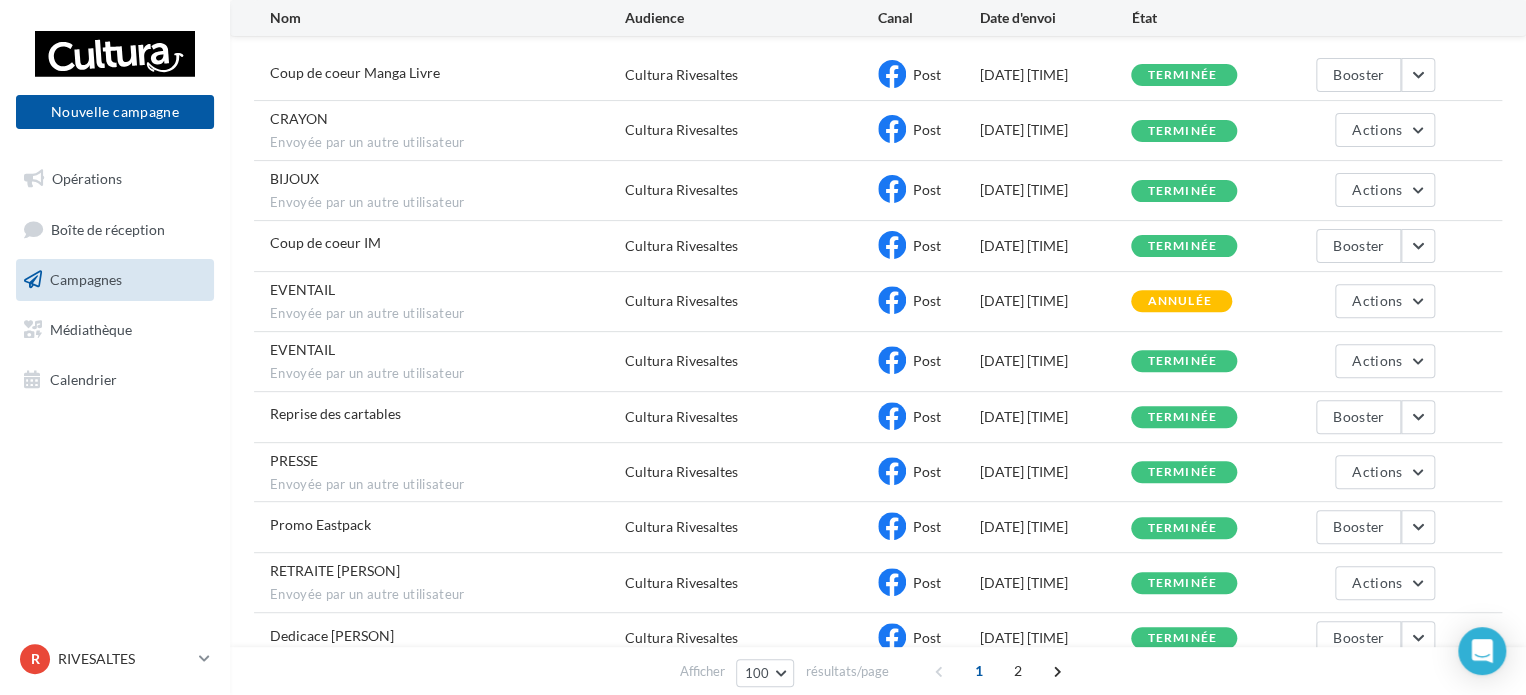 scroll, scrollTop: 3768, scrollLeft: 0, axis: vertical 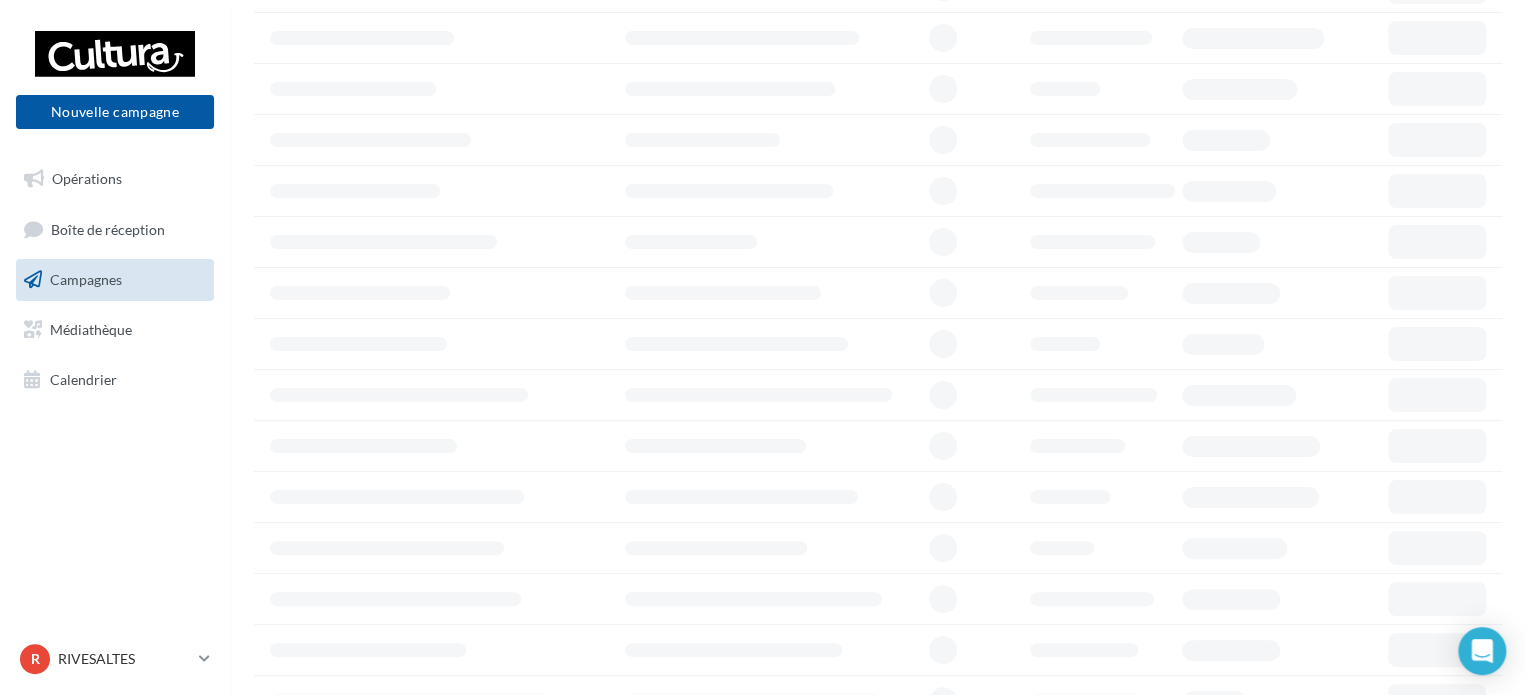 drag, startPoint x: 470, startPoint y: 234, endPoint x: 953, endPoint y: 215, distance: 483.37357 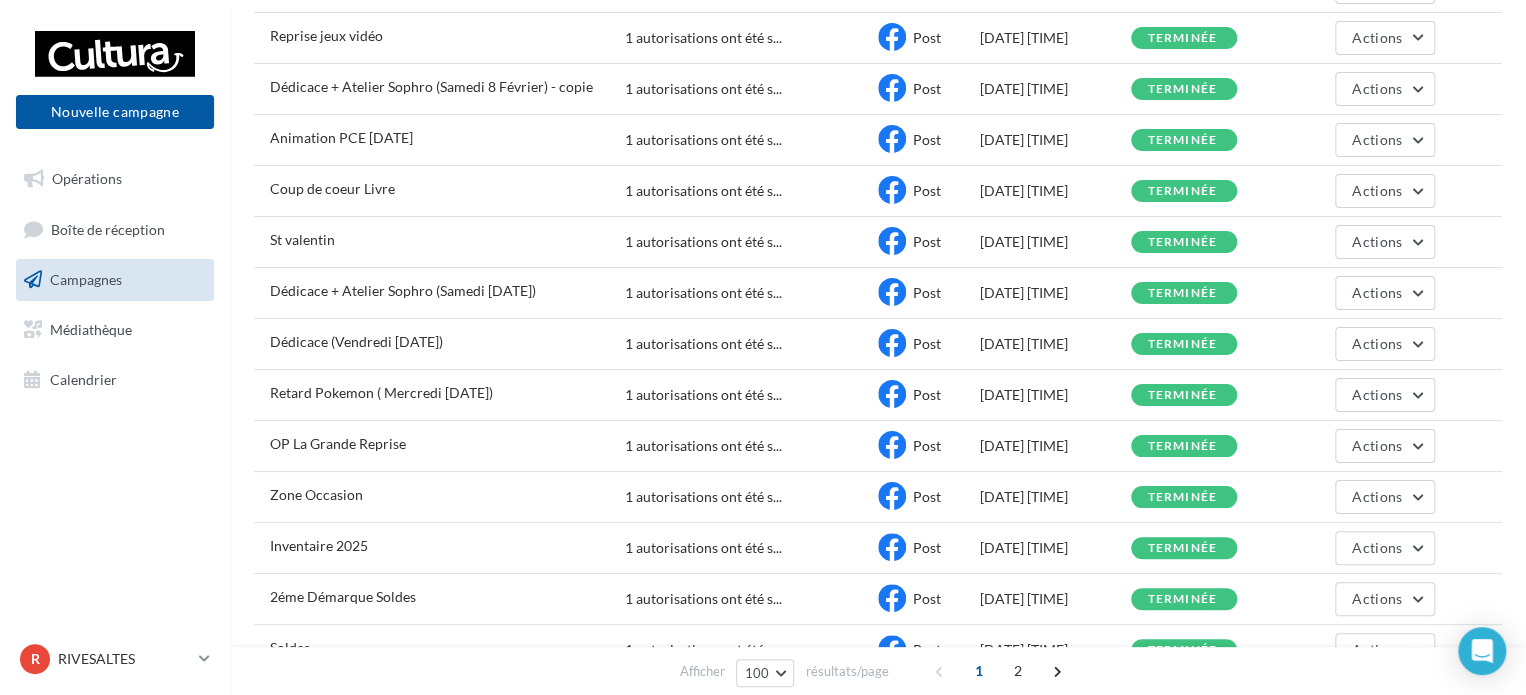 scroll, scrollTop: 0, scrollLeft: 0, axis: both 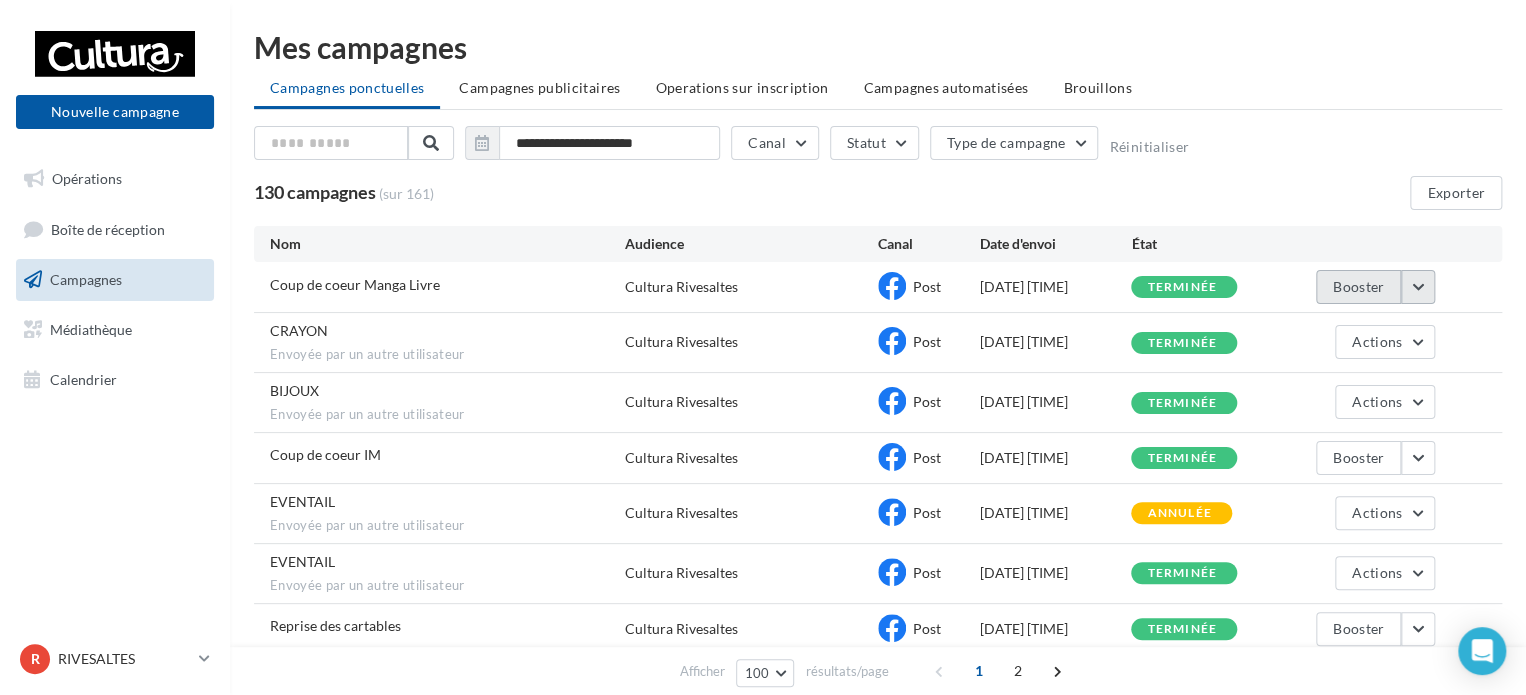 click at bounding box center (1418, 287) 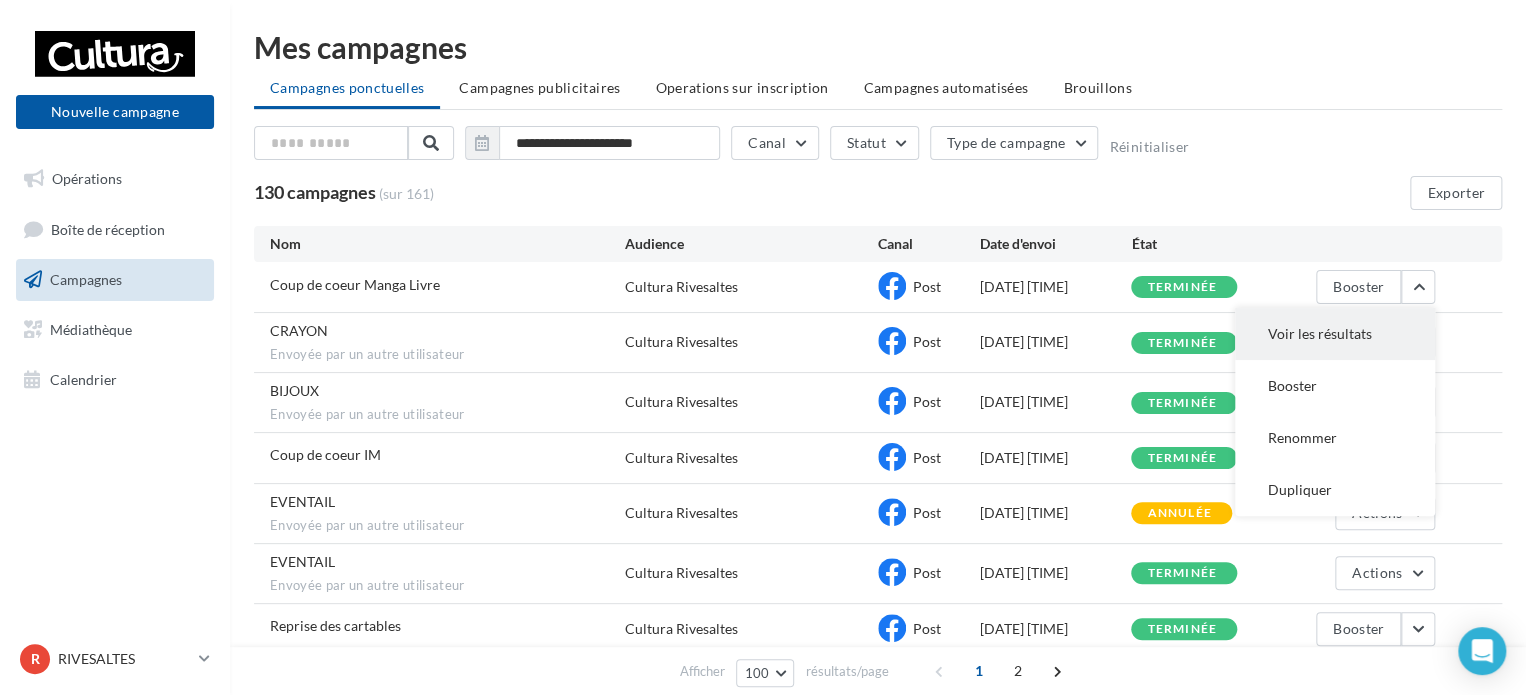 click on "Voir les résultats" at bounding box center [1335, 334] 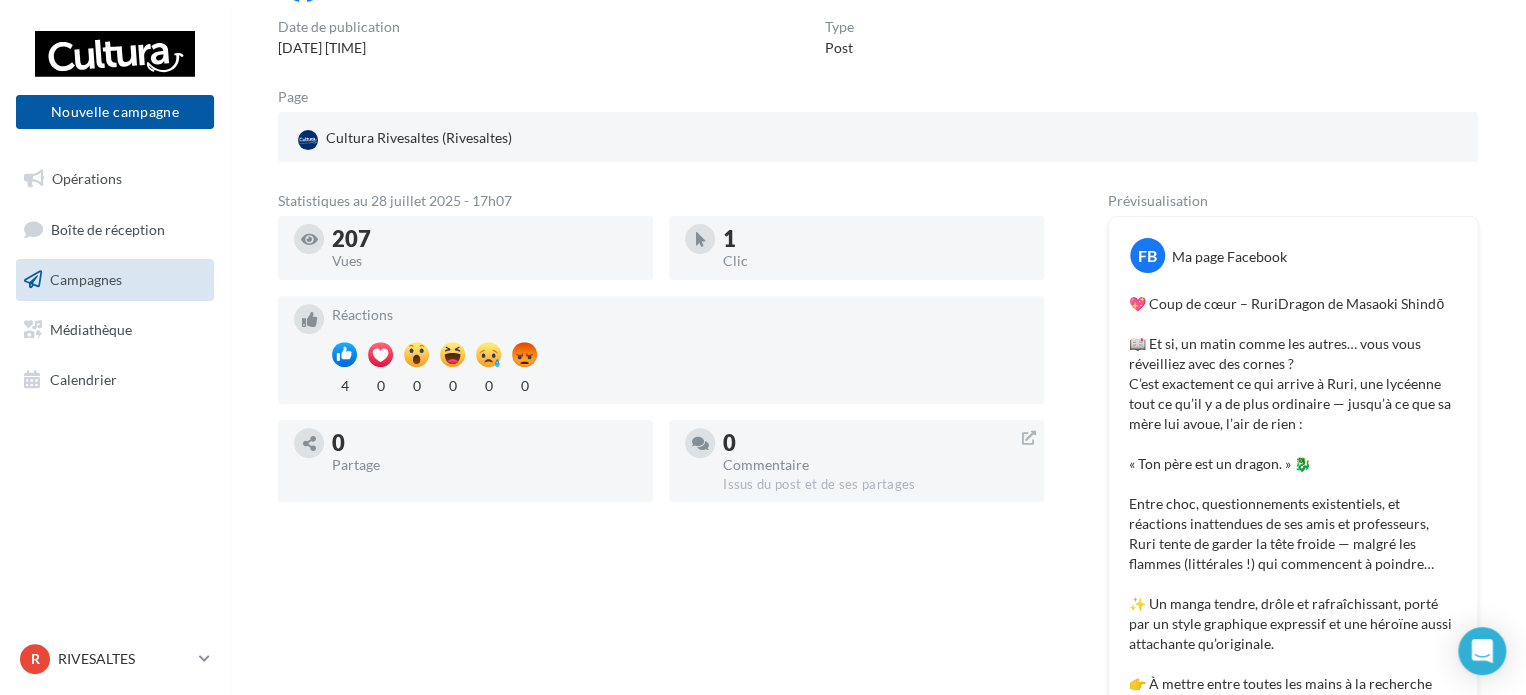 scroll, scrollTop: 300, scrollLeft: 0, axis: vertical 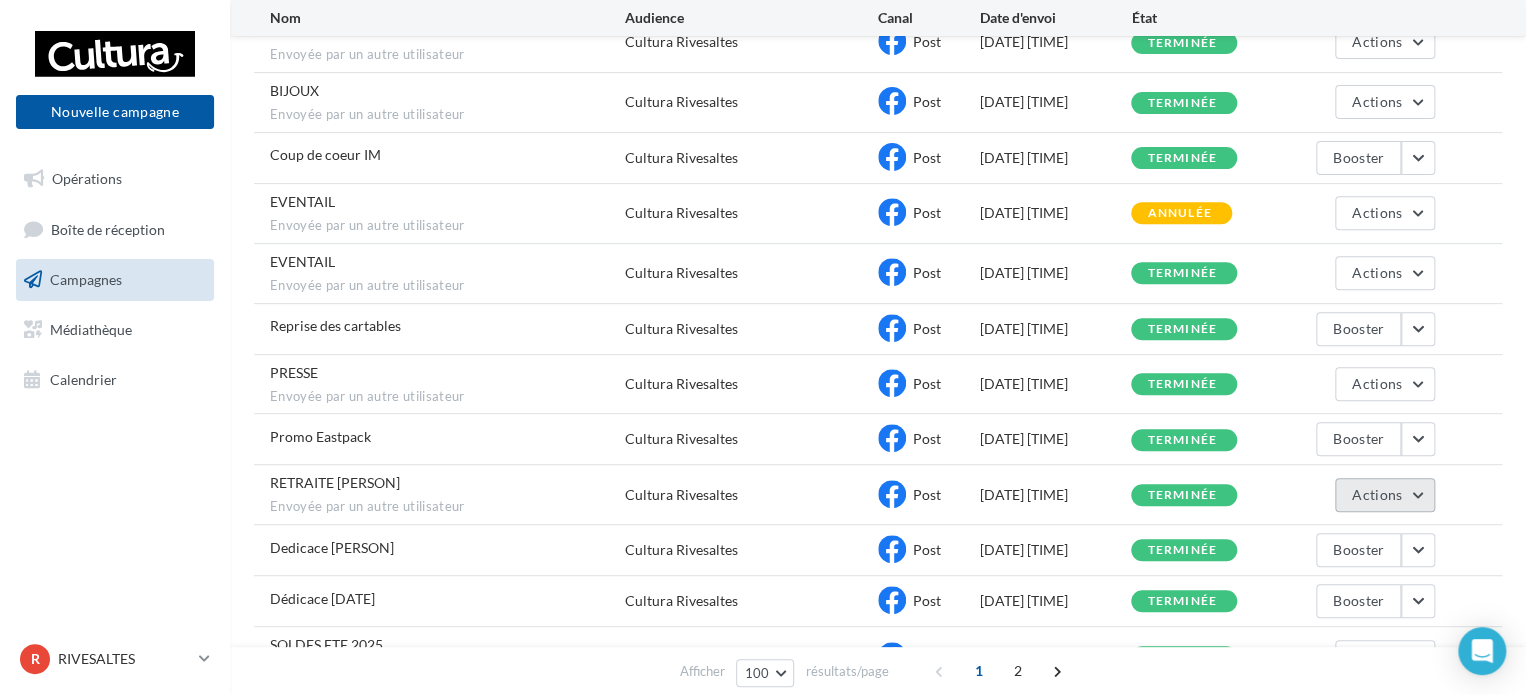 click on "Actions" at bounding box center [1385, 495] 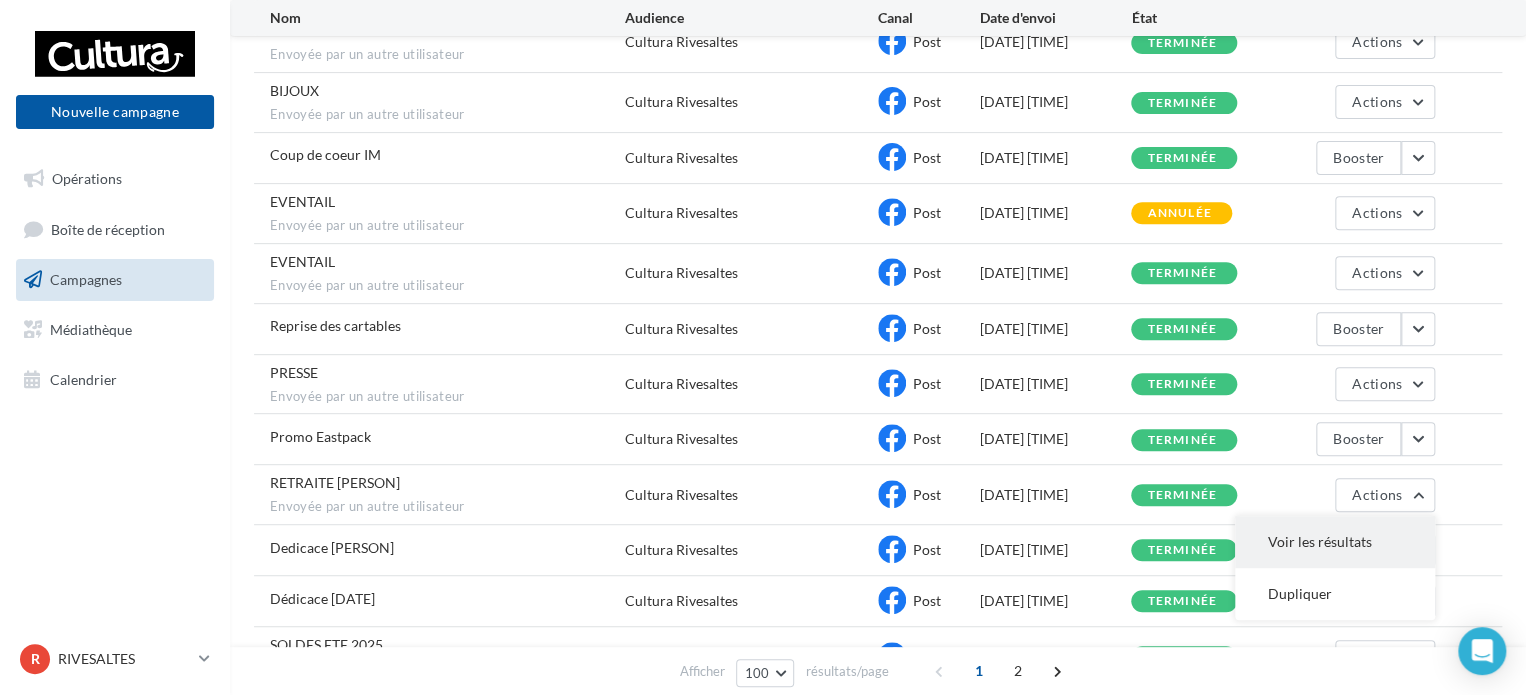 click on "Voir les résultats" at bounding box center [1335, 542] 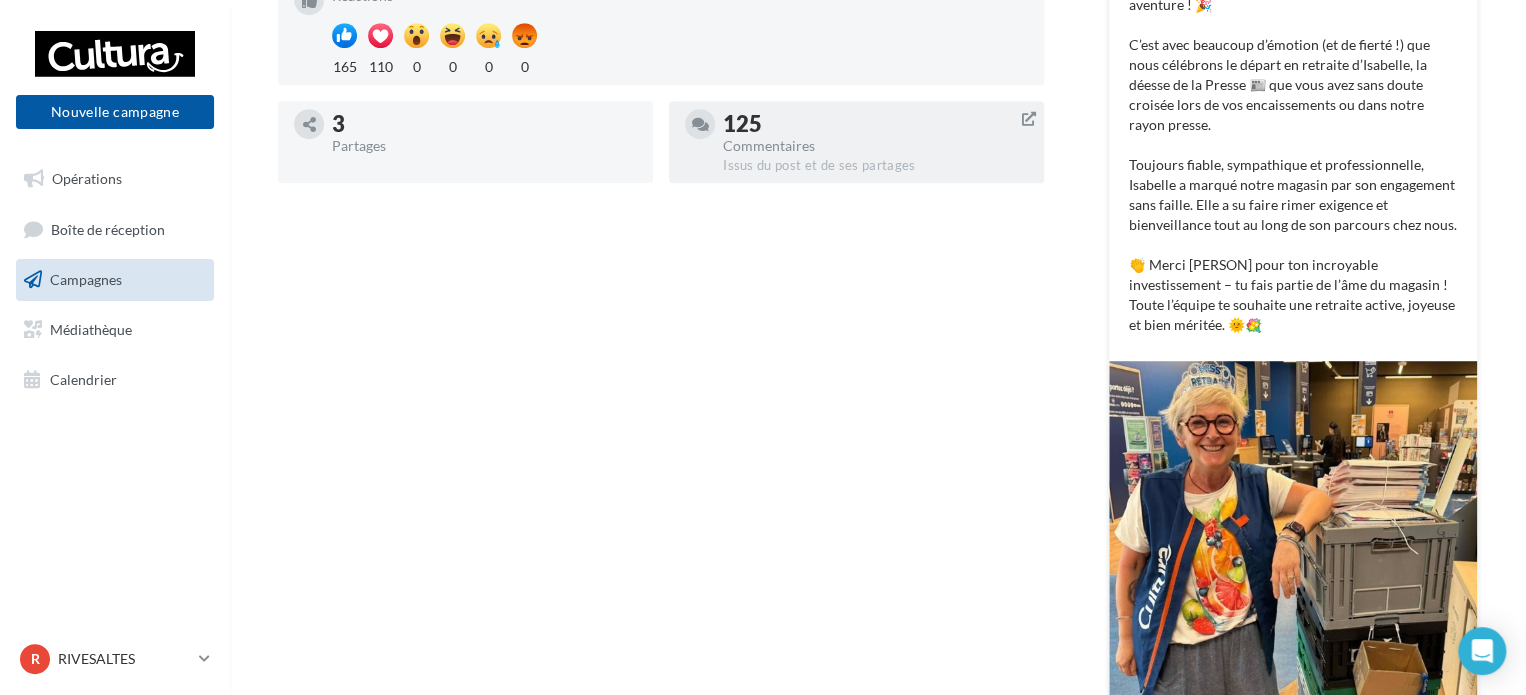 scroll, scrollTop: 1, scrollLeft: 0, axis: vertical 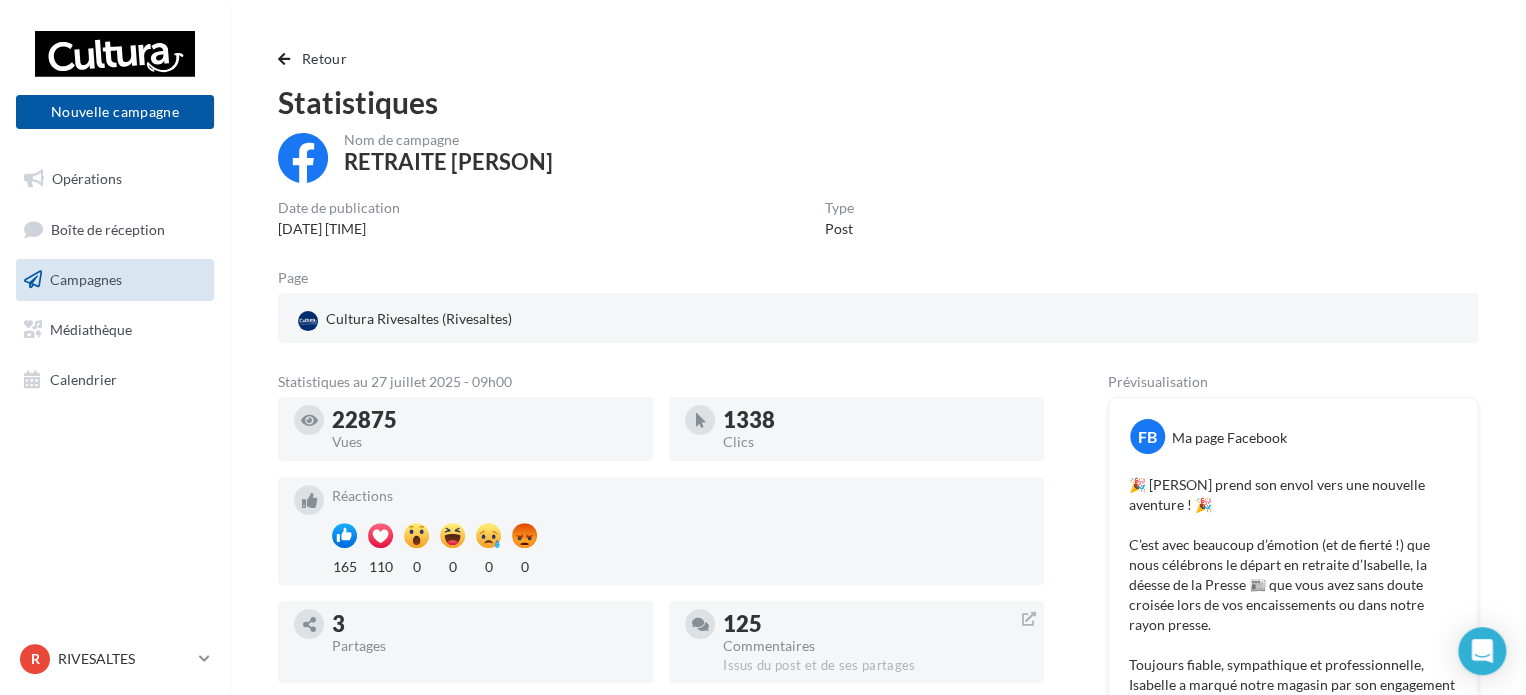 drag, startPoint x: 333, startPoint y: 412, endPoint x: 468, endPoint y: 414, distance: 135.01482 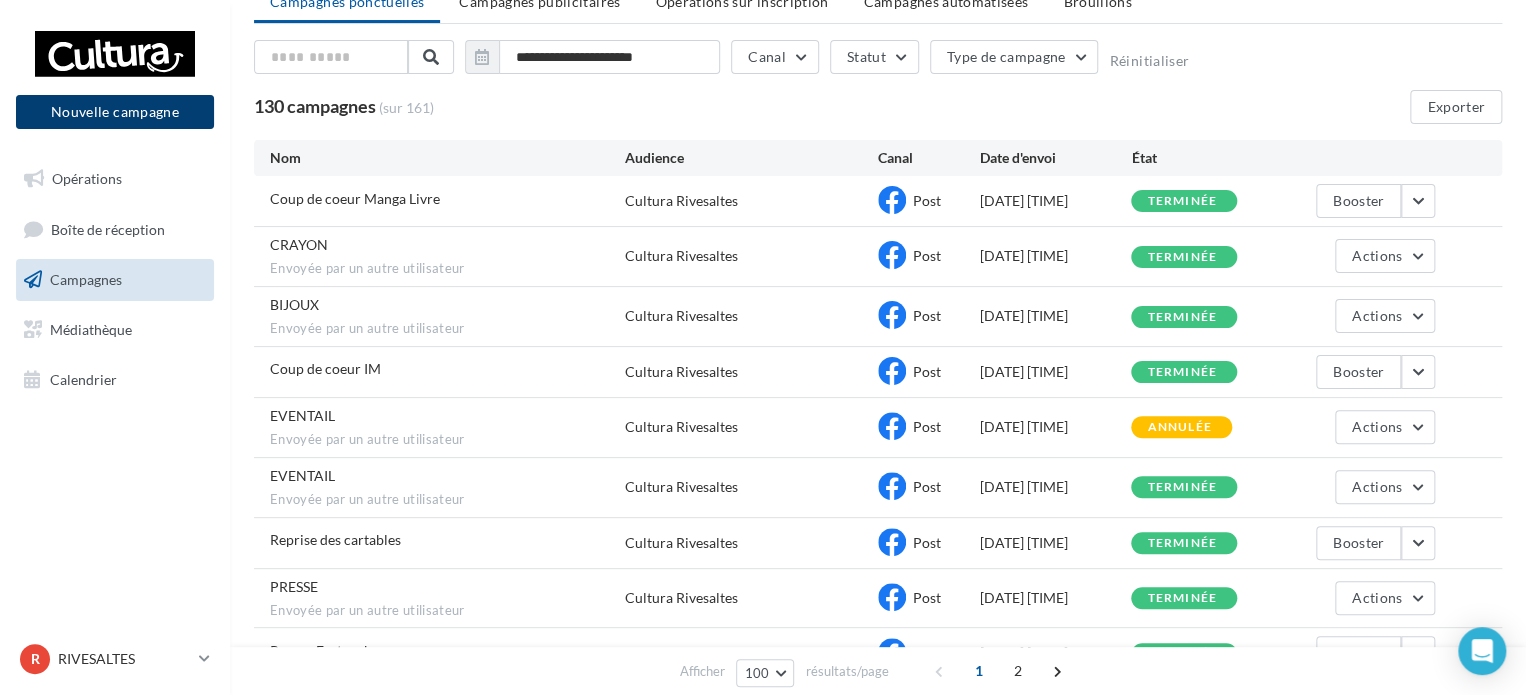 scroll, scrollTop: 0, scrollLeft: 0, axis: both 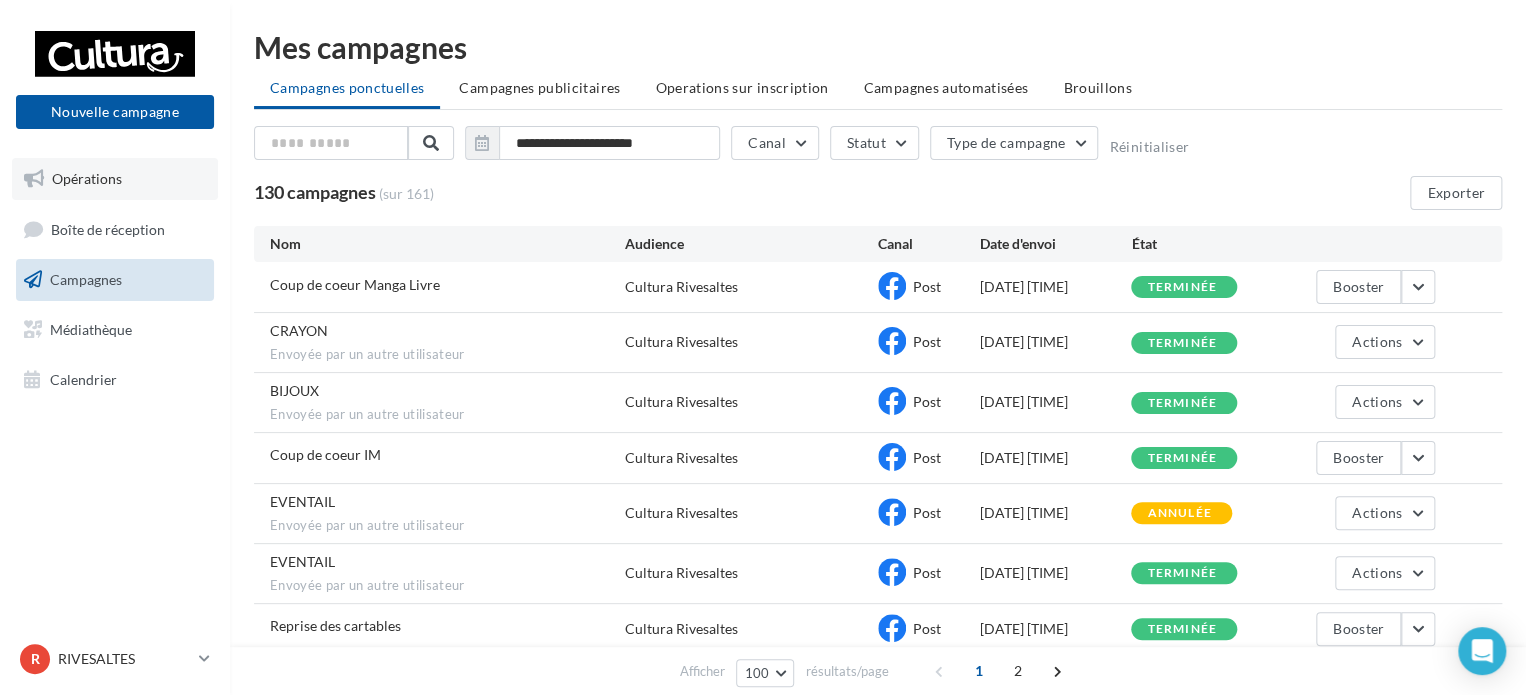 click on "Opérations" at bounding box center [87, 178] 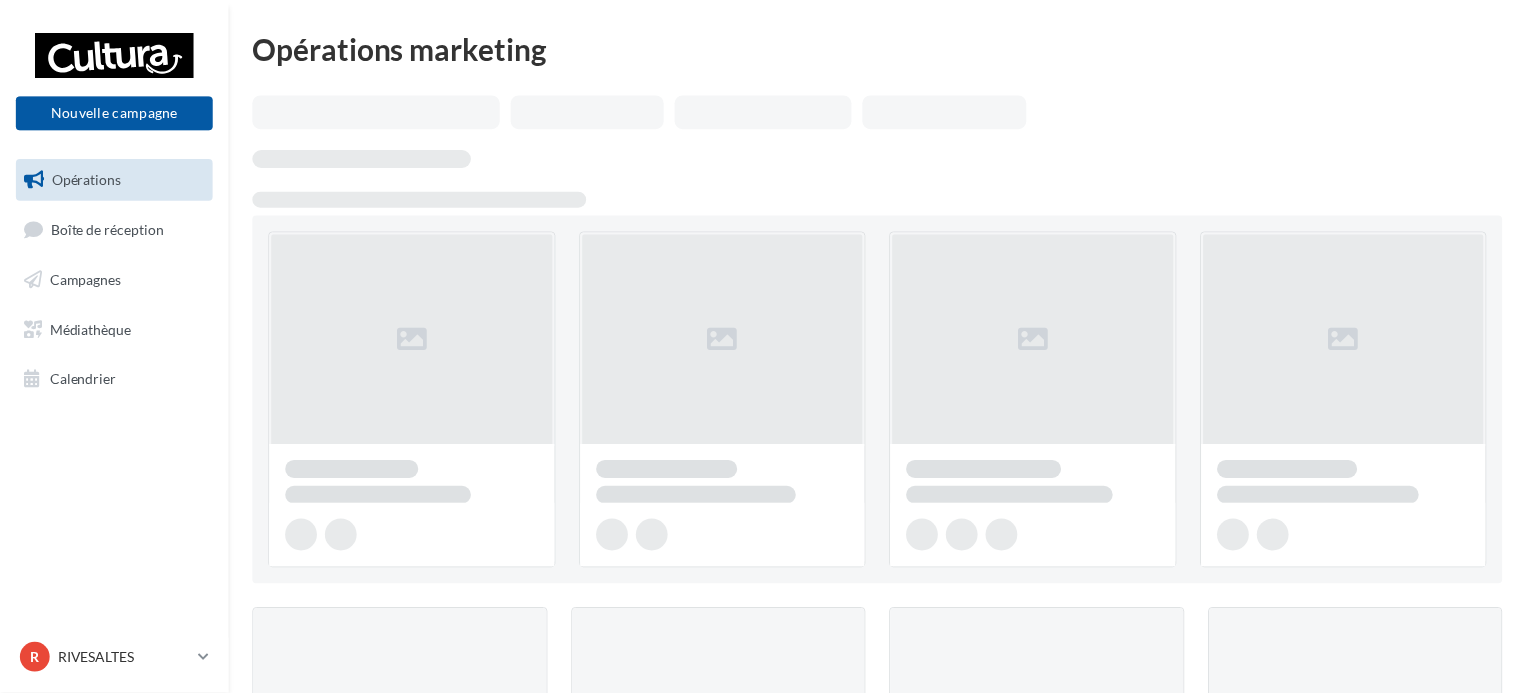scroll, scrollTop: 0, scrollLeft: 0, axis: both 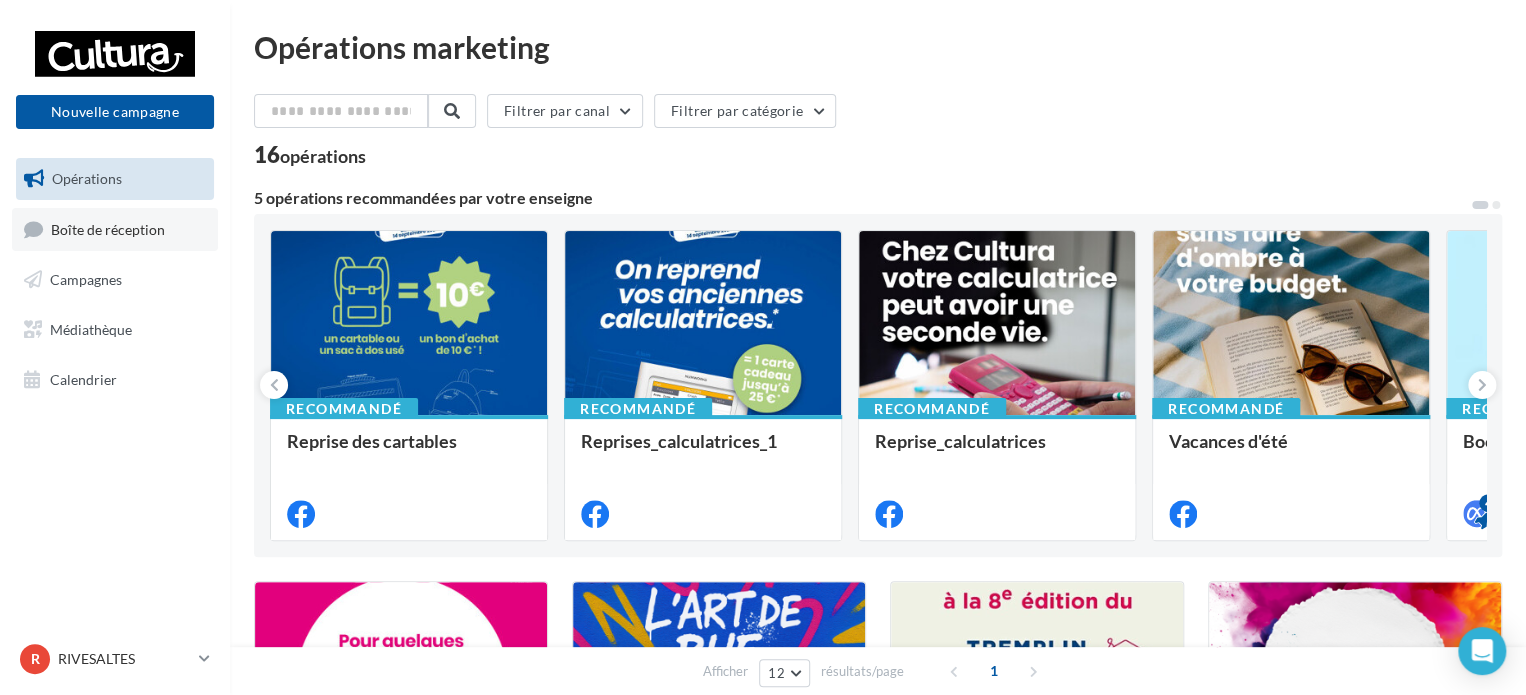 click on "Boîte de réception" at bounding box center [108, 228] 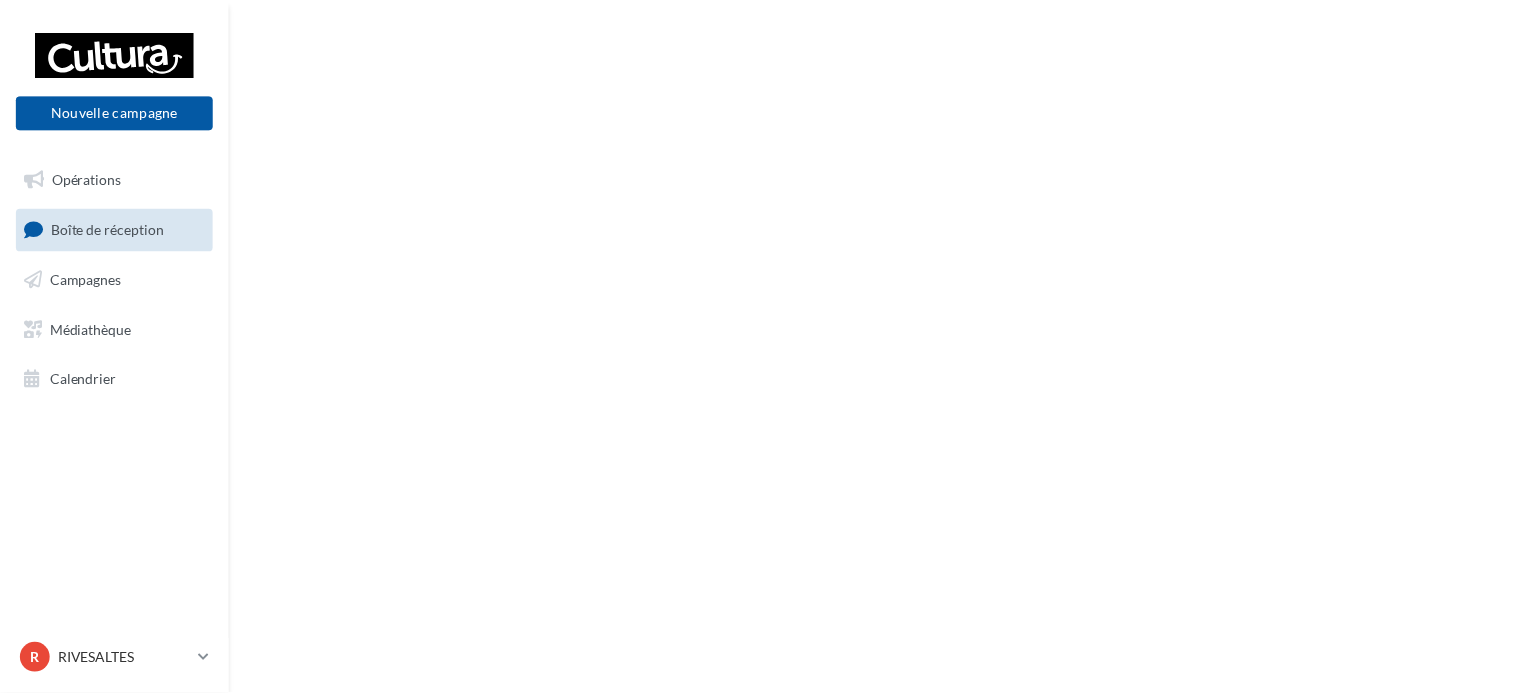 scroll, scrollTop: 0, scrollLeft: 0, axis: both 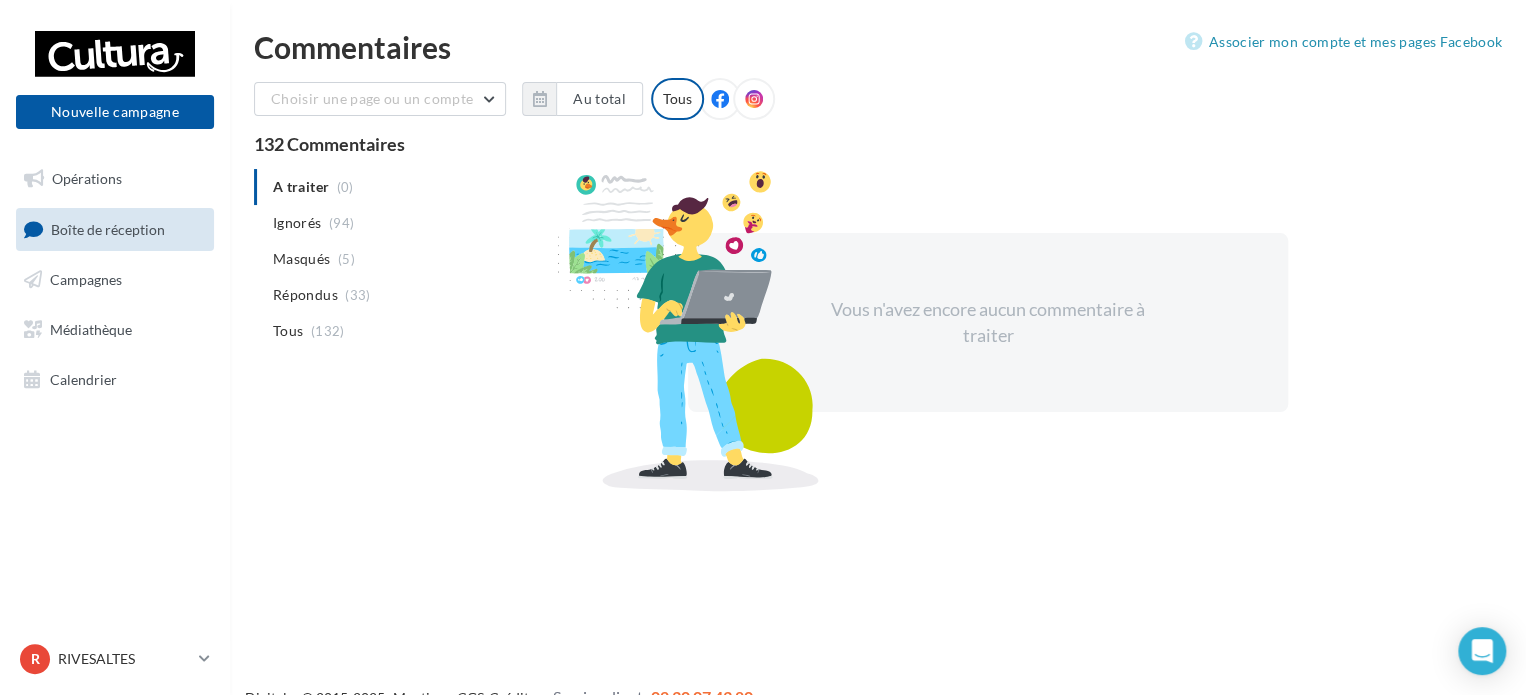click on "A traiter
(0)
Ignorés
(94)
Masqués
(5)
Répondus
(33)
Tous
(132)
Vous n'avez encore aucun commentaire  à traiter" at bounding box center [878, 326] 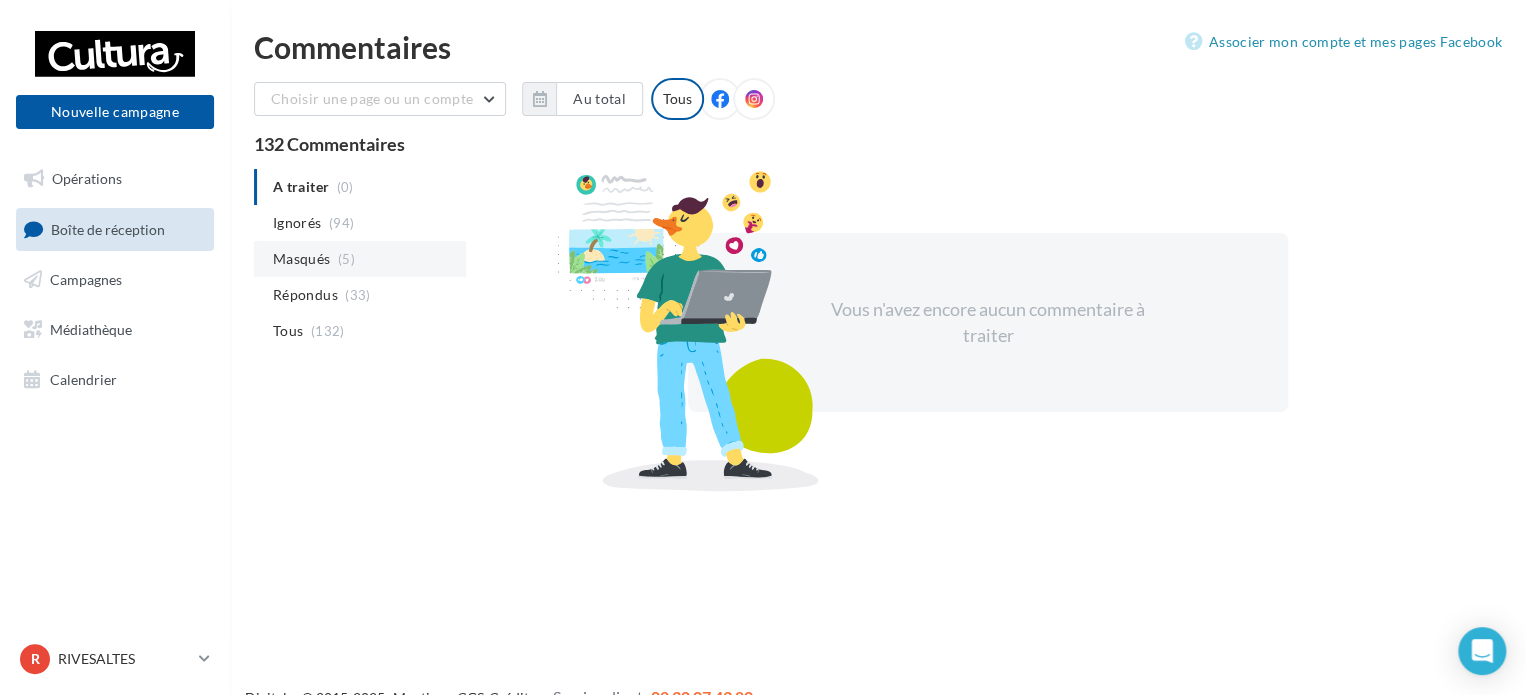 click on "Masqués
(5)" at bounding box center [360, 259] 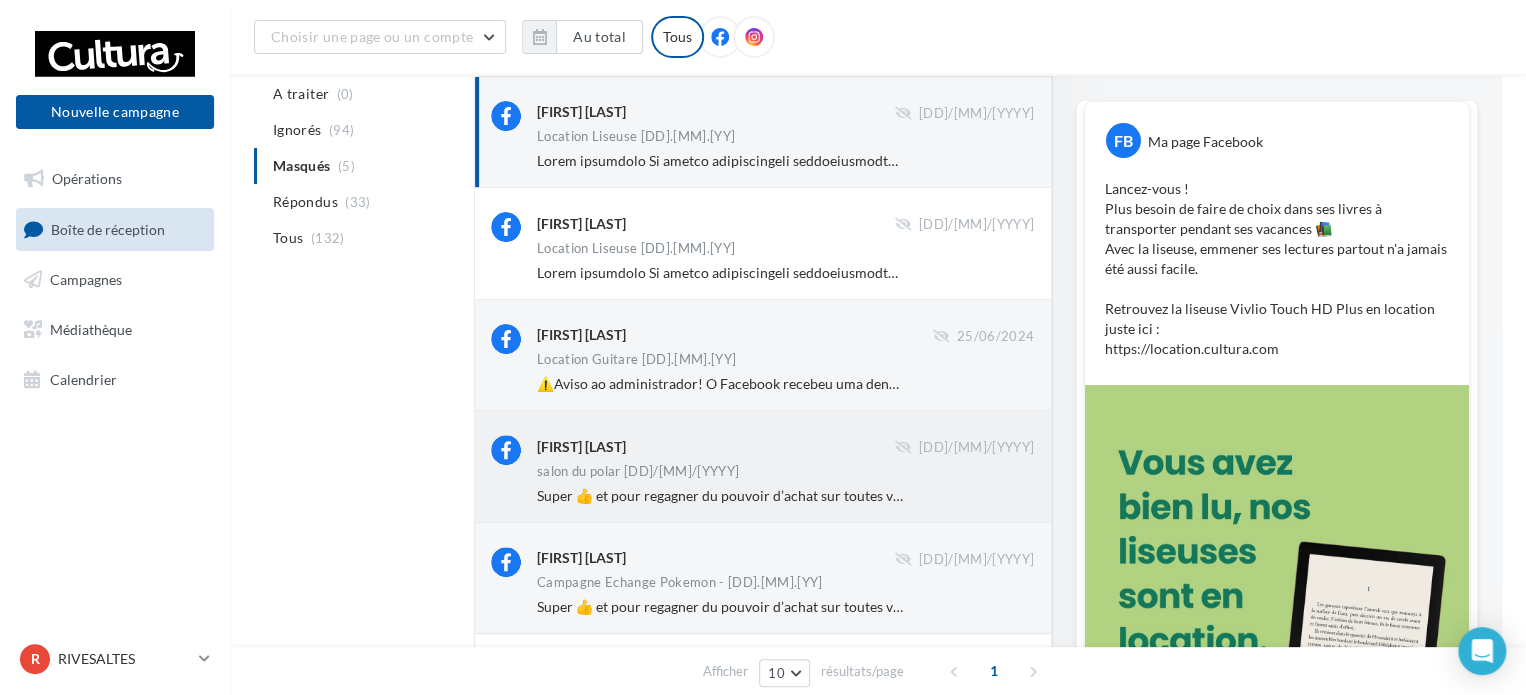 scroll, scrollTop: 200, scrollLeft: 0, axis: vertical 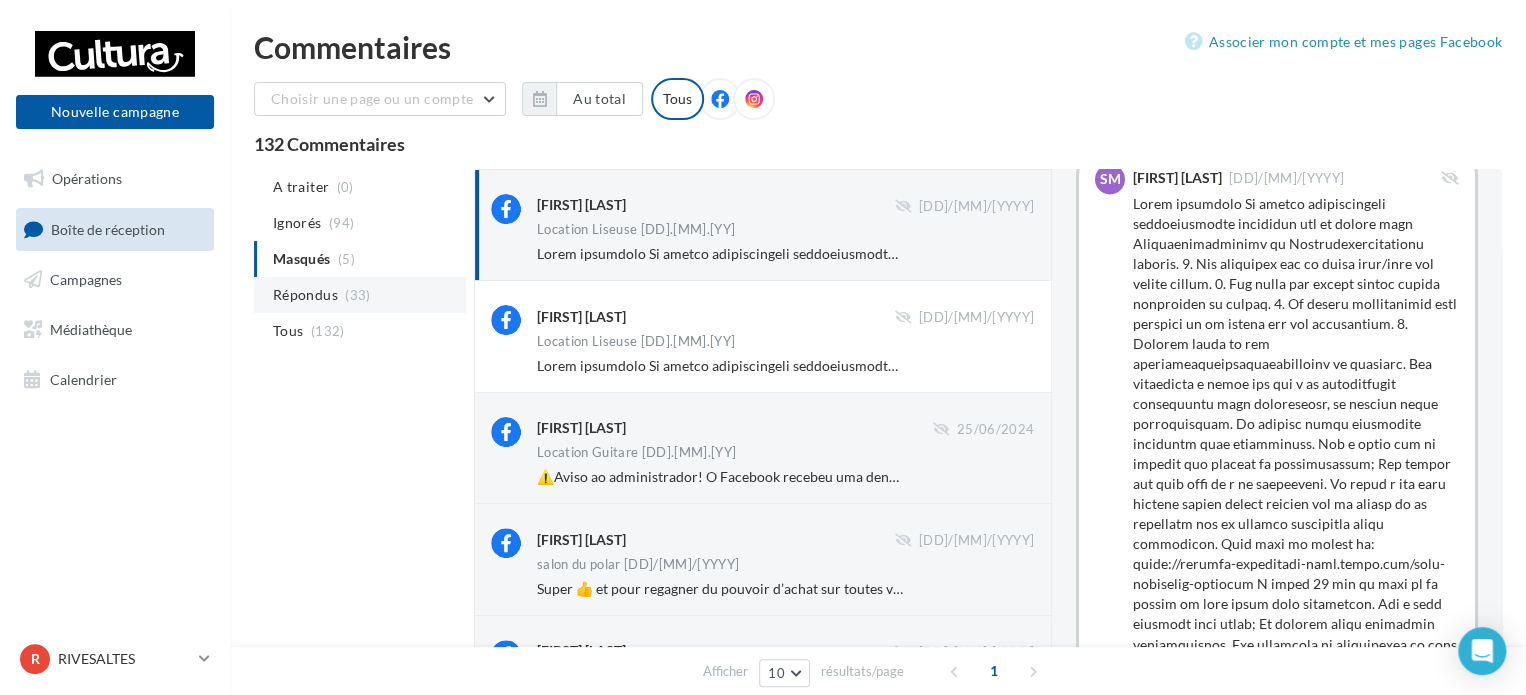 click on "Répondus" at bounding box center [305, 295] 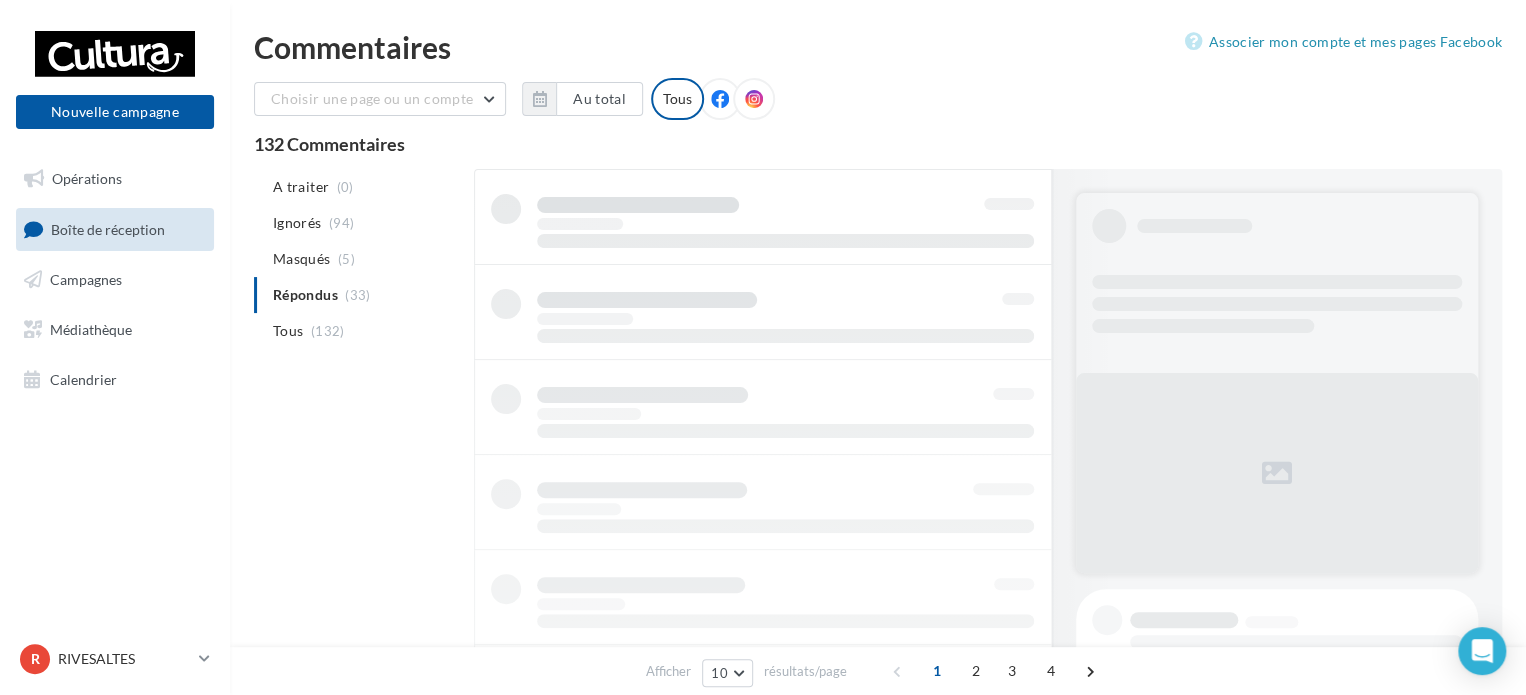 scroll, scrollTop: 0, scrollLeft: 0, axis: both 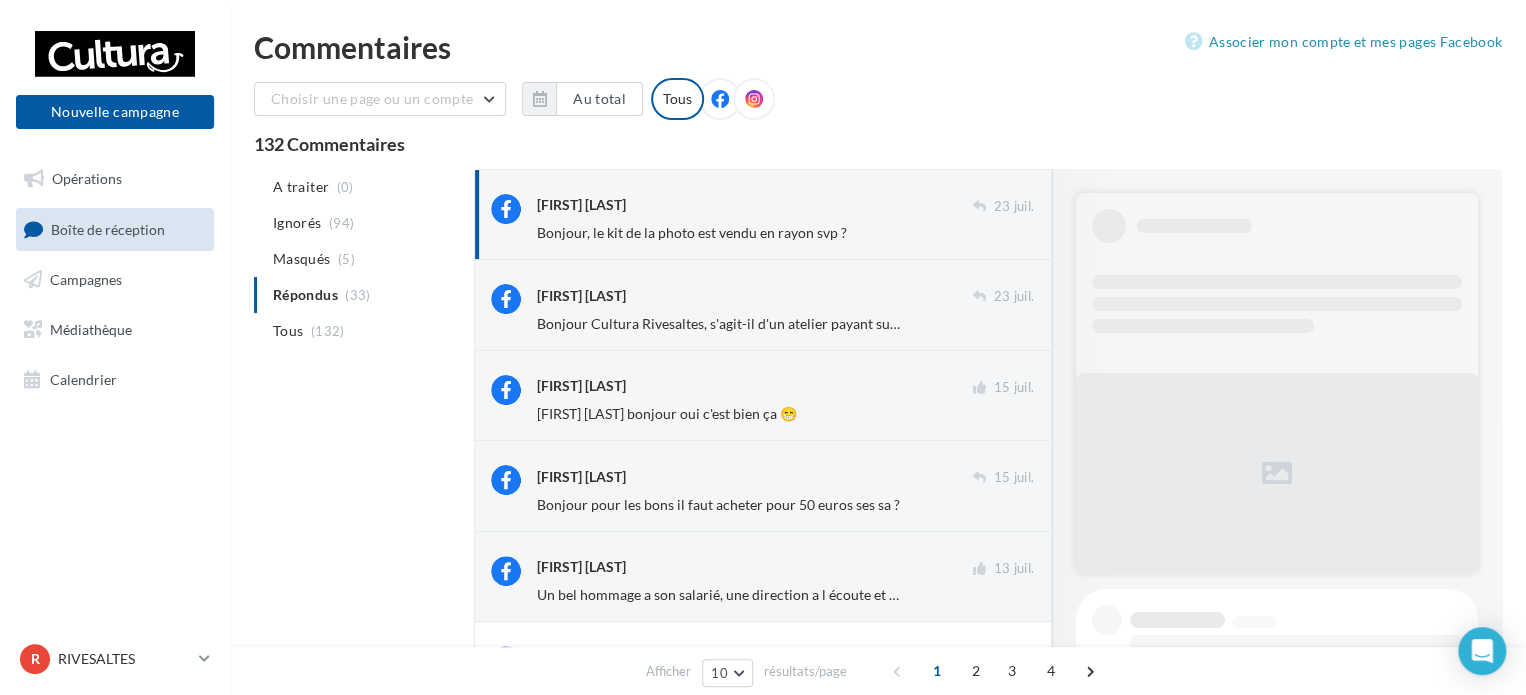 click on "Bonjour, le kit de la photo est vendu en rayon svp ?" at bounding box center [692, 232] 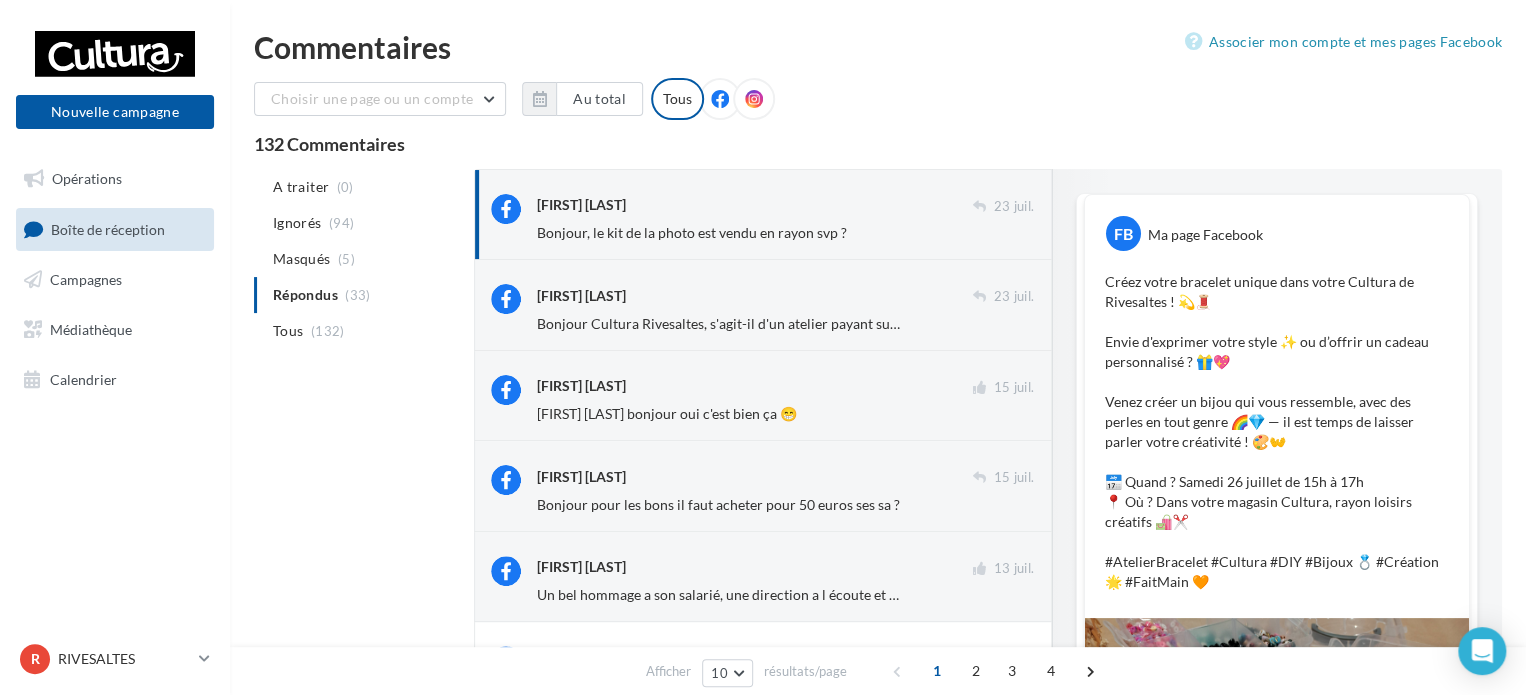 scroll, scrollTop: 852, scrollLeft: 0, axis: vertical 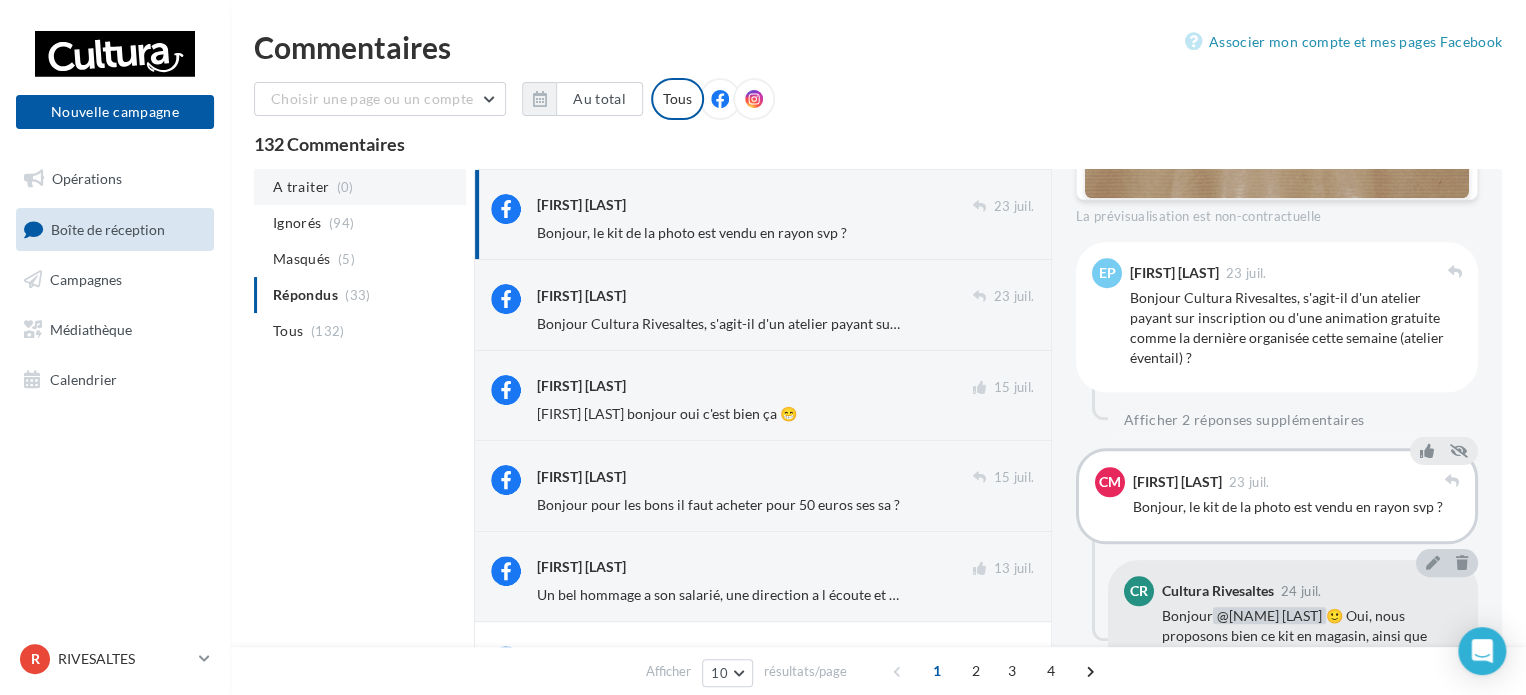 click on "A traiter" at bounding box center [301, 187] 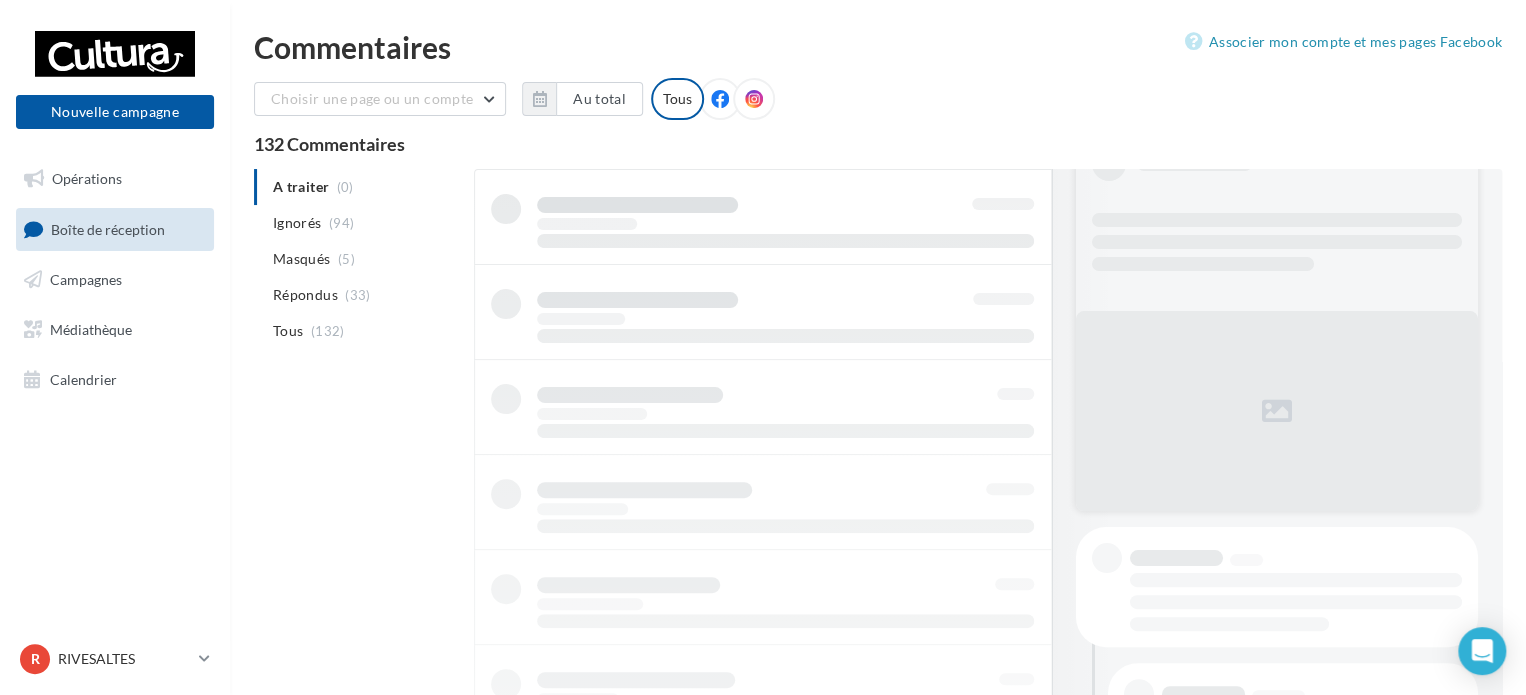 scroll, scrollTop: 61, scrollLeft: 0, axis: vertical 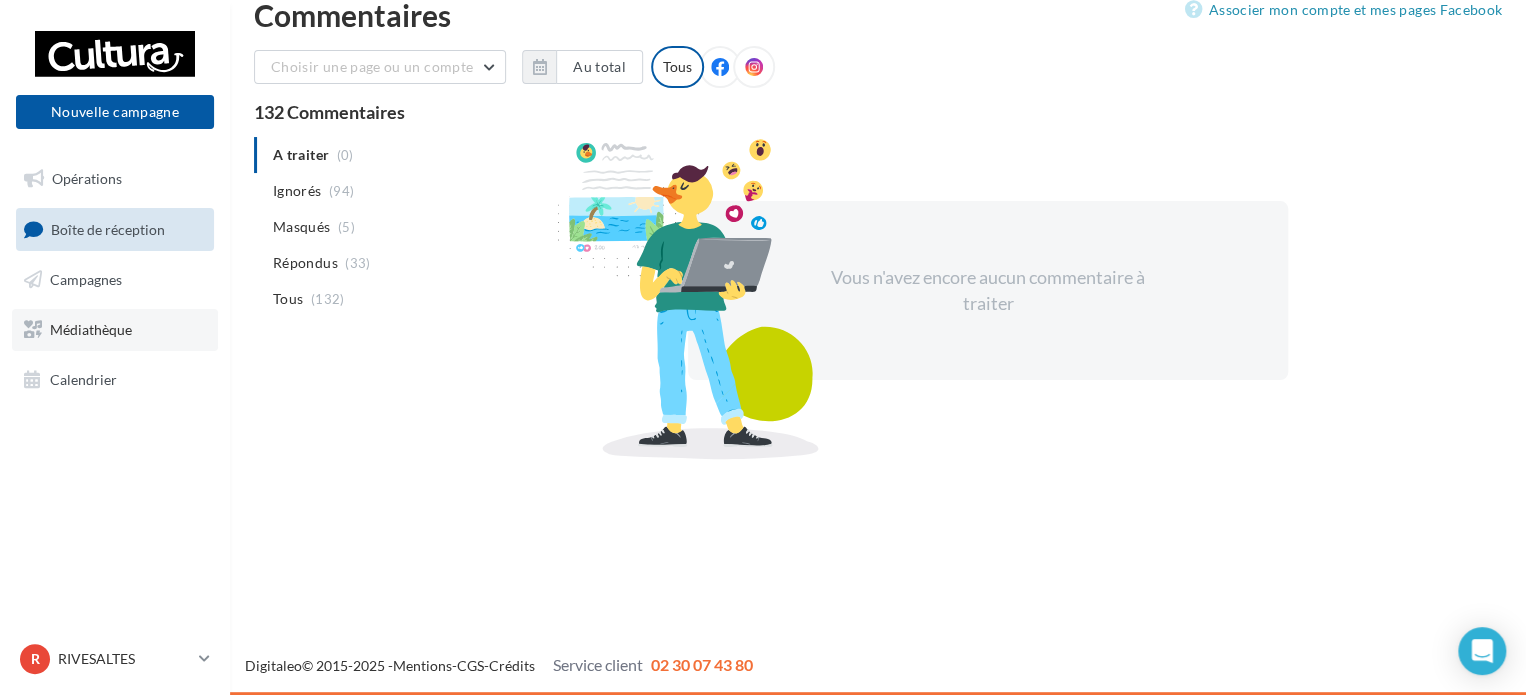 click on "Médiathèque" at bounding box center (91, 329) 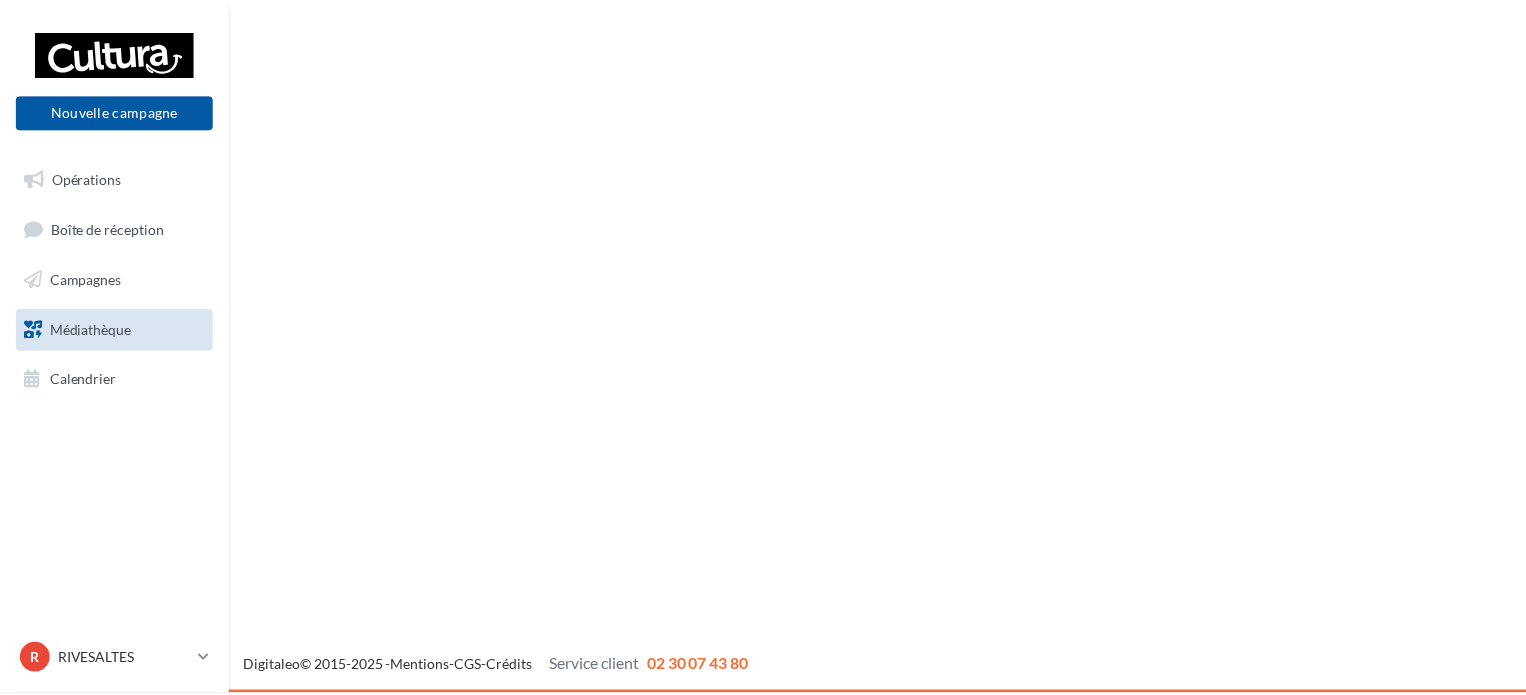 scroll, scrollTop: 0, scrollLeft: 0, axis: both 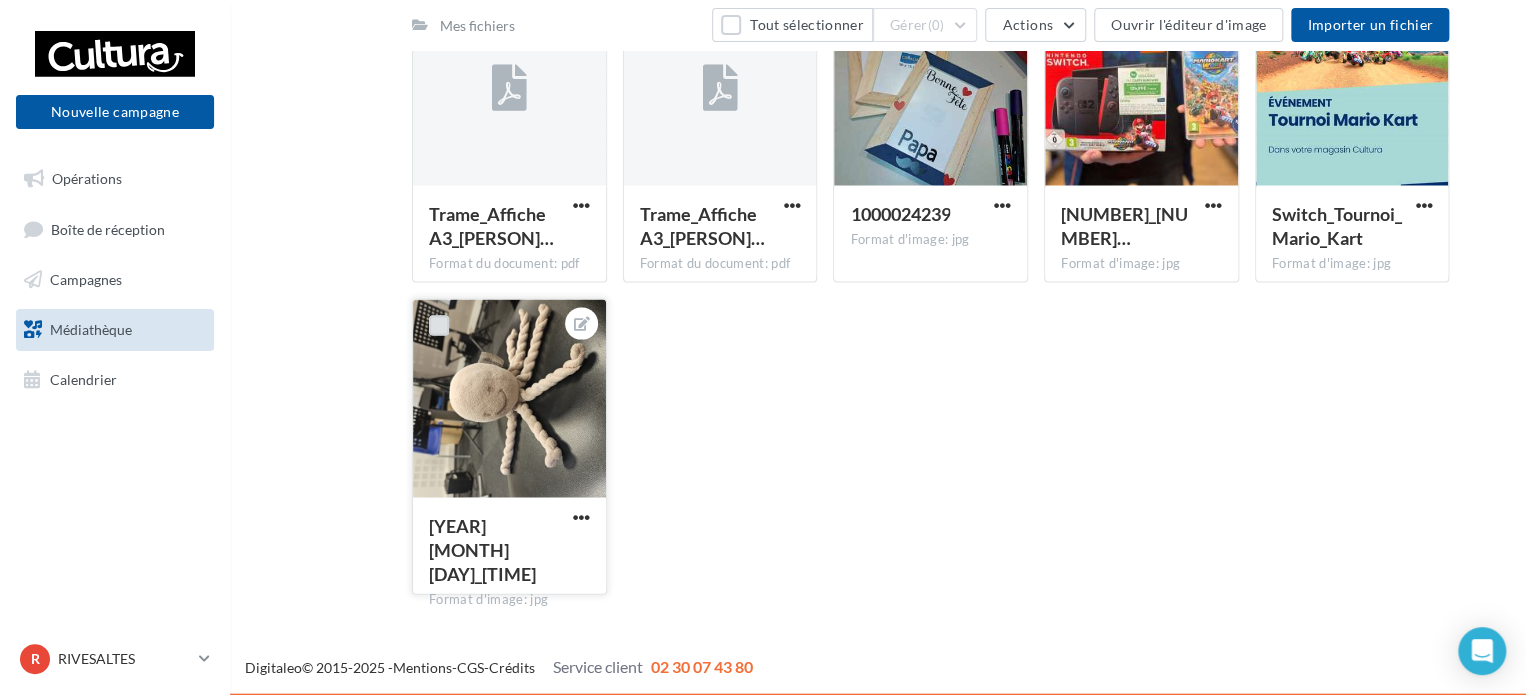 click at bounding box center [439, 325] 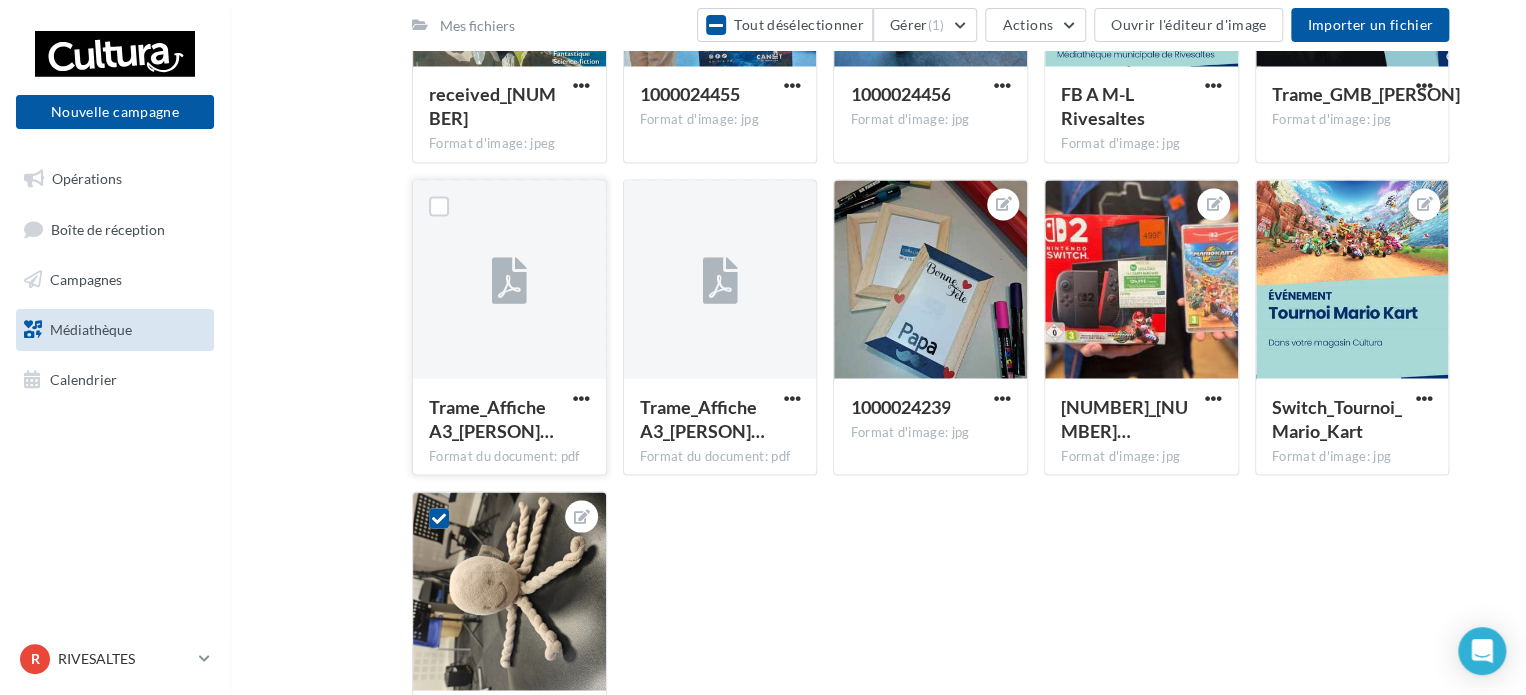 scroll, scrollTop: 1520, scrollLeft: 0, axis: vertical 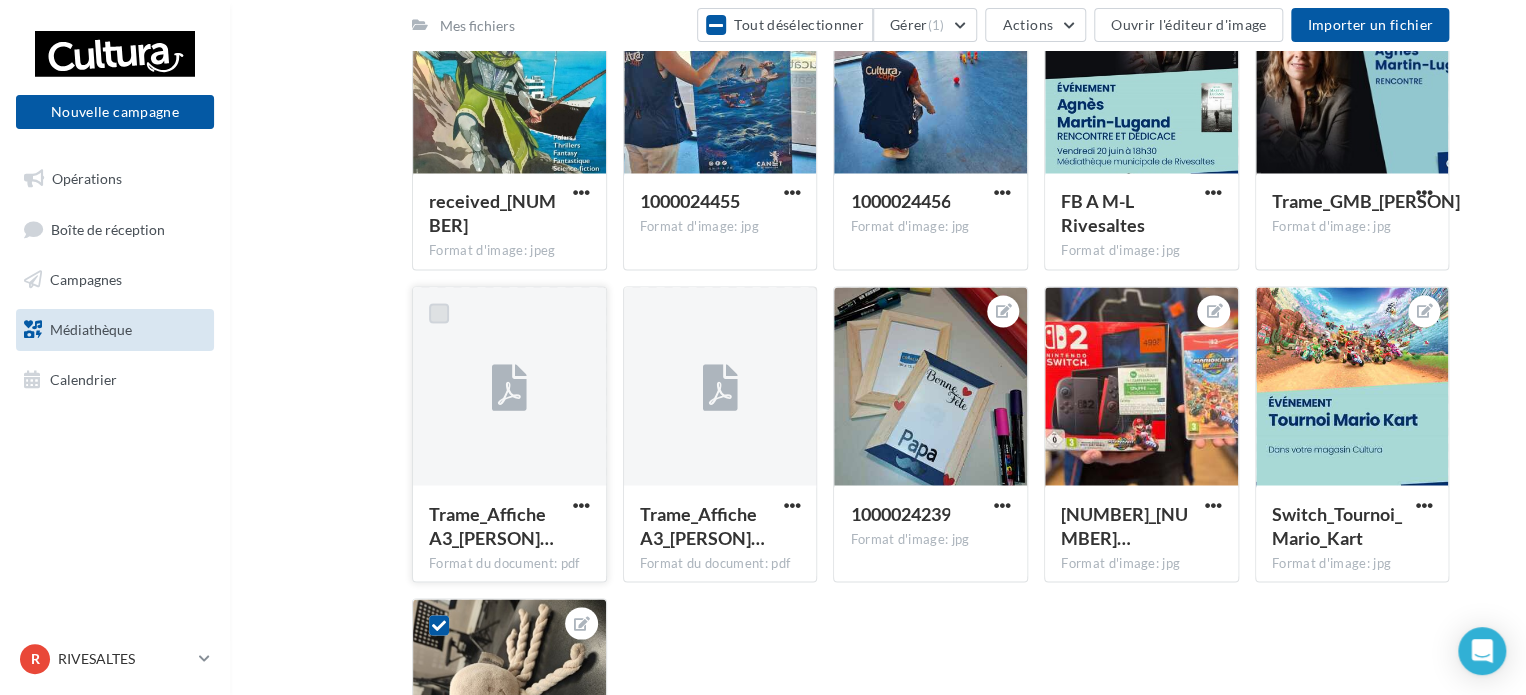 click at bounding box center (439, 313) 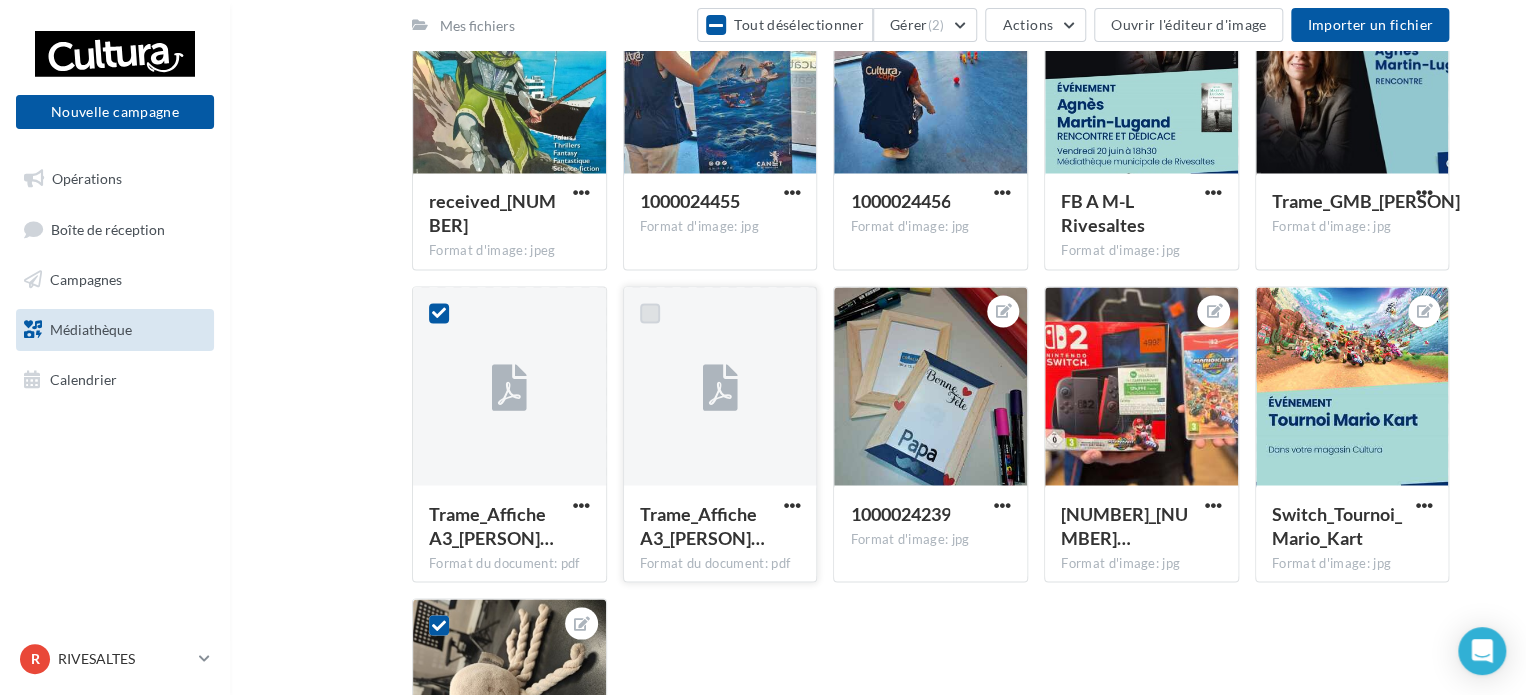 click at bounding box center [650, 313] 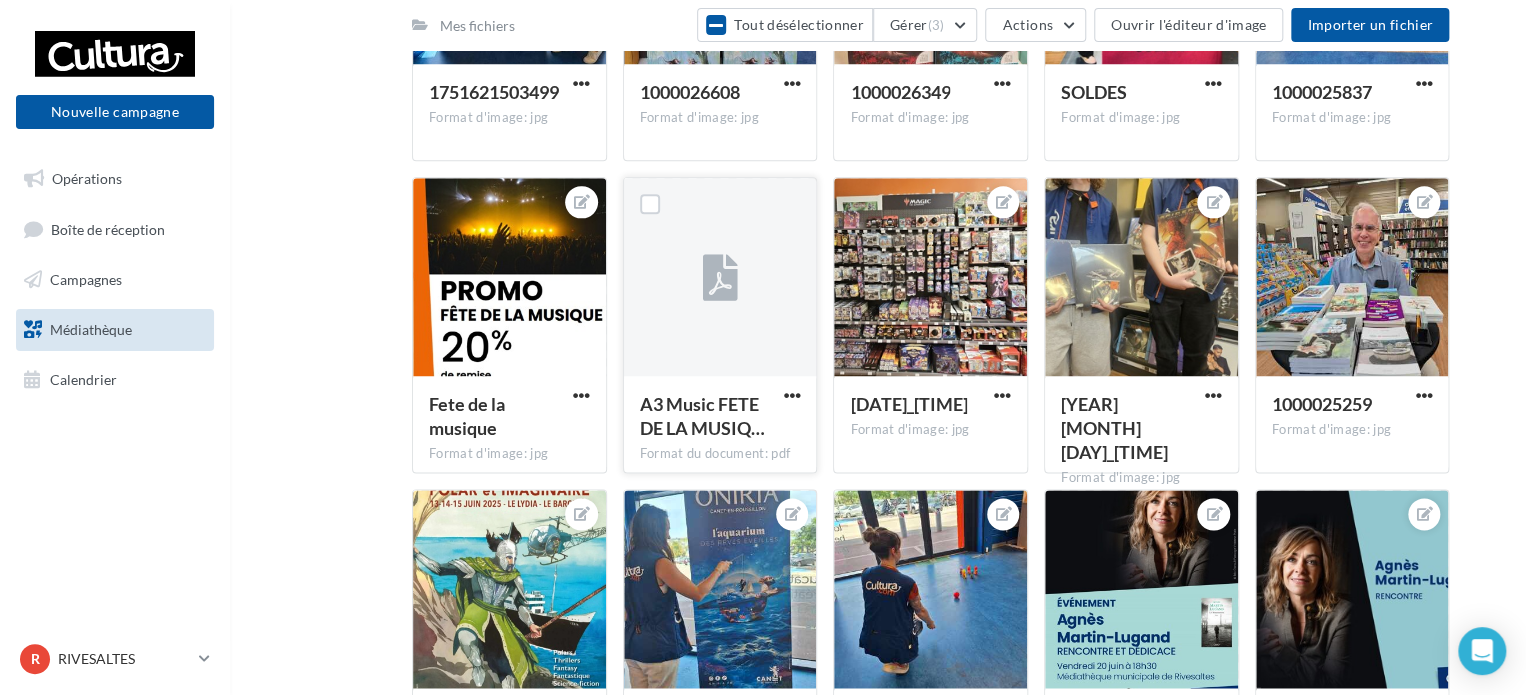 scroll, scrollTop: 920, scrollLeft: 0, axis: vertical 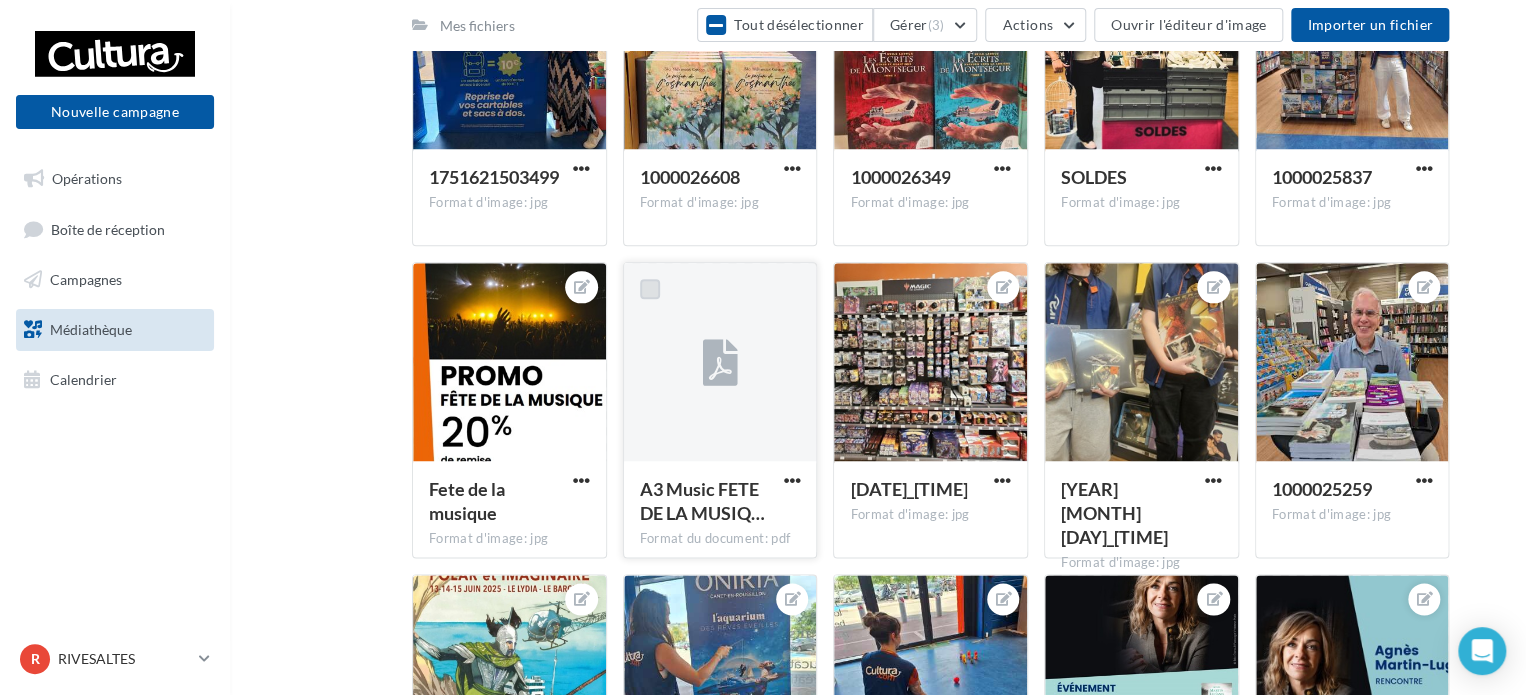 click at bounding box center (650, 289) 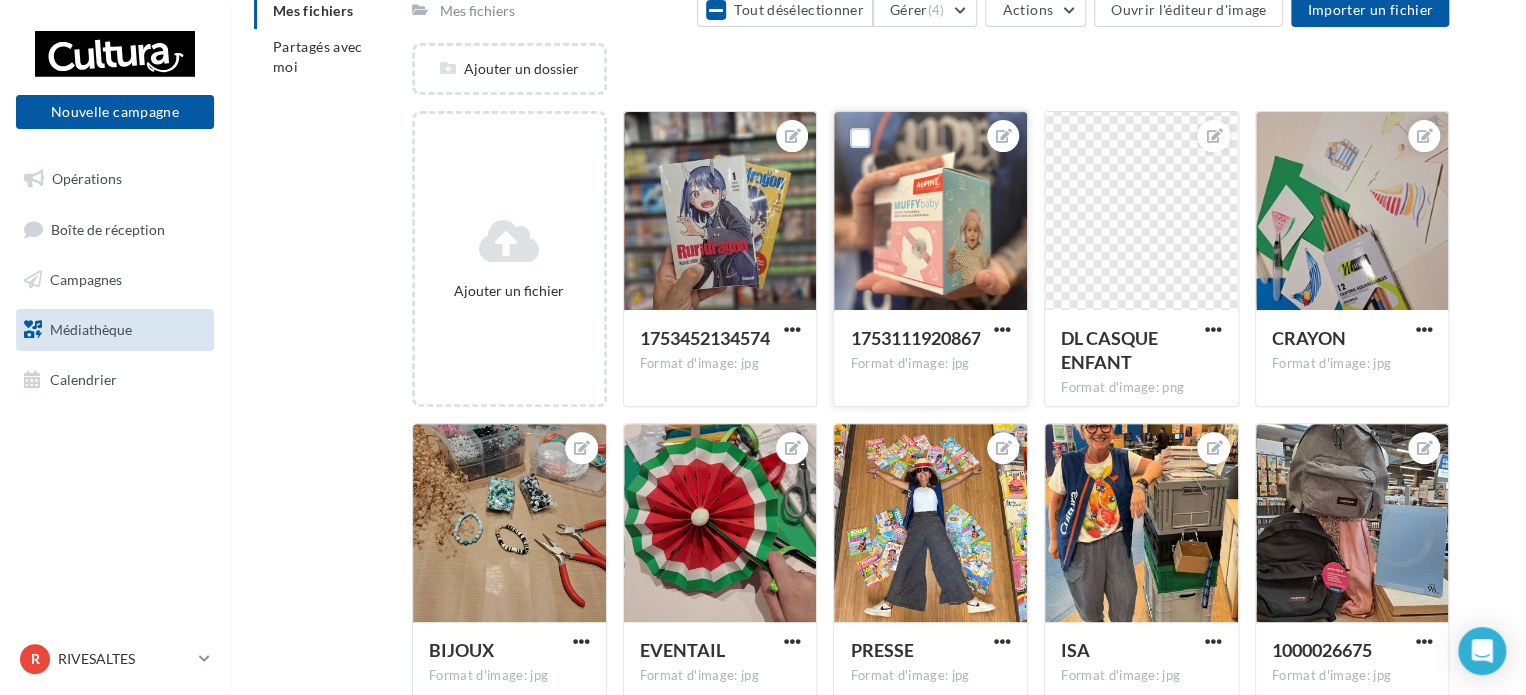 scroll, scrollTop: 0, scrollLeft: 0, axis: both 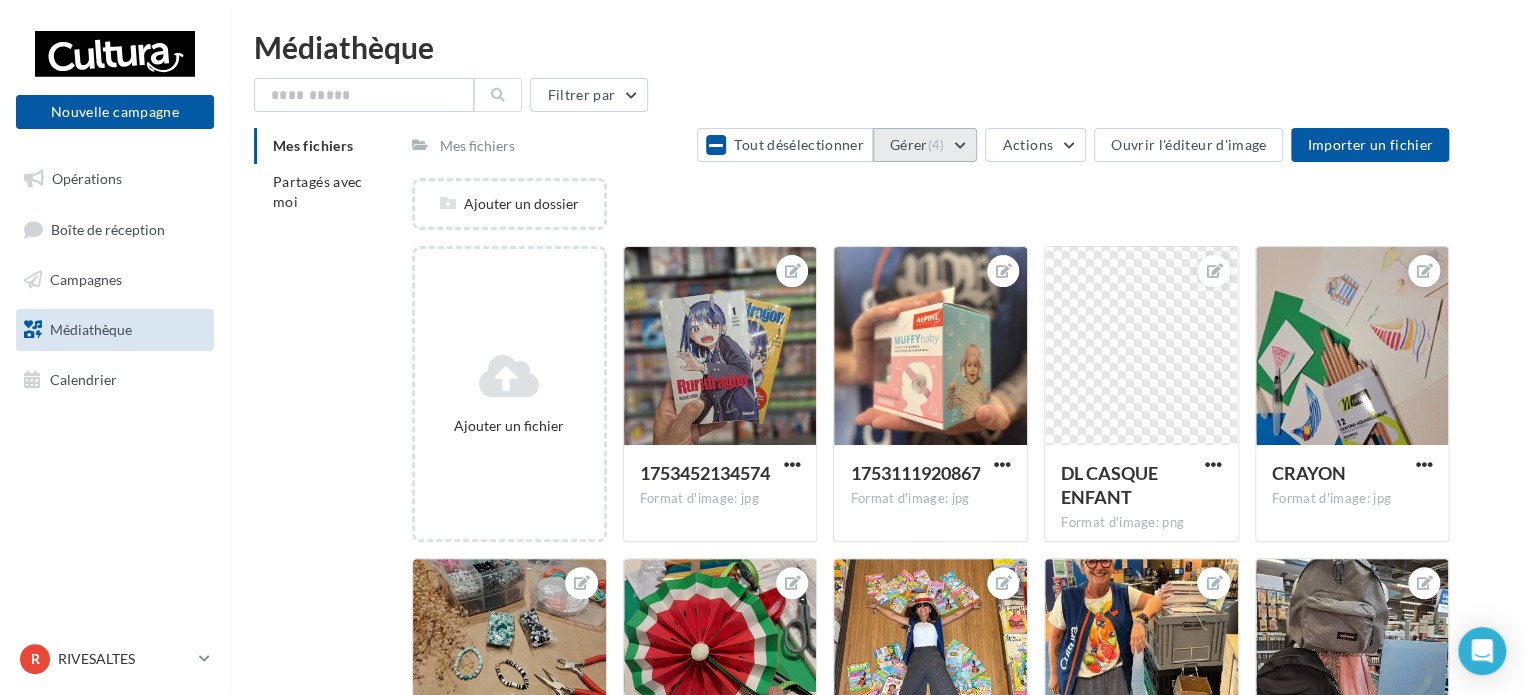 click on "Gérer   (4)" at bounding box center (925, 145) 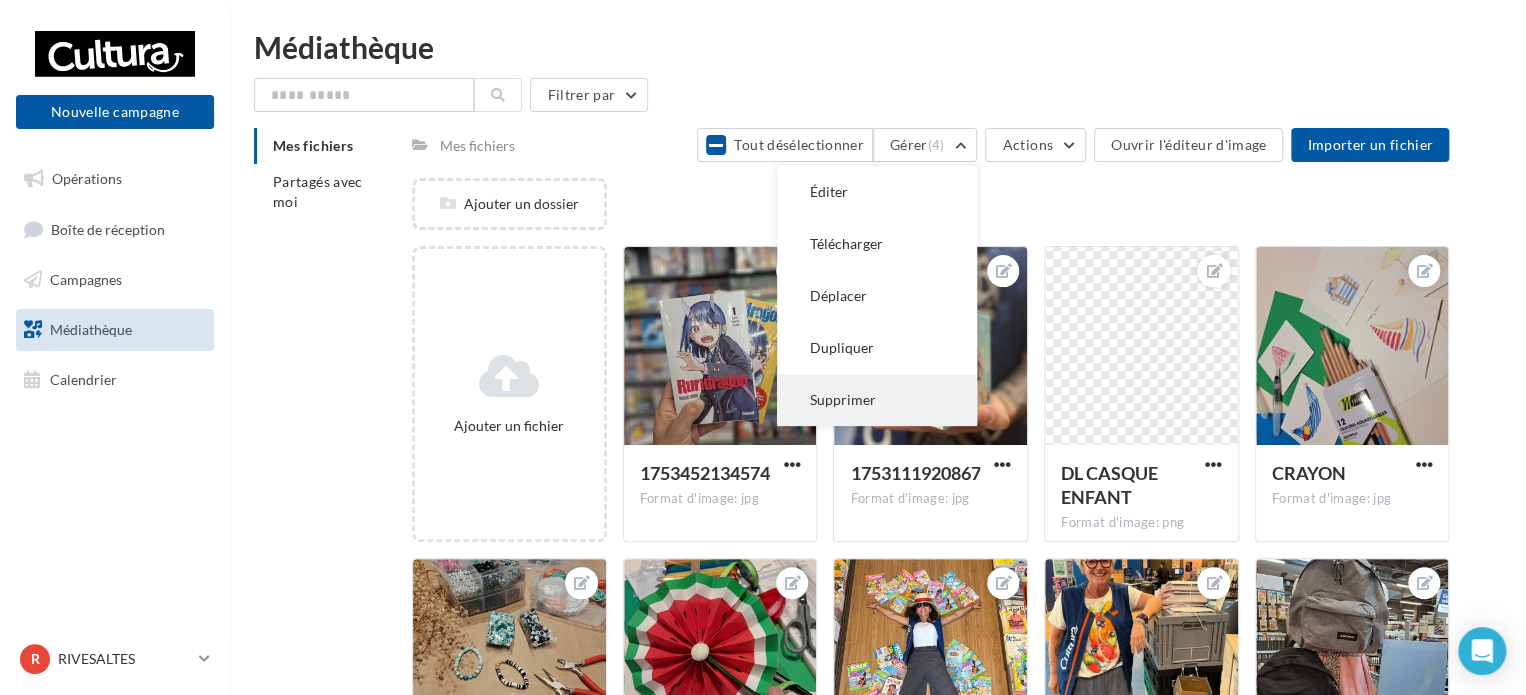 click on "Supprimer" at bounding box center [877, 400] 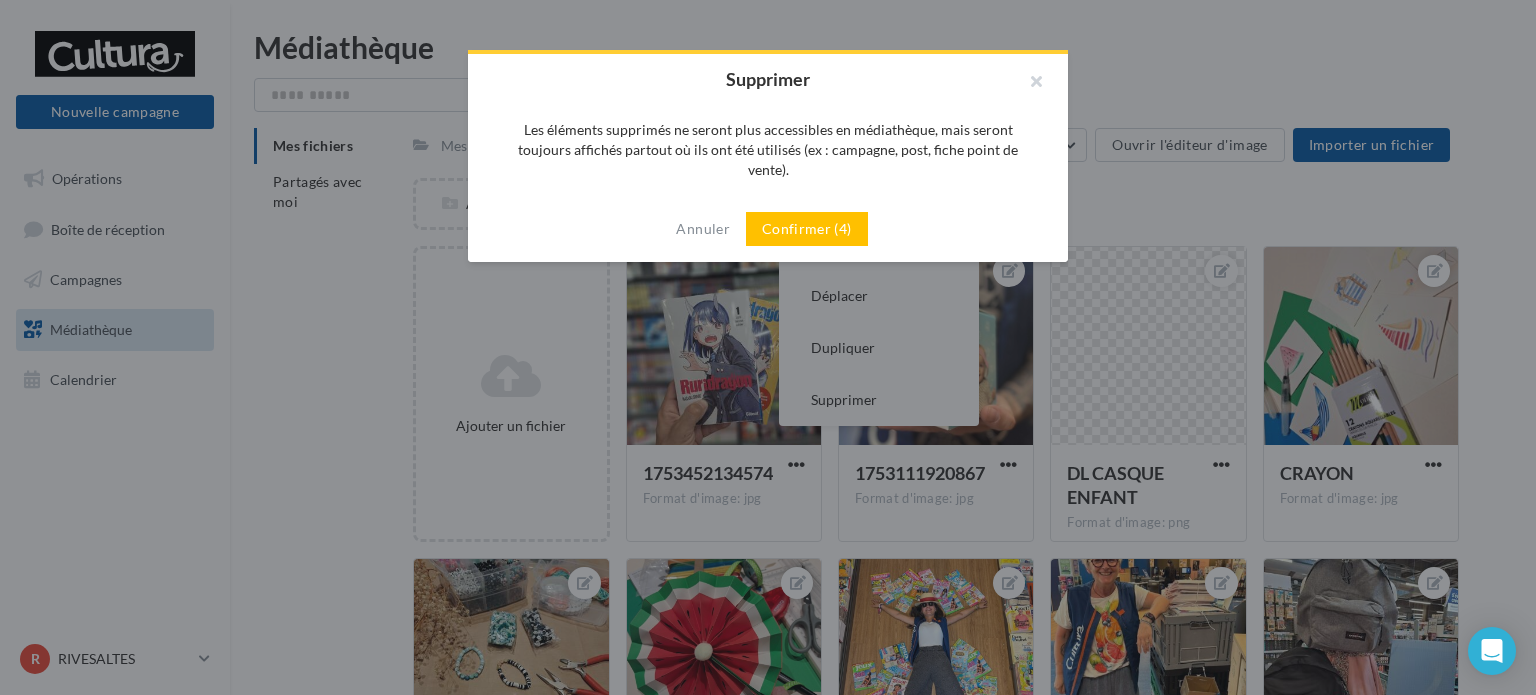 click on "Confirmer (4)" at bounding box center (807, 229) 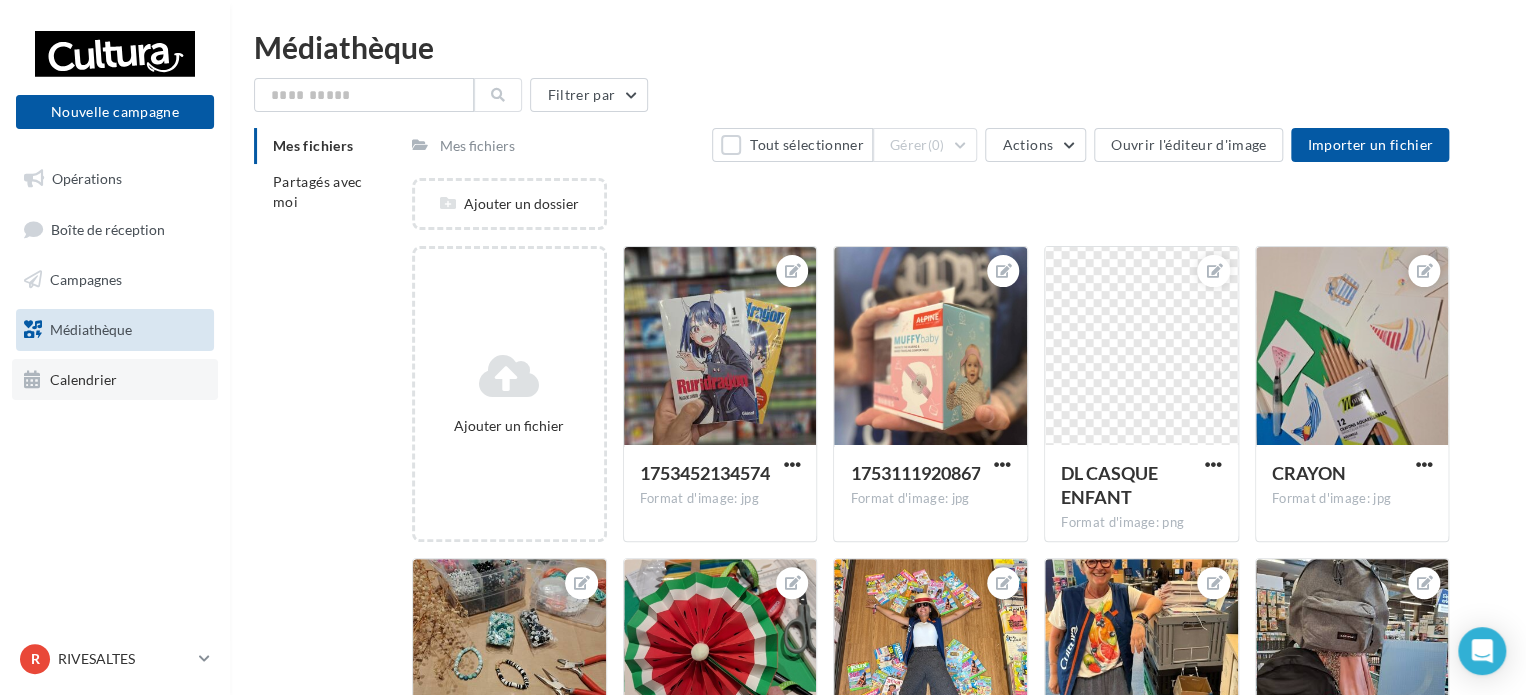 click on "Calendrier" at bounding box center [83, 378] 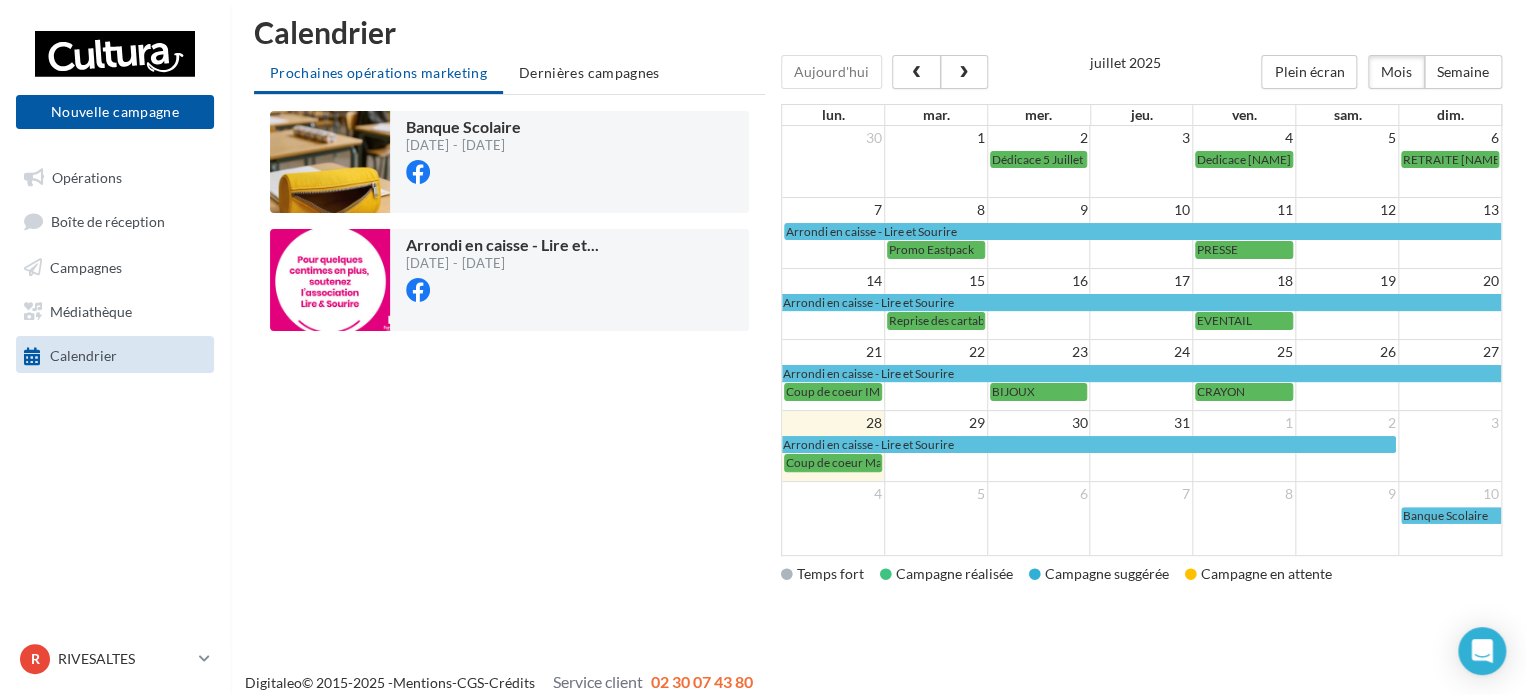 scroll, scrollTop: 0, scrollLeft: 0, axis: both 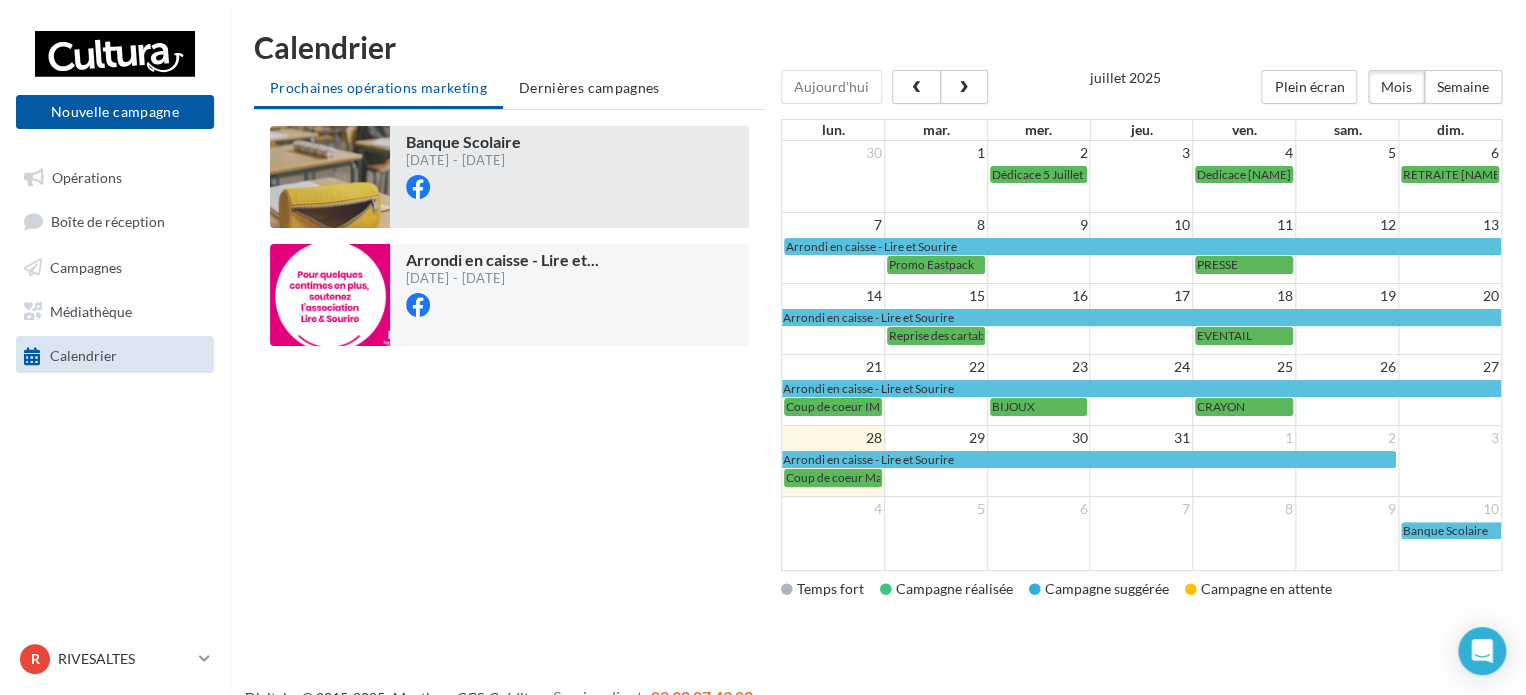 click on "Banque Scolaire  [DATE] - [DATE]" at bounding box center (569, 177) 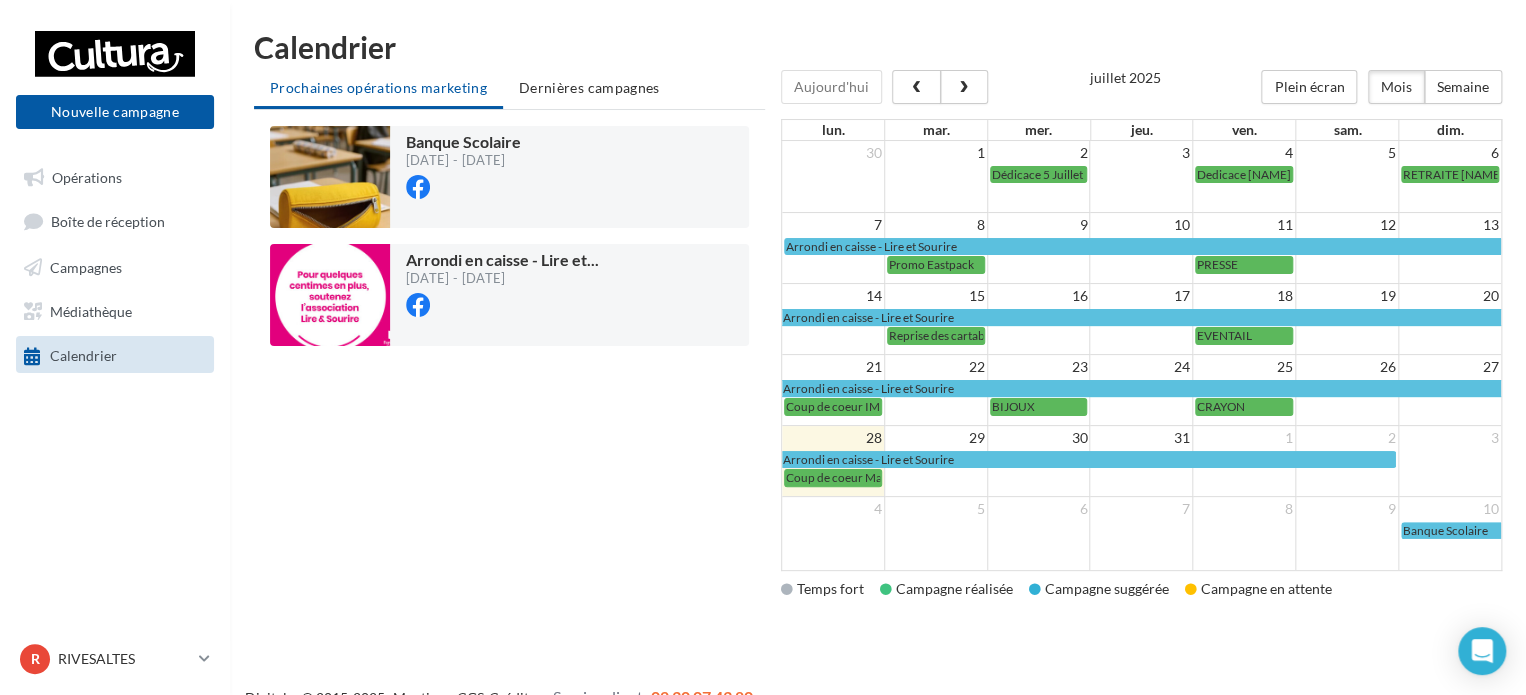 click on "Banque Scolaire  [DATE] - [DATE] Arrondi en caisse - Lire et   ... [DATE] - [DATE] Chargement '" at bounding box center [509, 360] 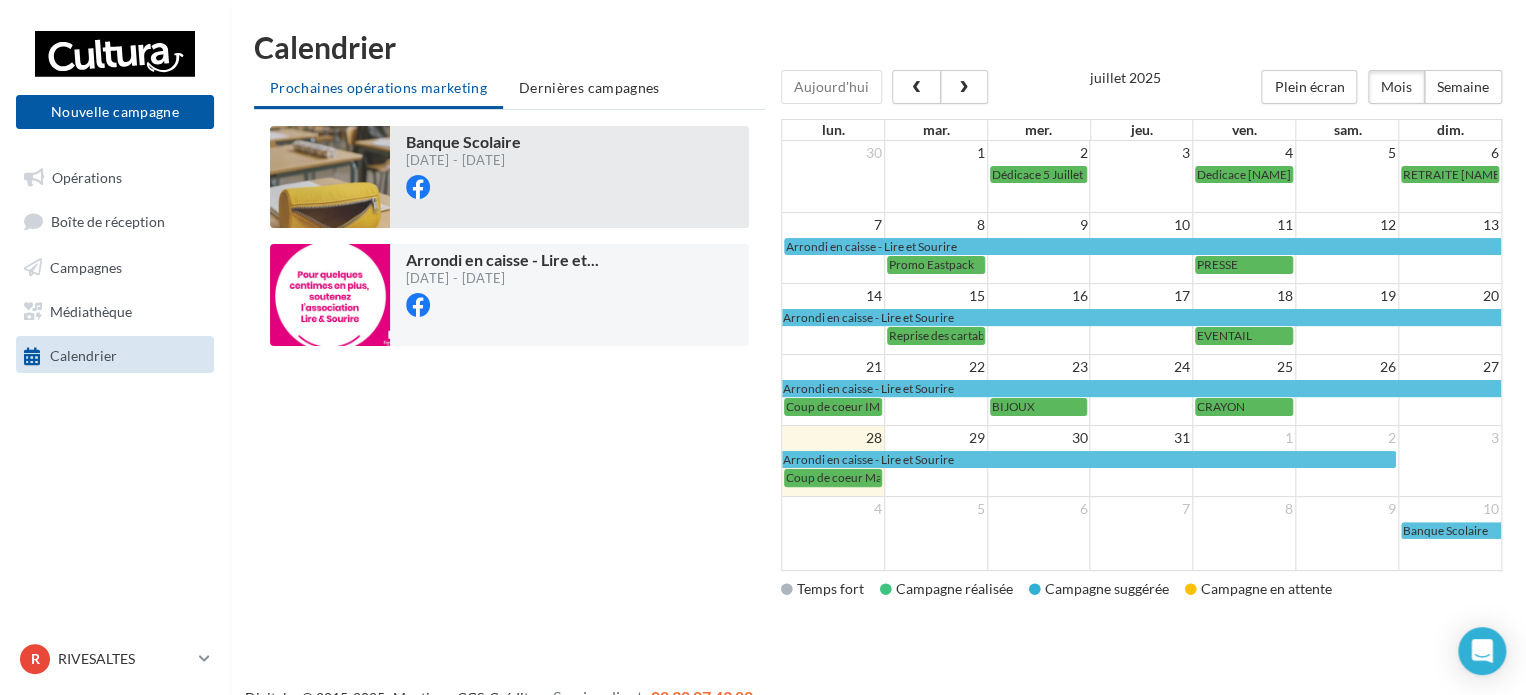 click at bounding box center (330, 177) 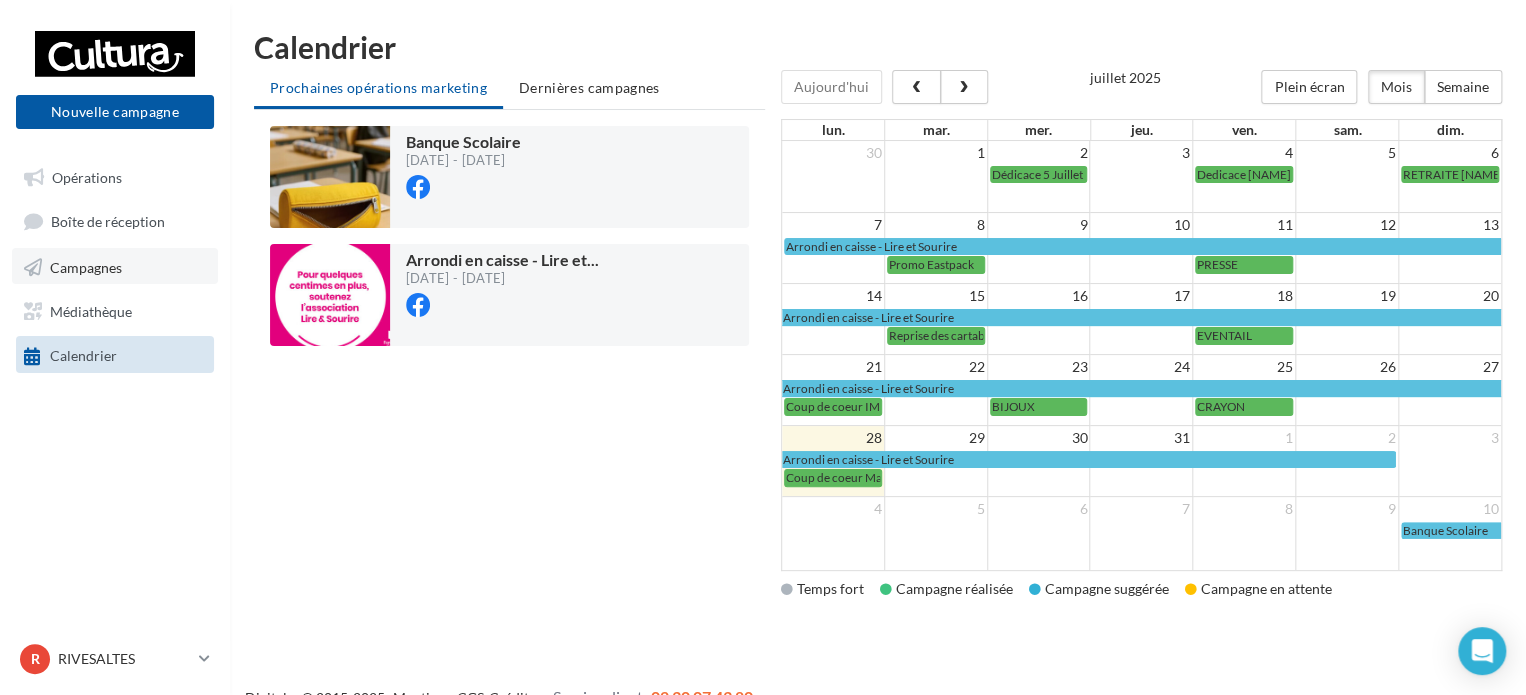 click on "Campagnes" at bounding box center (86, 266) 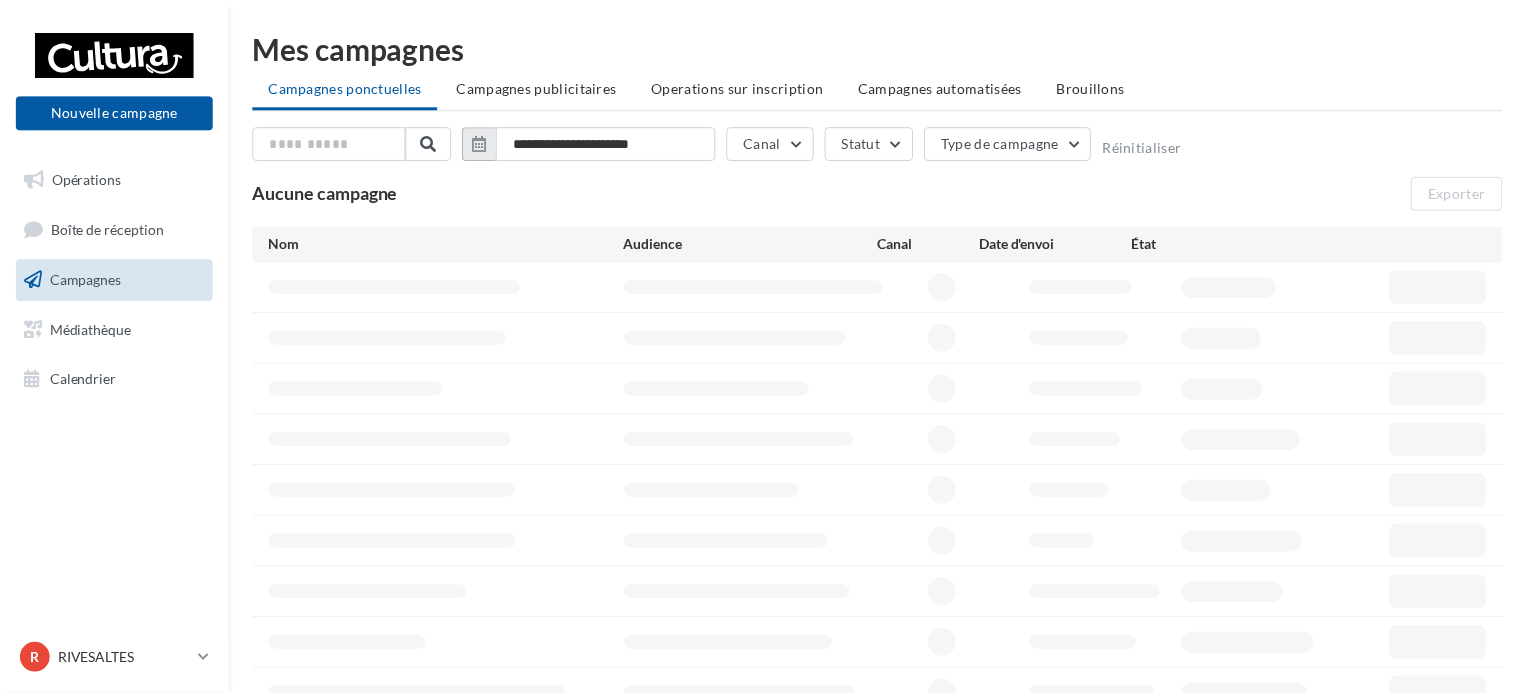 scroll, scrollTop: 0, scrollLeft: 0, axis: both 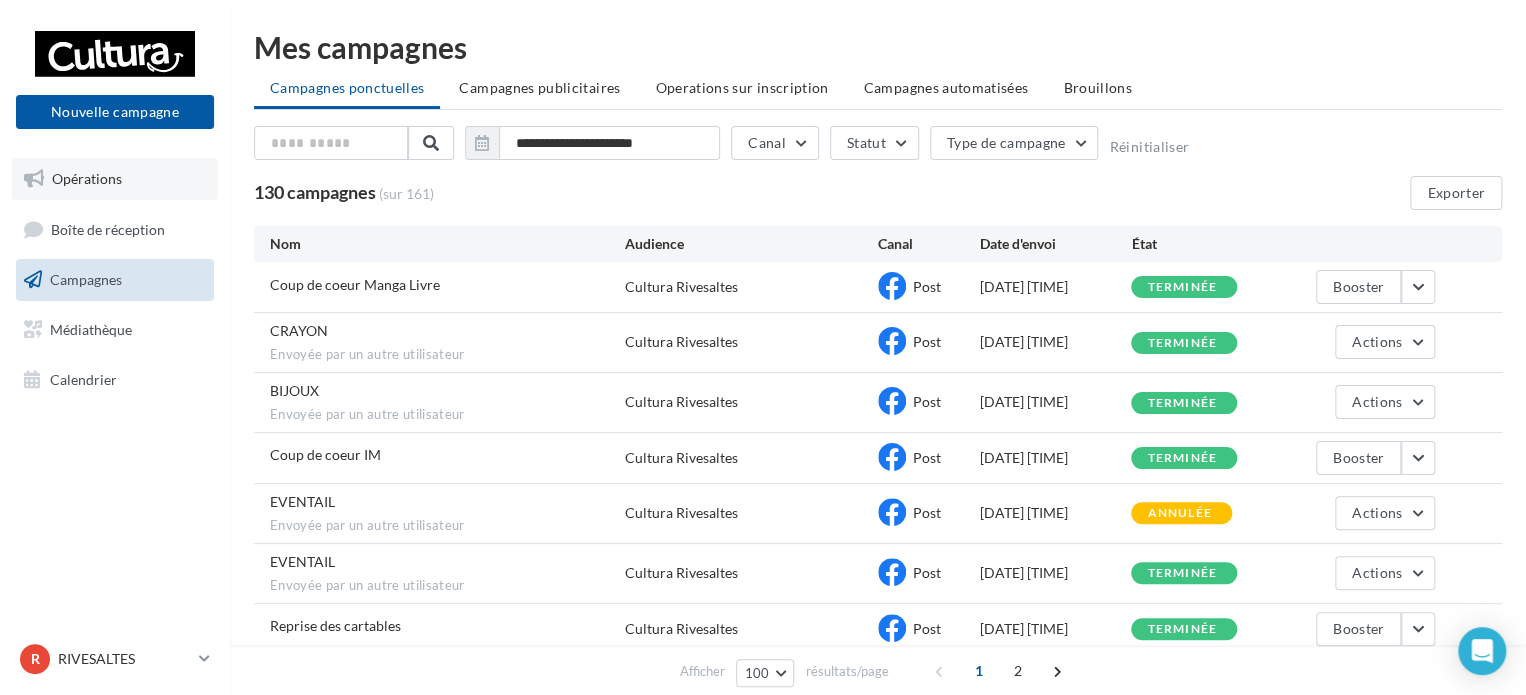 click on "Opérations" at bounding box center [115, 179] 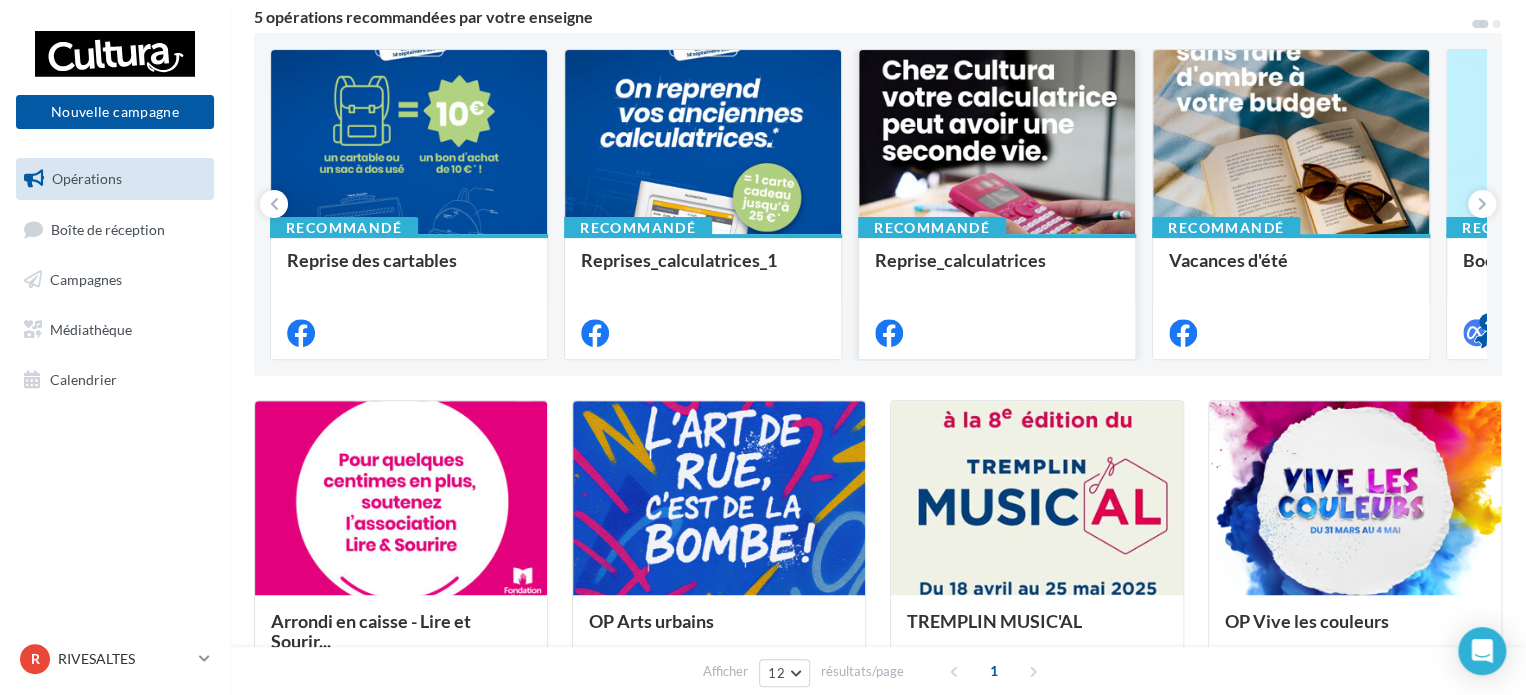 scroll, scrollTop: 63, scrollLeft: 0, axis: vertical 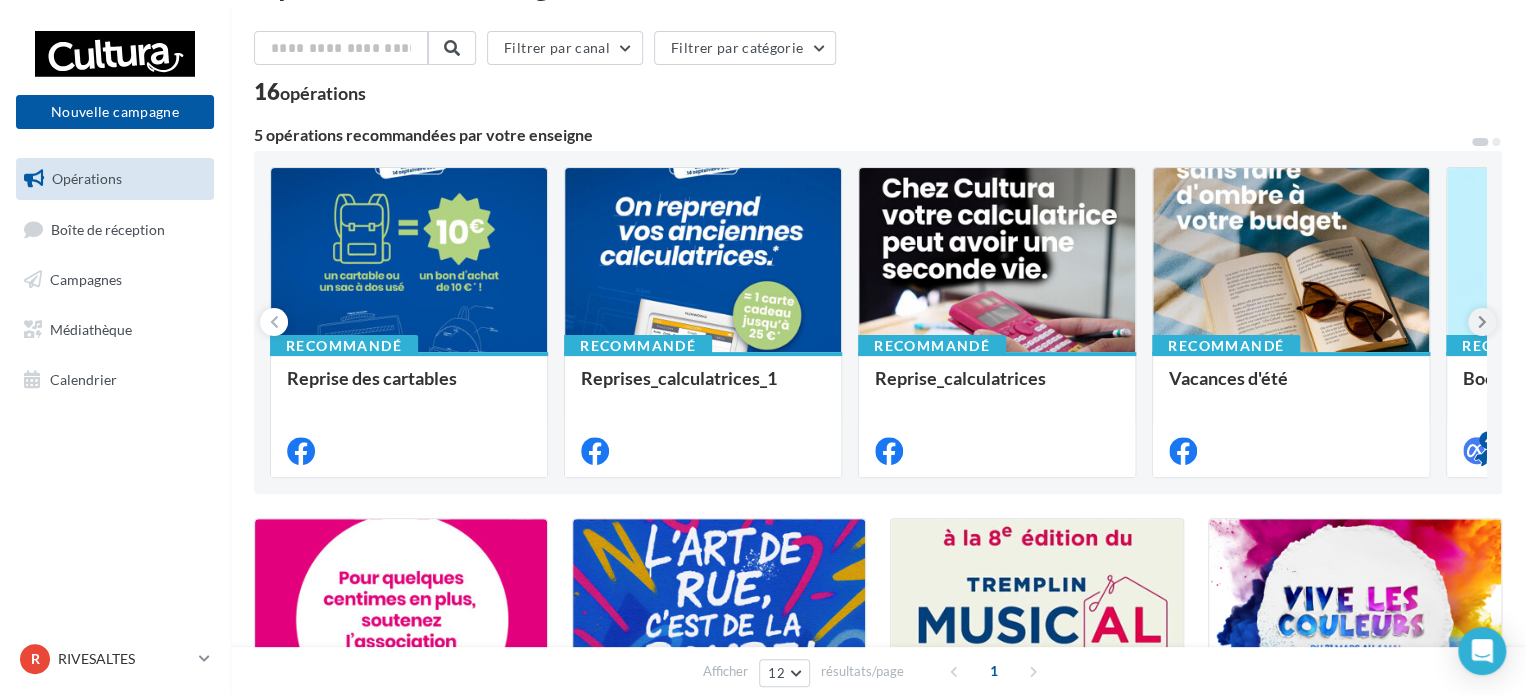 click at bounding box center [1482, 322] 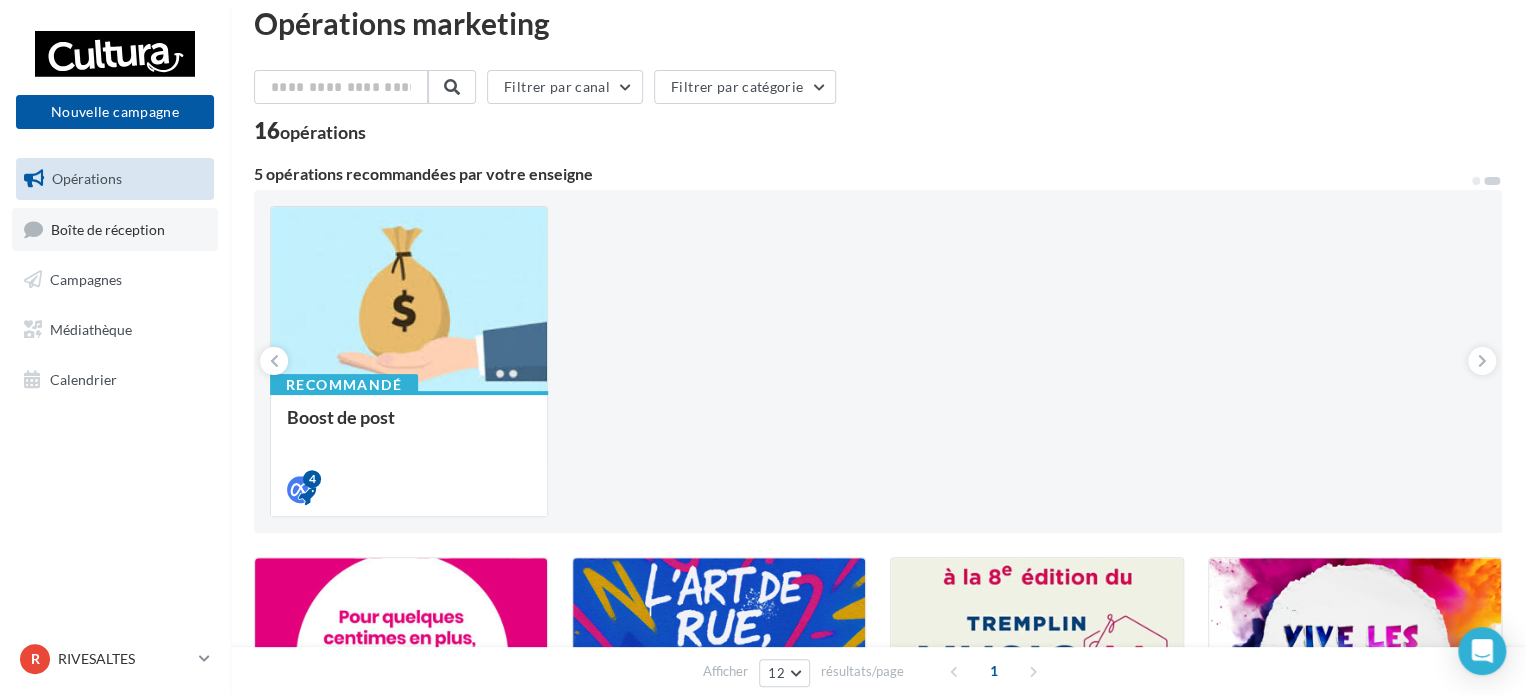 scroll, scrollTop: 0, scrollLeft: 0, axis: both 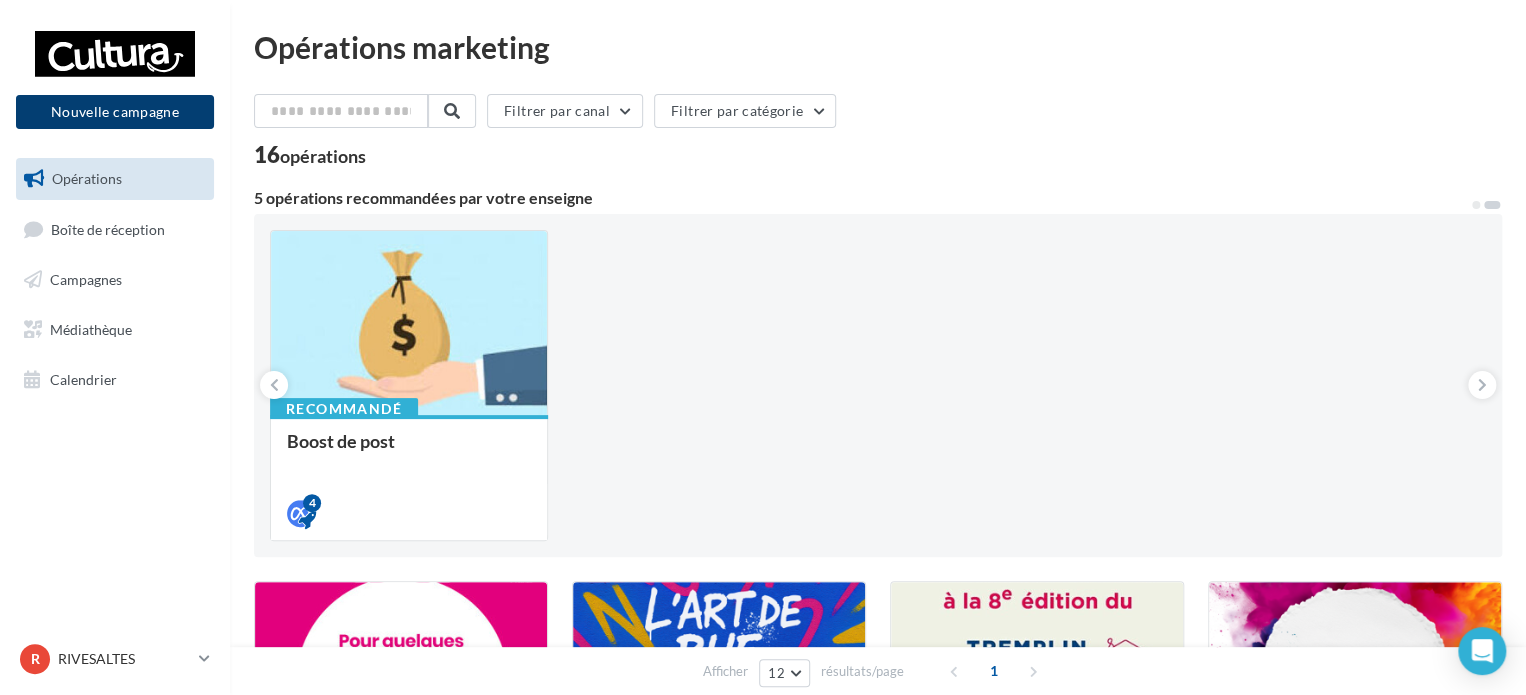 click on "Nouvelle campagne" at bounding box center [115, 112] 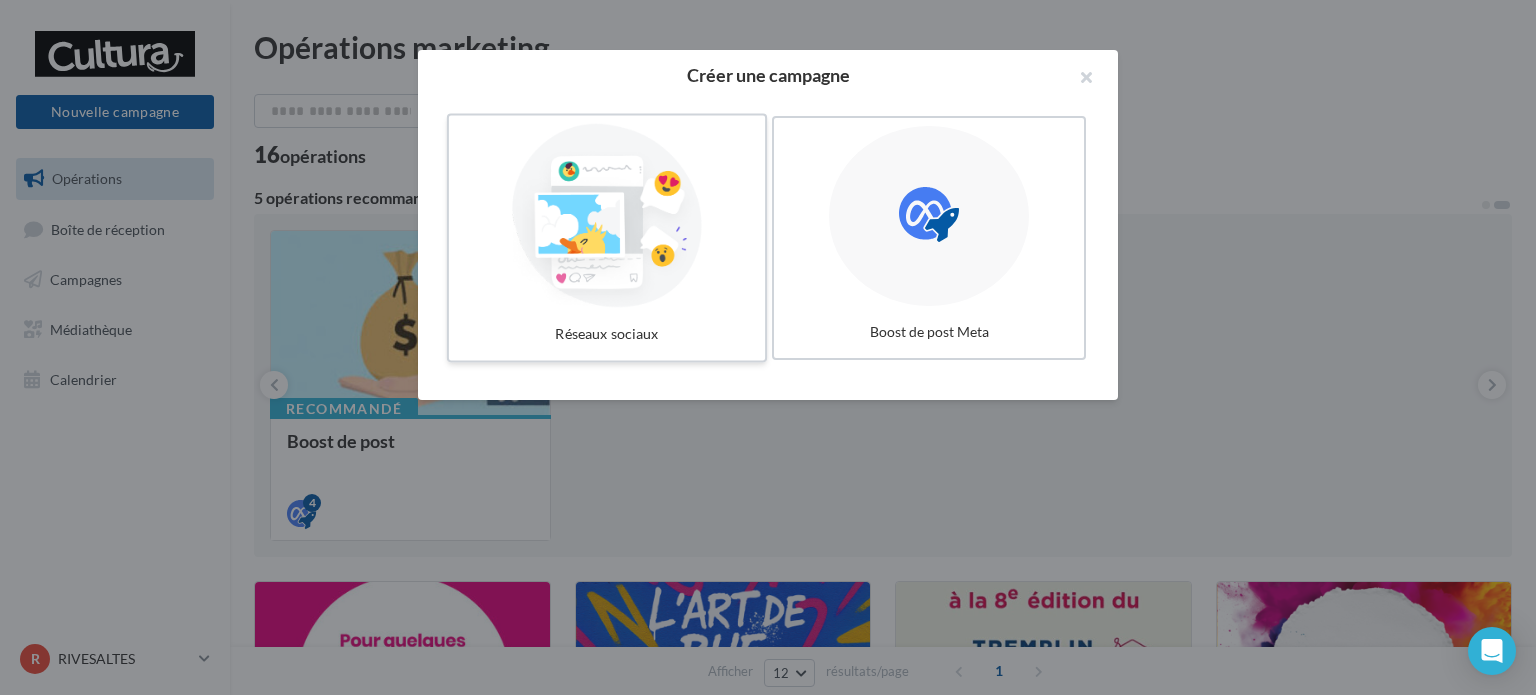 click at bounding box center [607, 216] 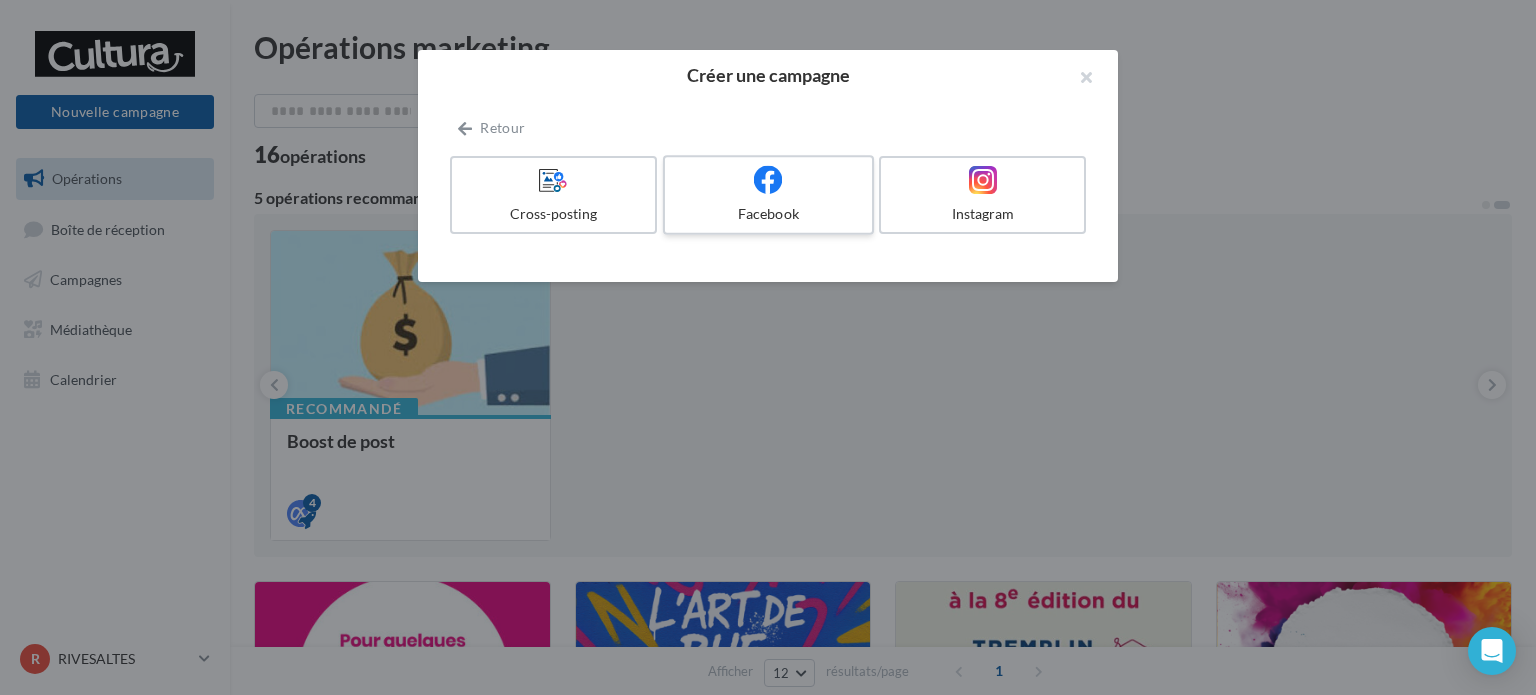 click at bounding box center (768, 180) 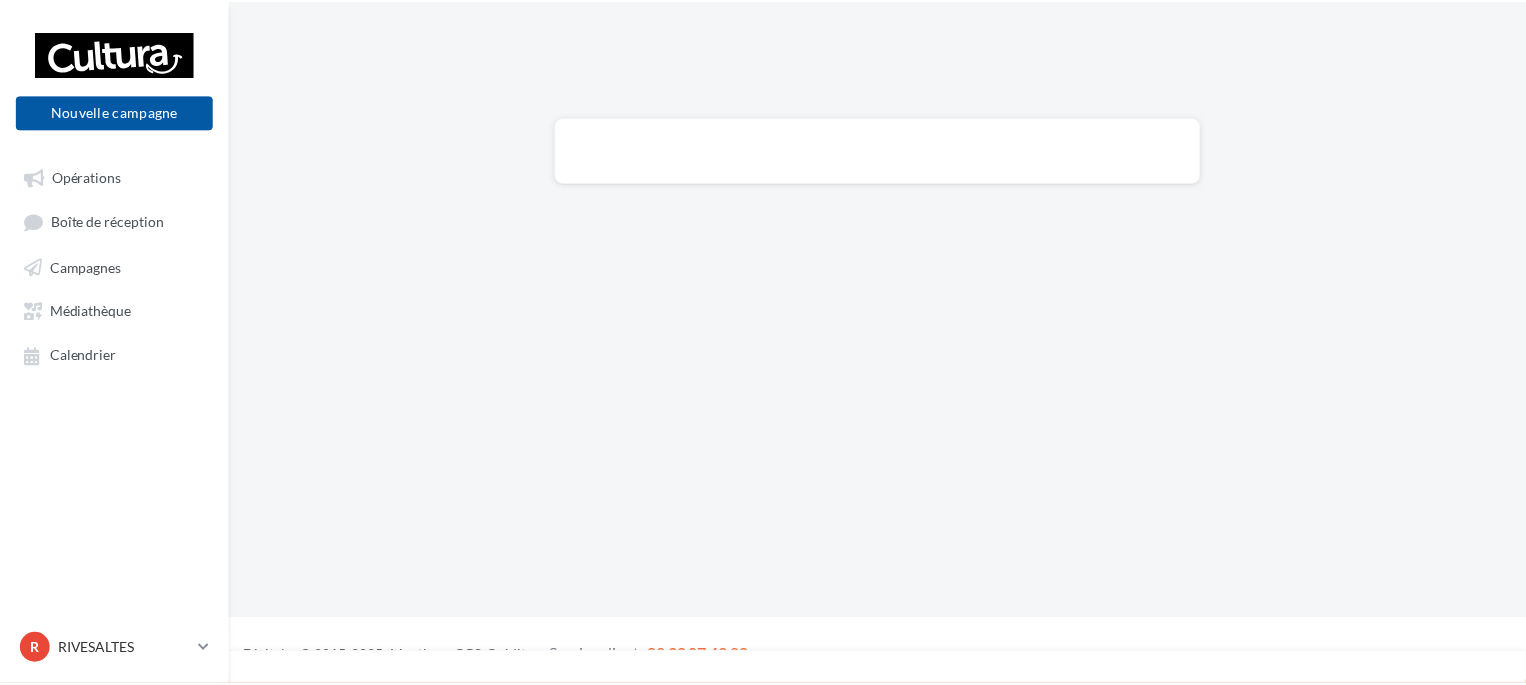 scroll, scrollTop: 0, scrollLeft: 0, axis: both 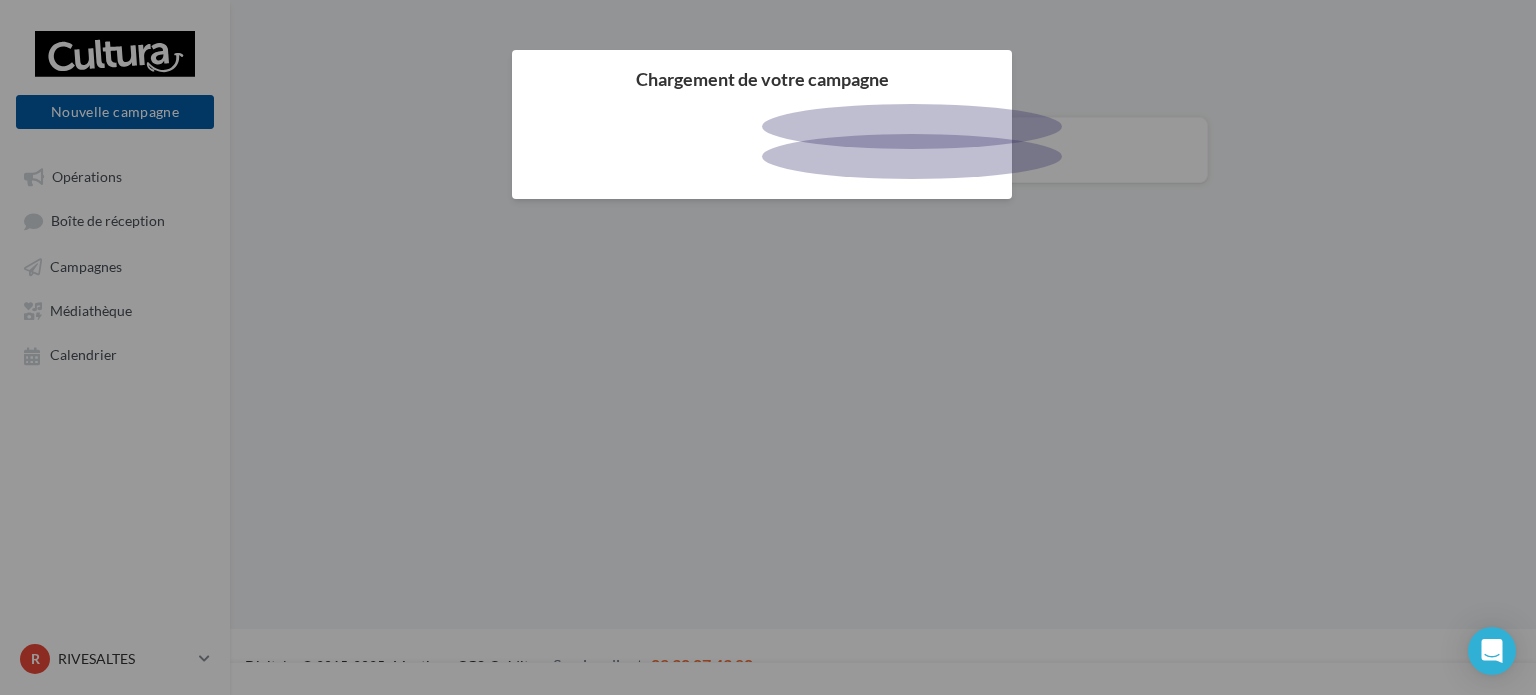 click at bounding box center (768, 347) 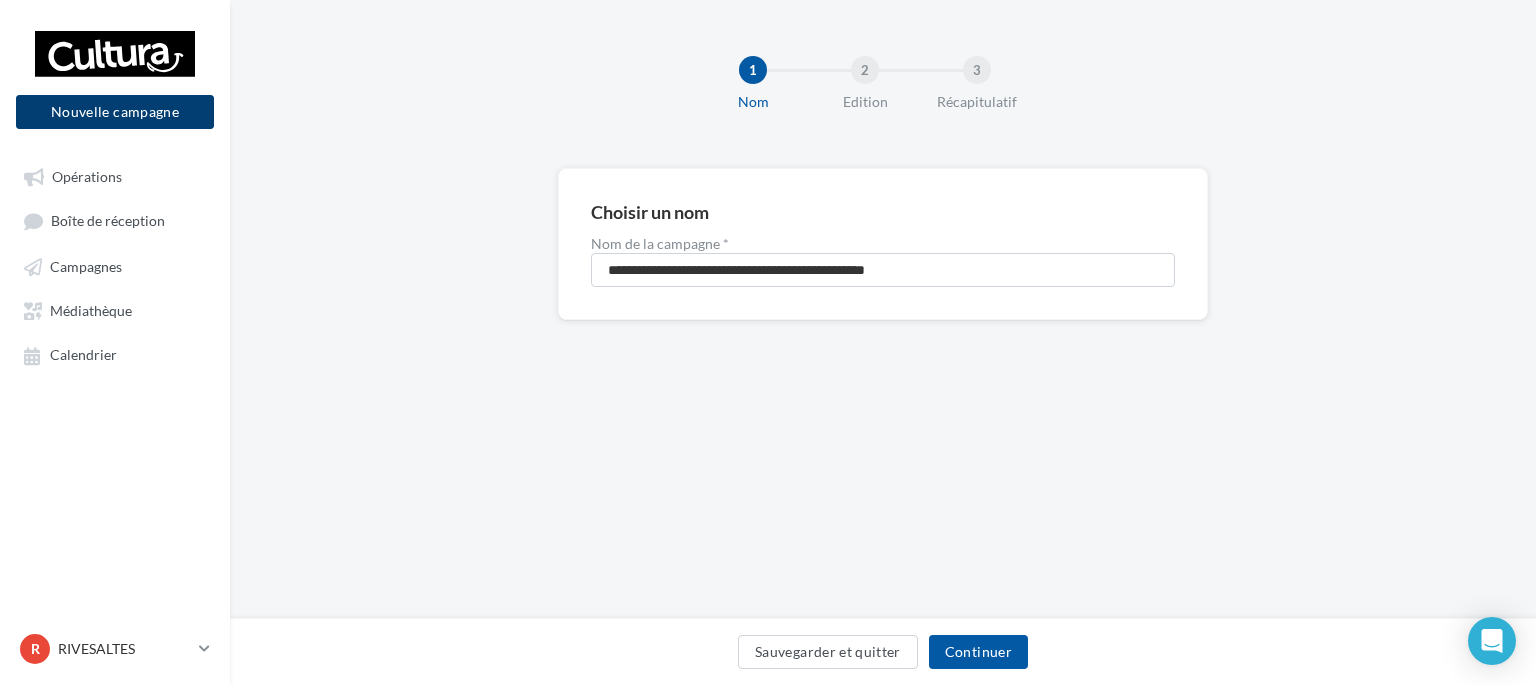 click on "Nouvelle campagne" at bounding box center [115, 112] 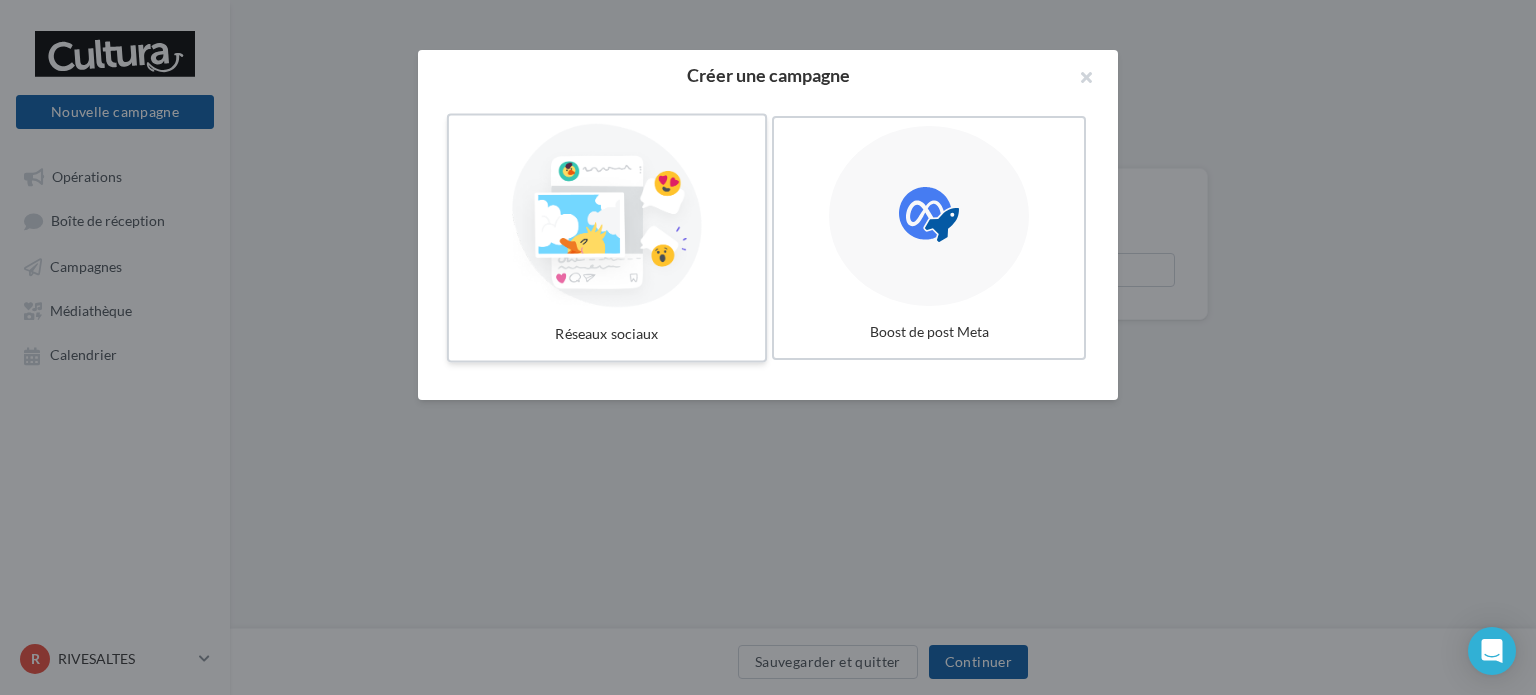 click at bounding box center [607, 216] 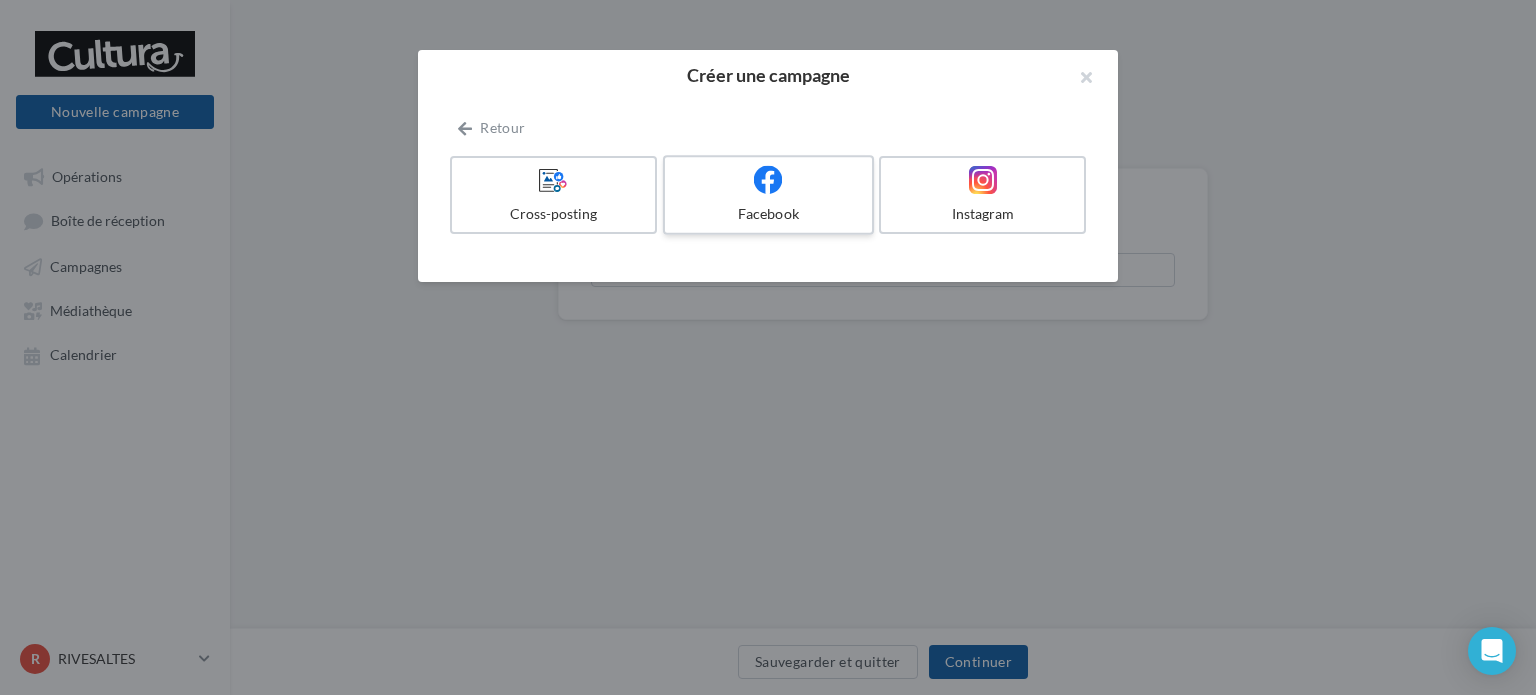click at bounding box center (768, 180) 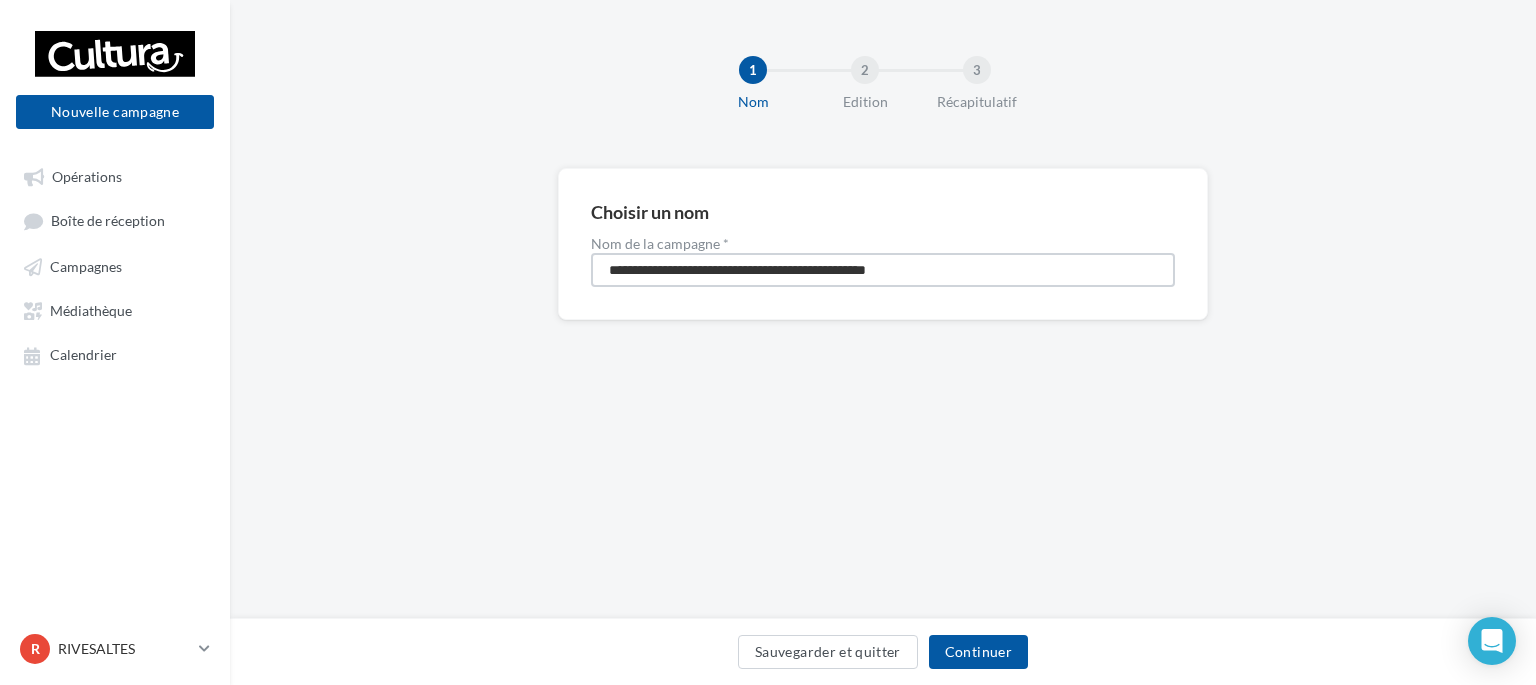 click on "**********" at bounding box center [883, 270] 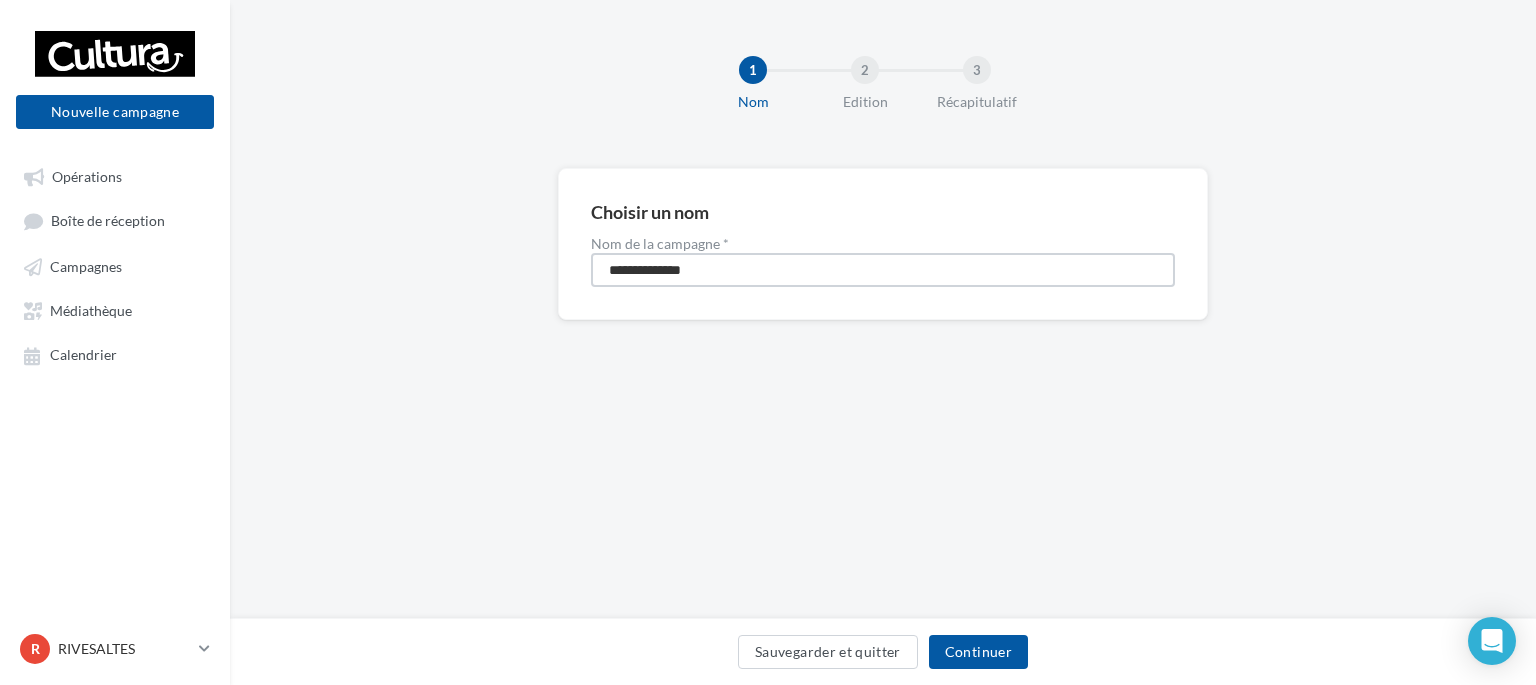 type on "**********" 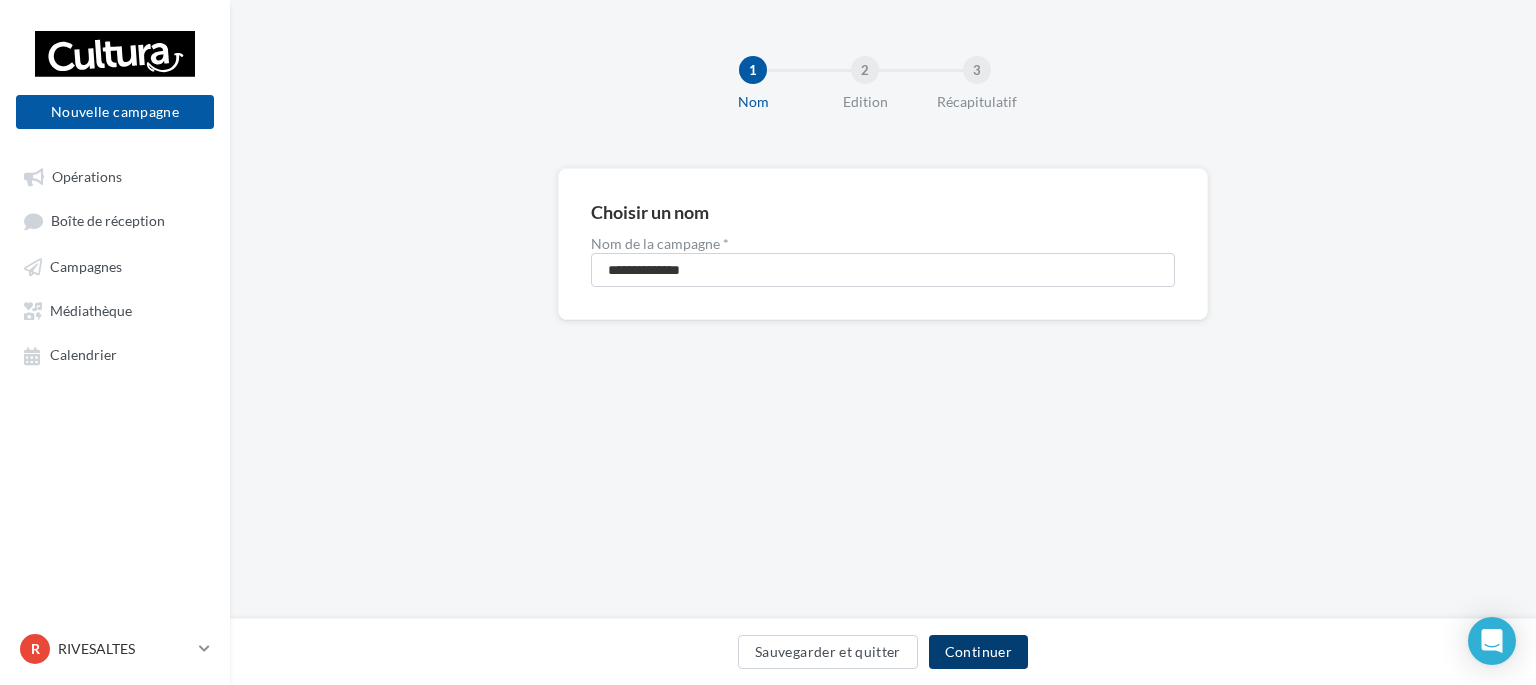 click on "Continuer" at bounding box center (978, 652) 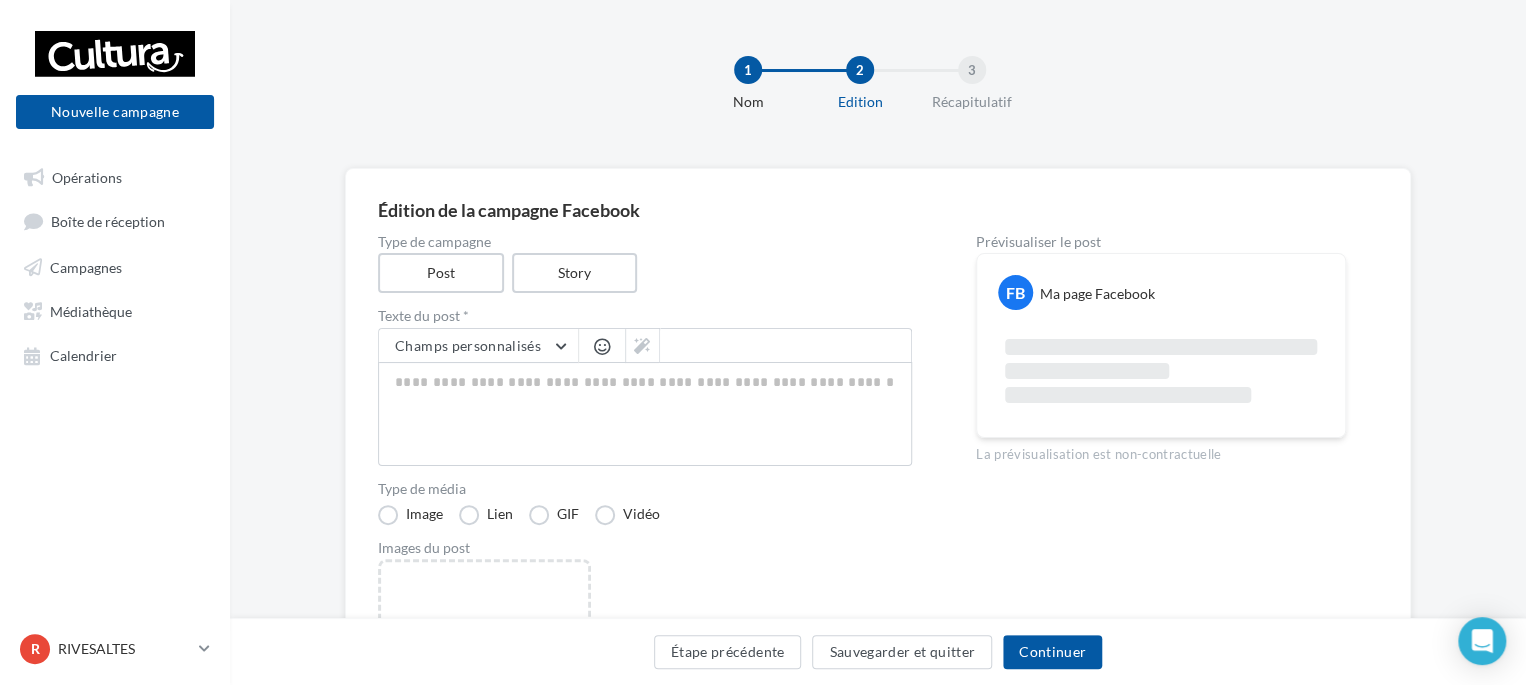 scroll, scrollTop: 297, scrollLeft: 0, axis: vertical 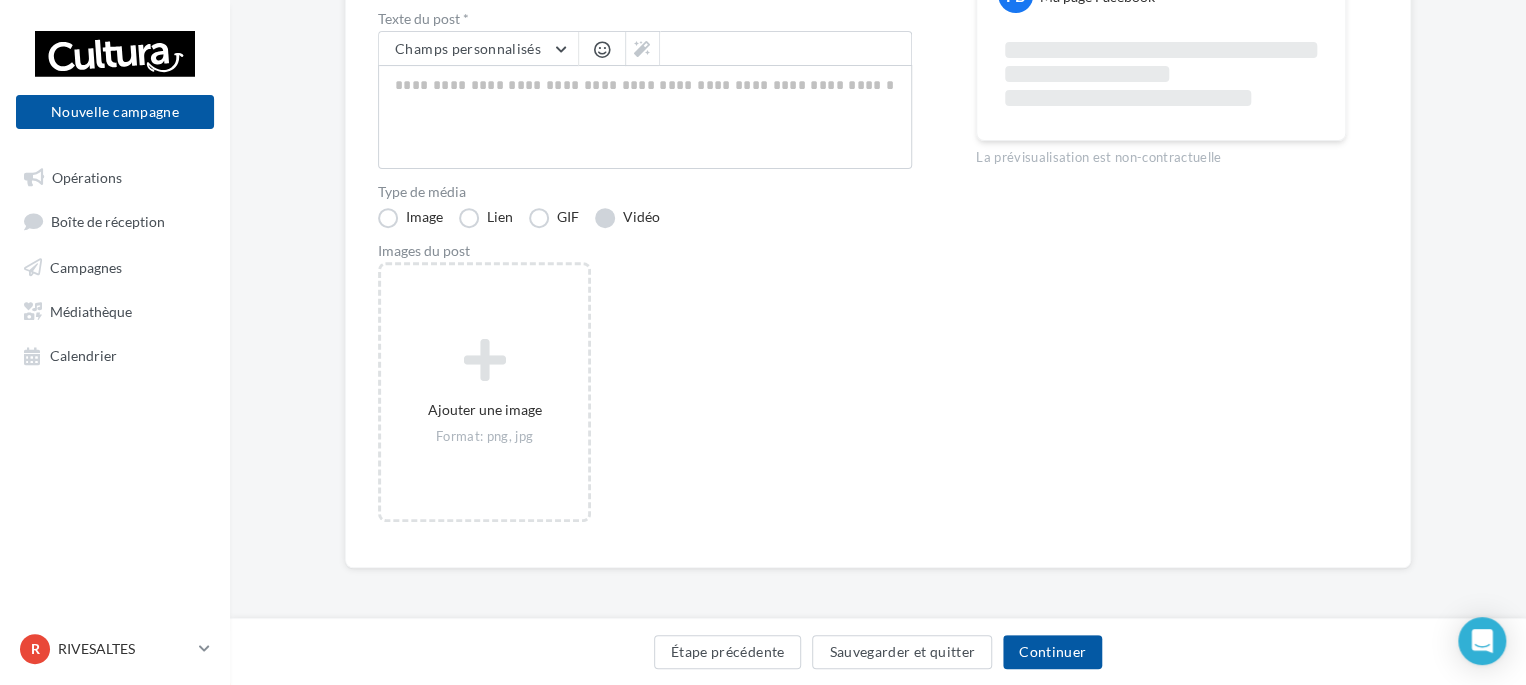 click on "Vidéo" at bounding box center [627, 218] 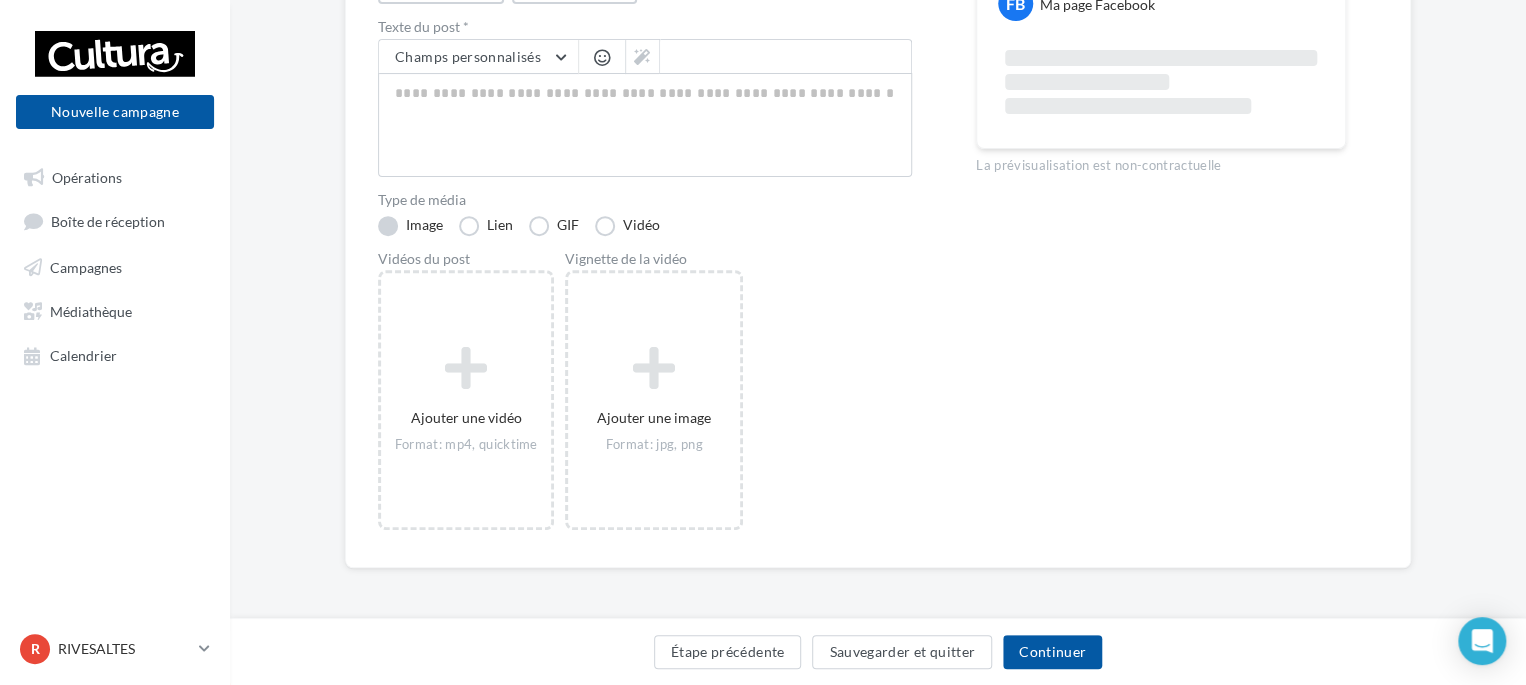click on "Image" at bounding box center (410, 226) 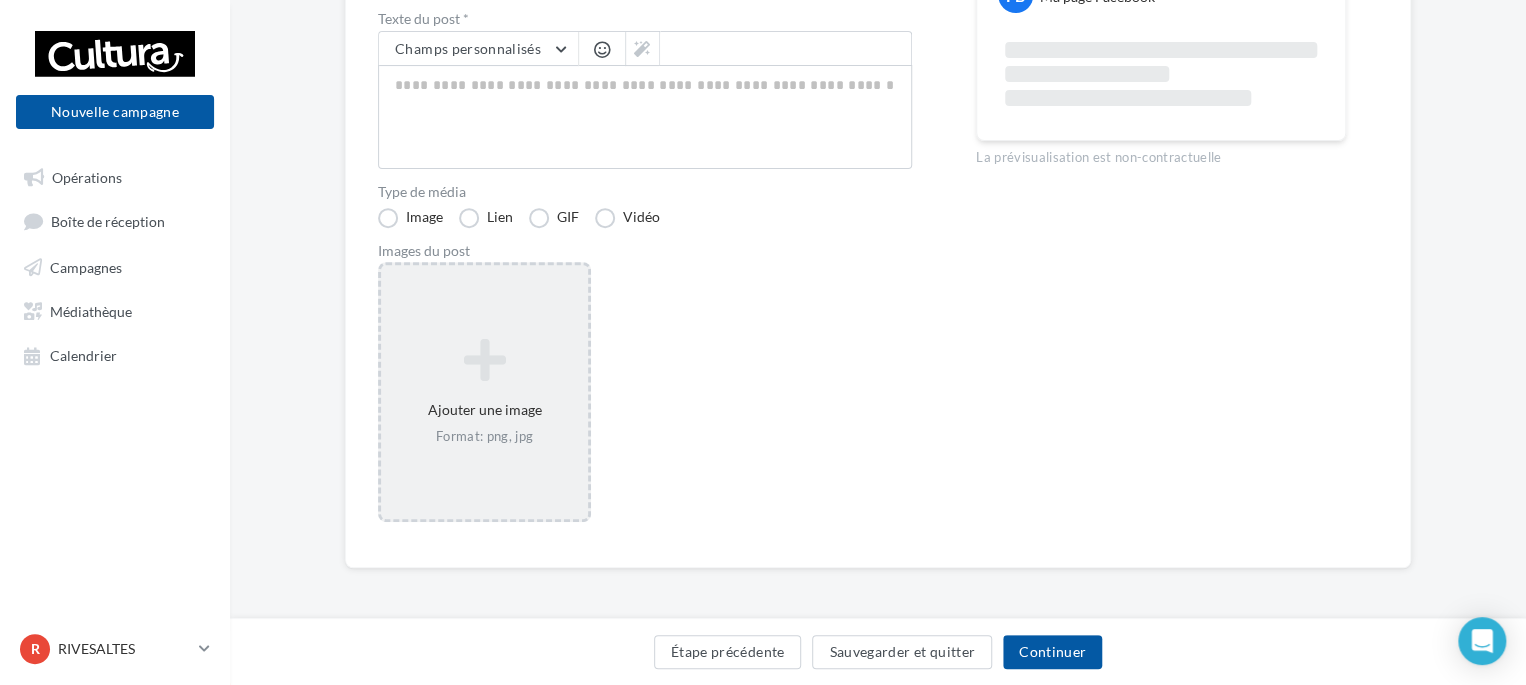 click at bounding box center [484, 360] 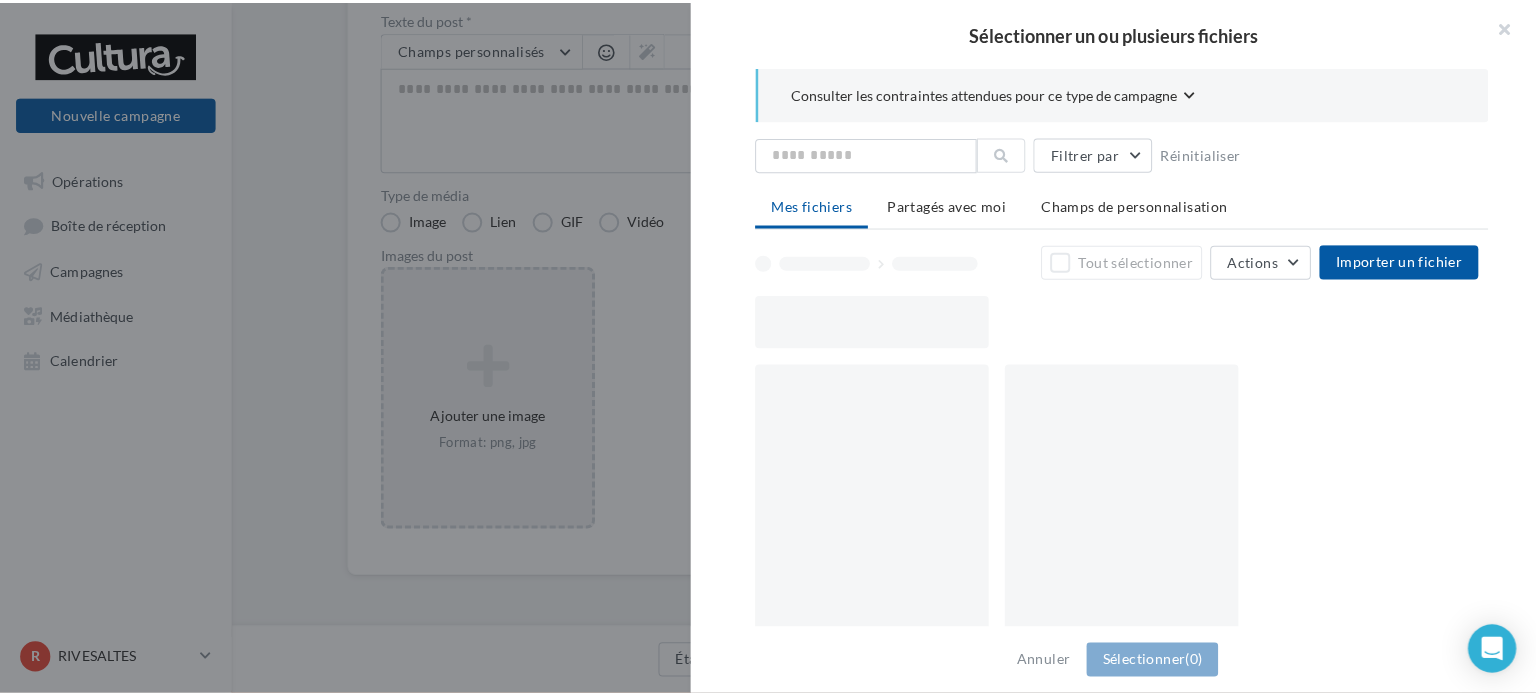 scroll, scrollTop: 287, scrollLeft: 0, axis: vertical 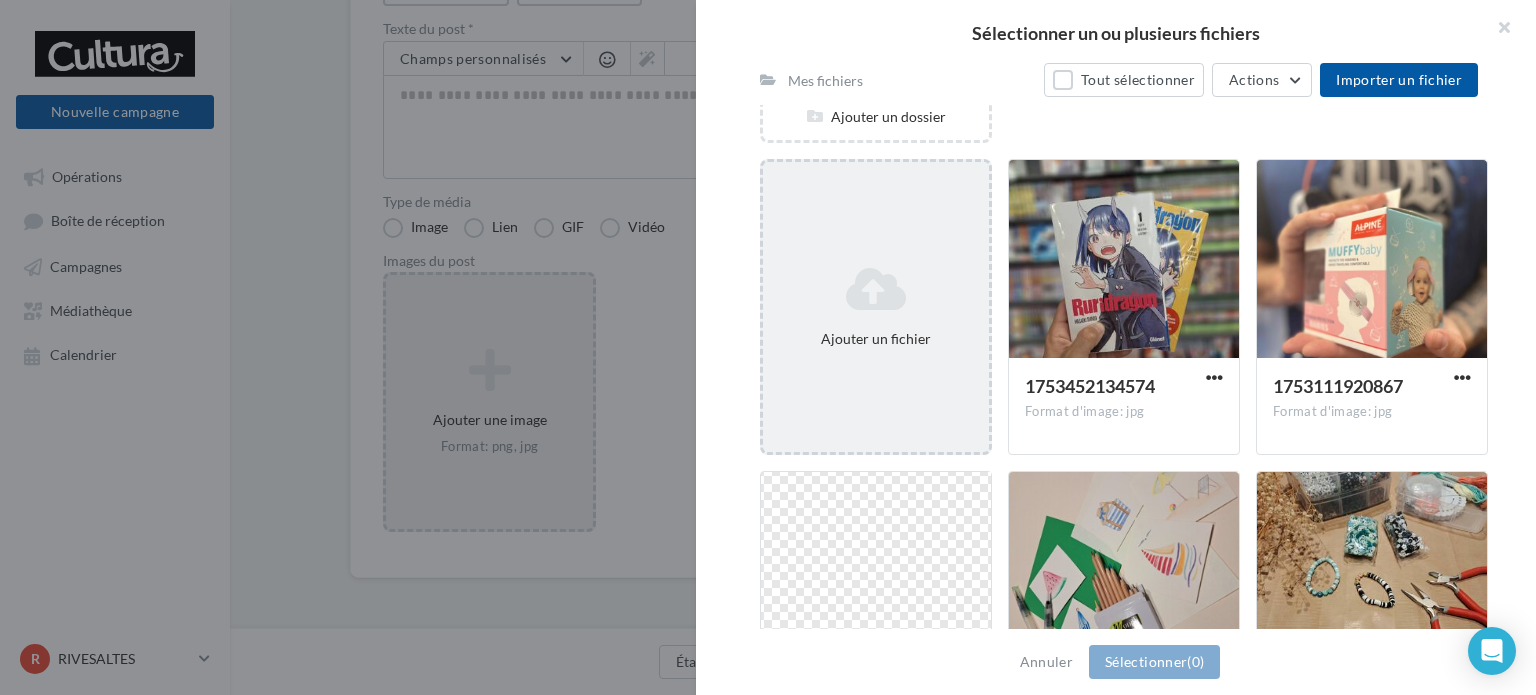 click at bounding box center (876, 289) 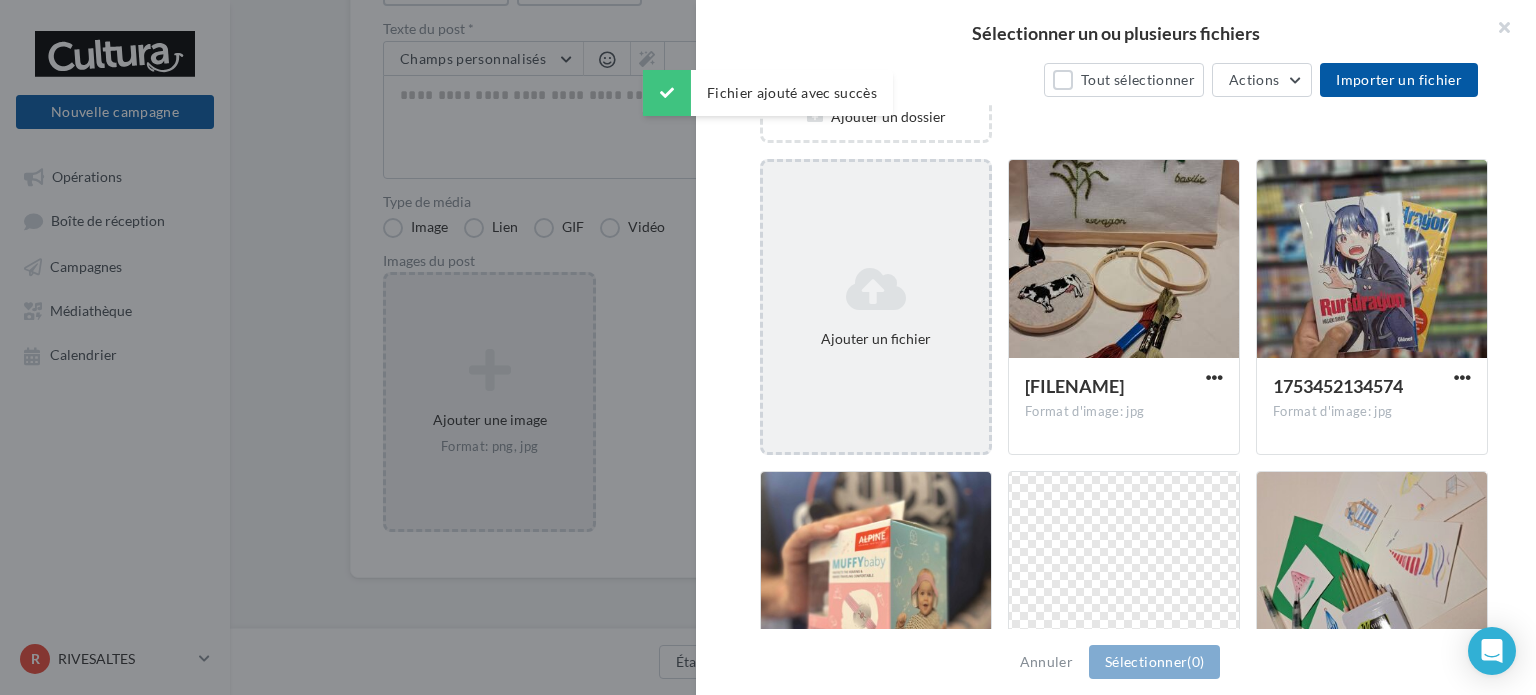 click on "Ajouter un fichier" at bounding box center [876, 339] 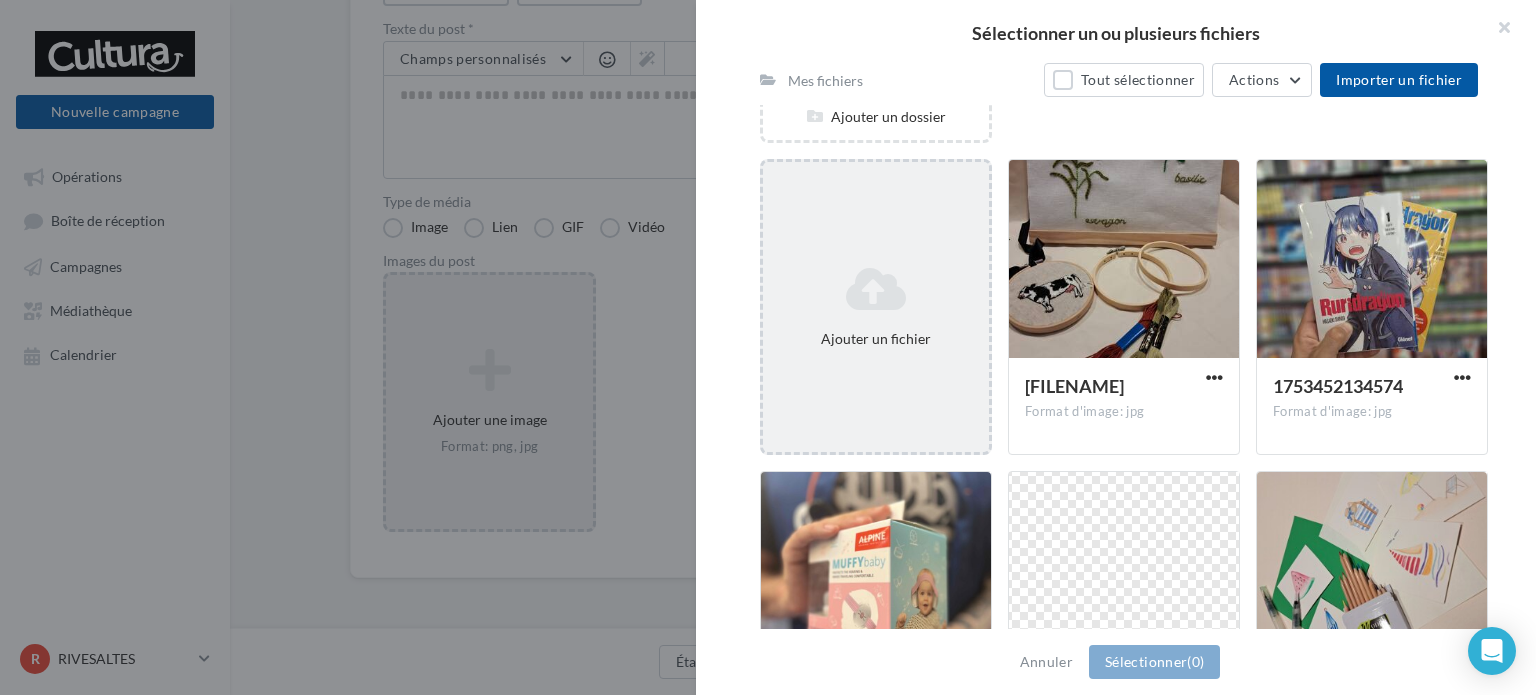 click on "Ajouter un fichier" at bounding box center (876, 307) 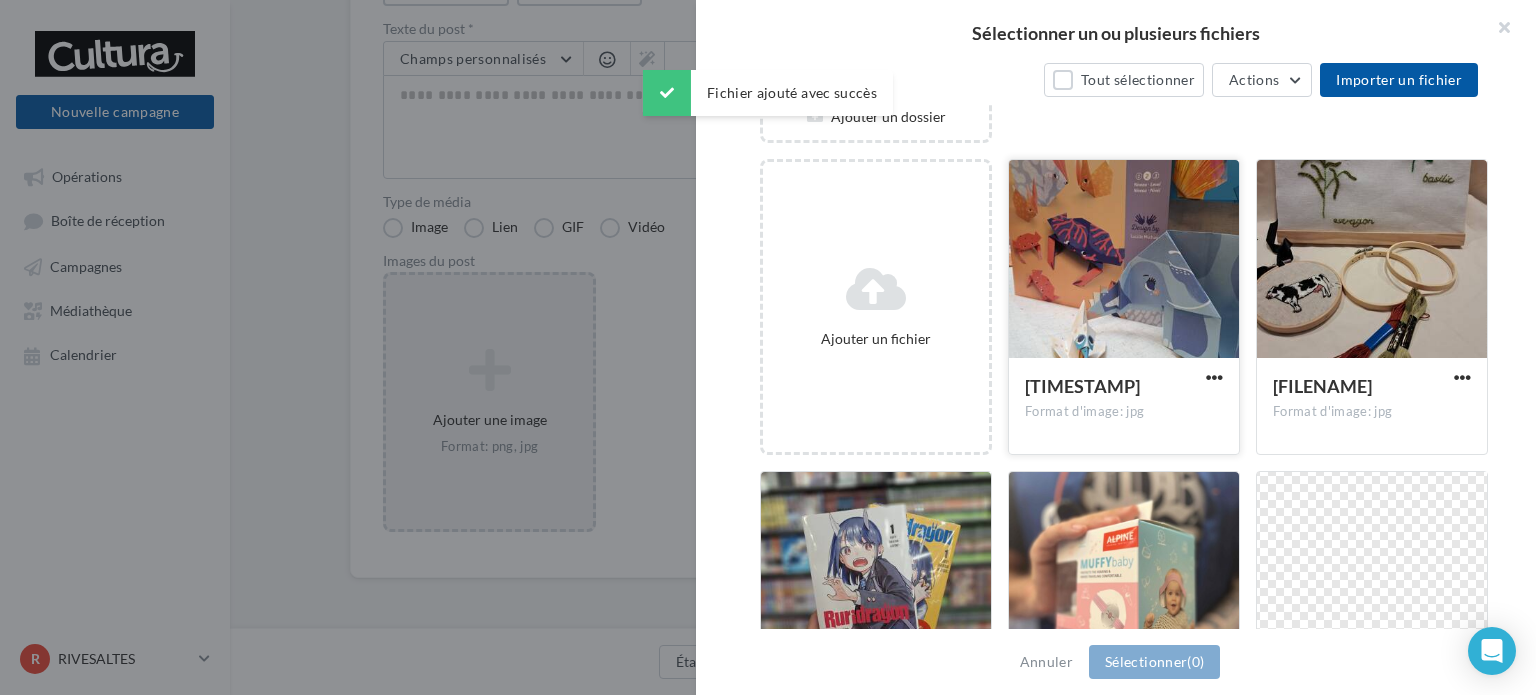 click on "1753716959650  Format d'image: jpg" at bounding box center (1124, 405) 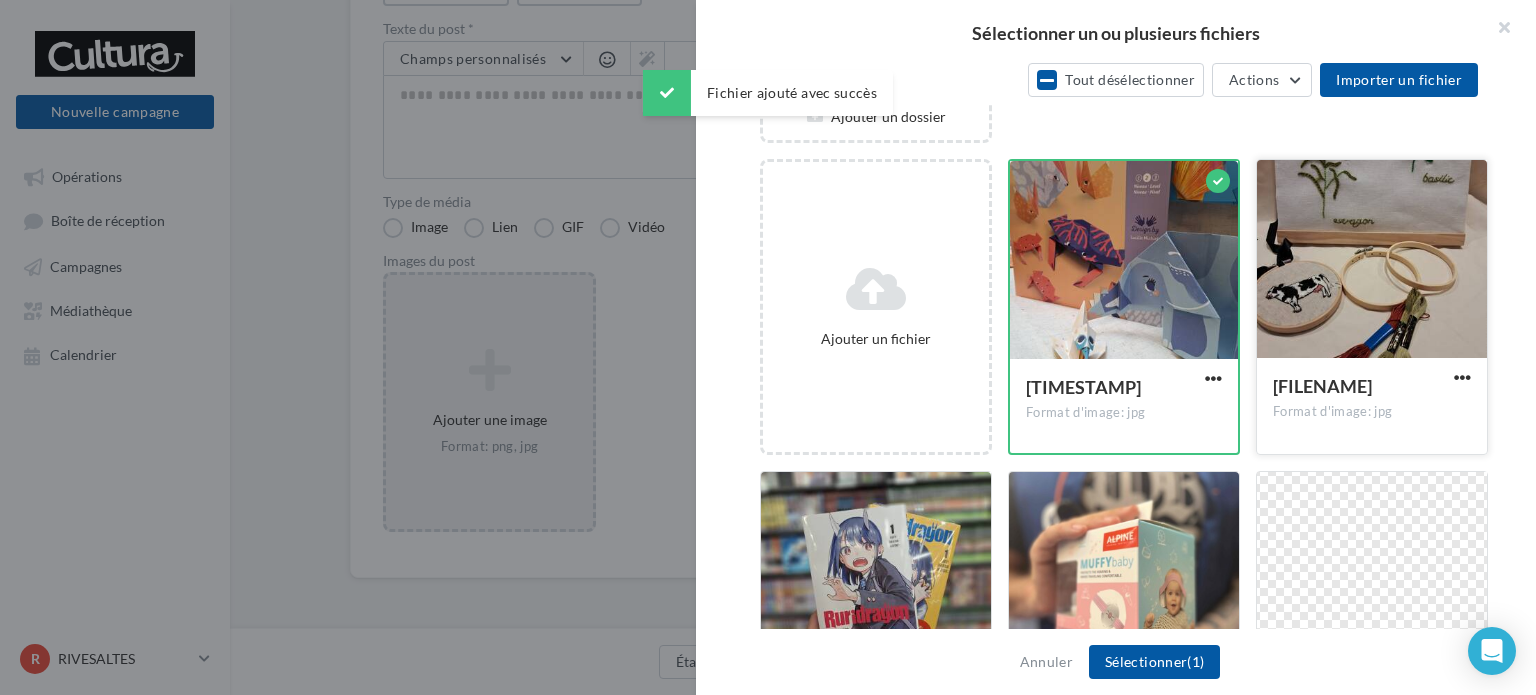 click at bounding box center (1372, 260) 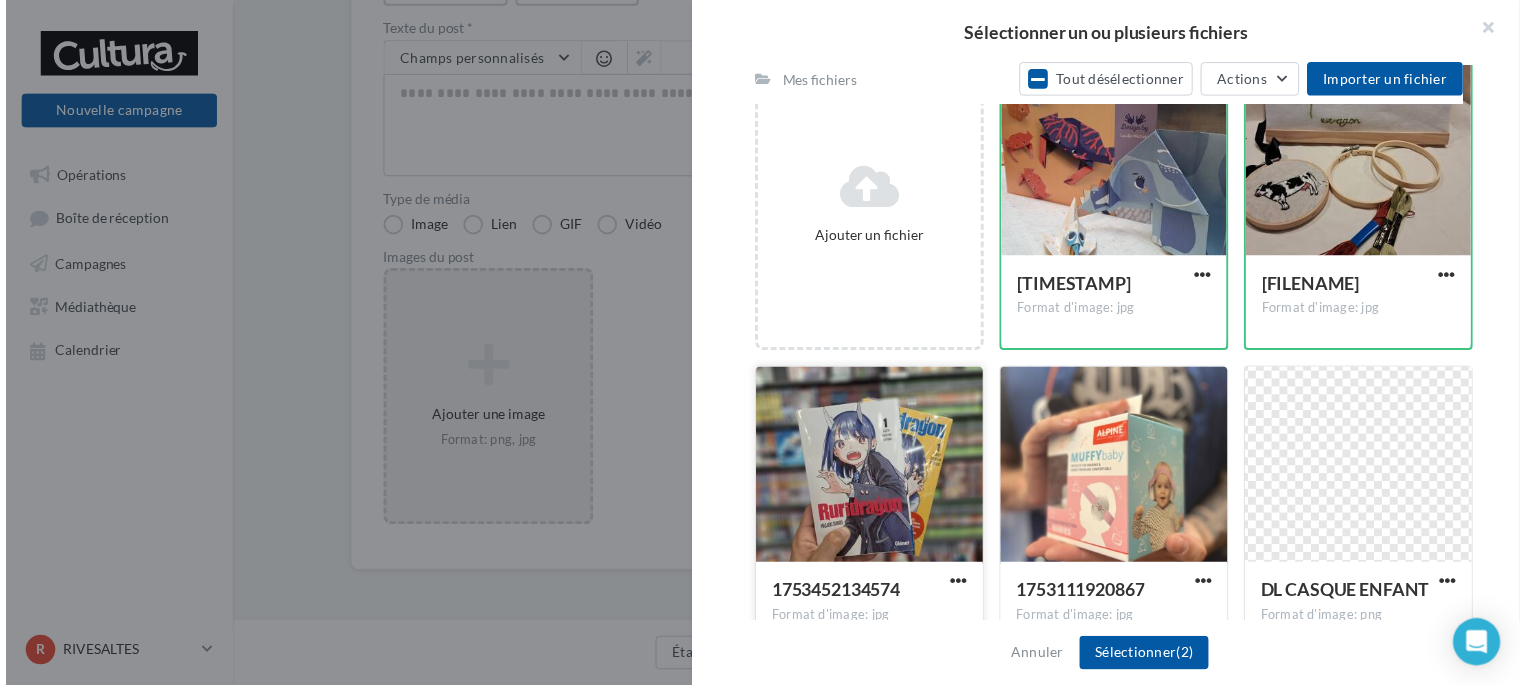 scroll, scrollTop: 350, scrollLeft: 0, axis: vertical 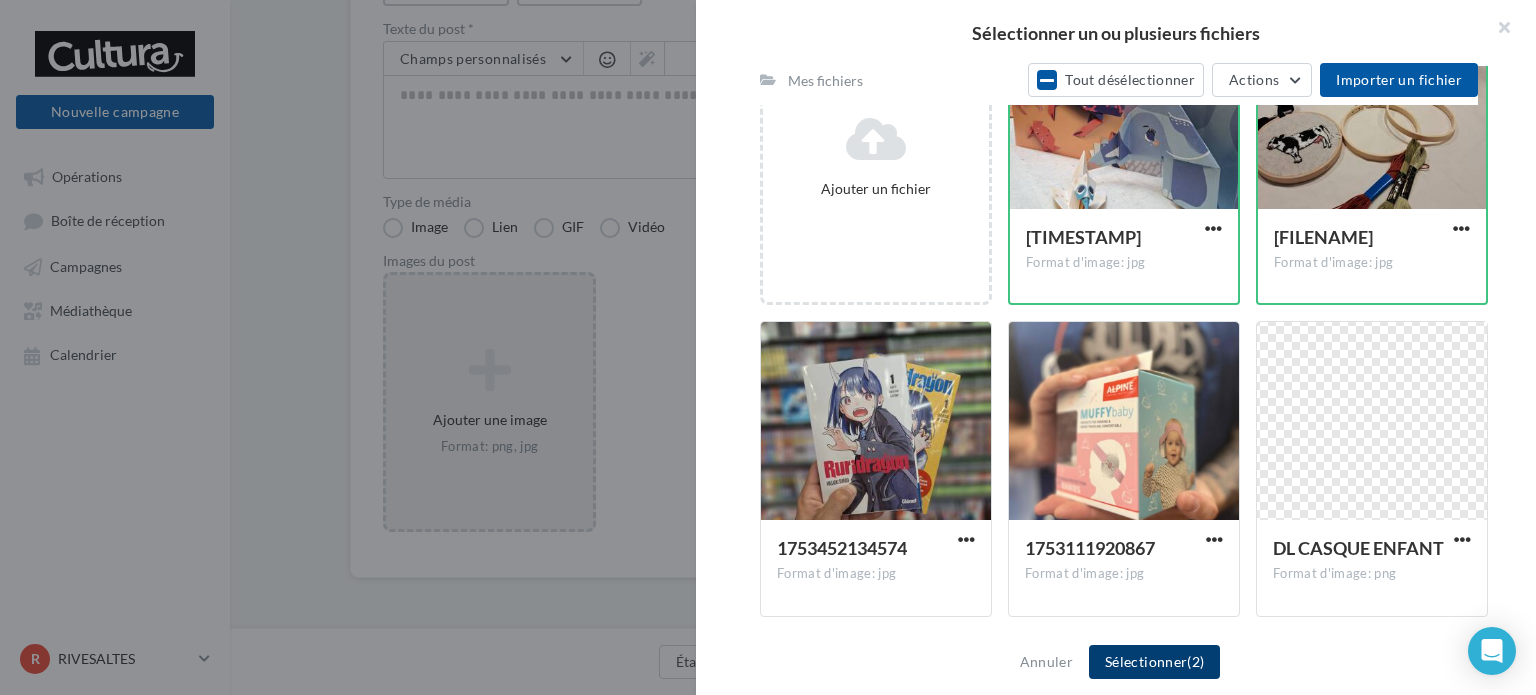 click on "Sélectionner   (2)" at bounding box center (1154, 662) 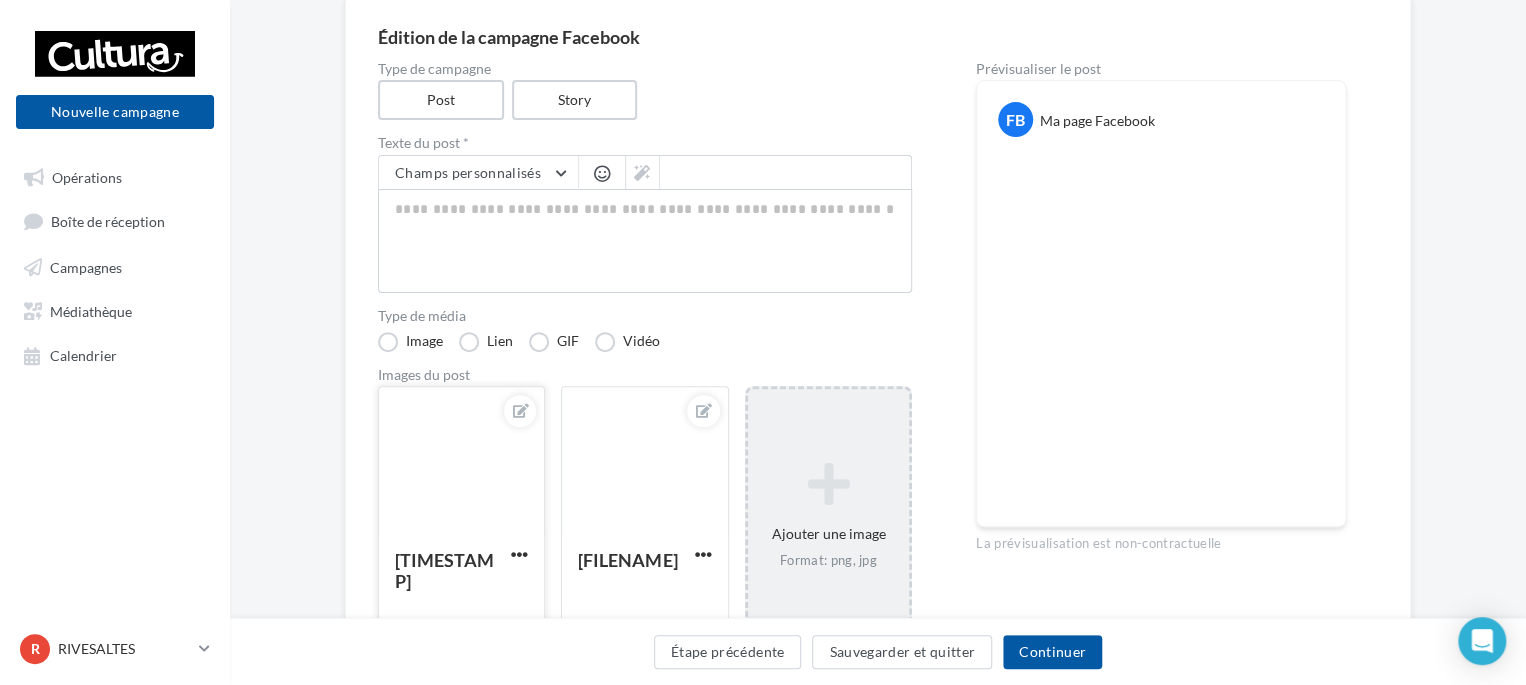 scroll, scrollTop: 297, scrollLeft: 0, axis: vertical 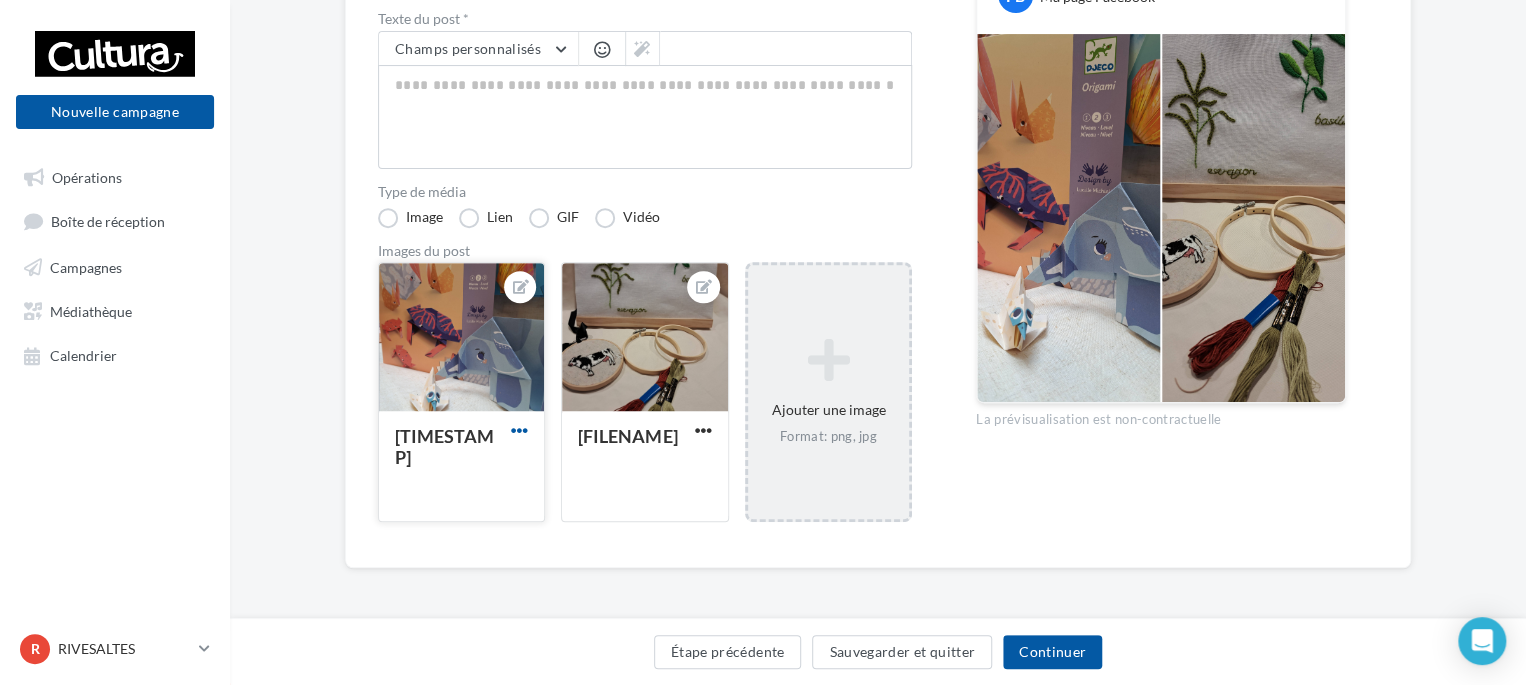 click at bounding box center [519, 430] 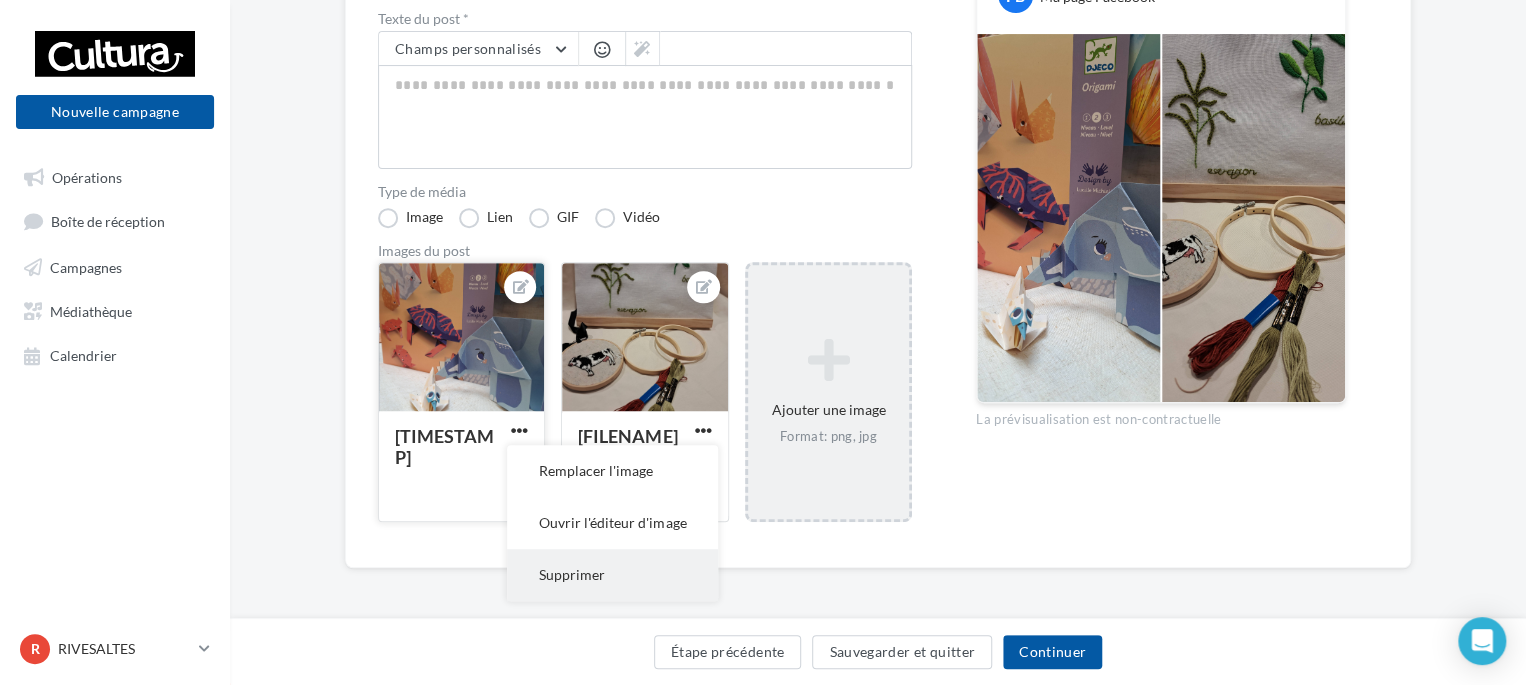 click on "Supprimer" at bounding box center [612, 575] 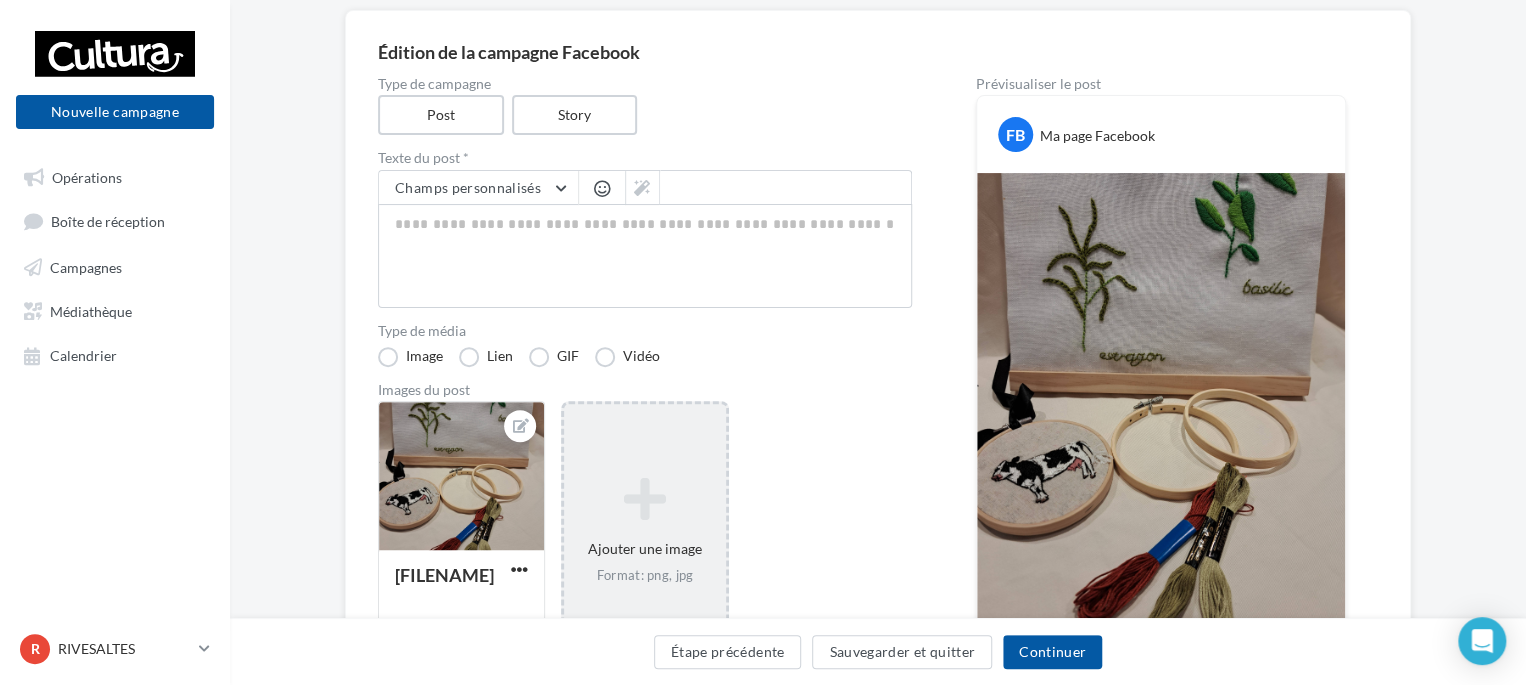 scroll, scrollTop: 0, scrollLeft: 0, axis: both 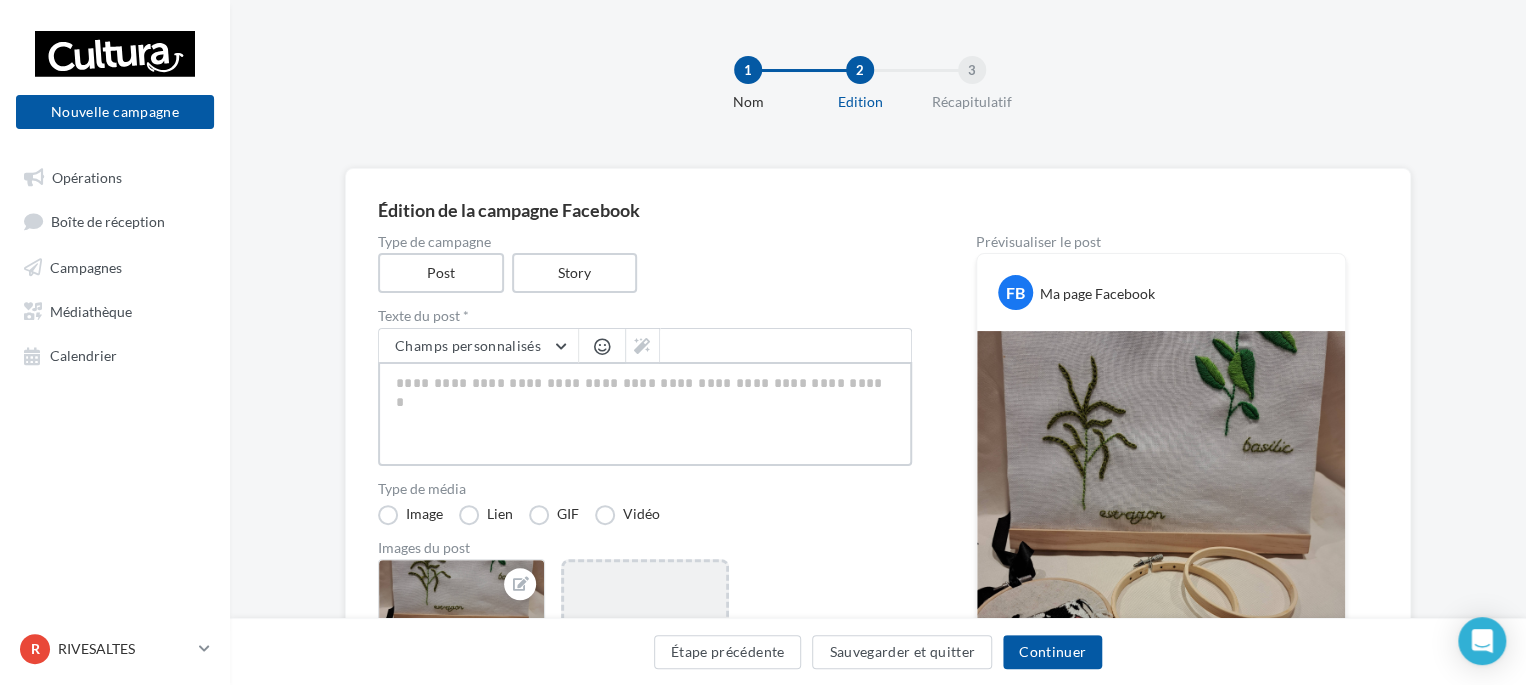 click at bounding box center (645, 414) 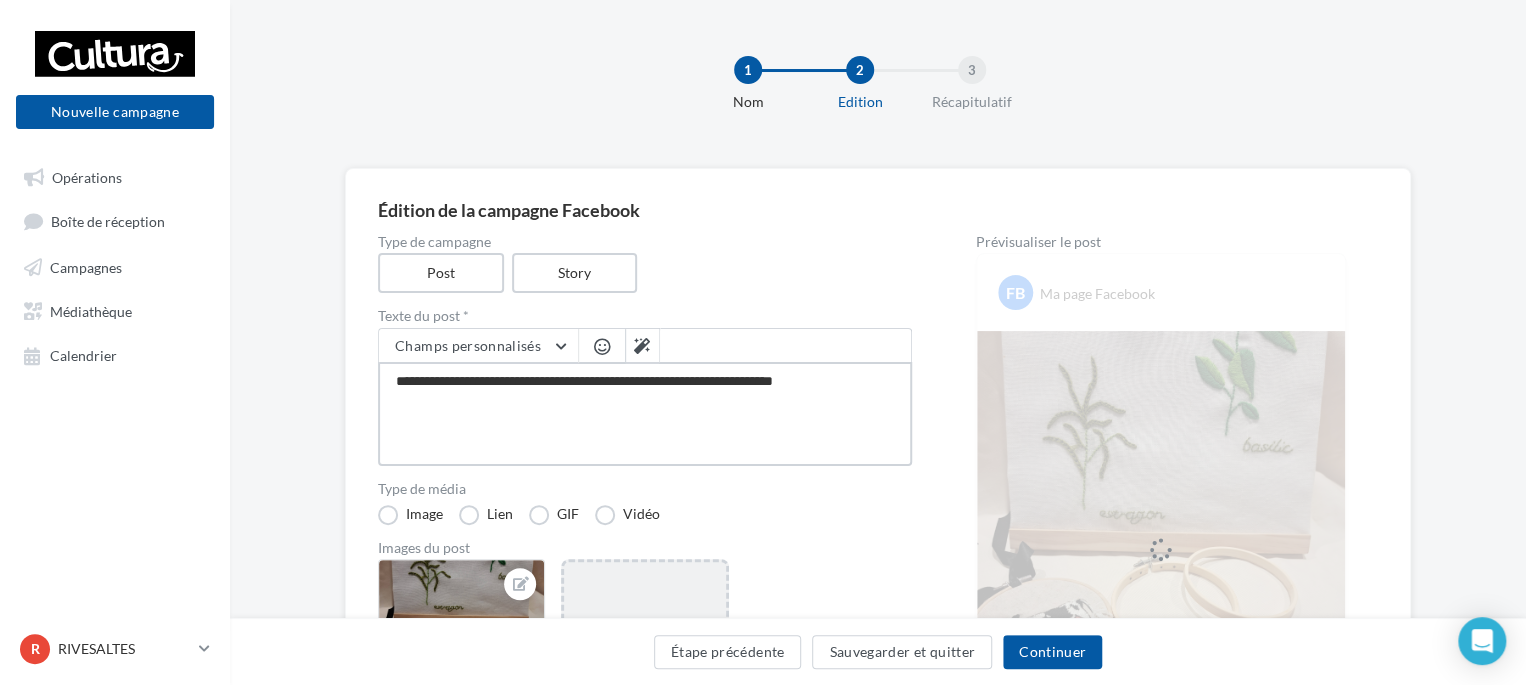 type on "**********" 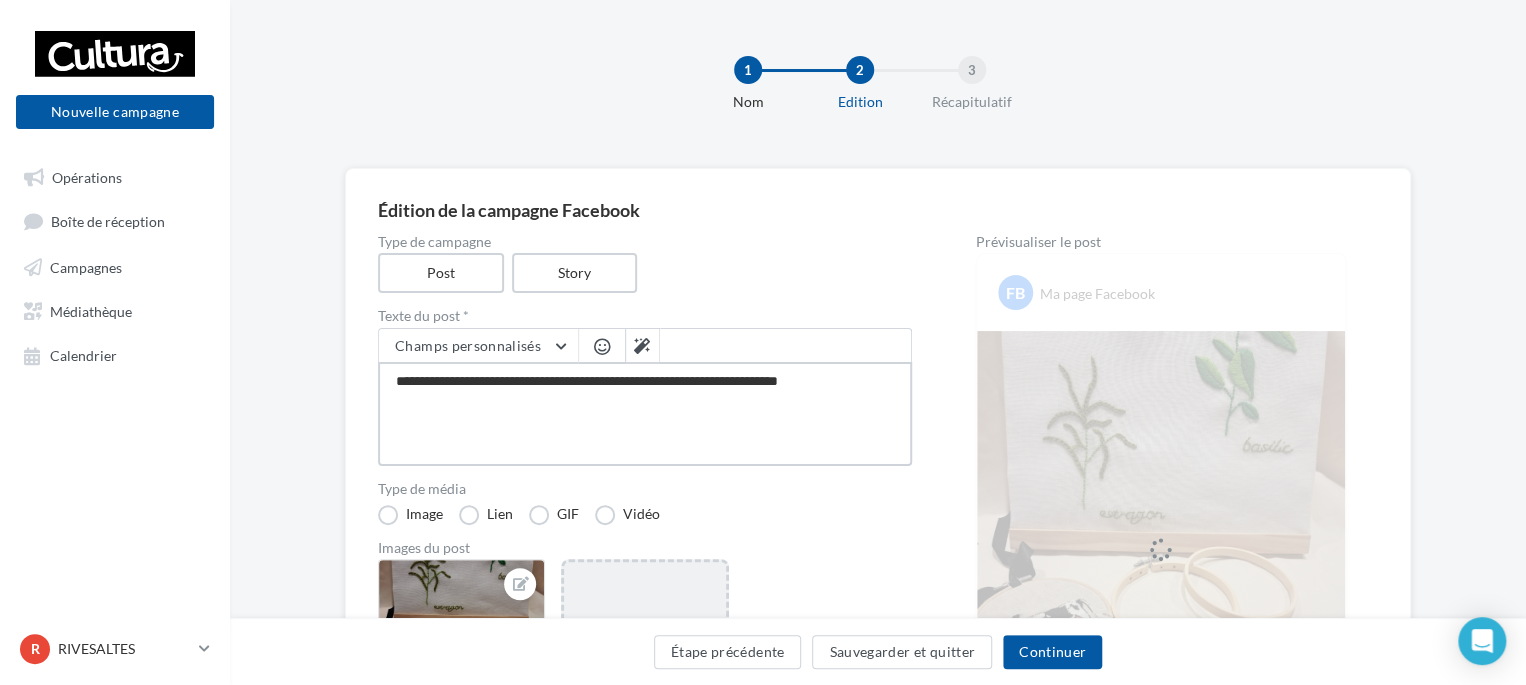 type on "**********" 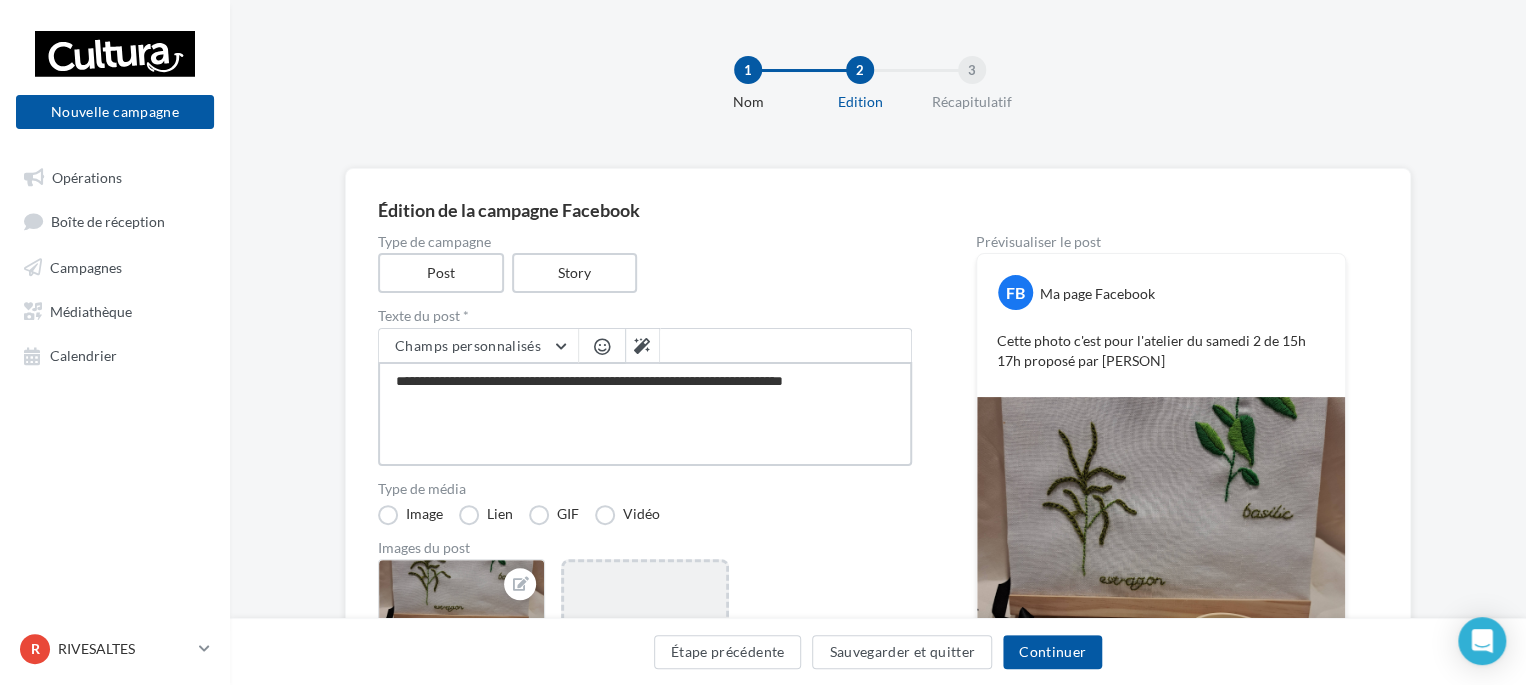 type on "**********" 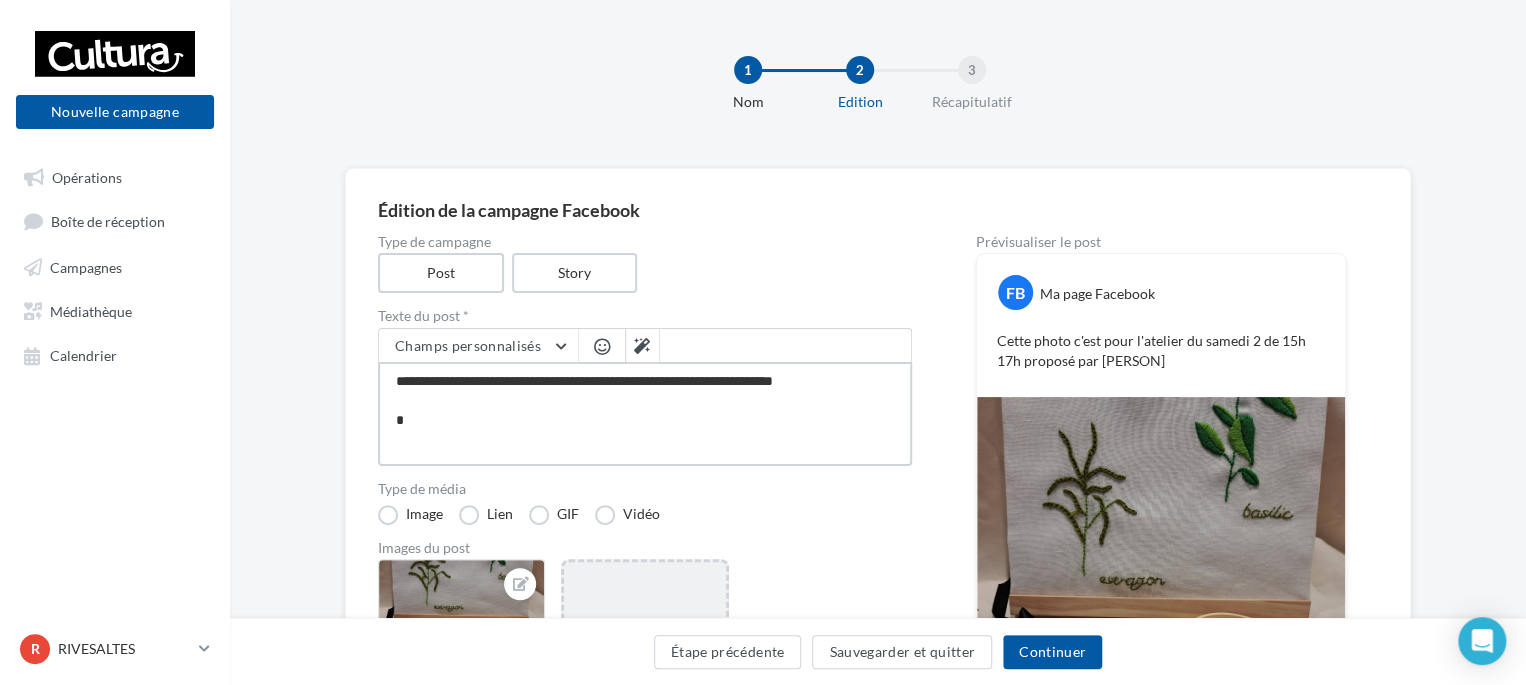 type on "**********" 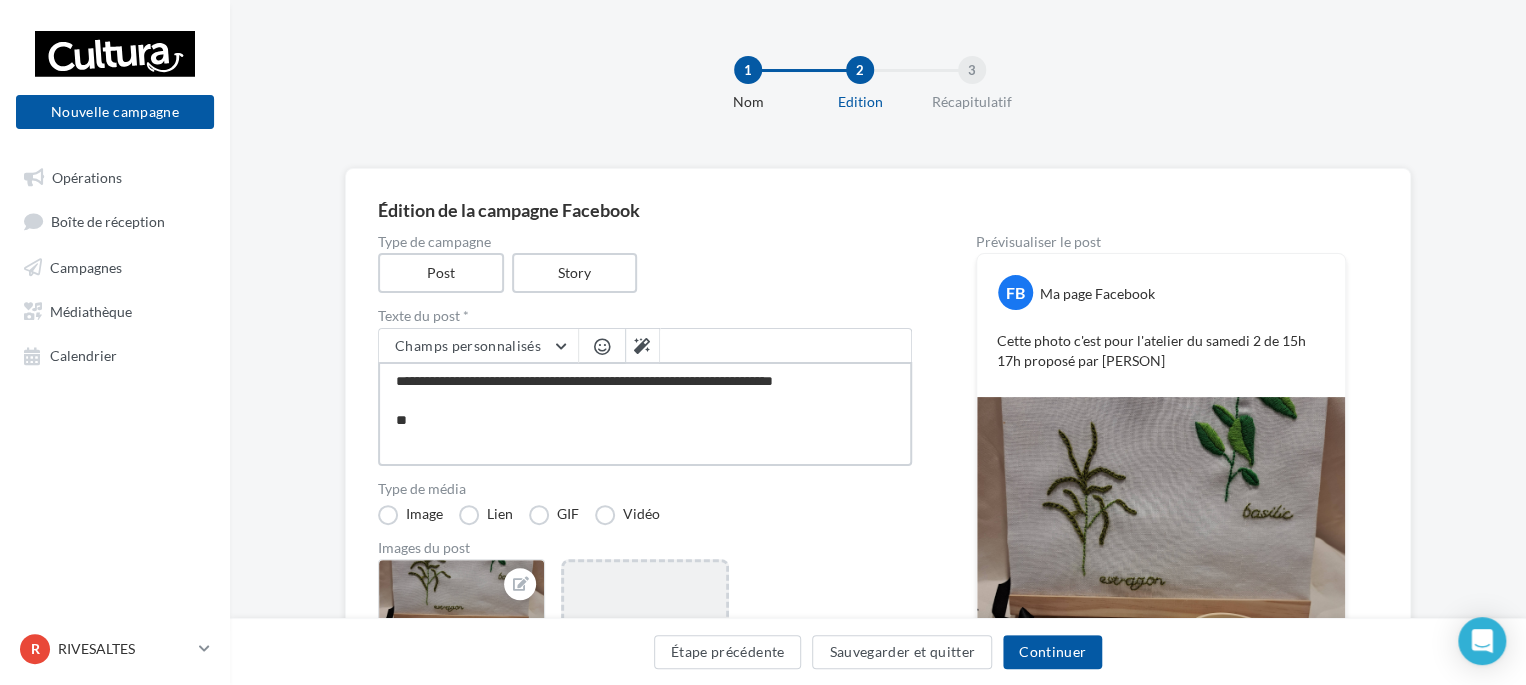 type on "**********" 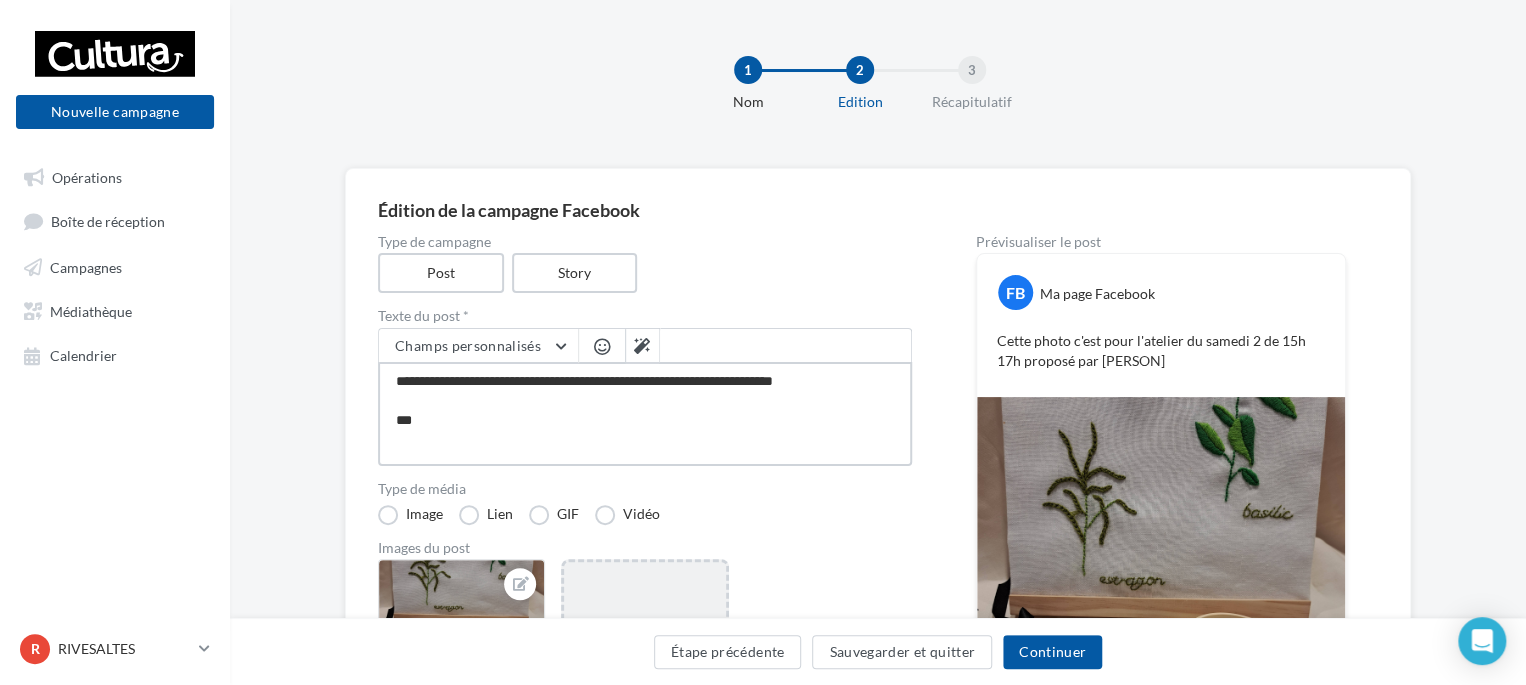 type on "**********" 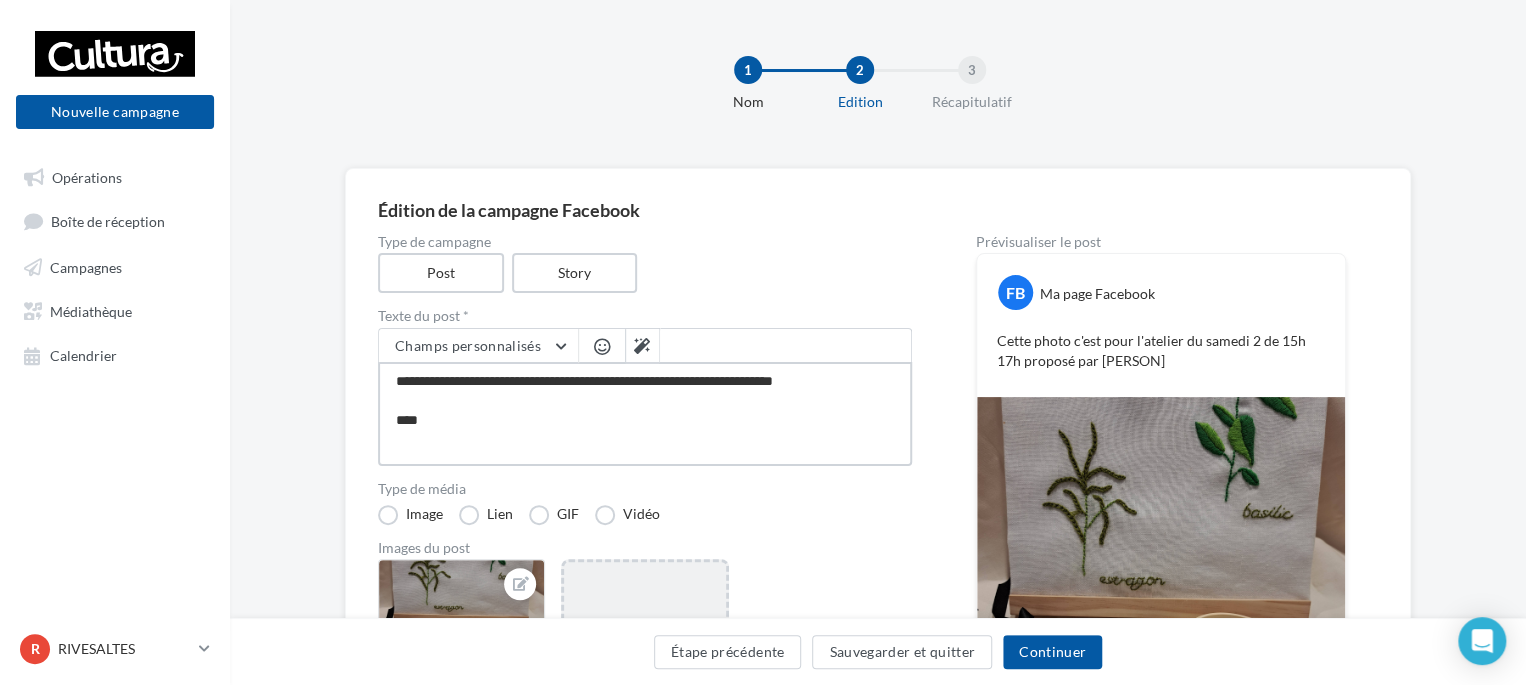 type on "**********" 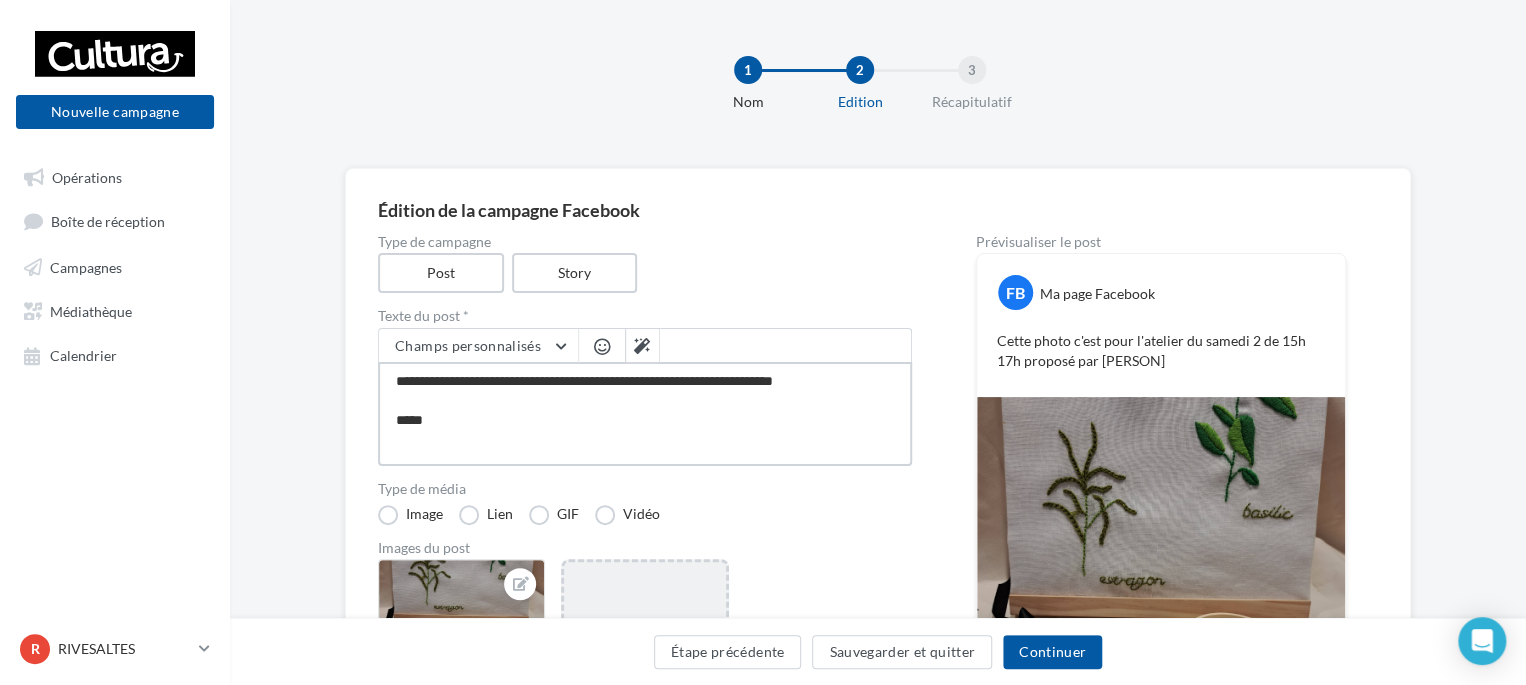type on "**********" 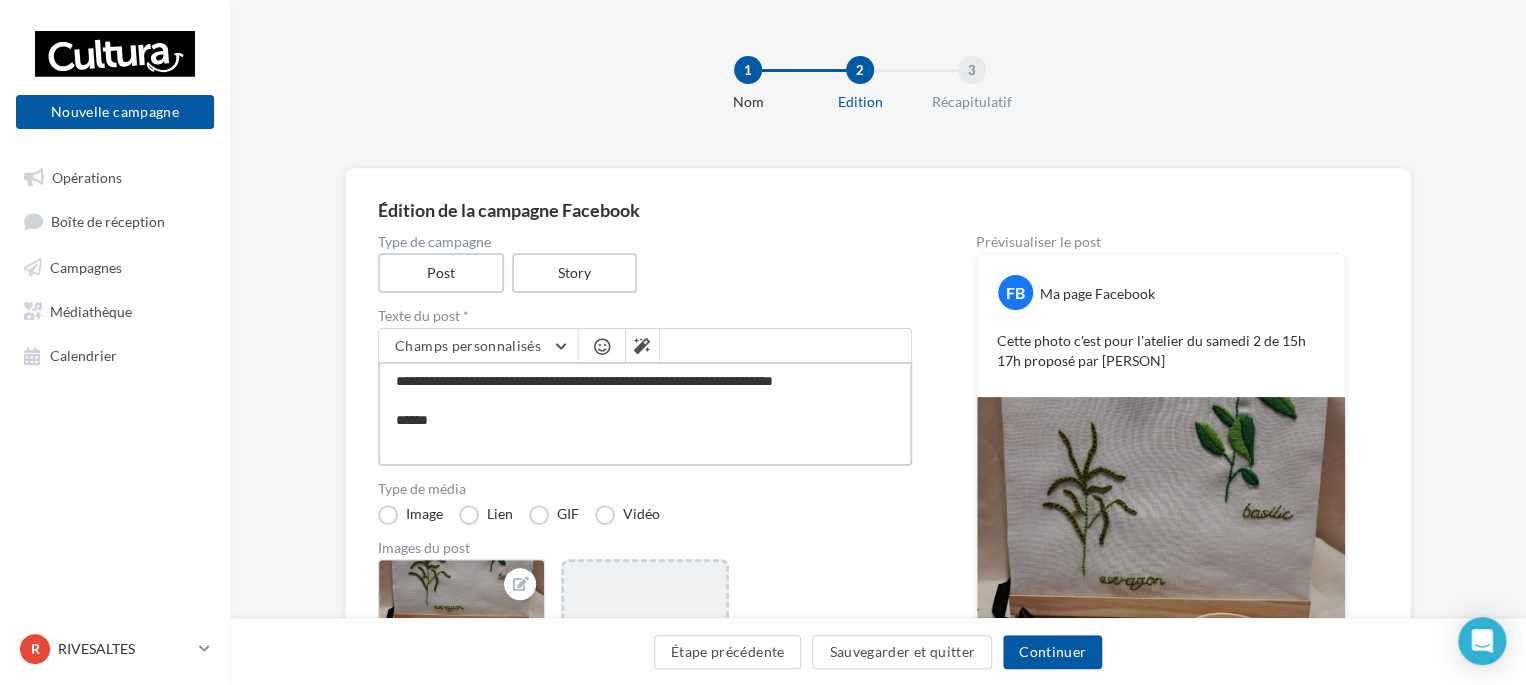 type on "**********" 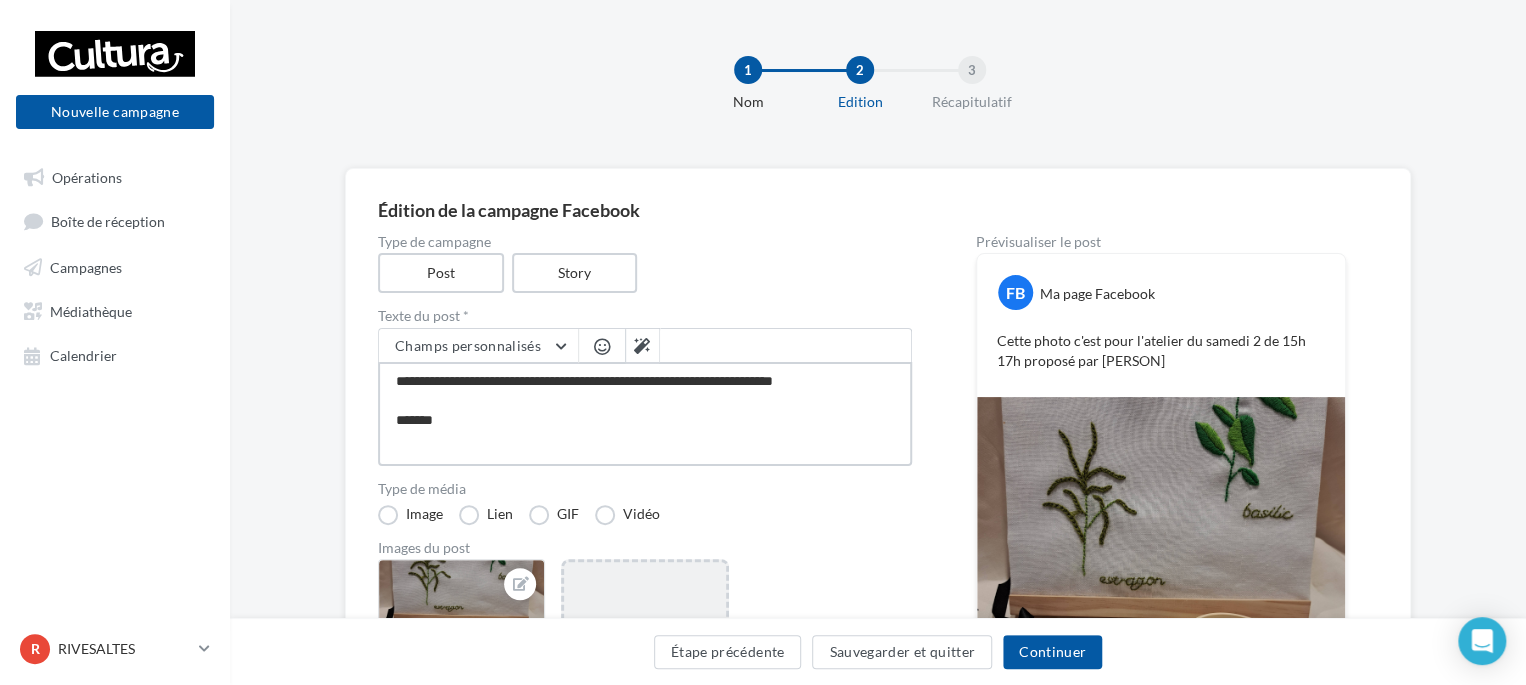type on "**********" 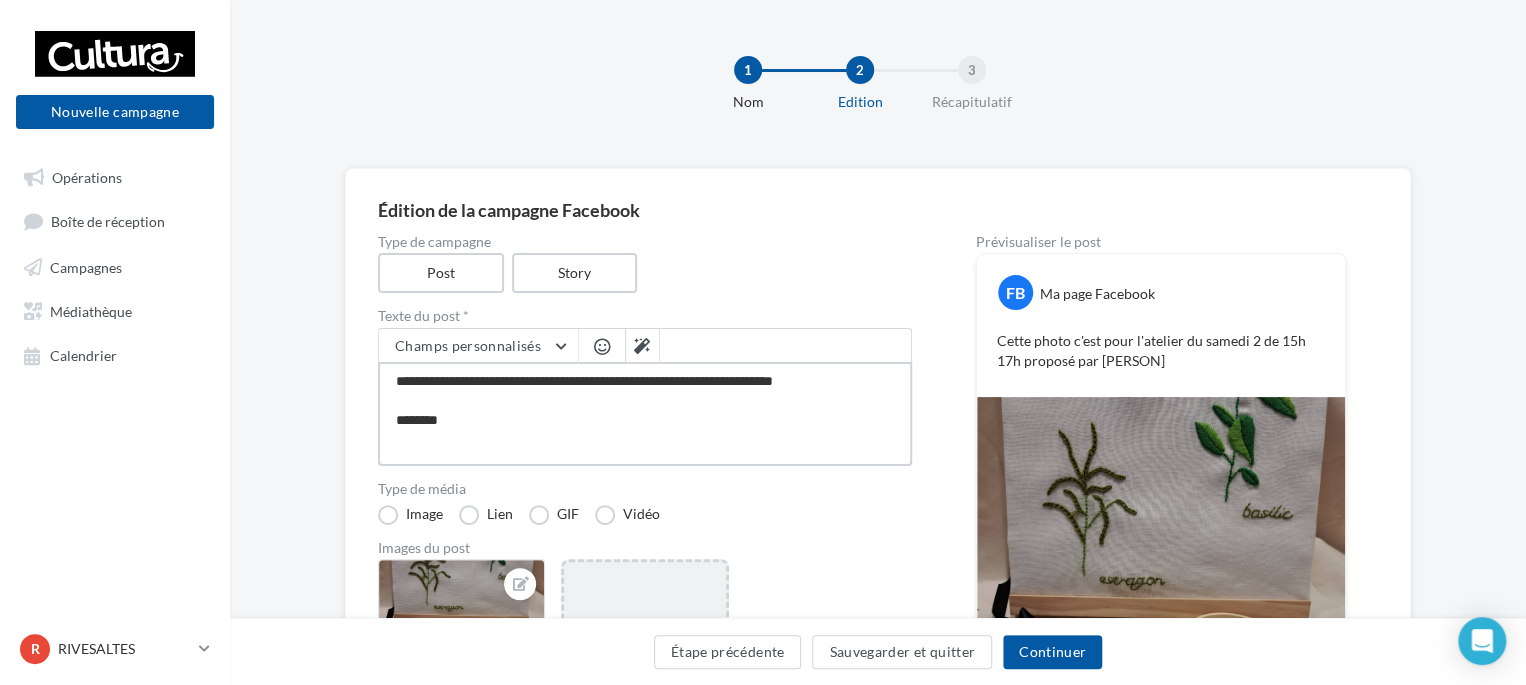type on "**********" 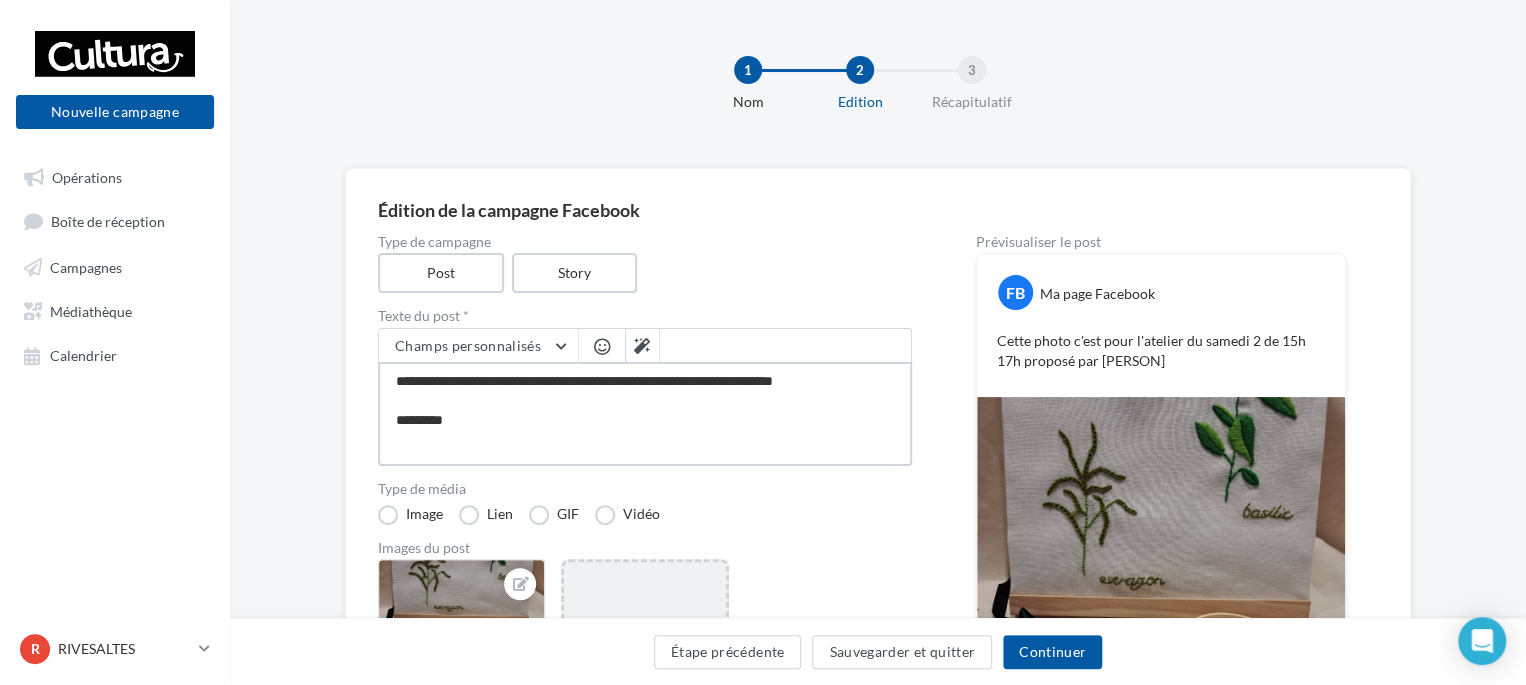 type on "**********" 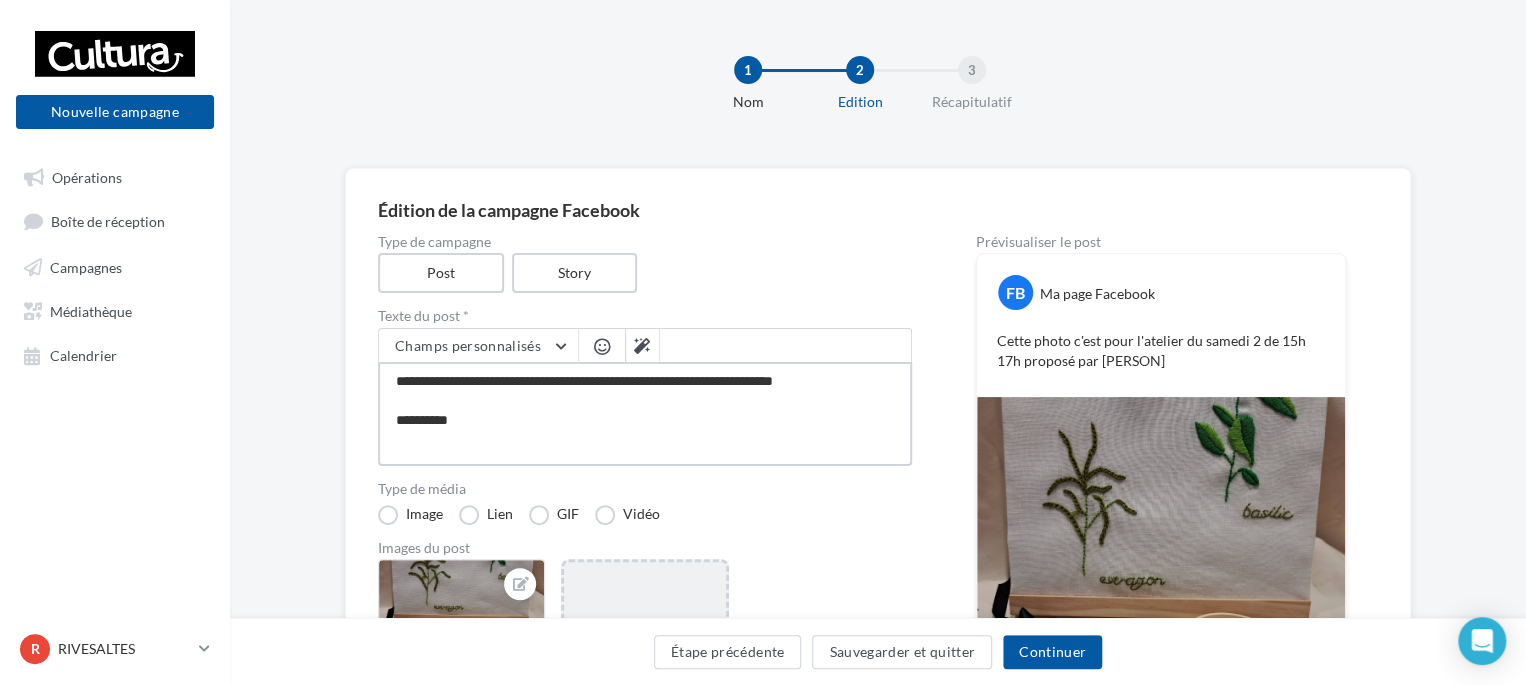 type on "**********" 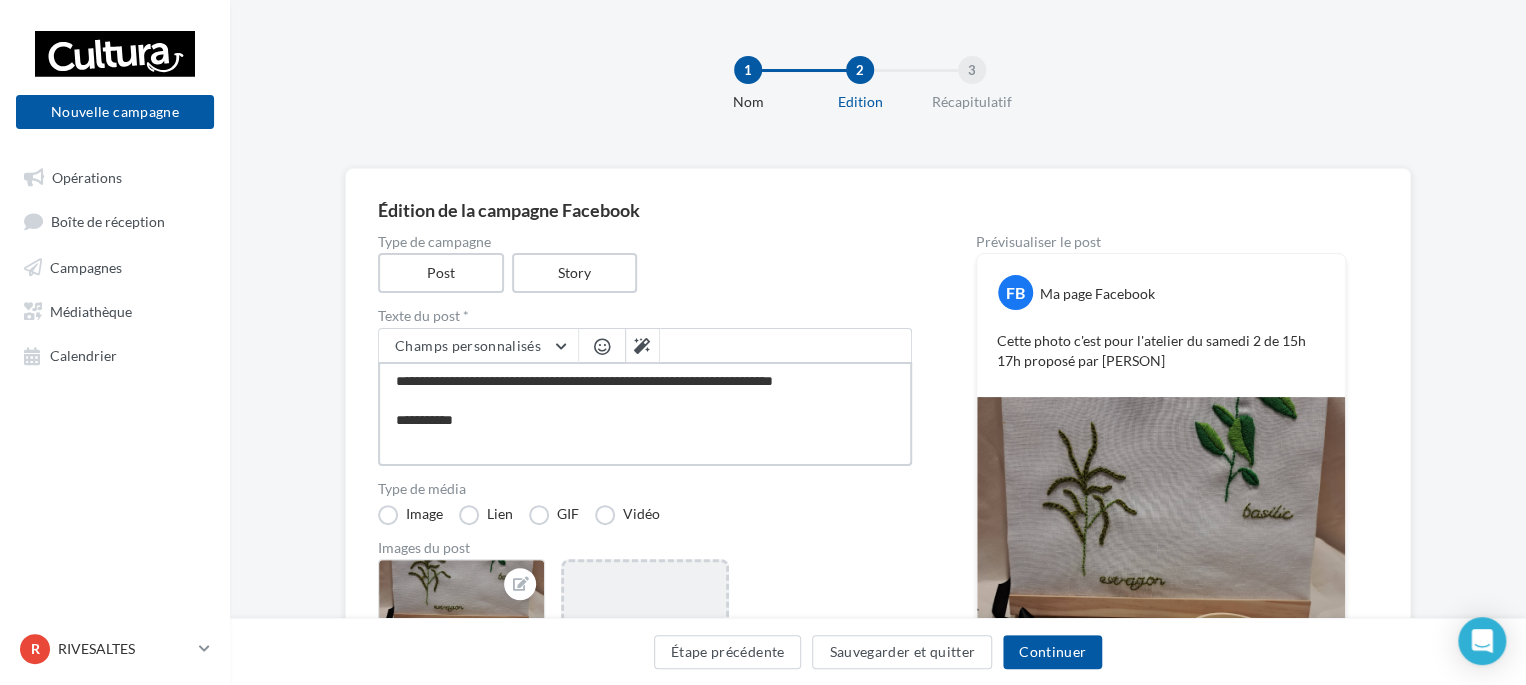 type on "**********" 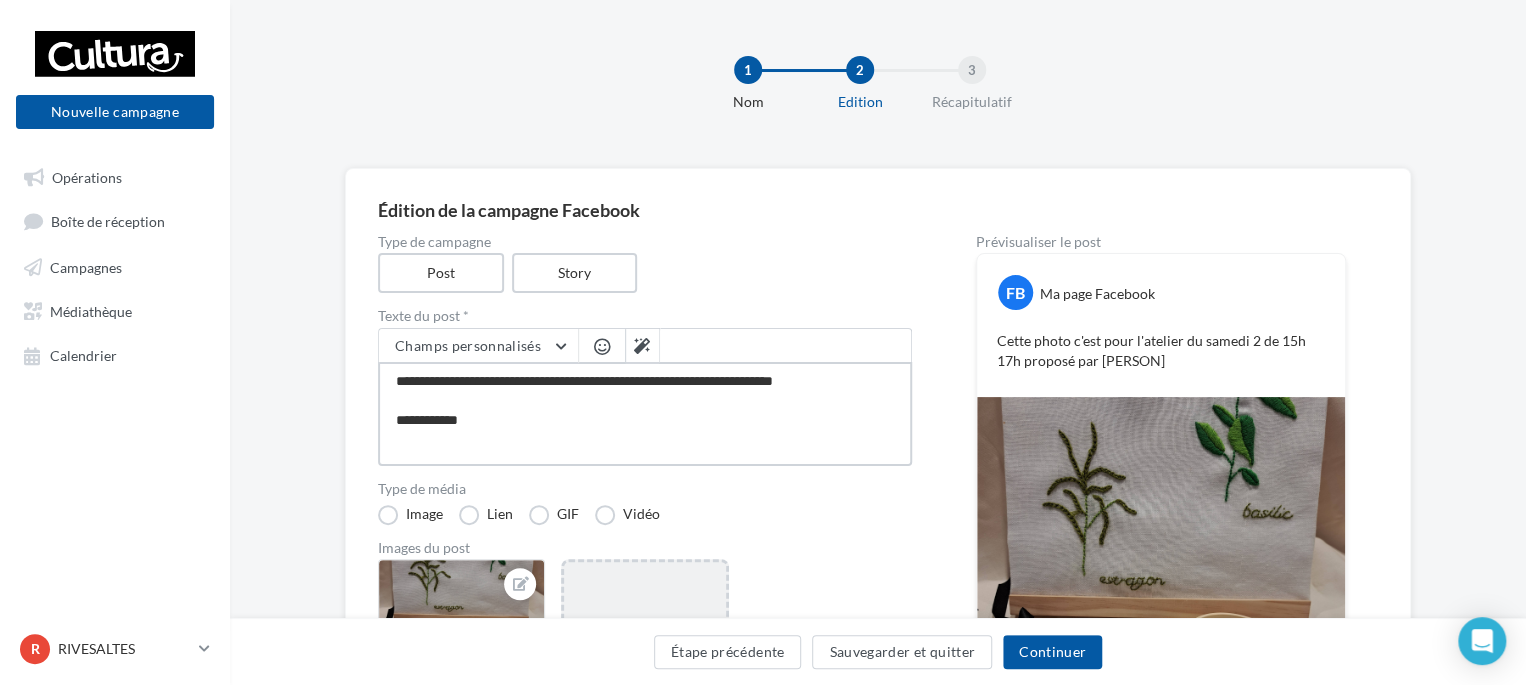 type on "**********" 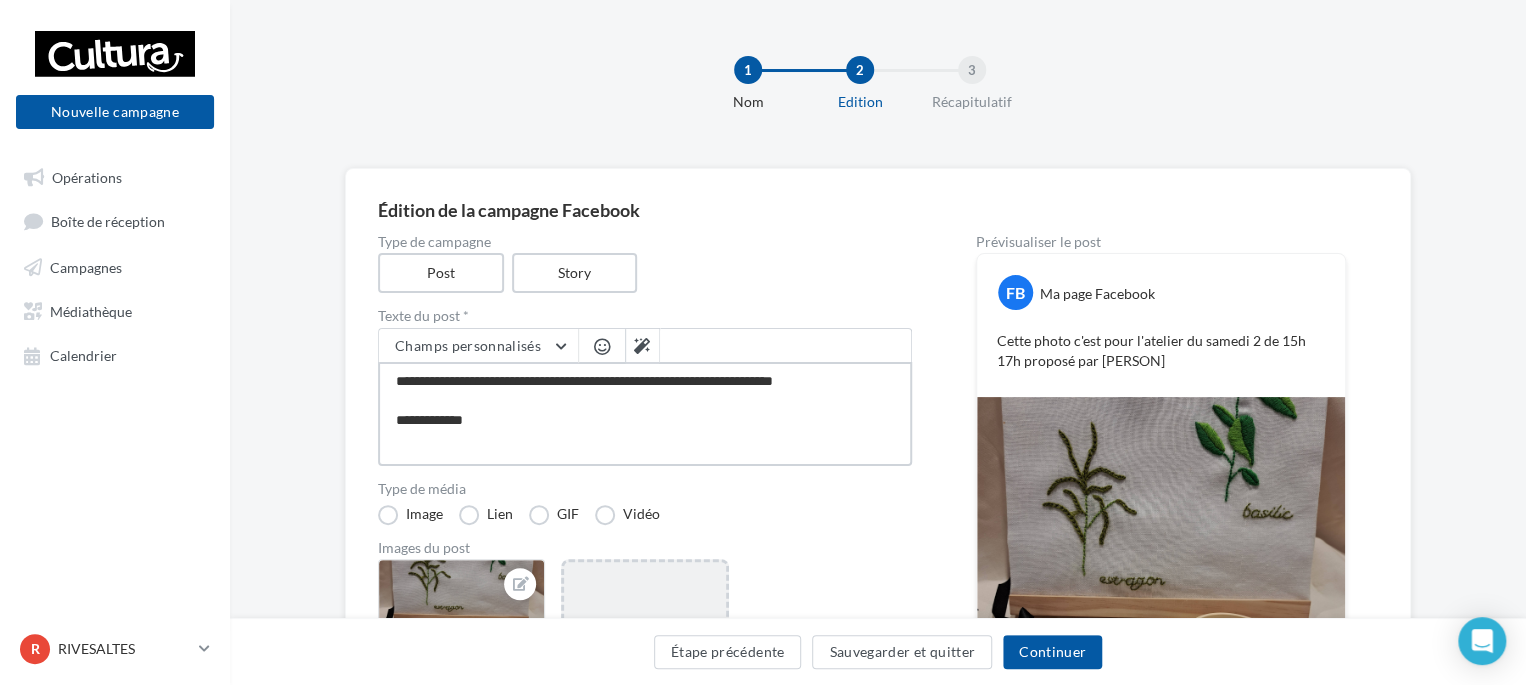 type on "**********" 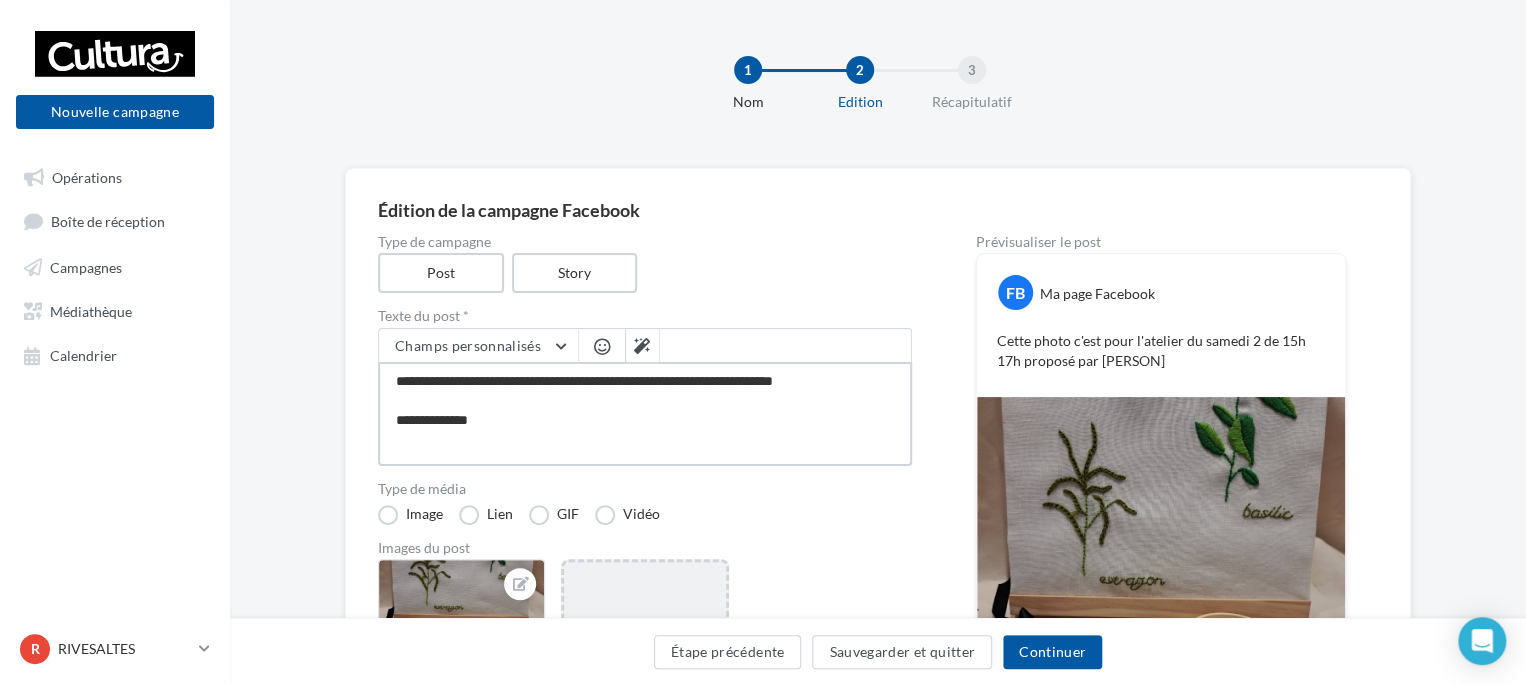 type on "**********" 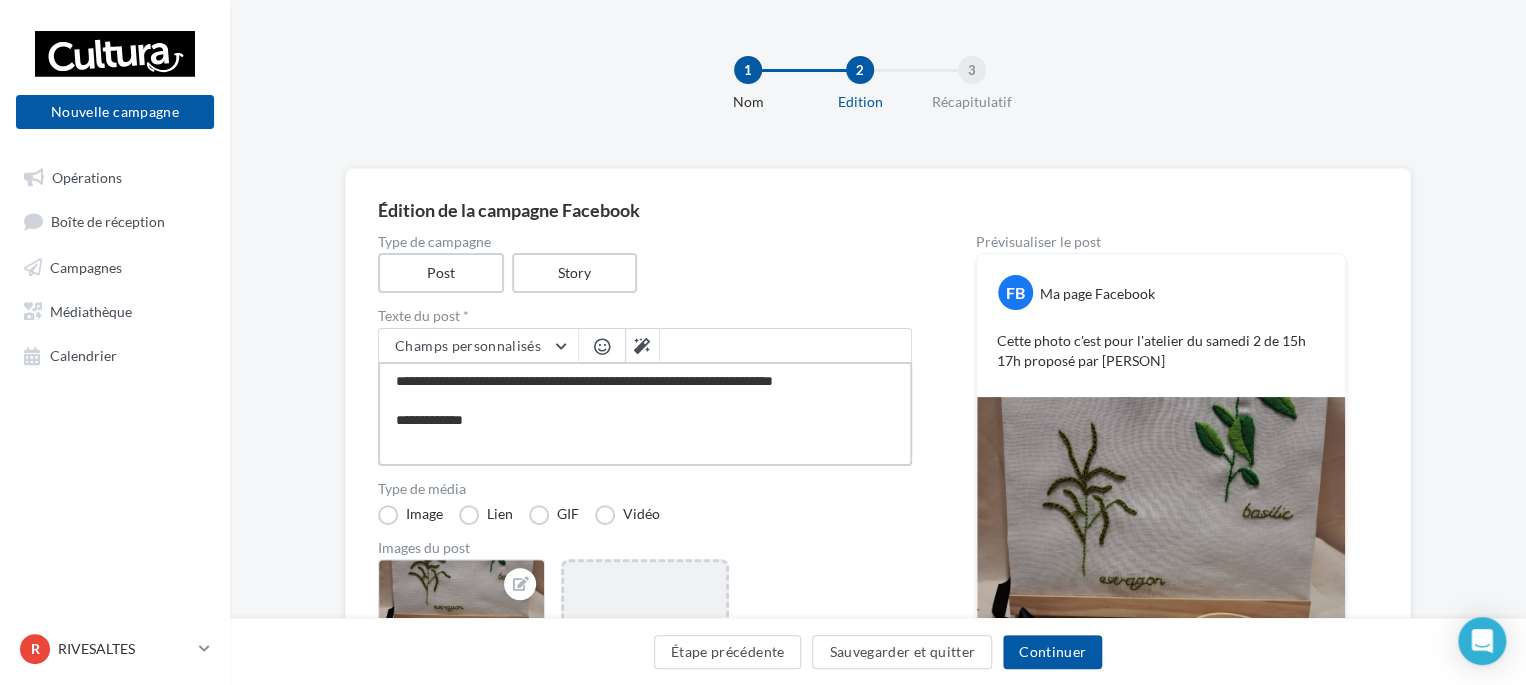type on "**********" 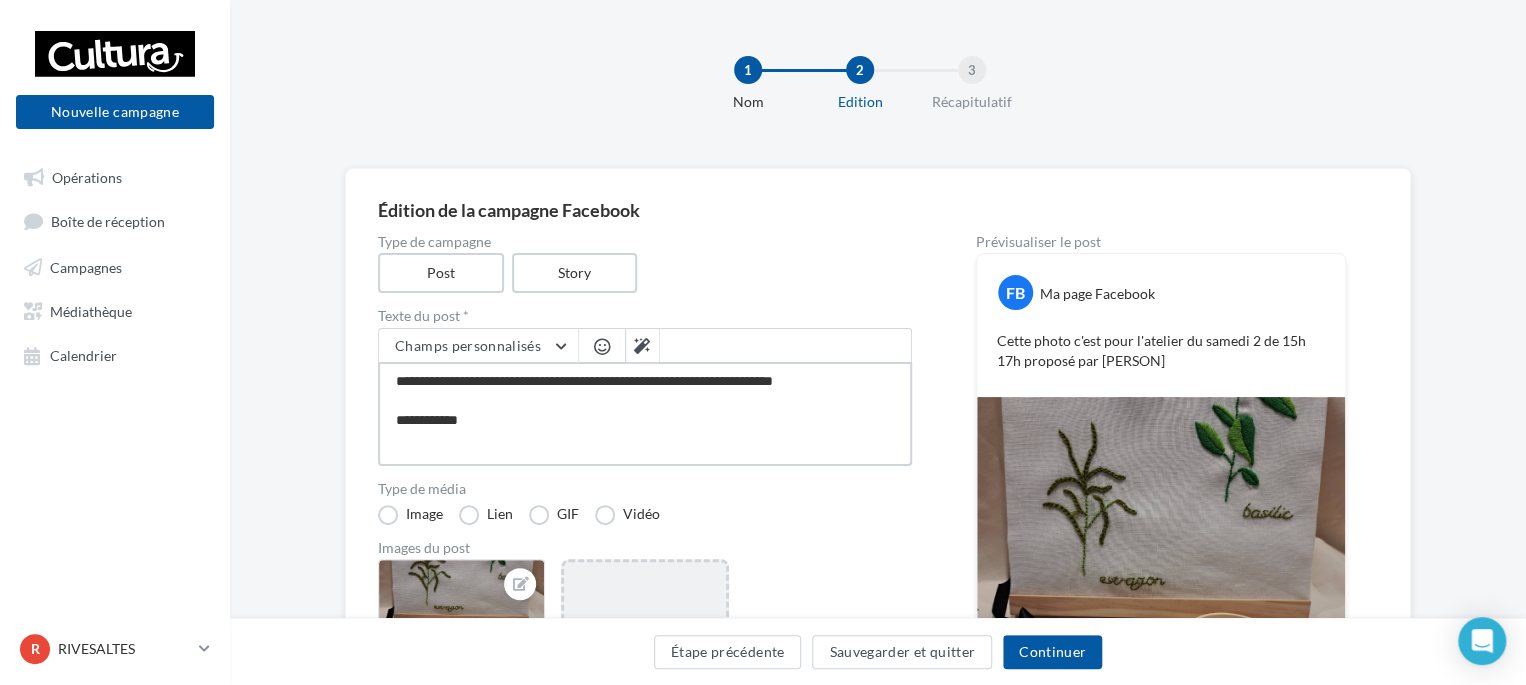 type on "**********" 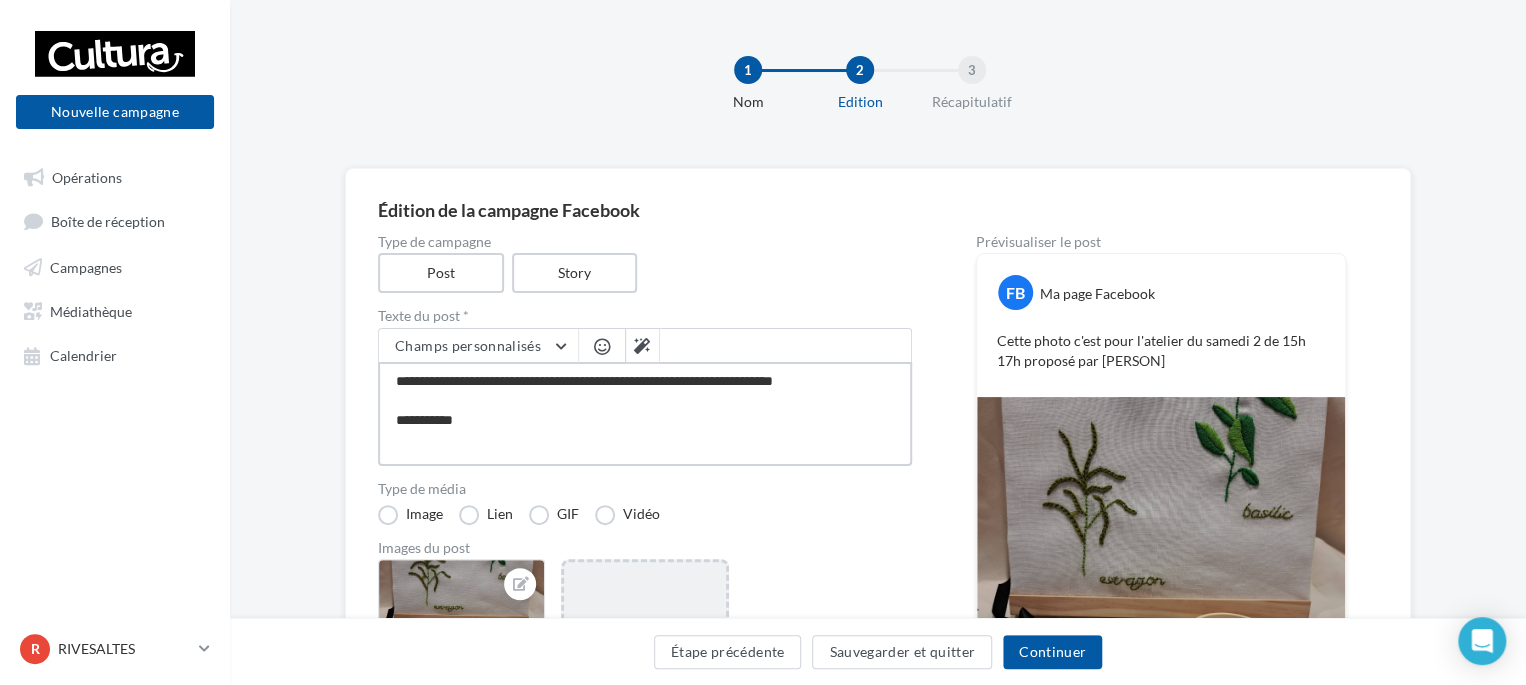 type on "**********" 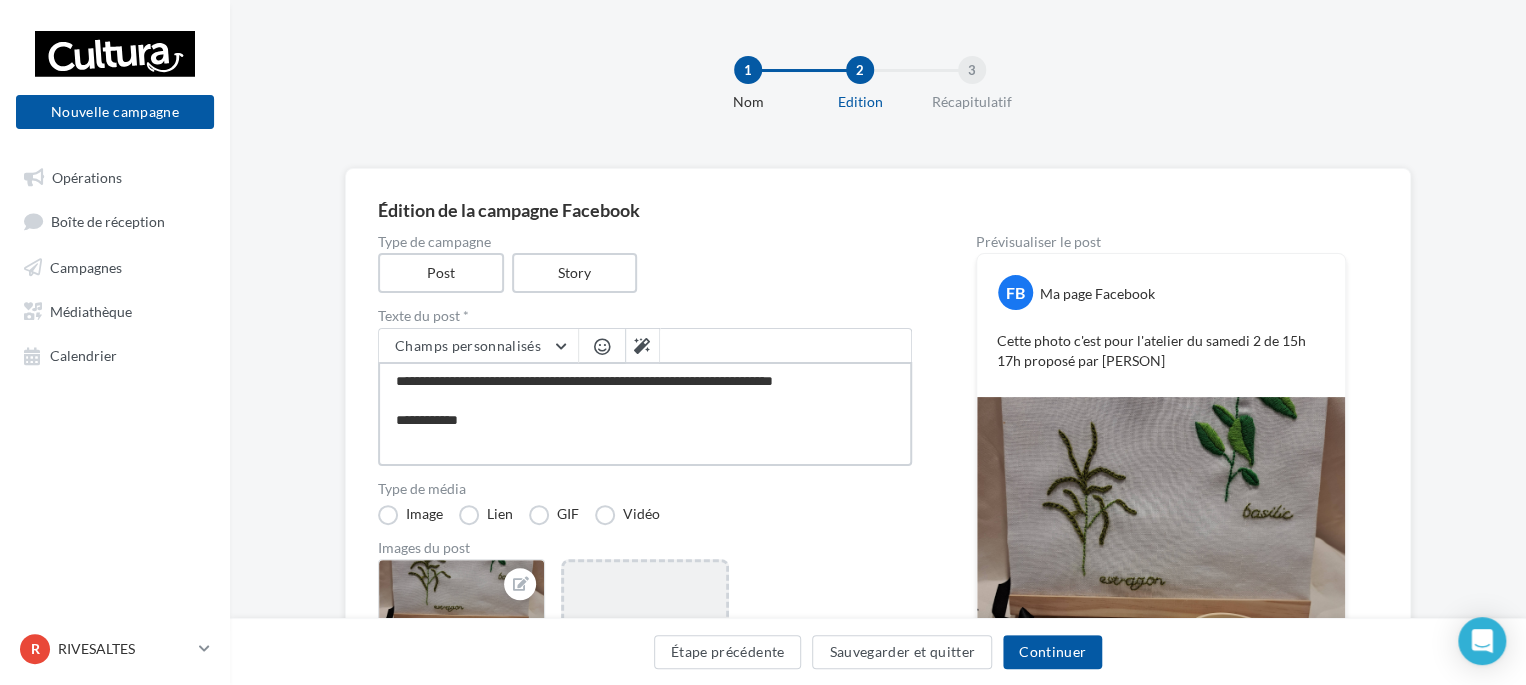 type on "**********" 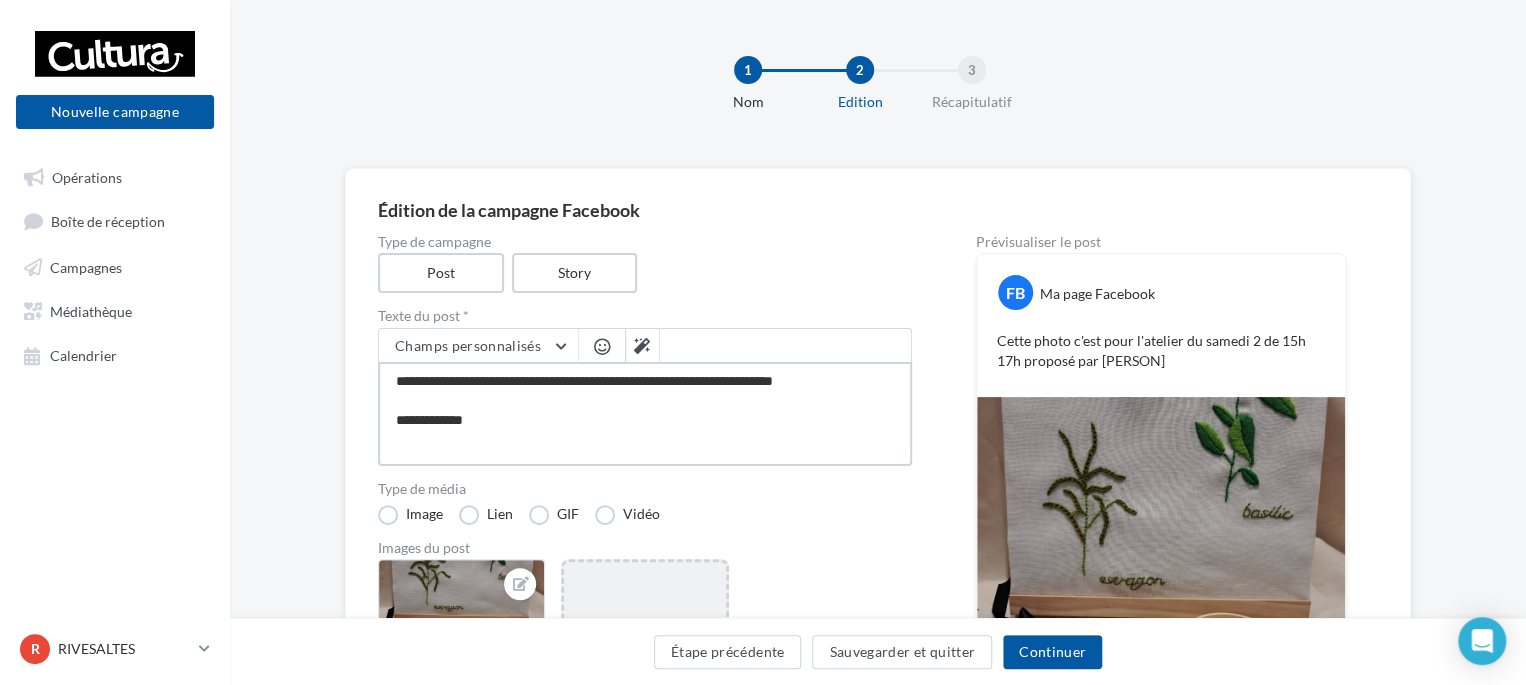 type on "**********" 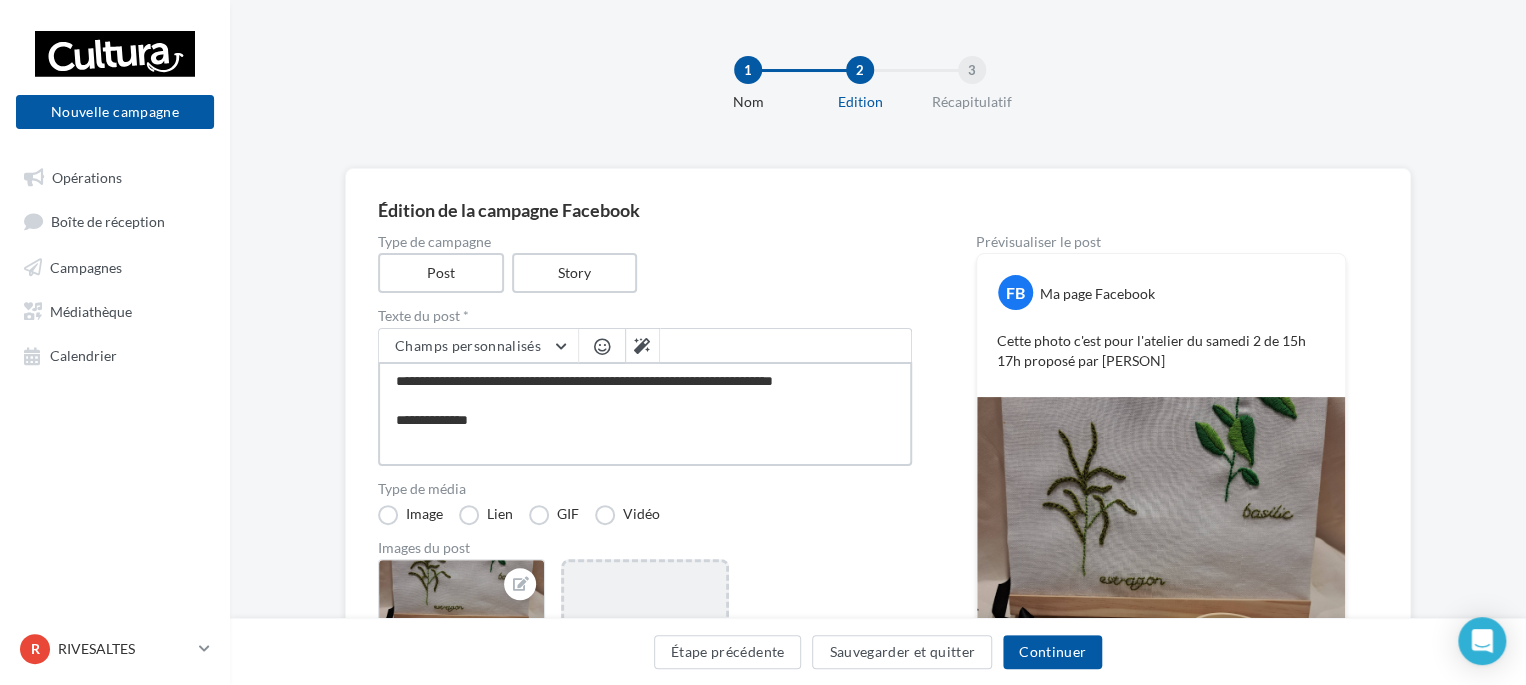 type on "**********" 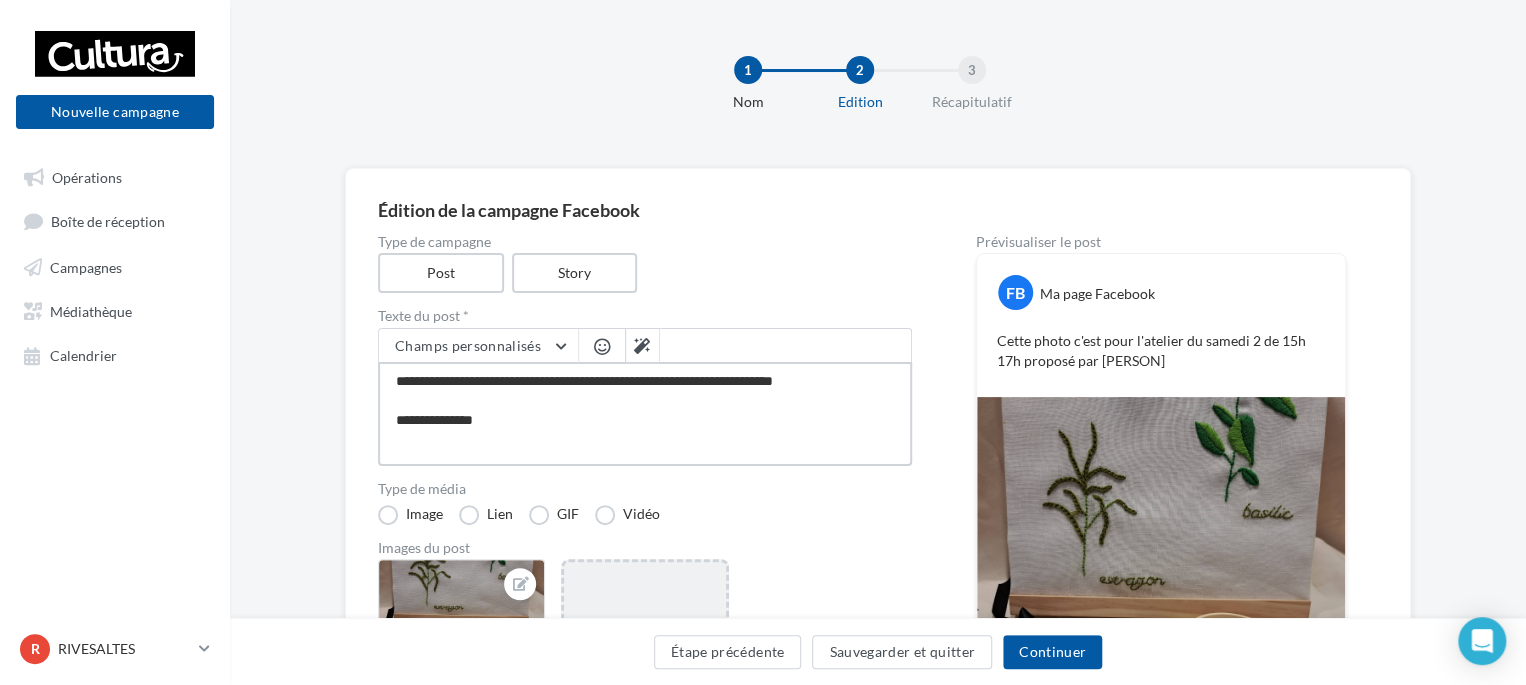 type on "**********" 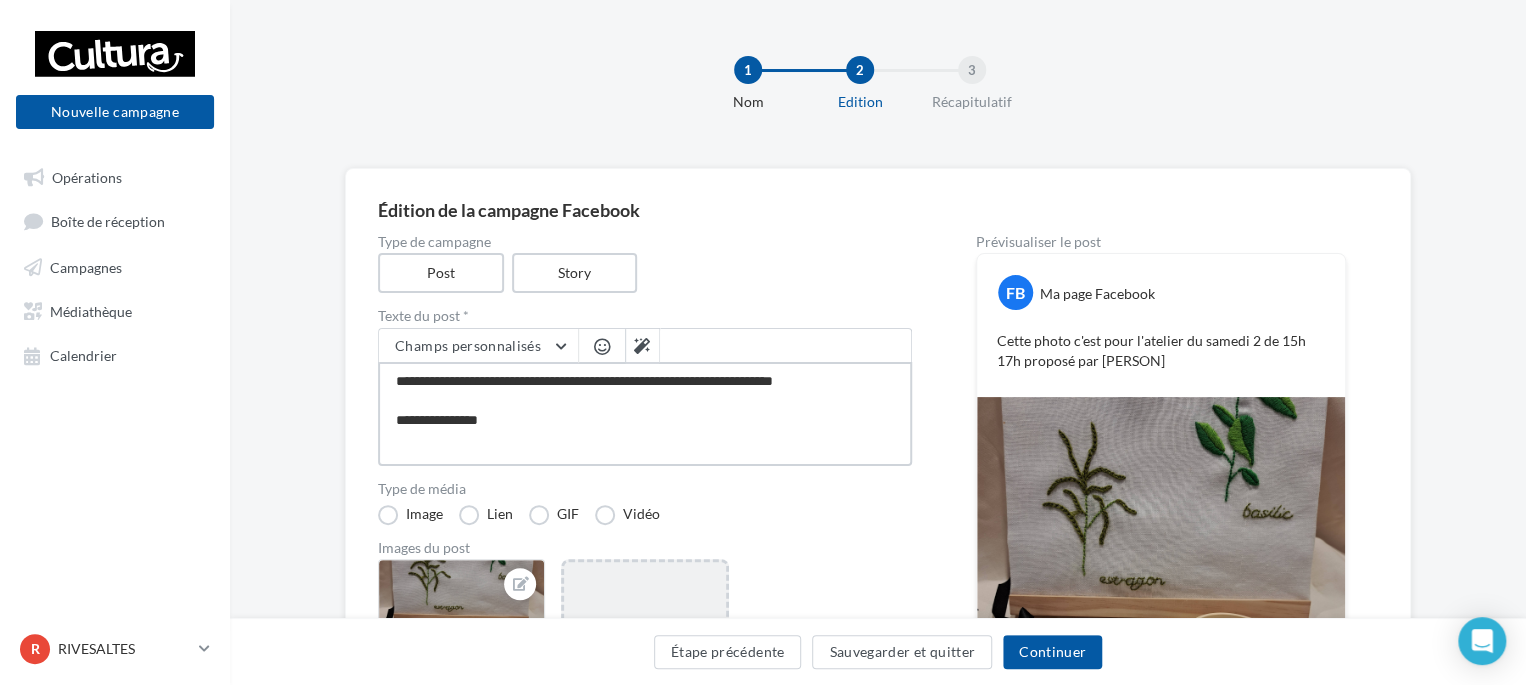 type on "**********" 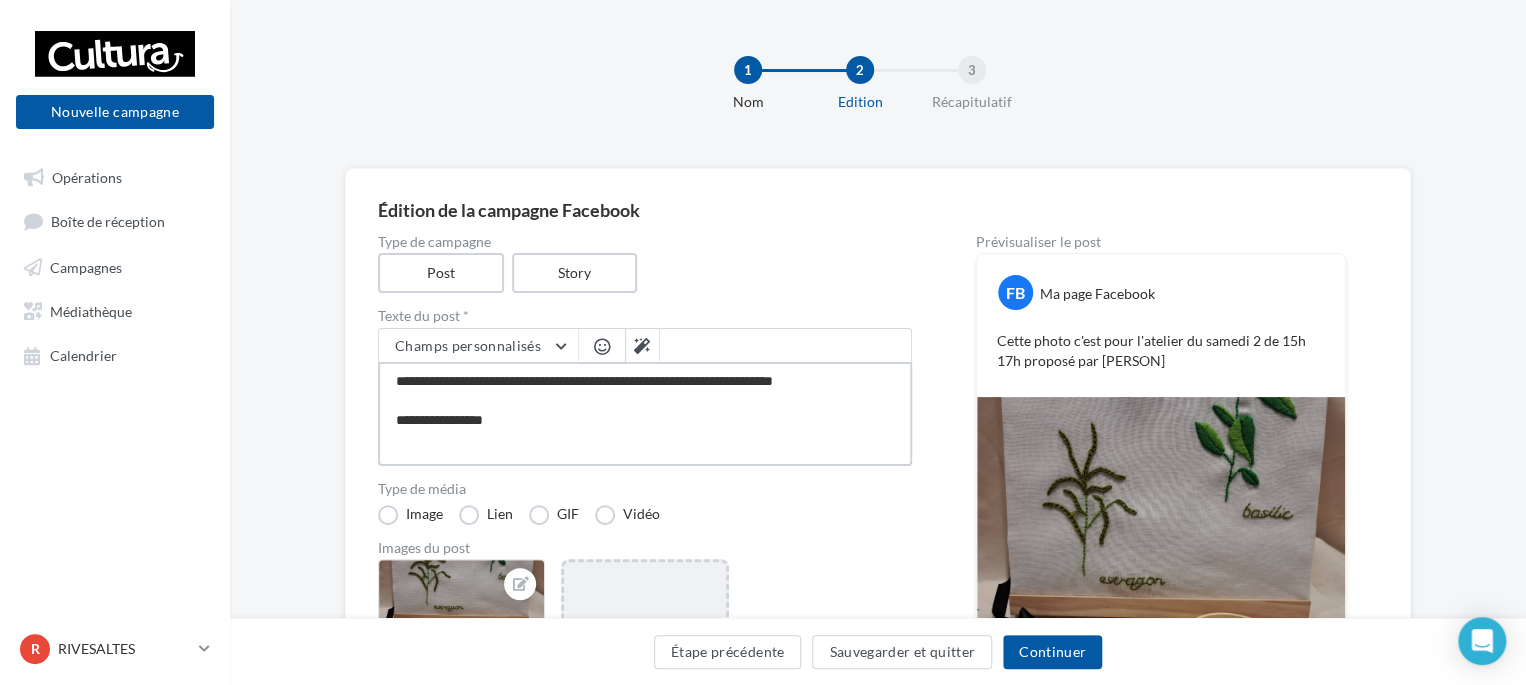 type on "**********" 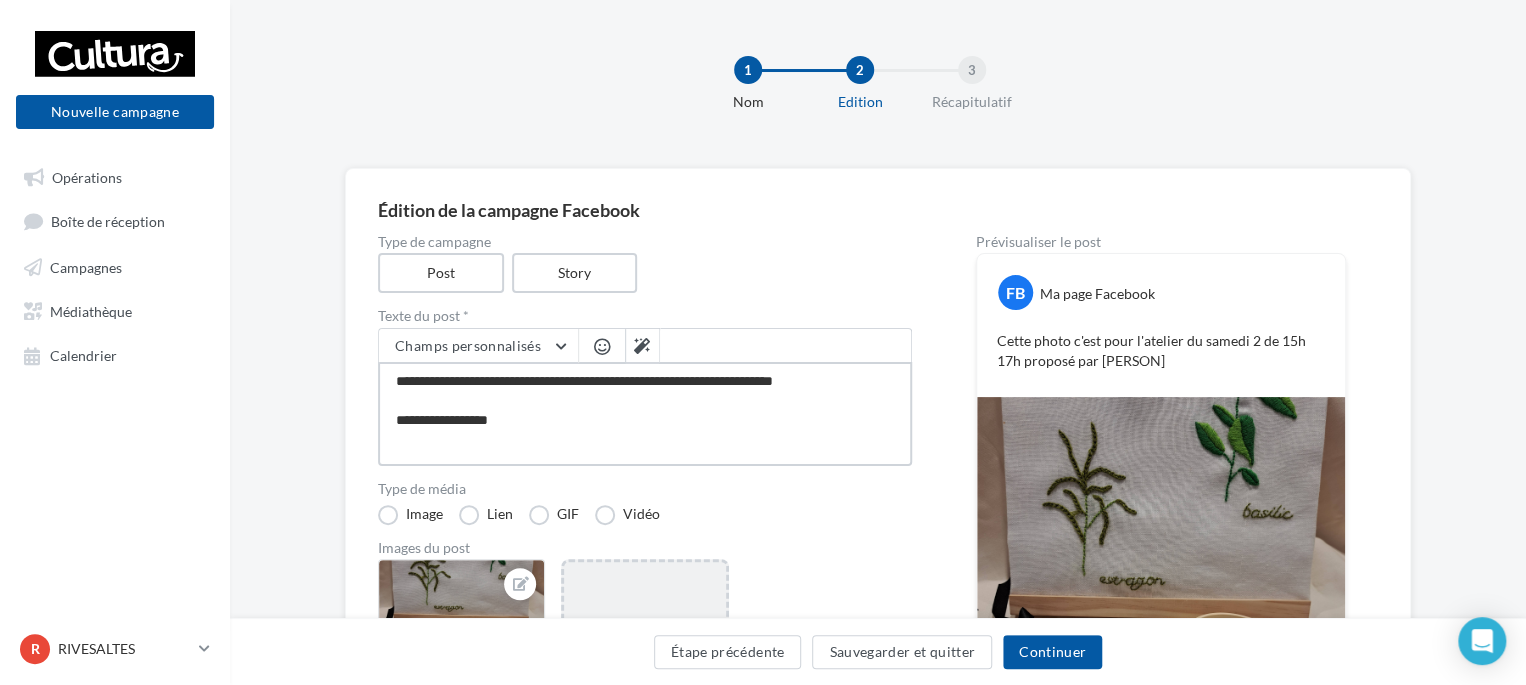 type on "**********" 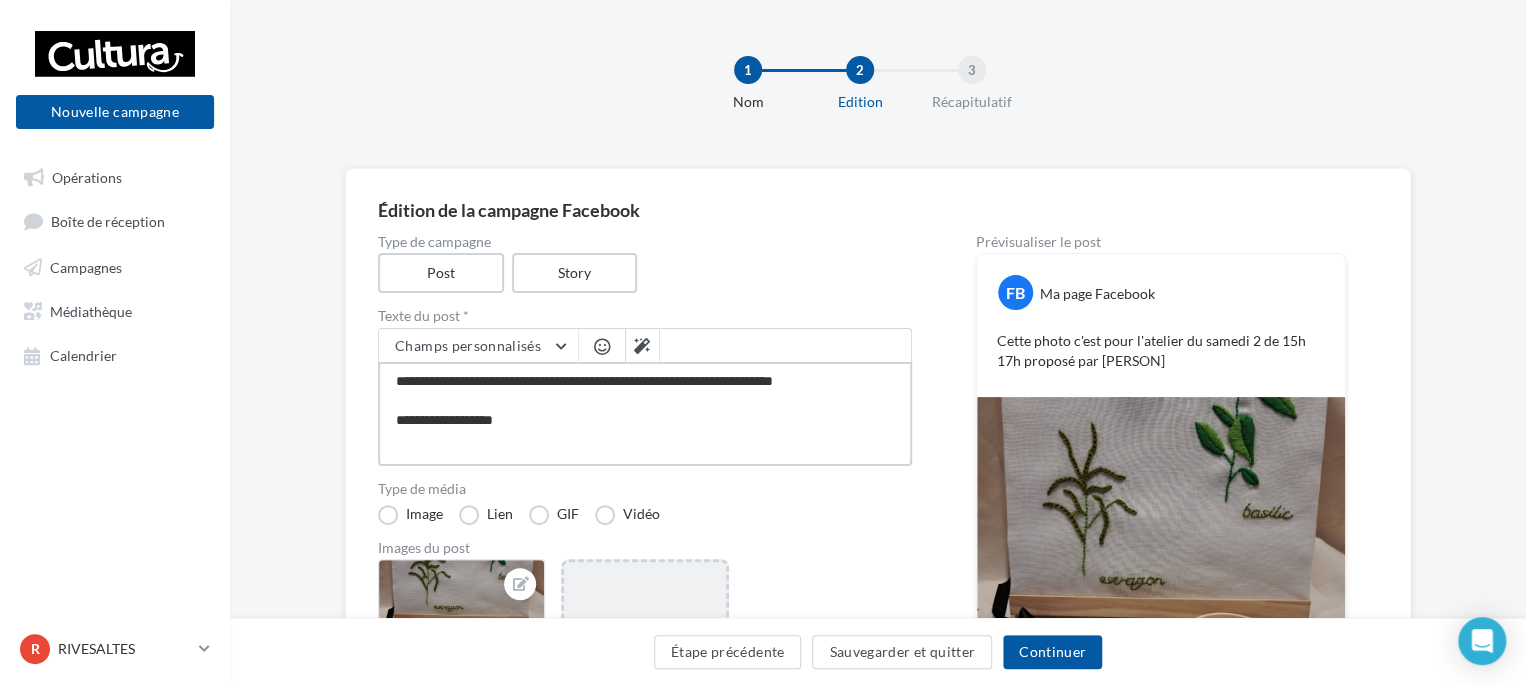 type on "**********" 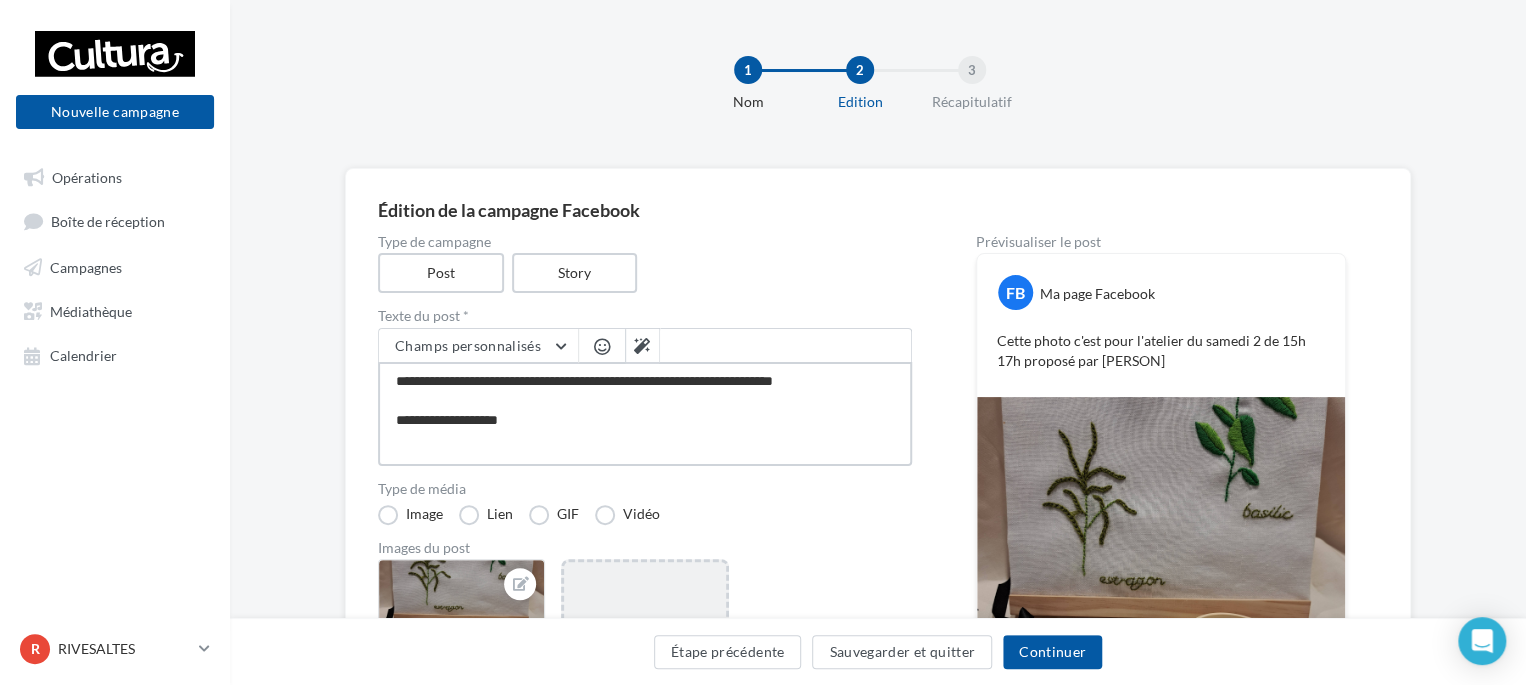 type on "**********" 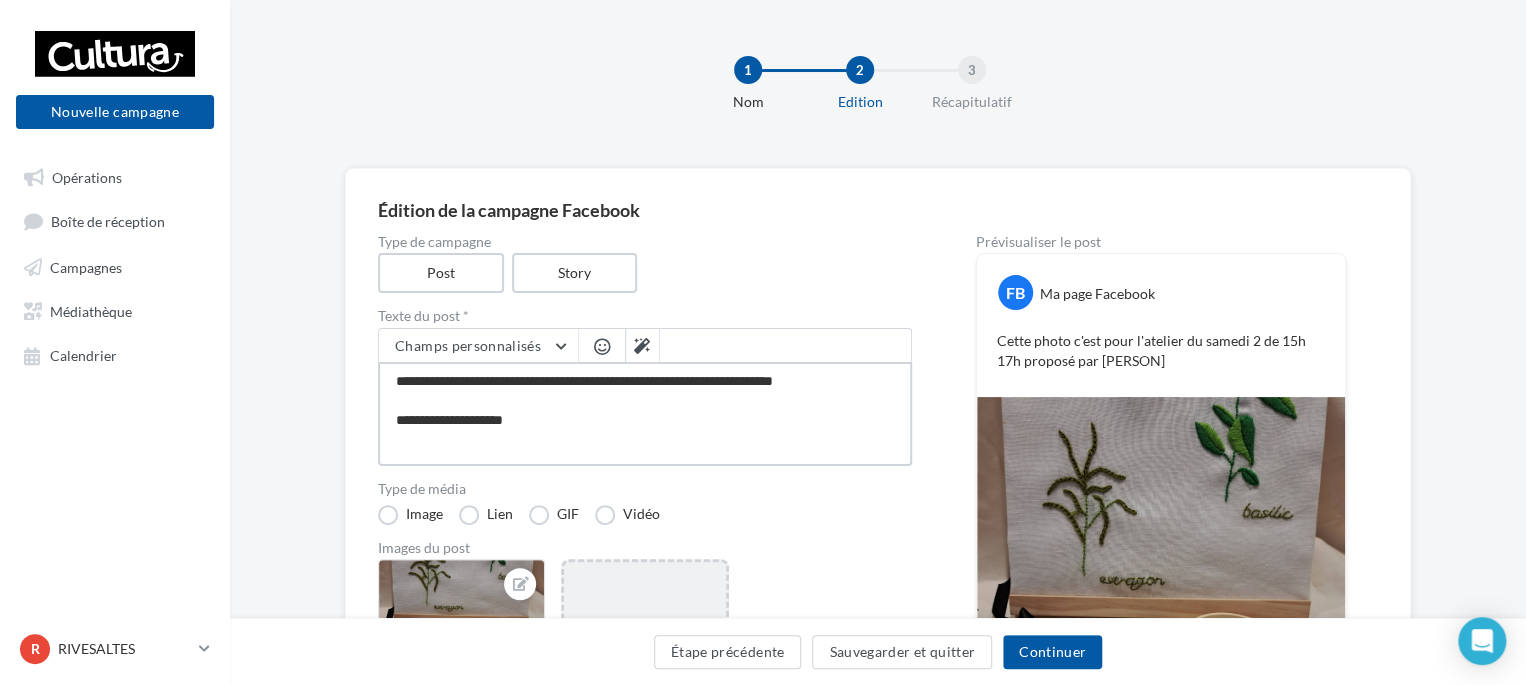 type on "**********" 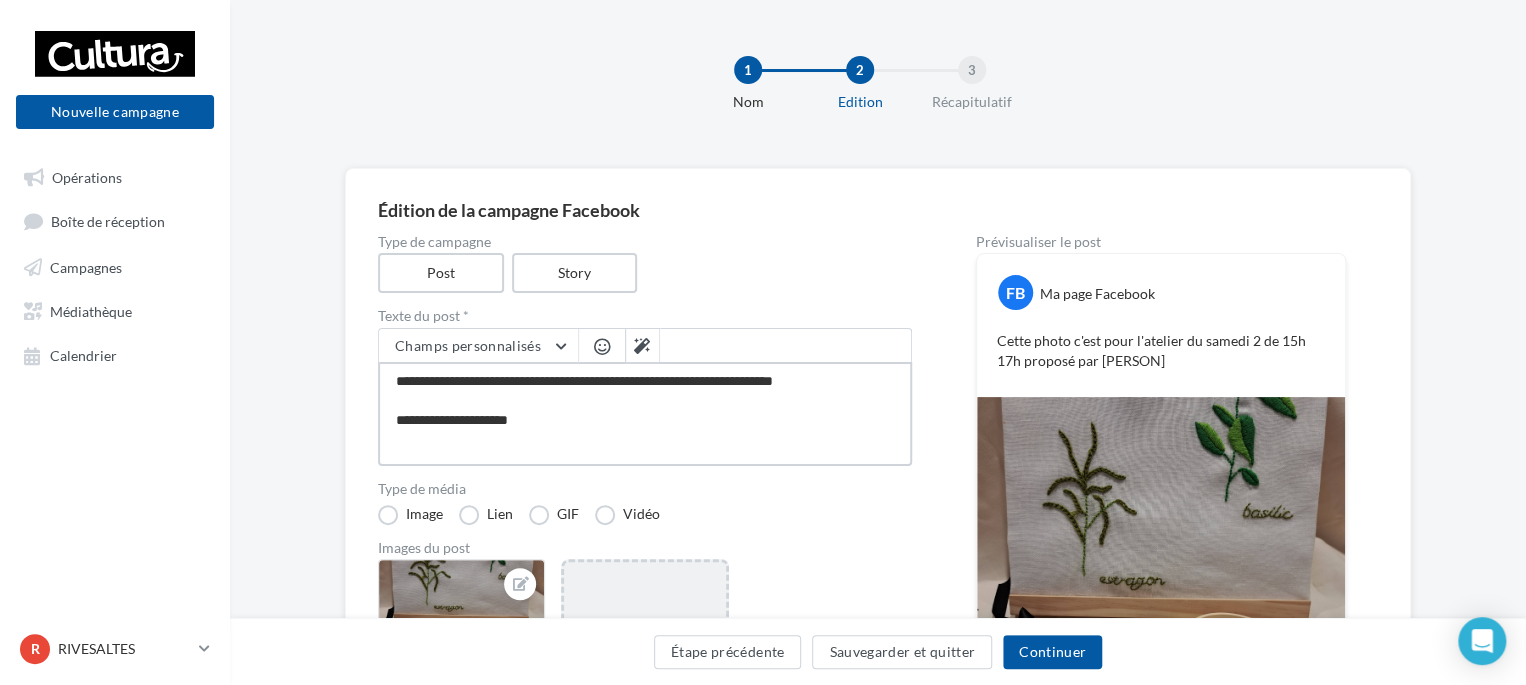 type on "**********" 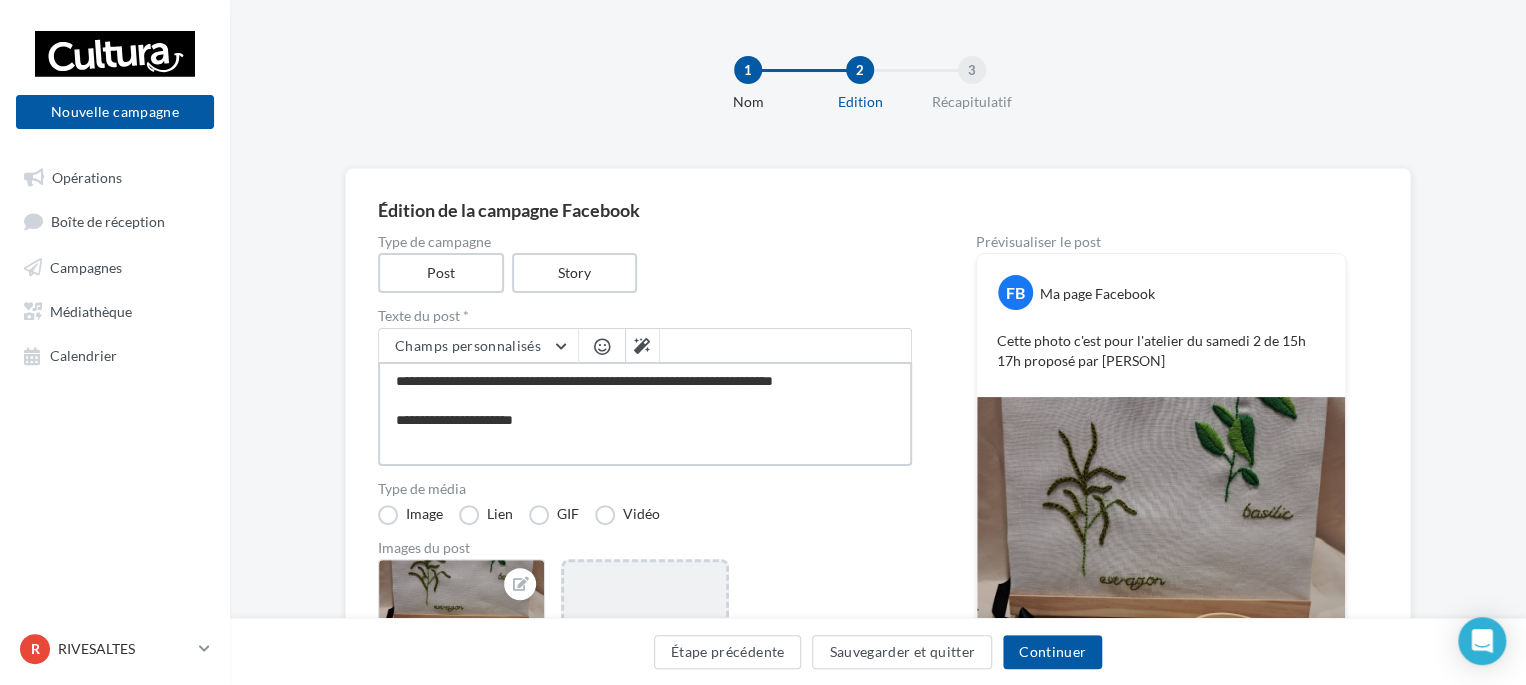 type on "**********" 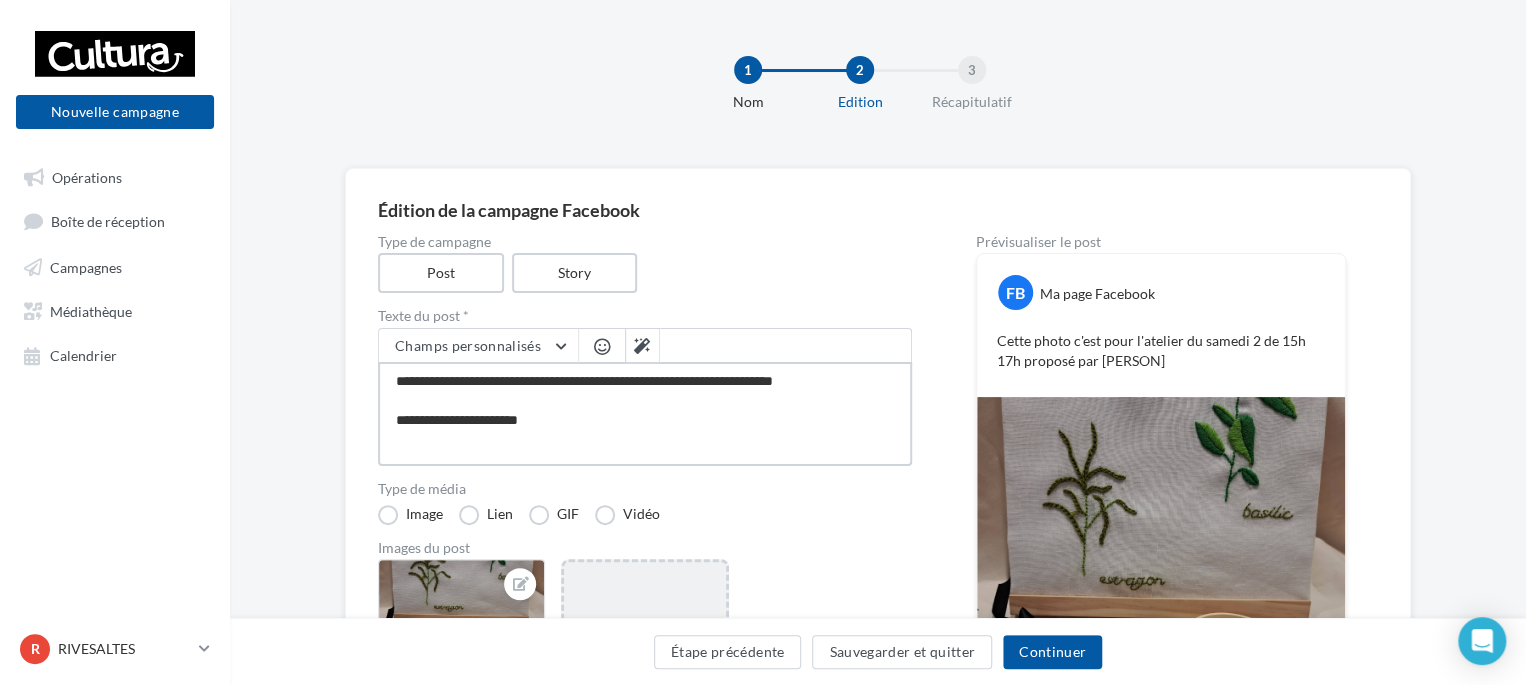 type on "**********" 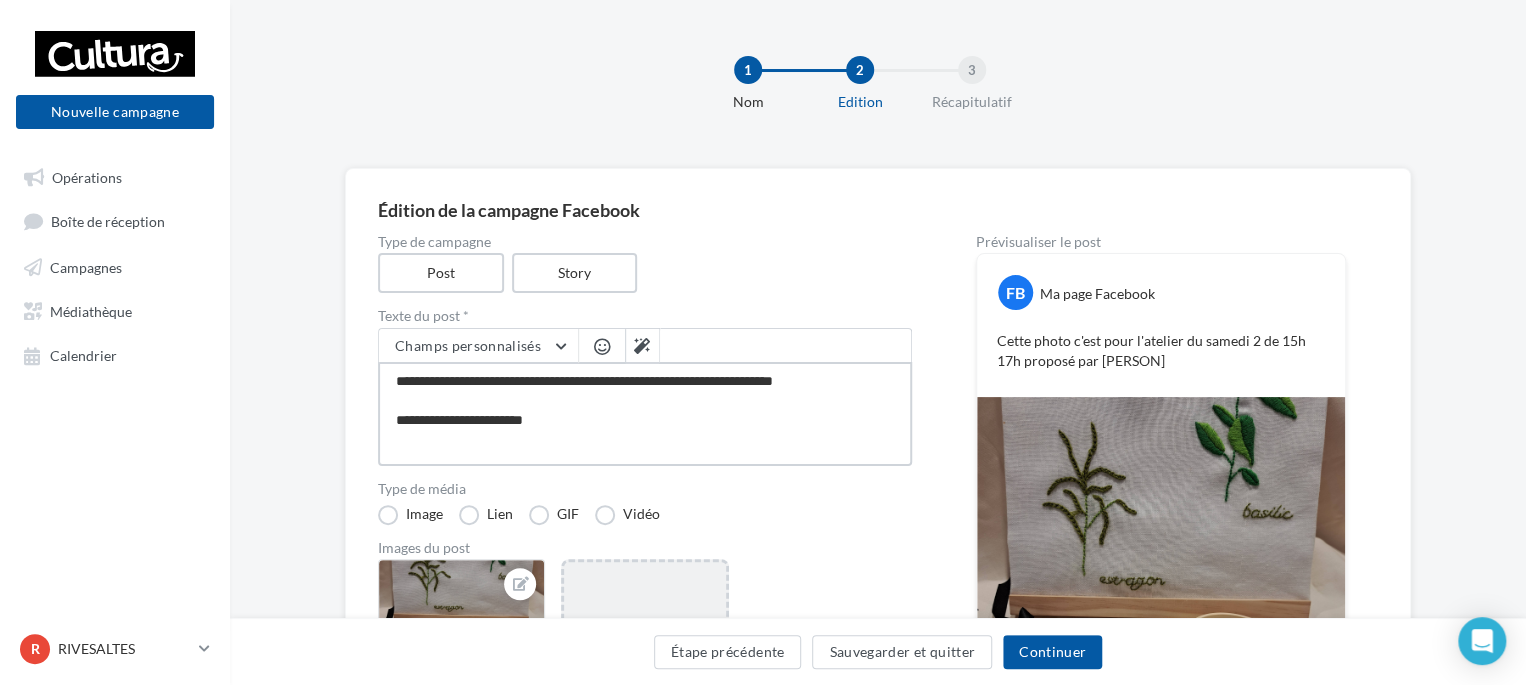 type on "**********" 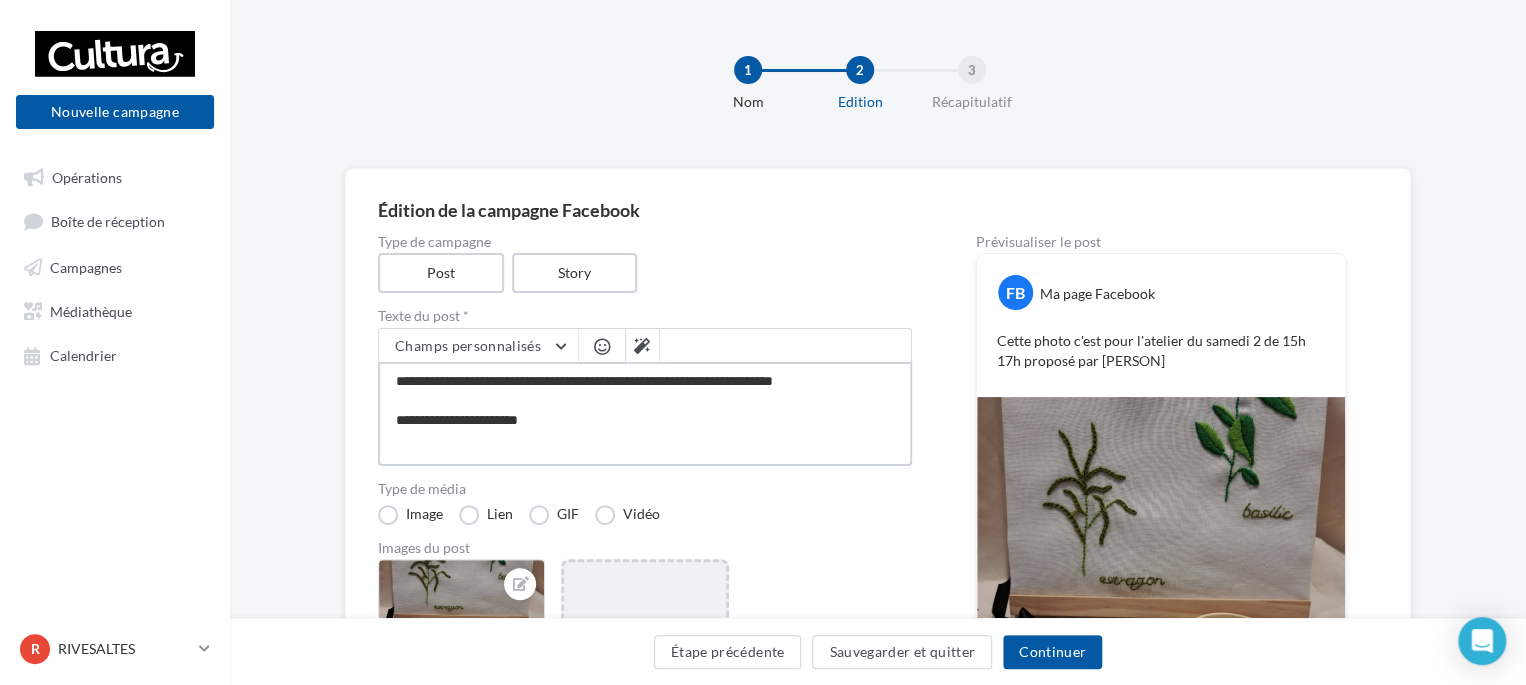 type on "**********" 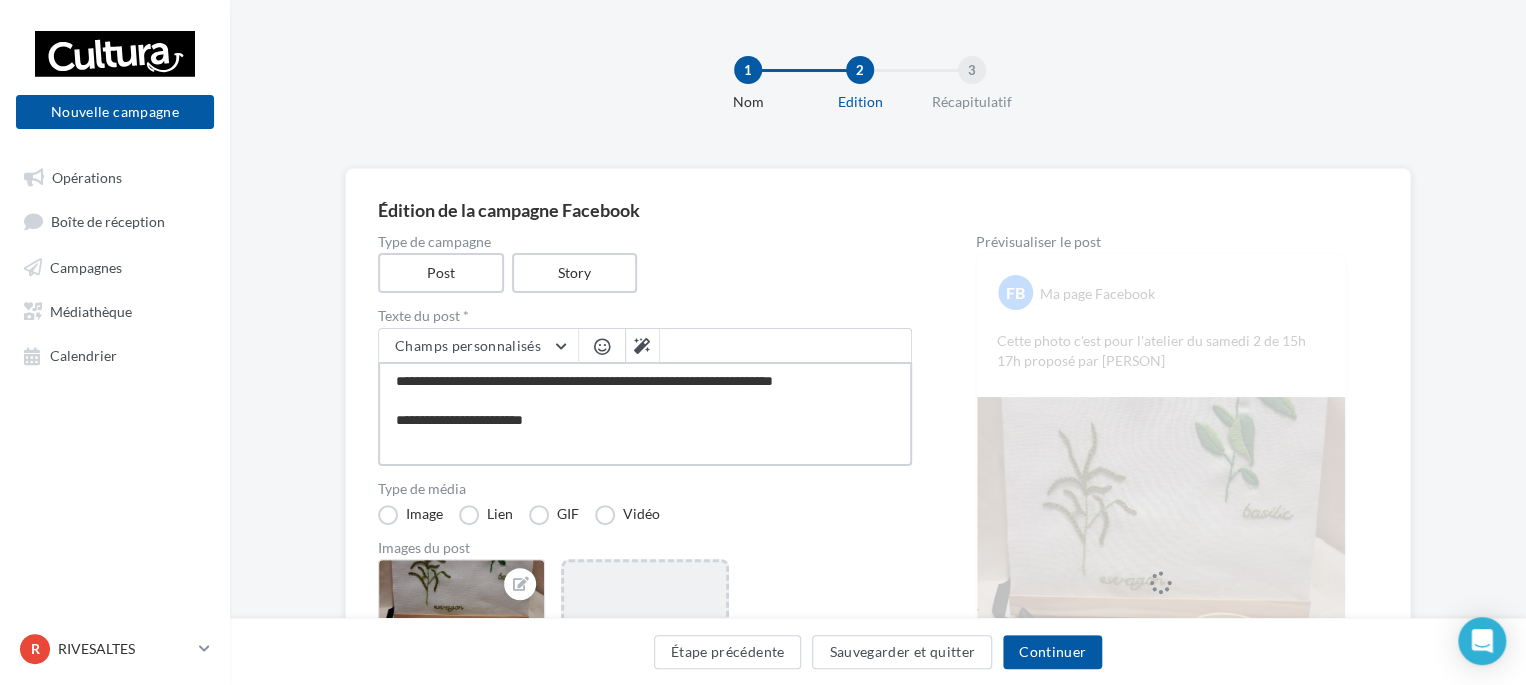 type on "**********" 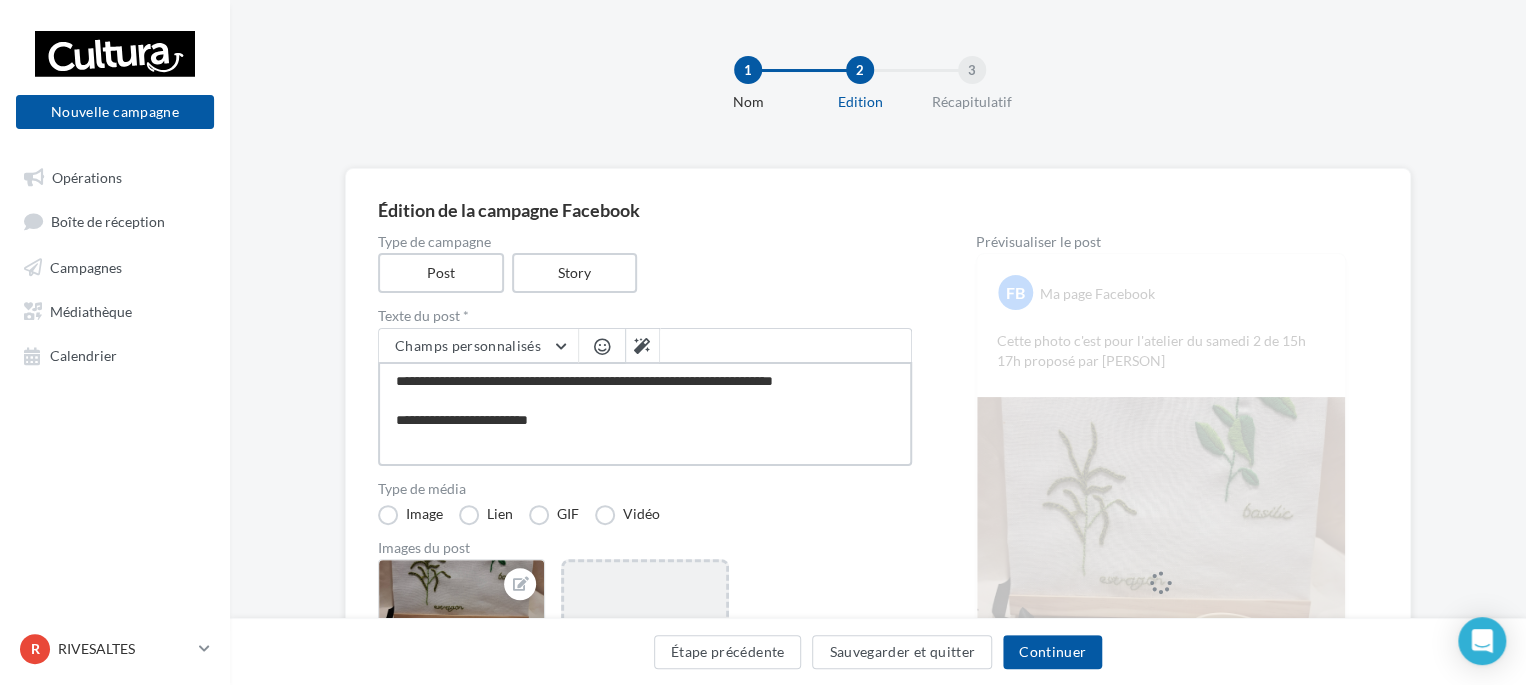 type on "**********" 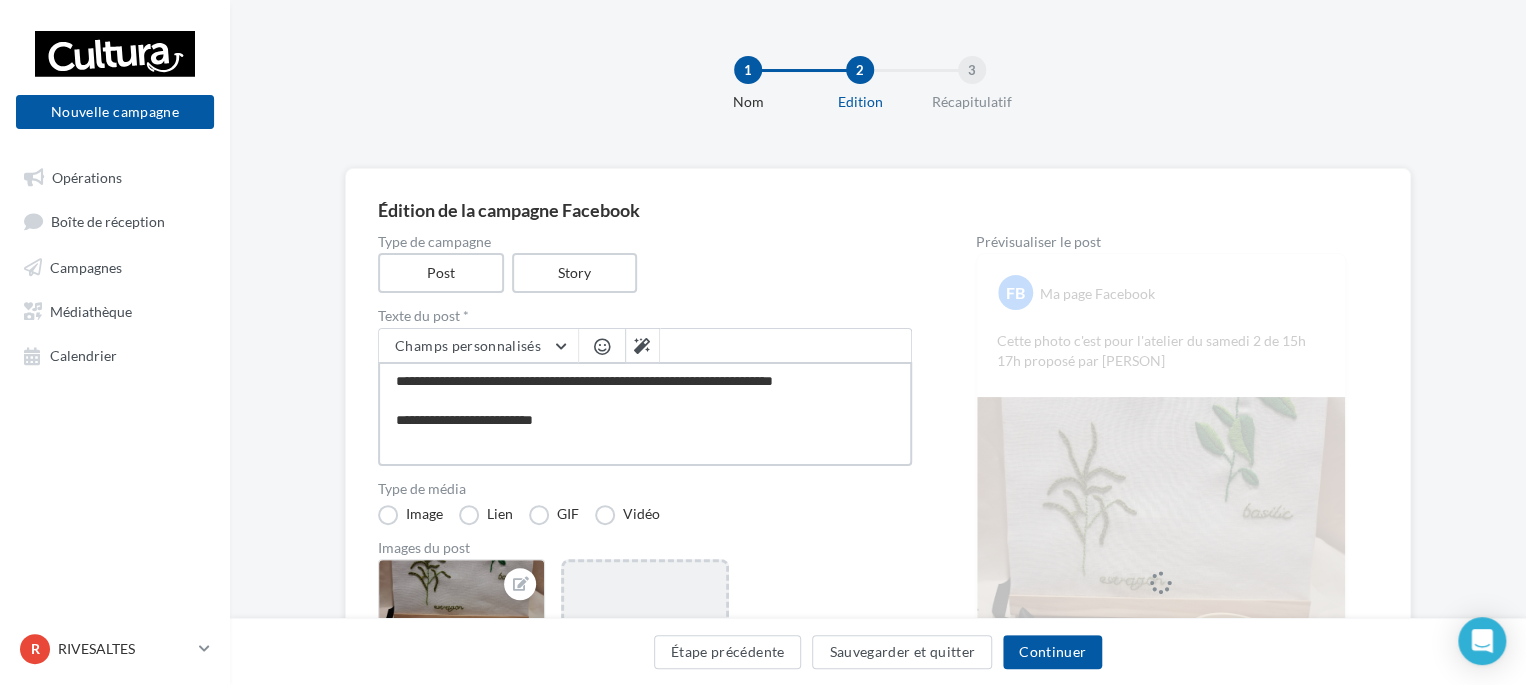 type on "**********" 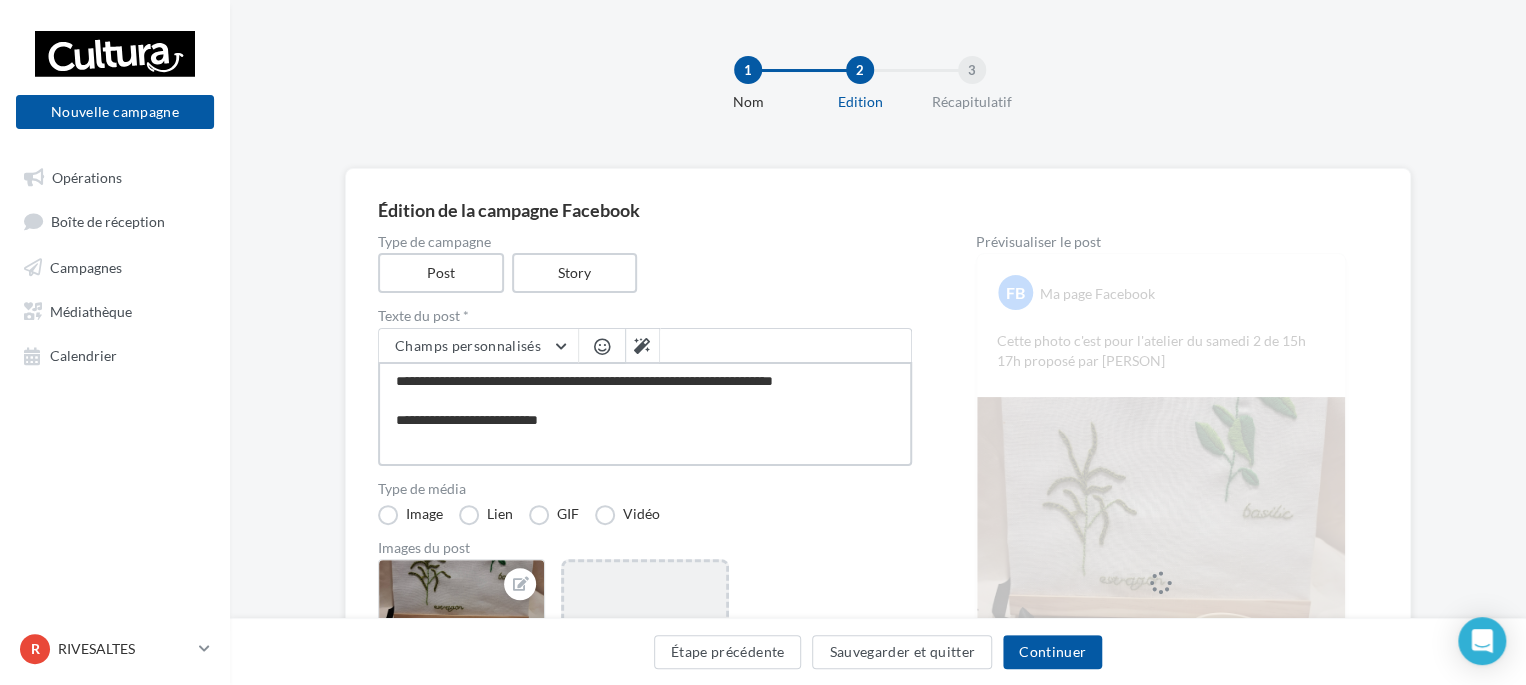 type on "**********" 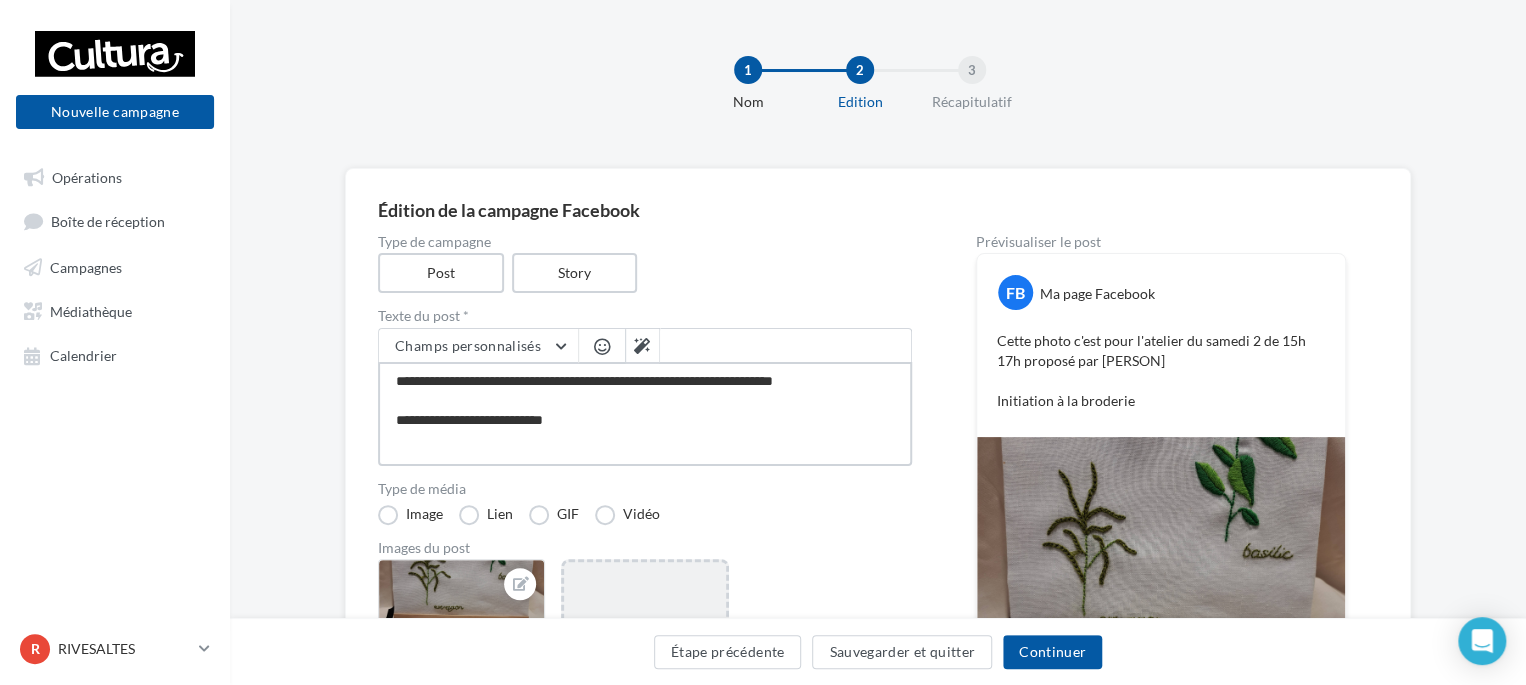 type on "**********" 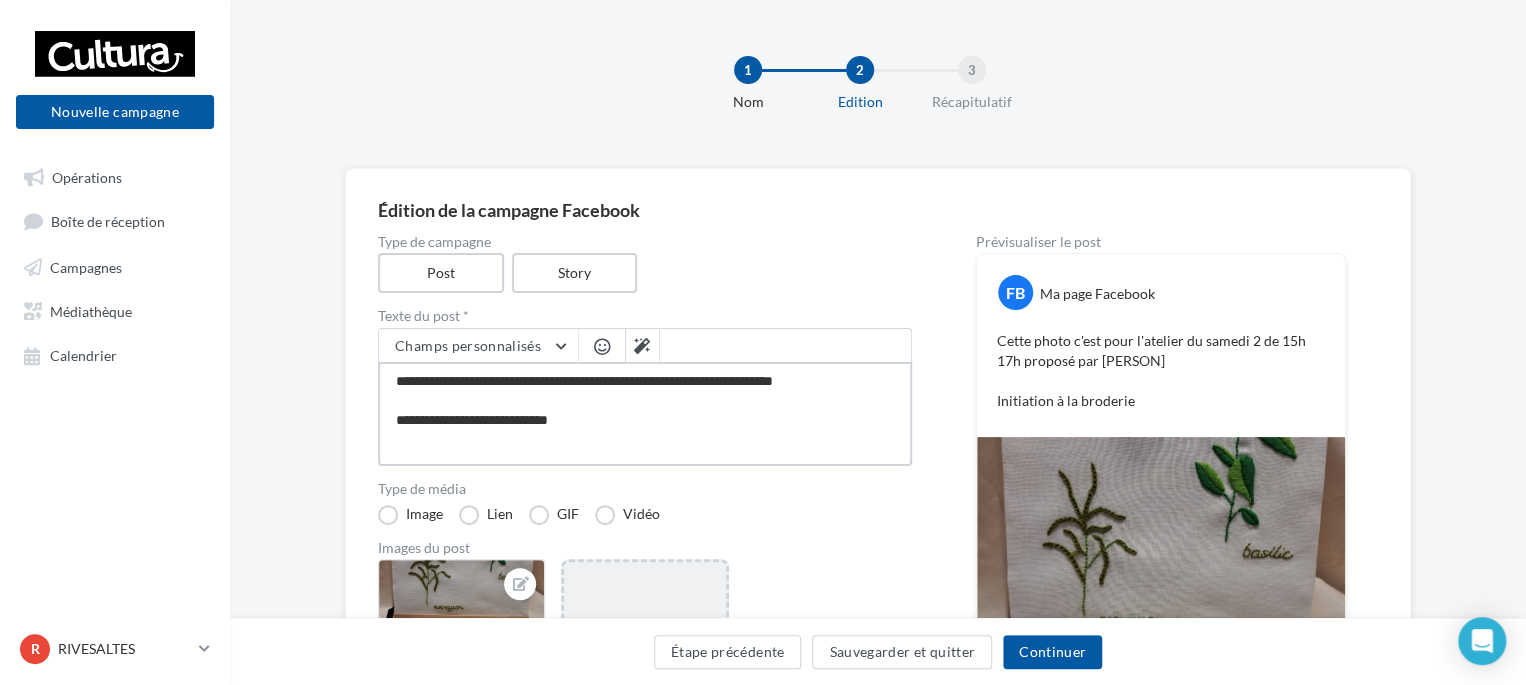 type on "**********" 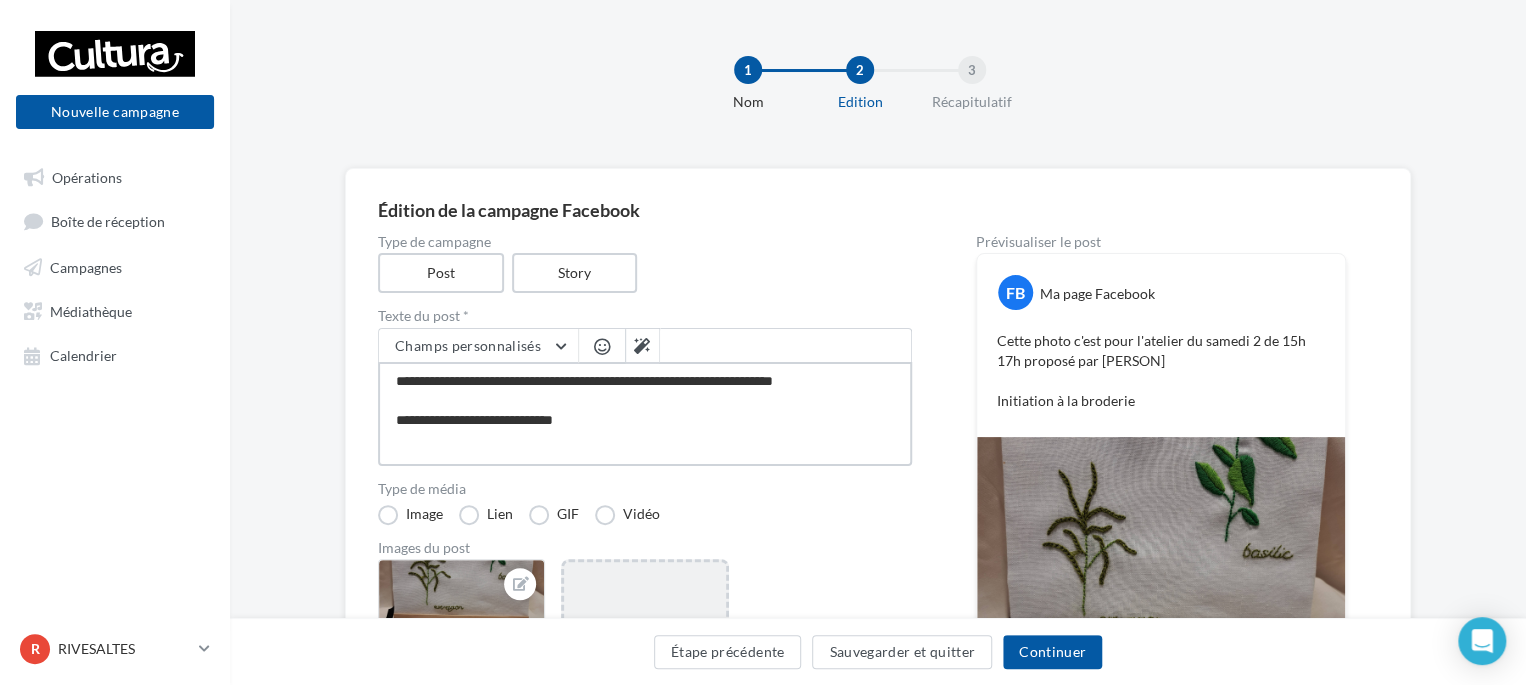 type on "**********" 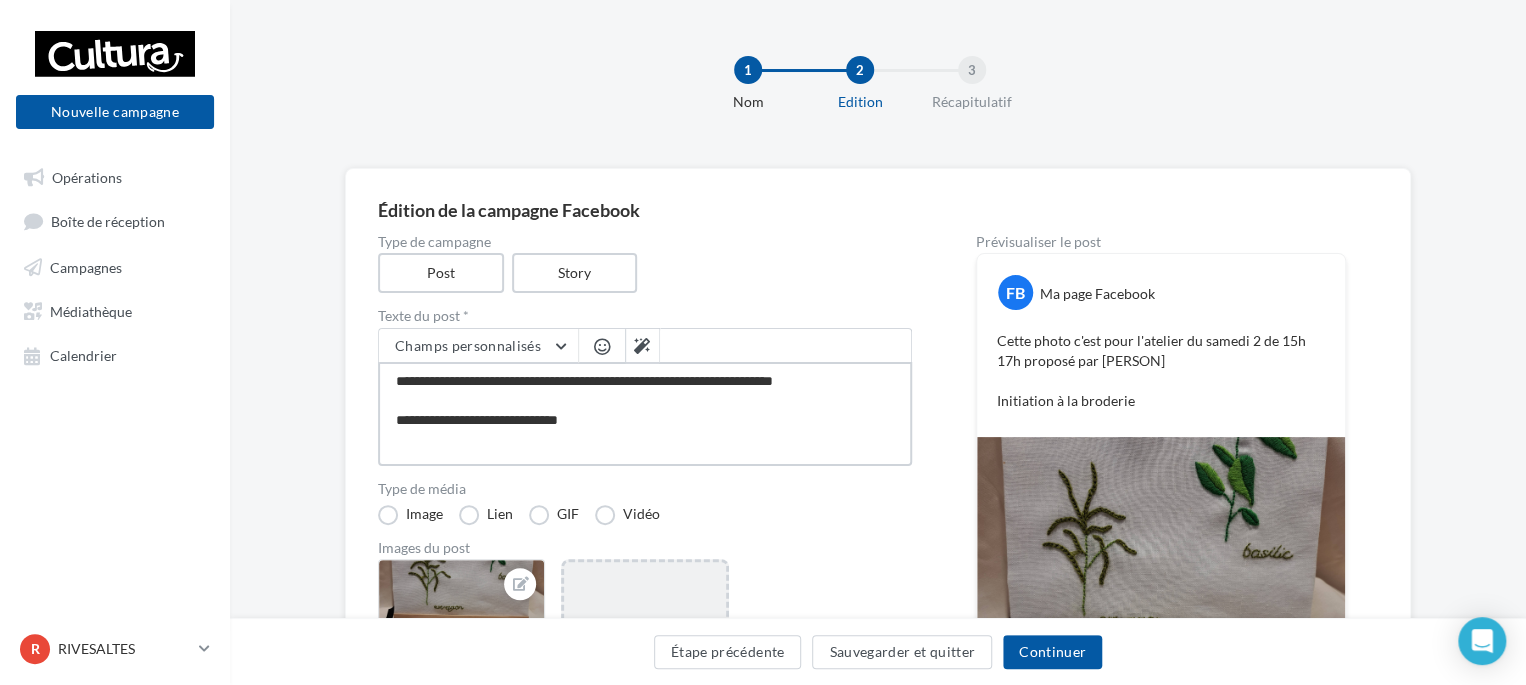 type on "**********" 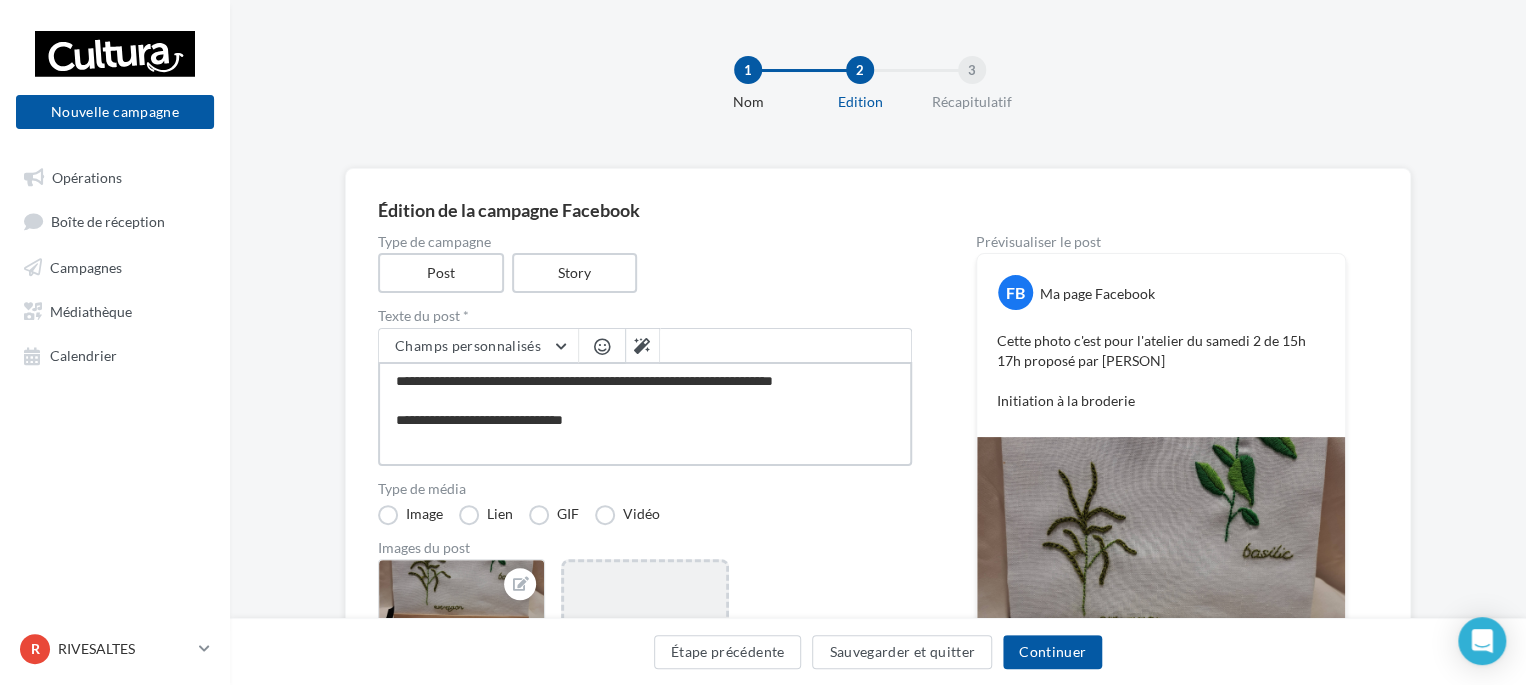 type on "**********" 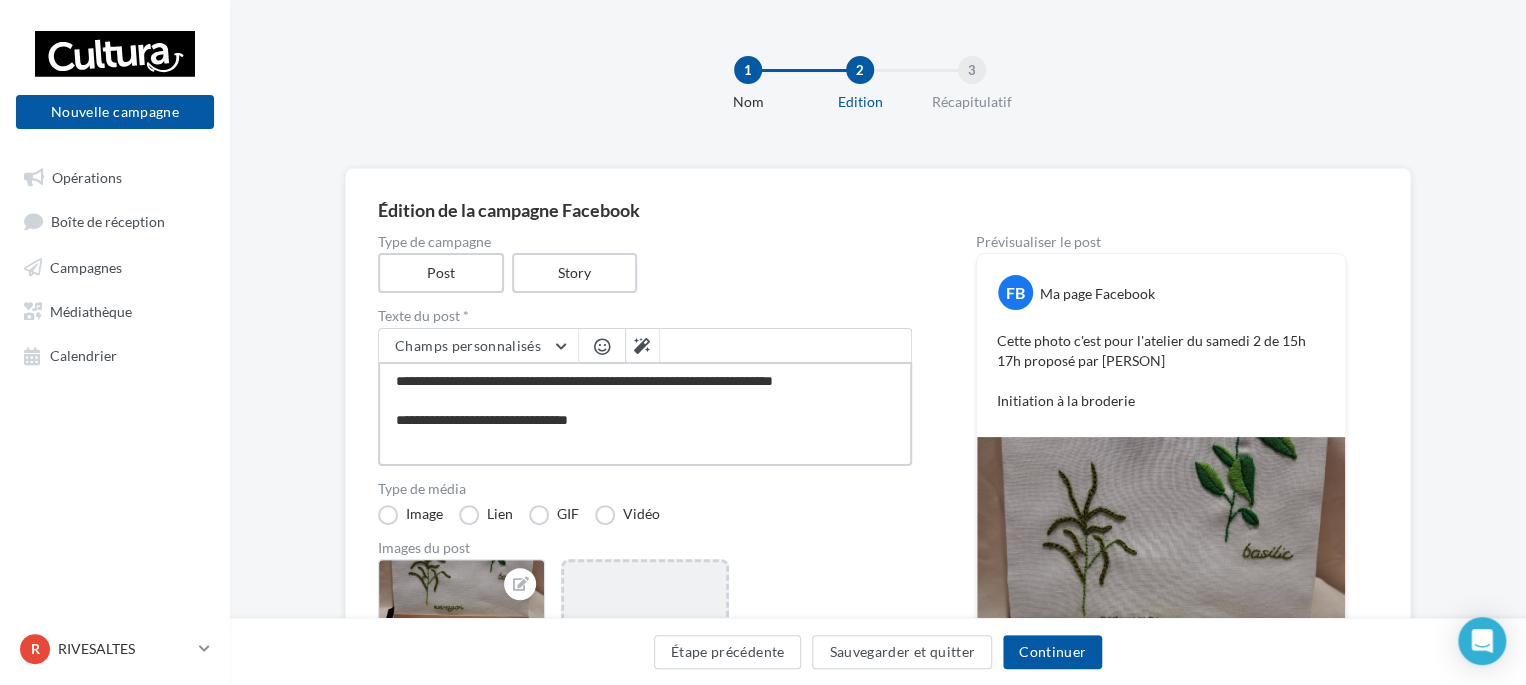 type on "**********" 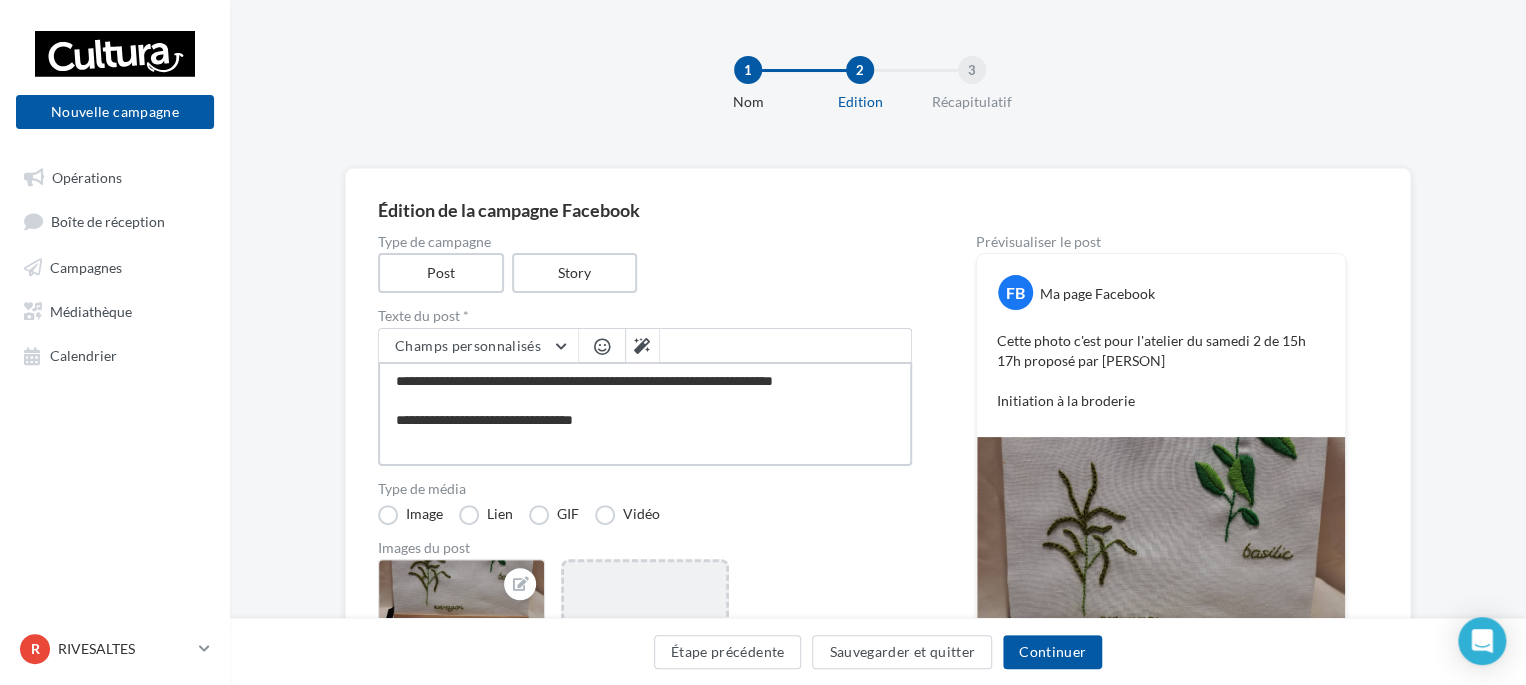 type on "**********" 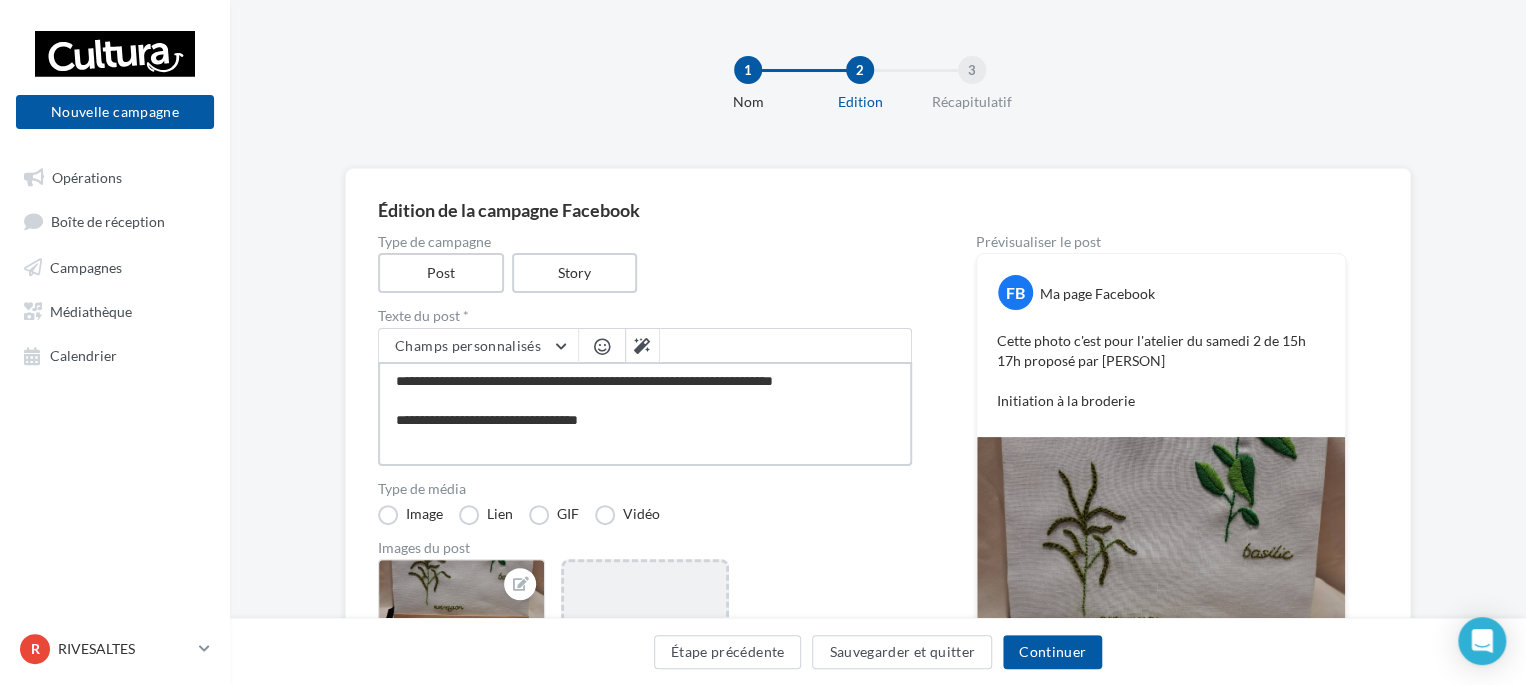 type on "**********" 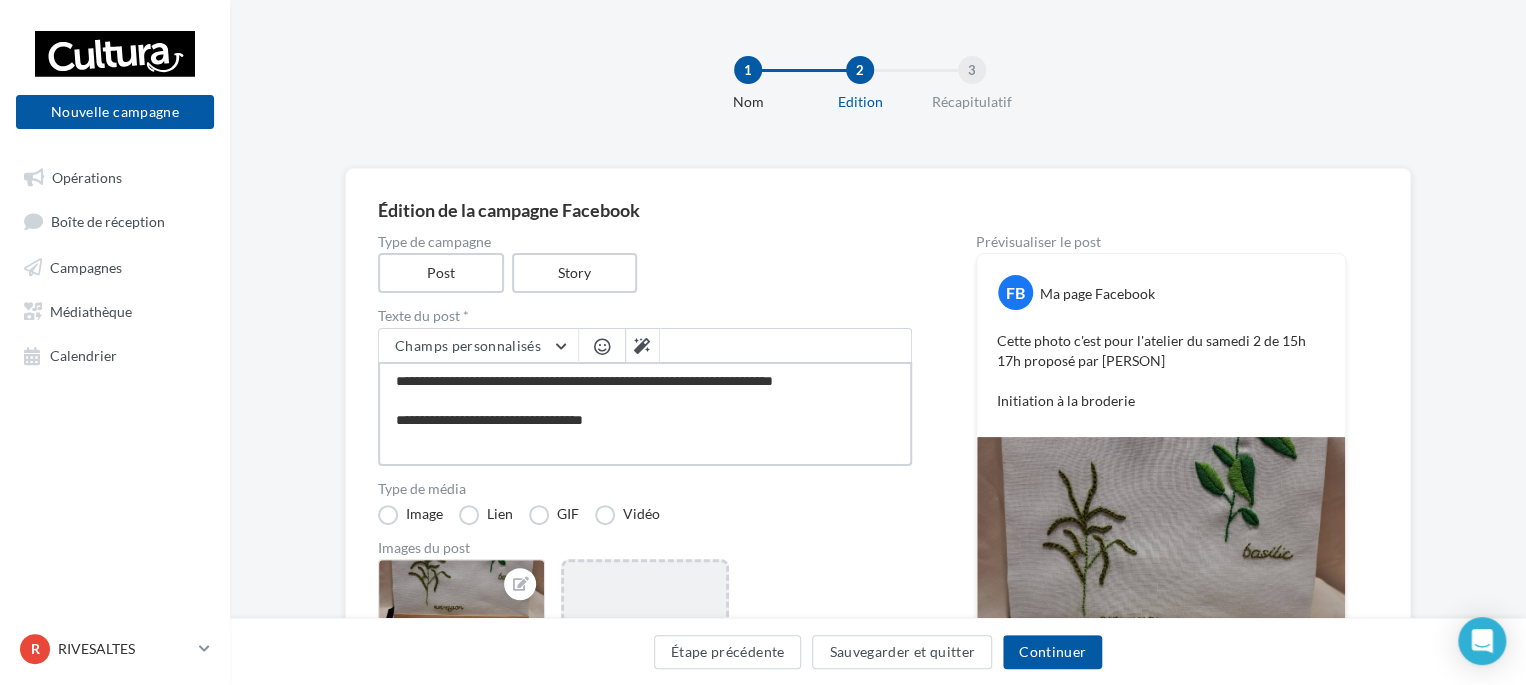 type on "**********" 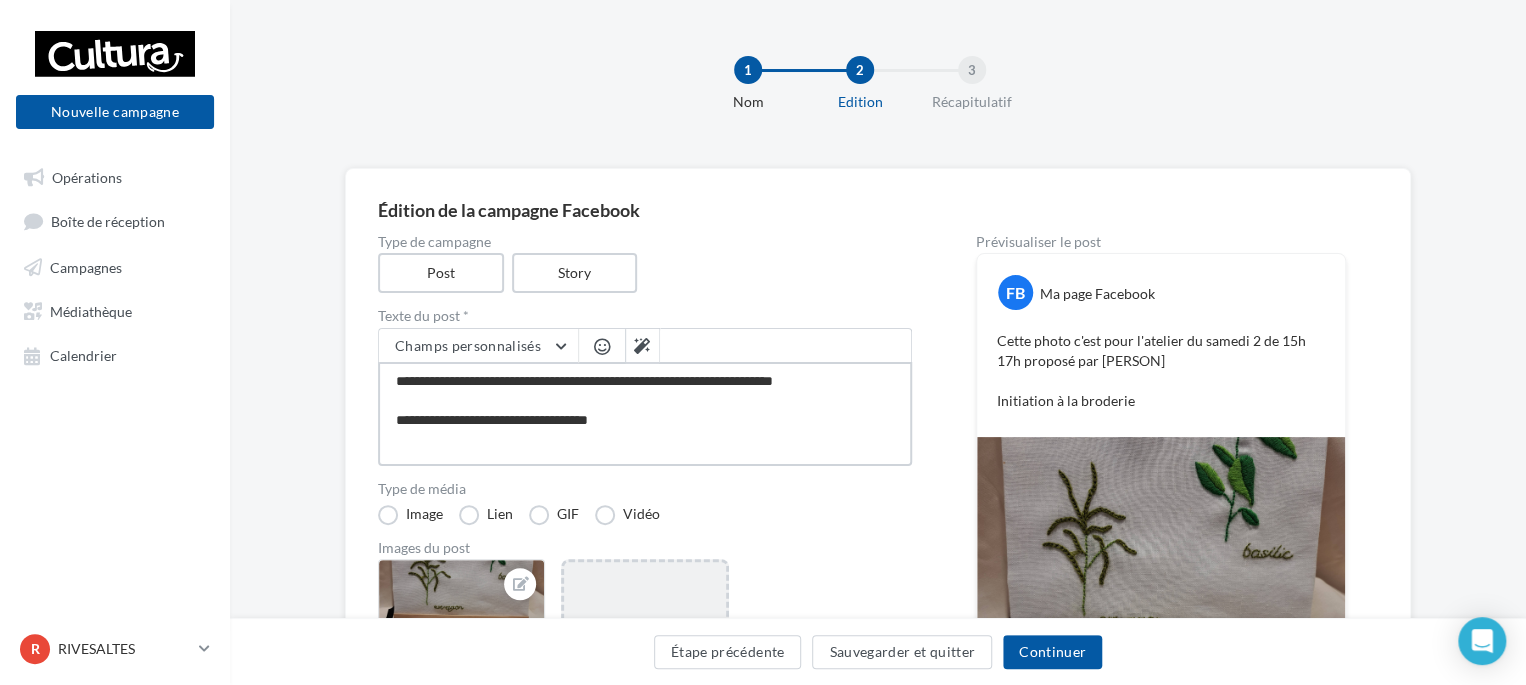 type on "**********" 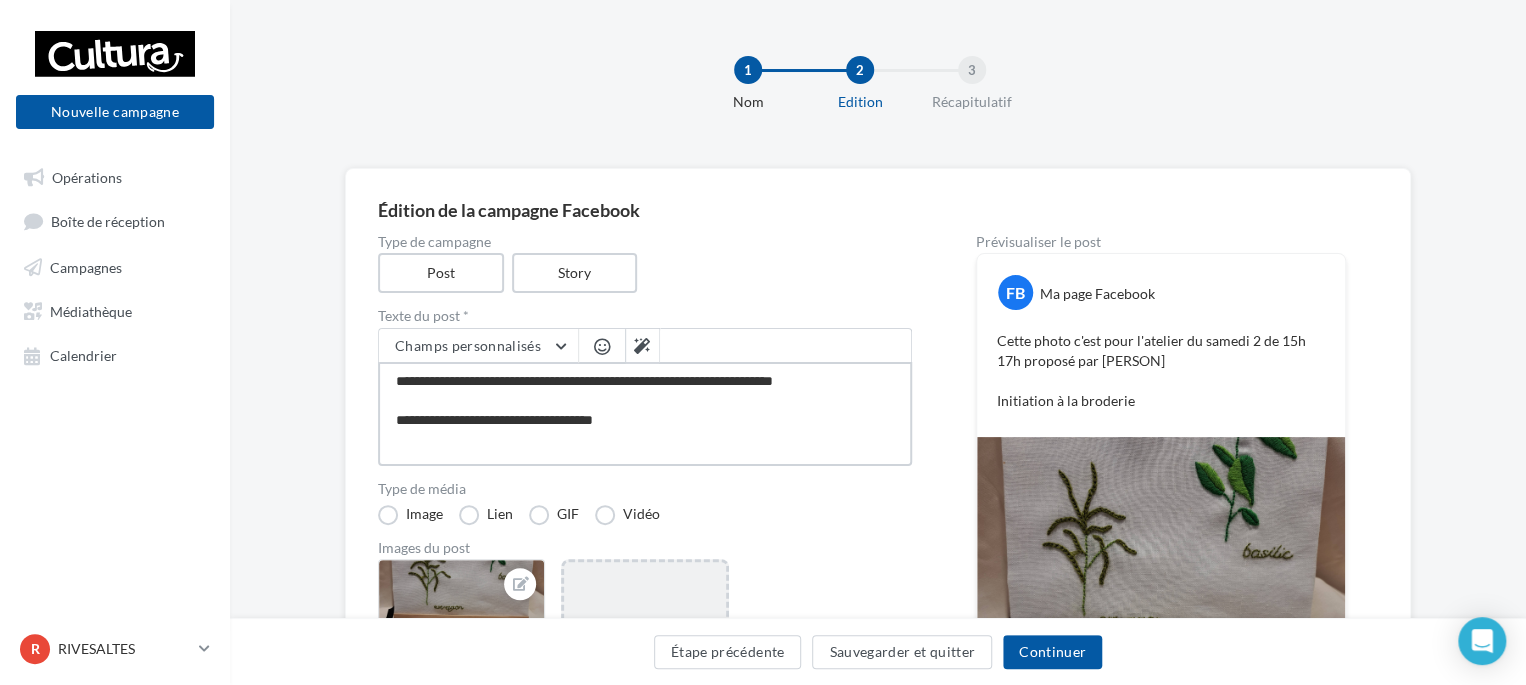 type on "**********" 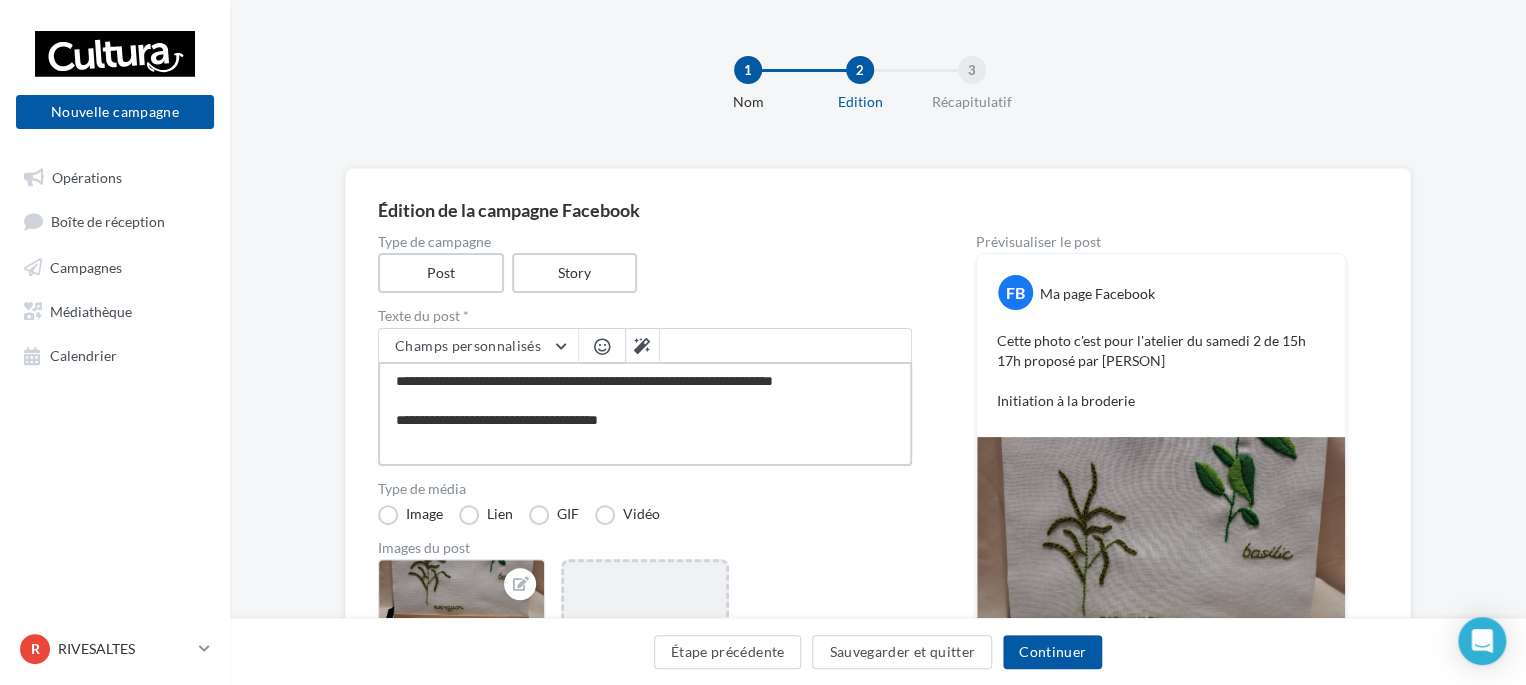 type on "**********" 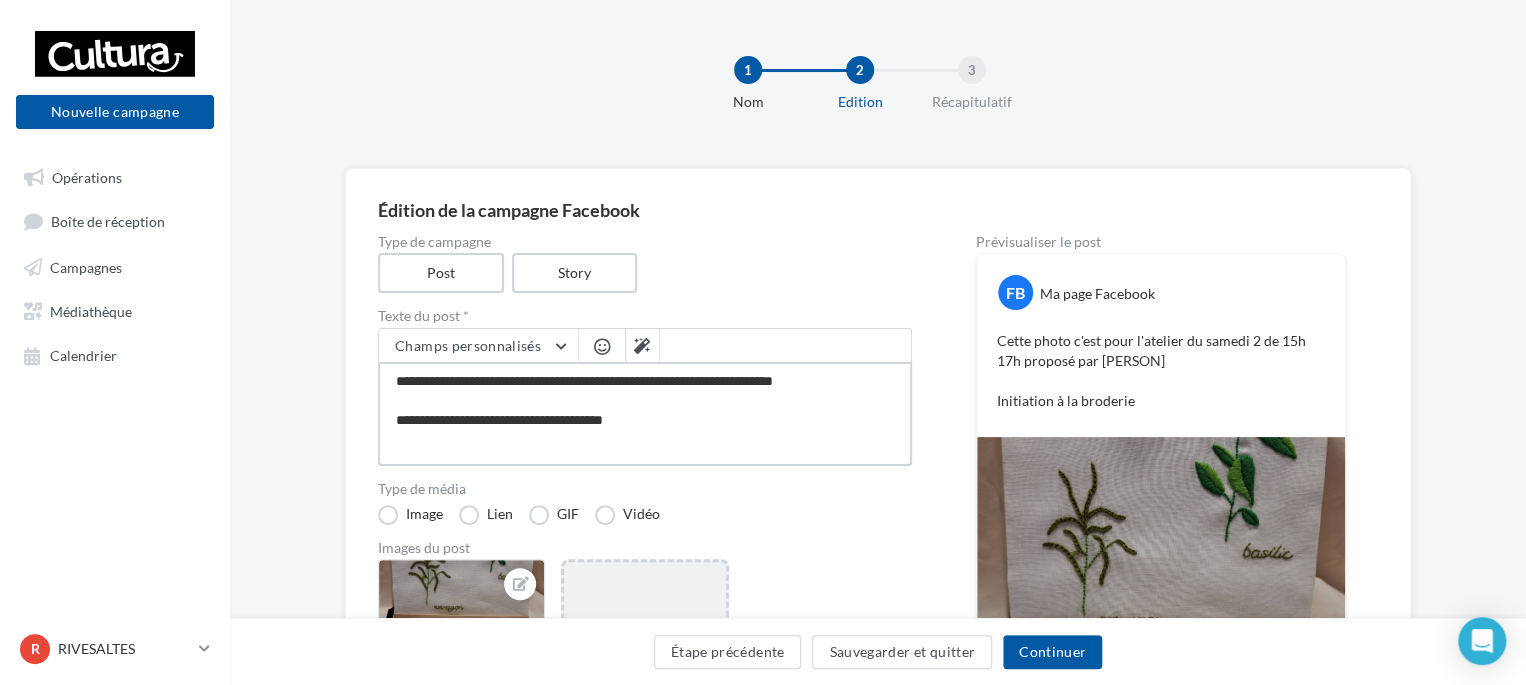 type on "**********" 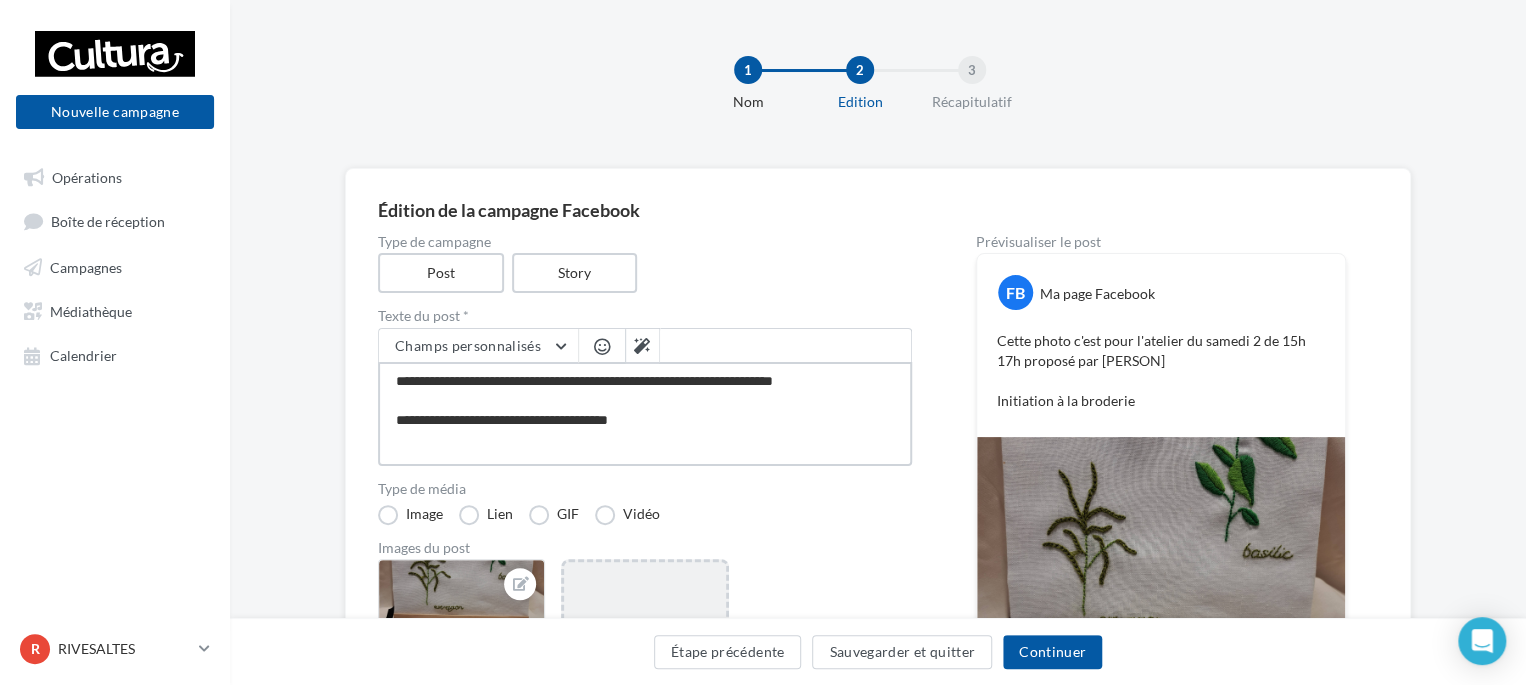 type on "**********" 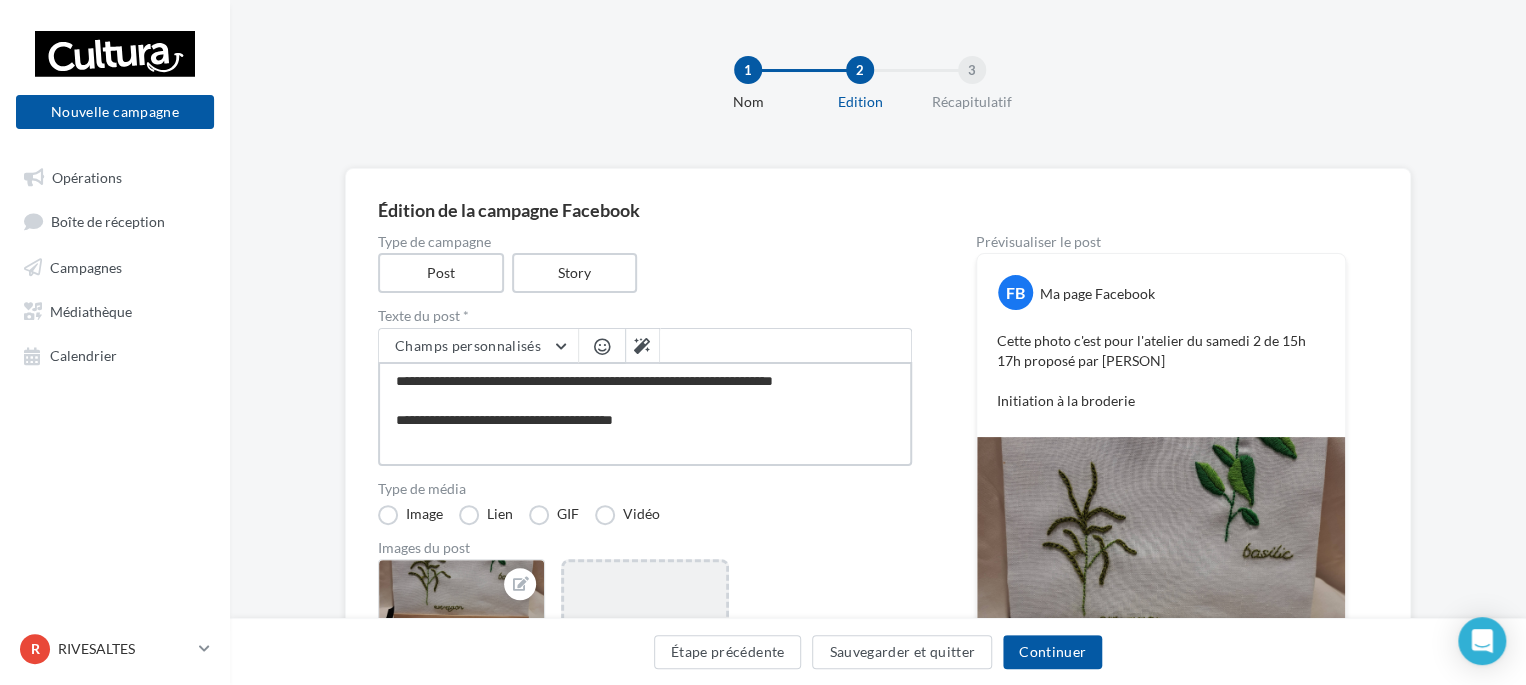 type on "**********" 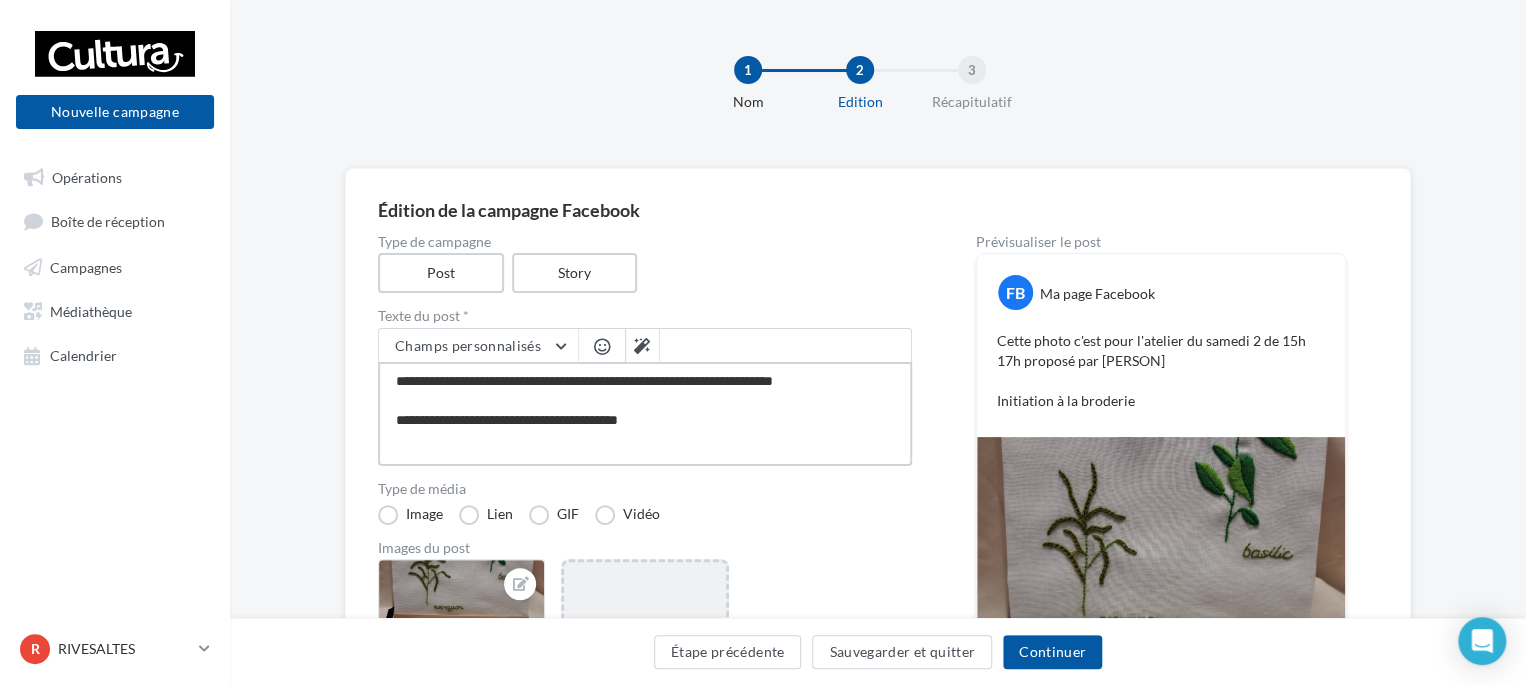 type on "**********" 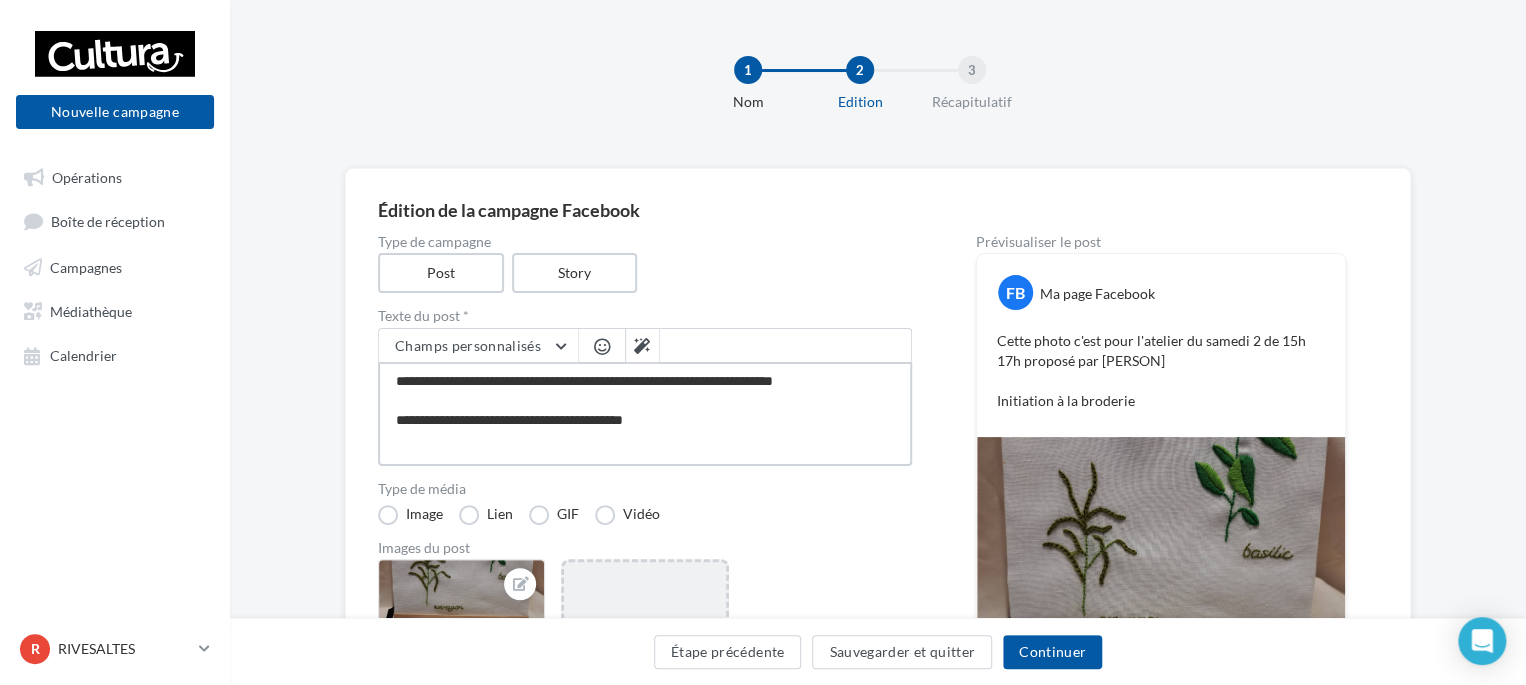 type on "**********" 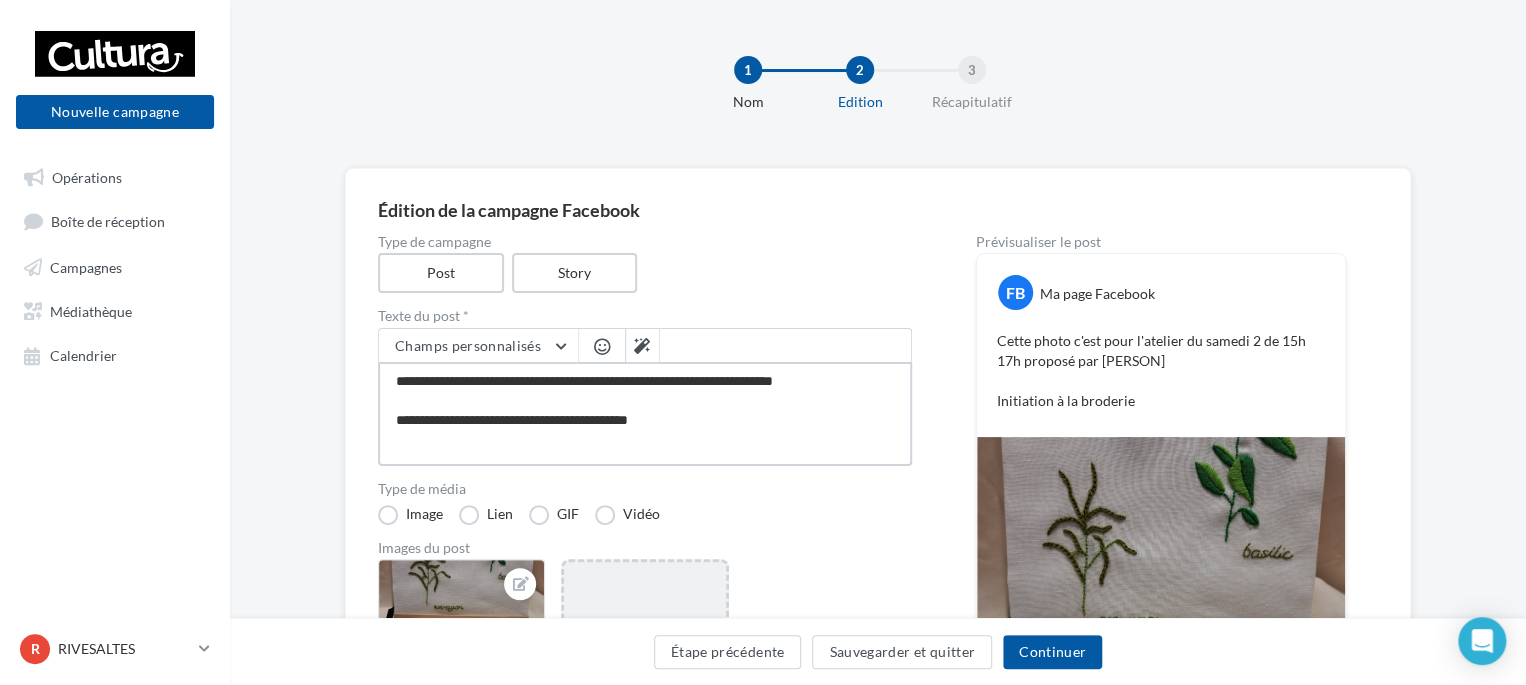 type on "**********" 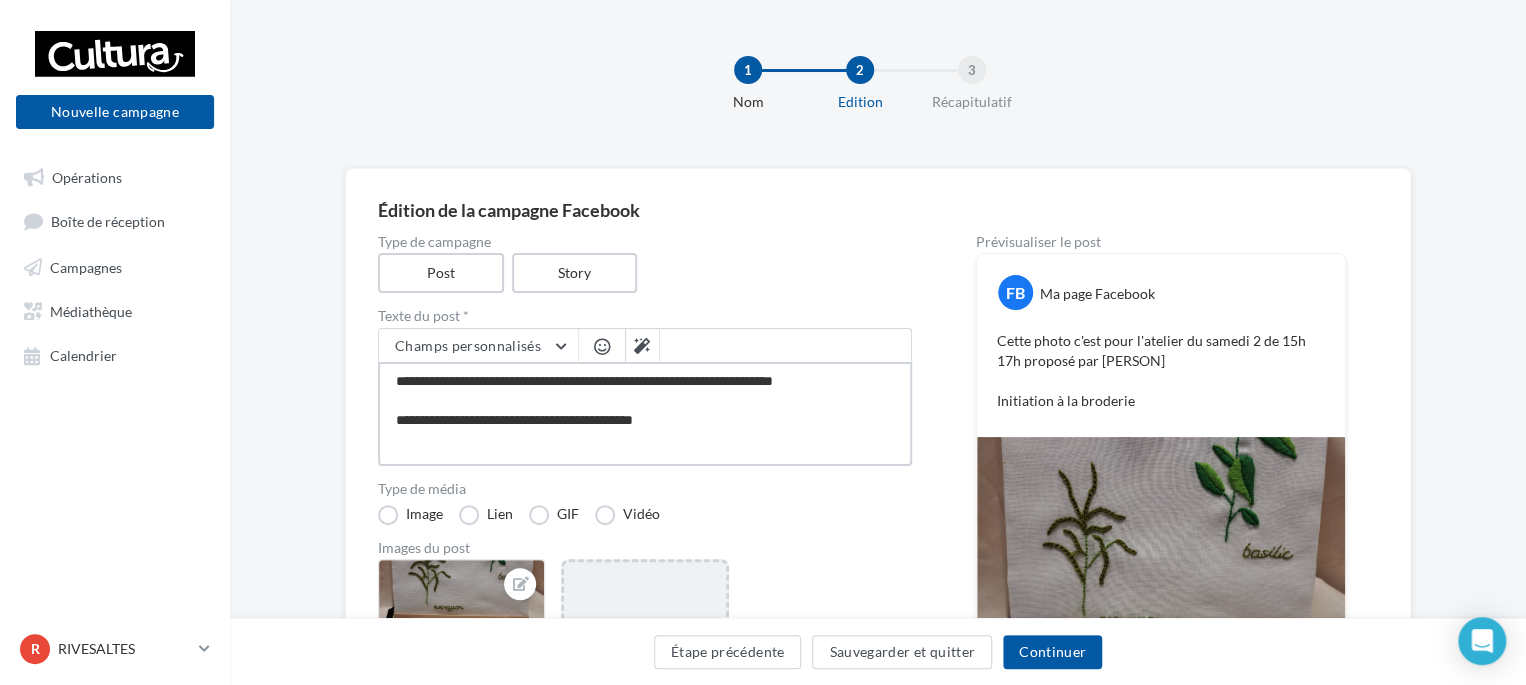 type on "**********" 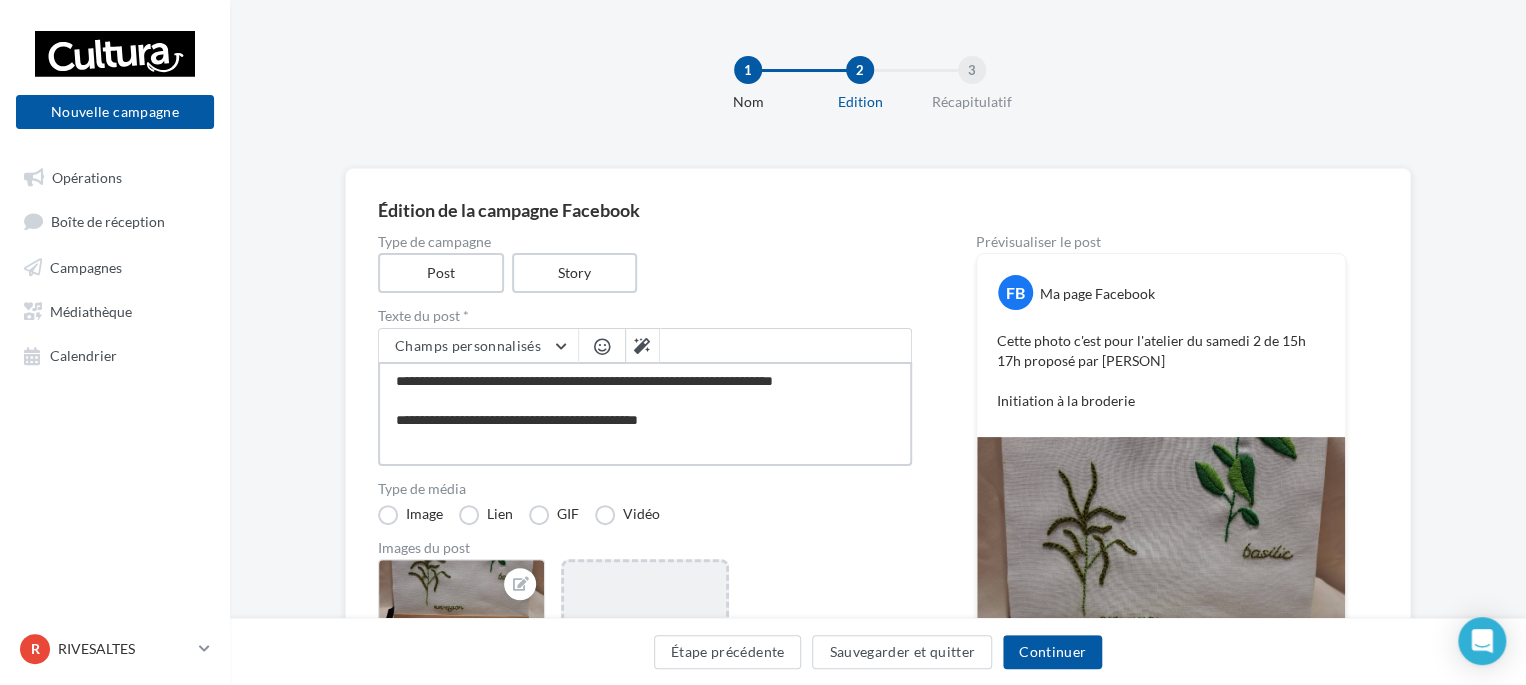 type on "**********" 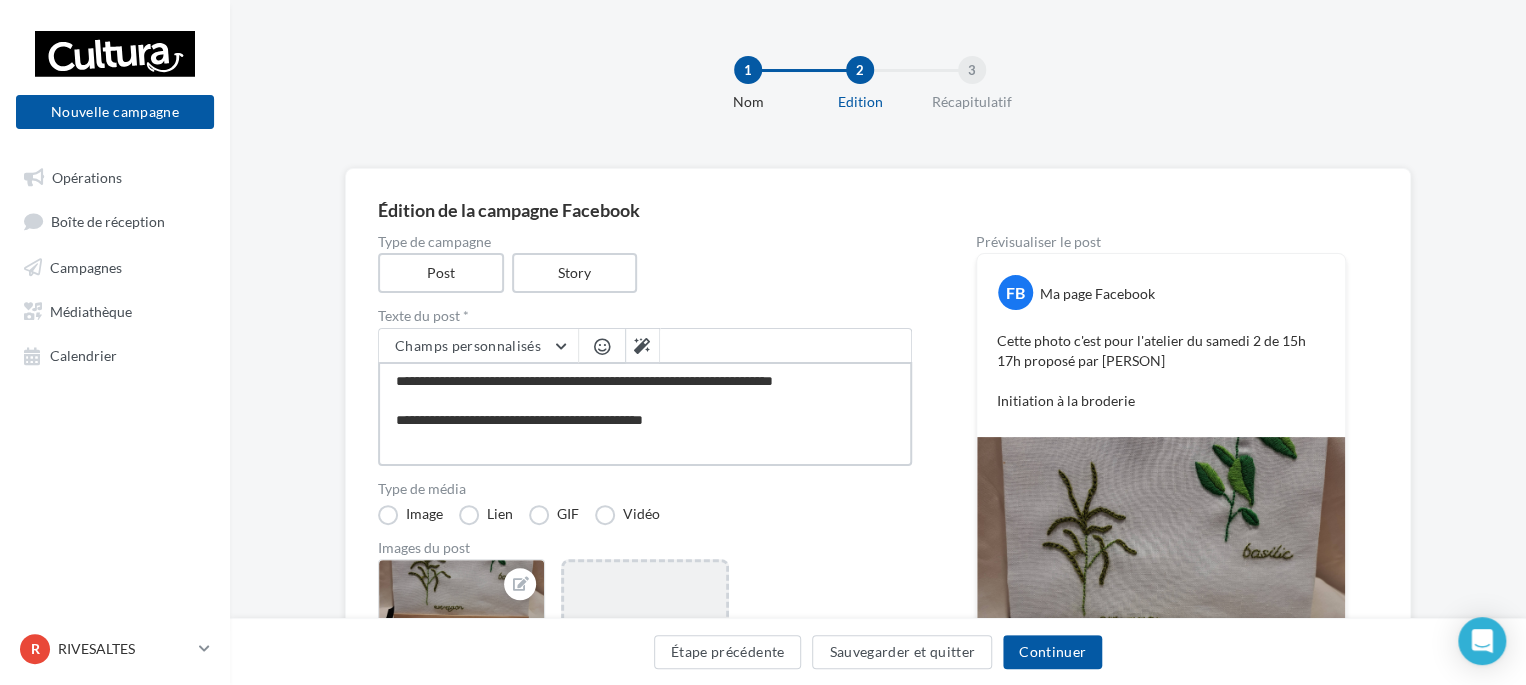 type on "**********" 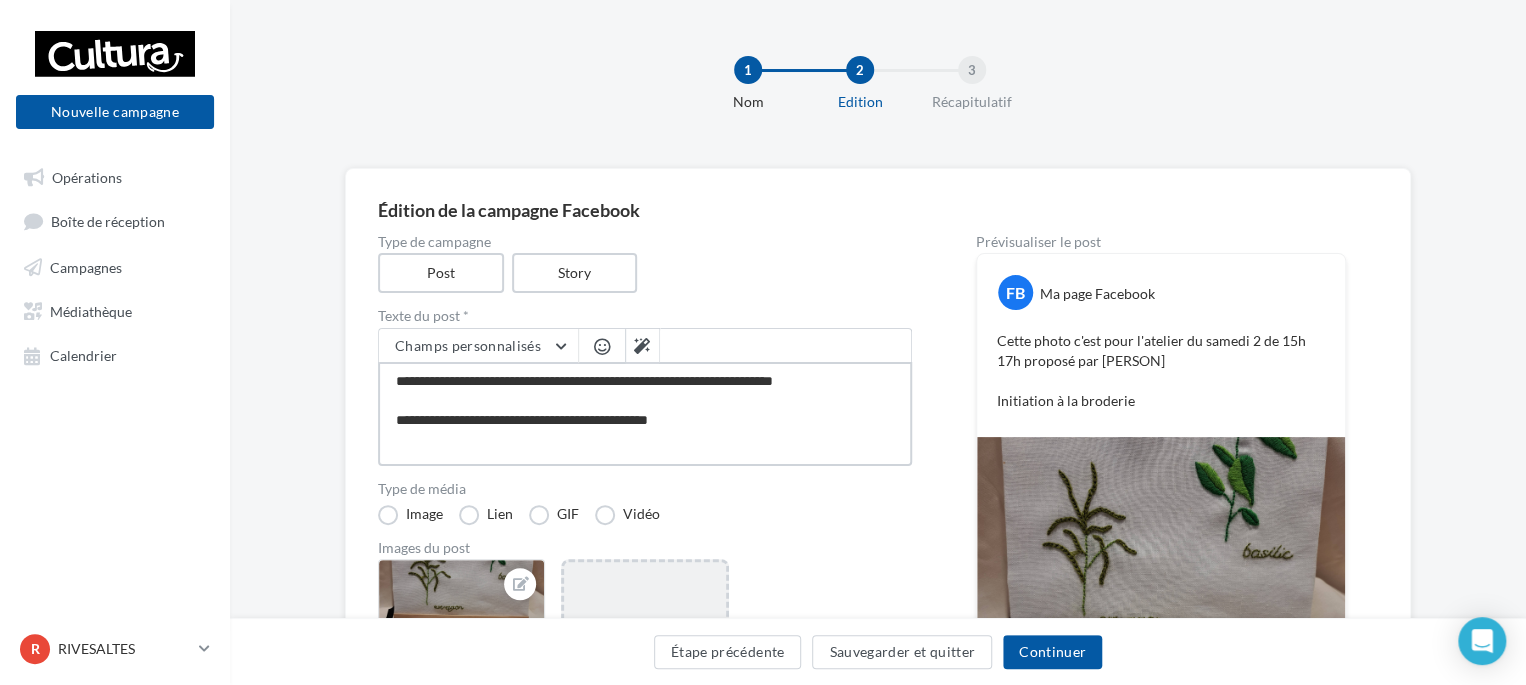 type on "**********" 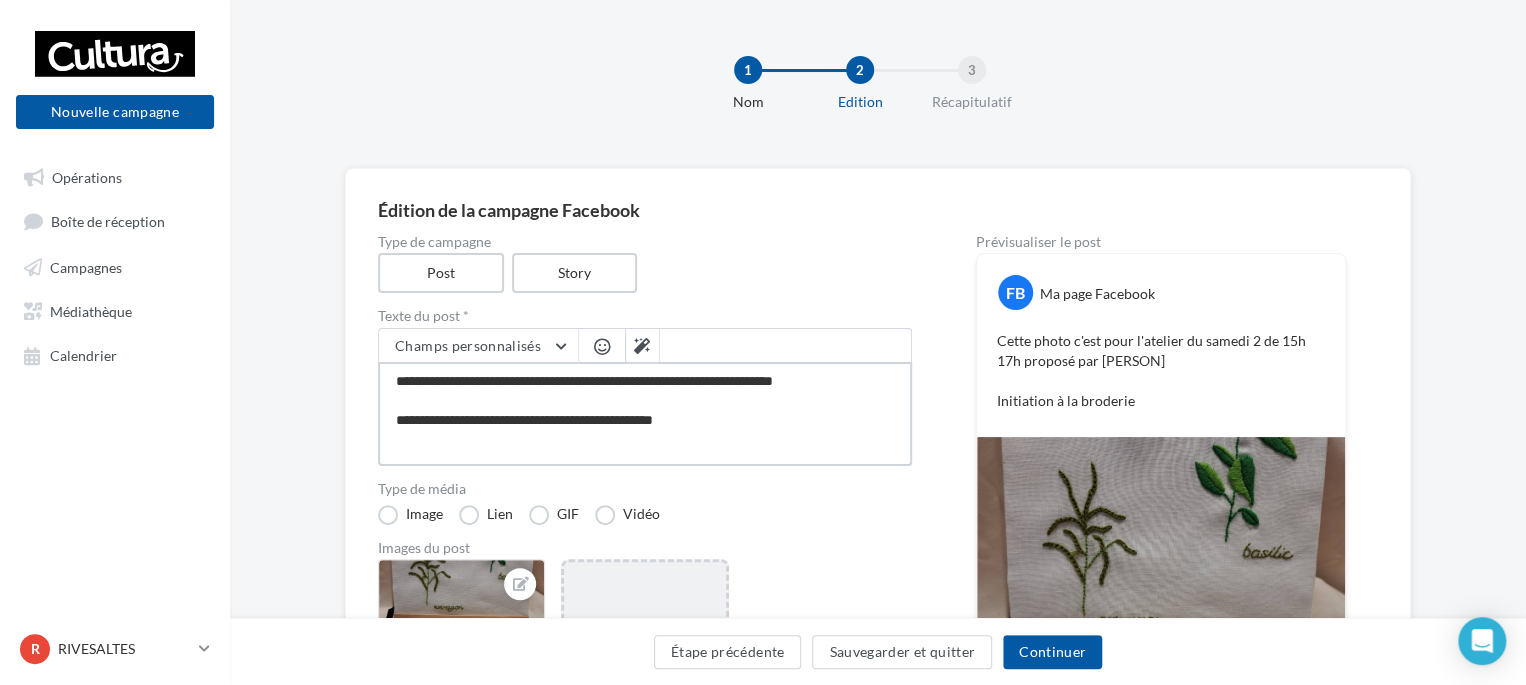 type on "**********" 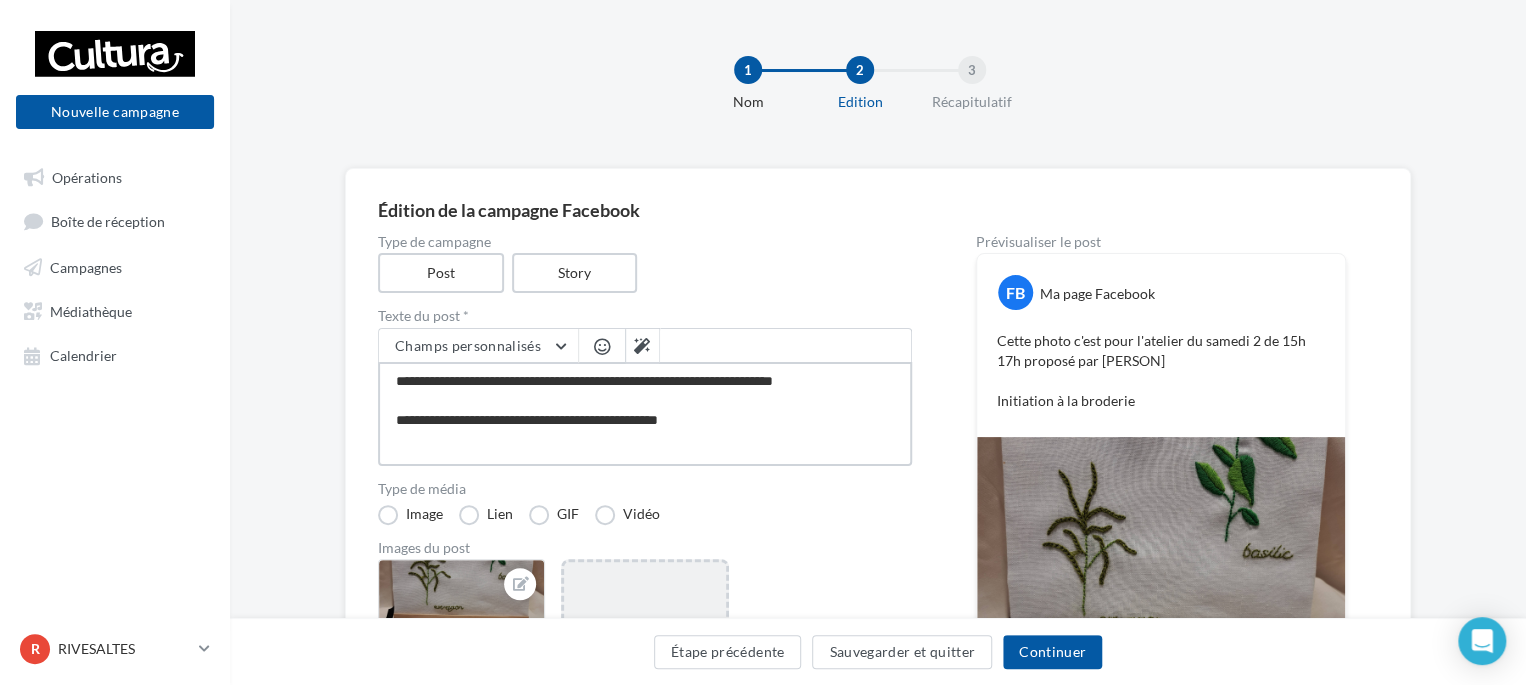 type on "**********" 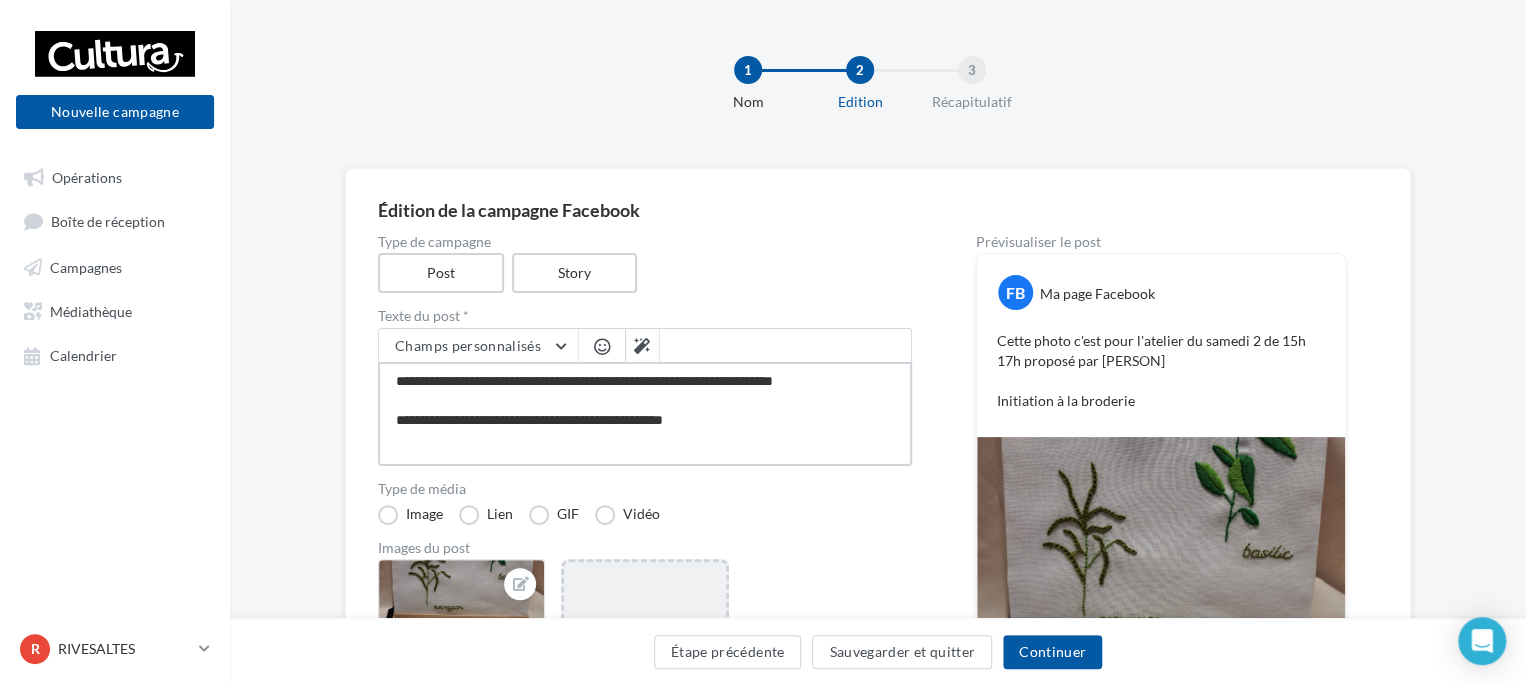 type on "**********" 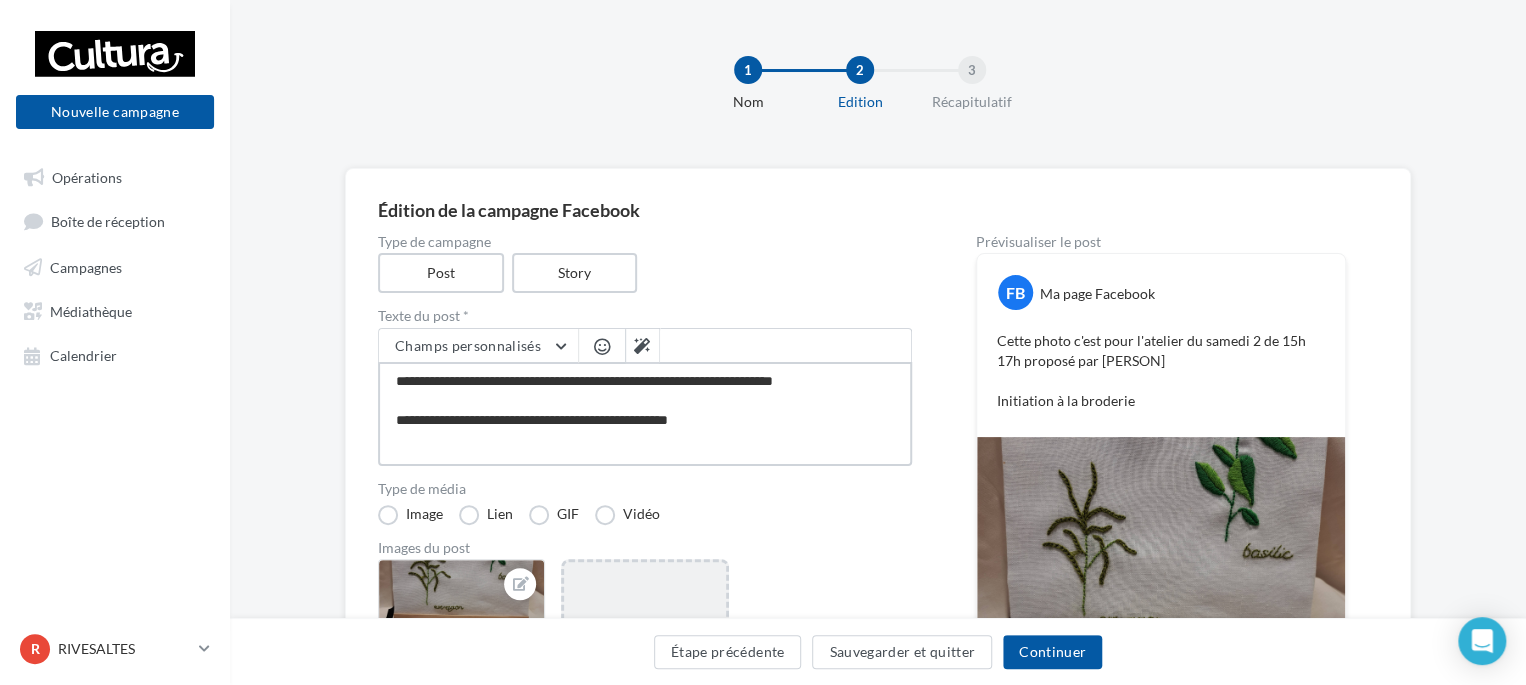 type on "**********" 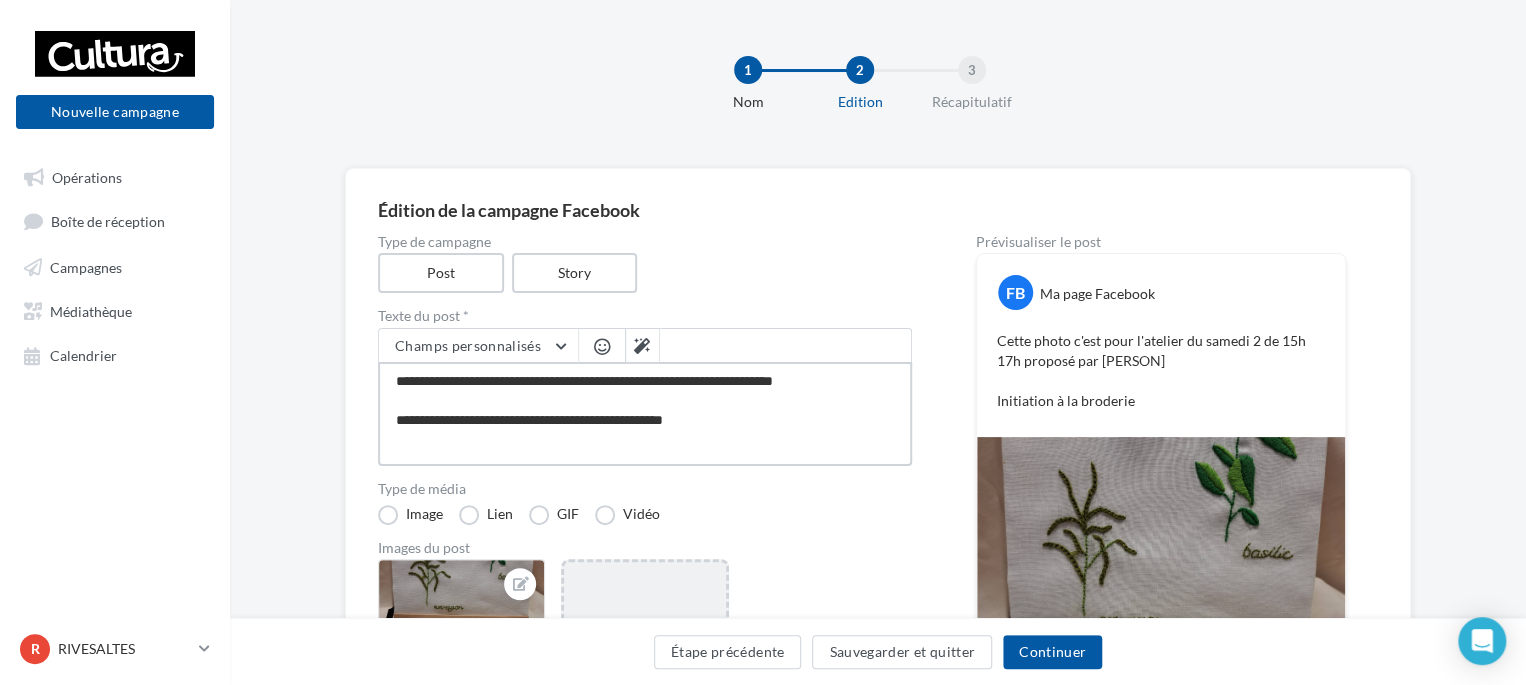 type on "**********" 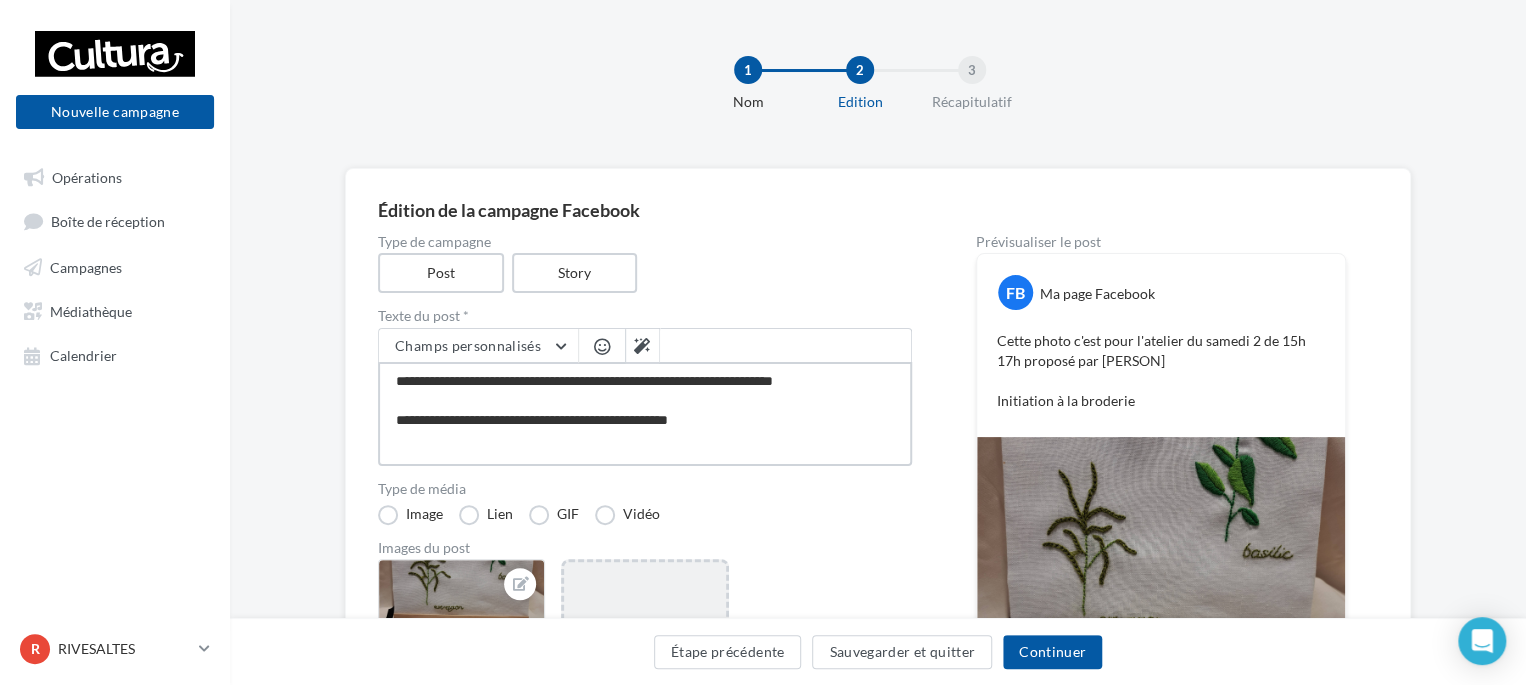 type on "**********" 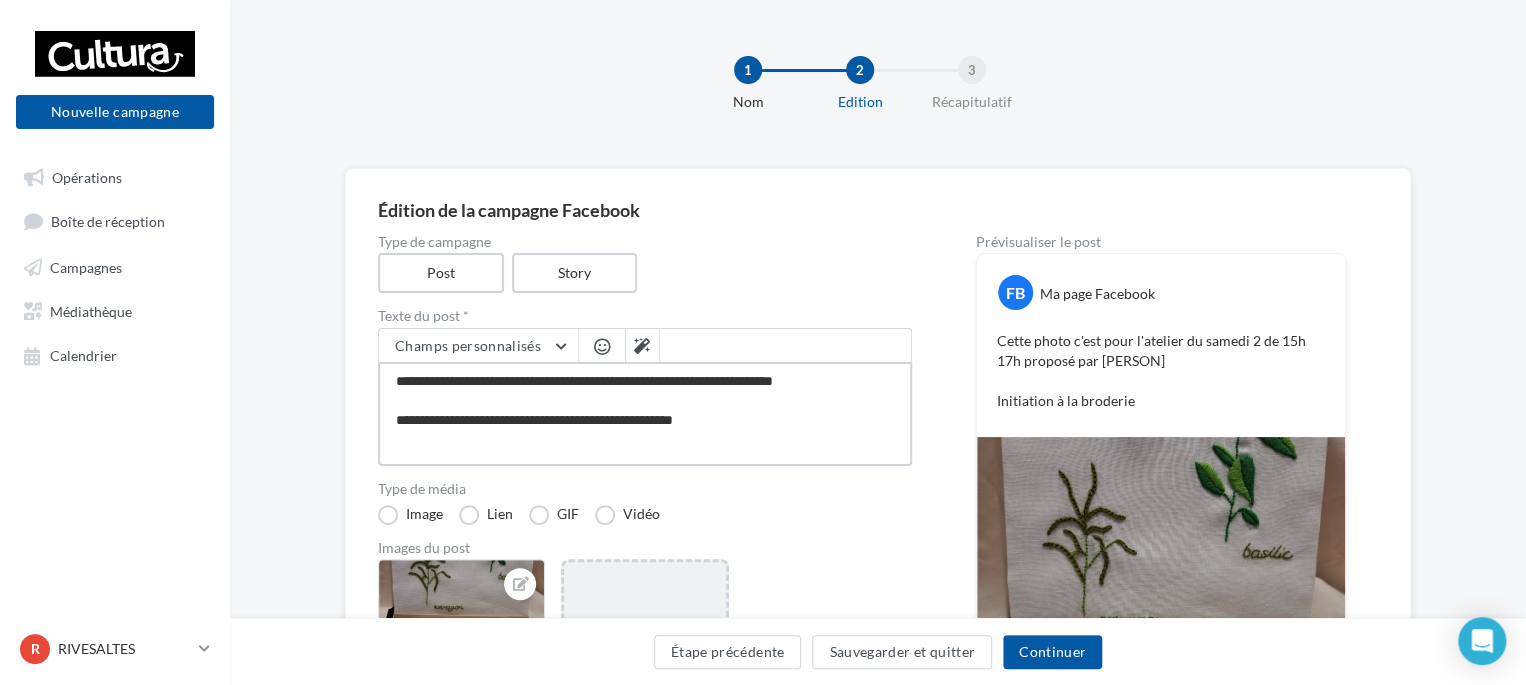 type on "**********" 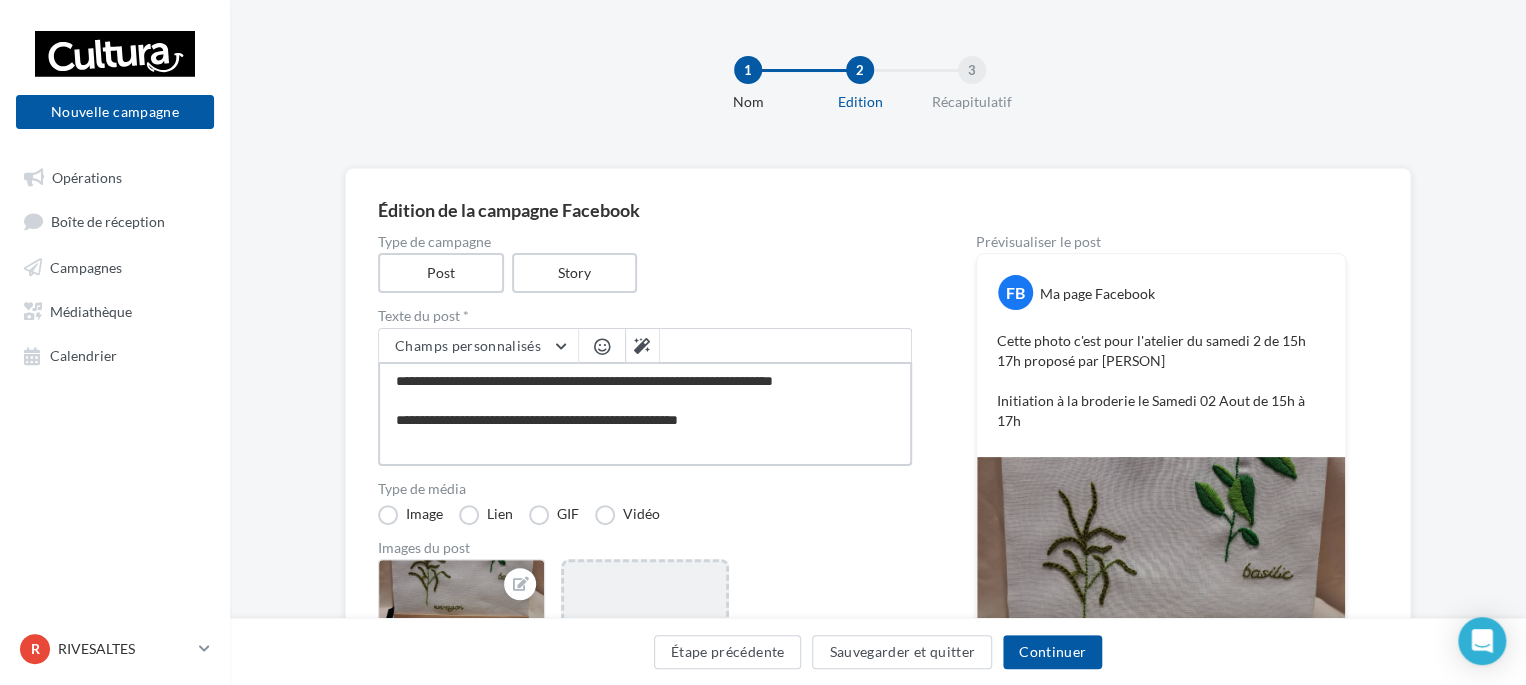 drag, startPoint x: 844, startPoint y: 374, endPoint x: 248, endPoint y: 371, distance: 596.00757 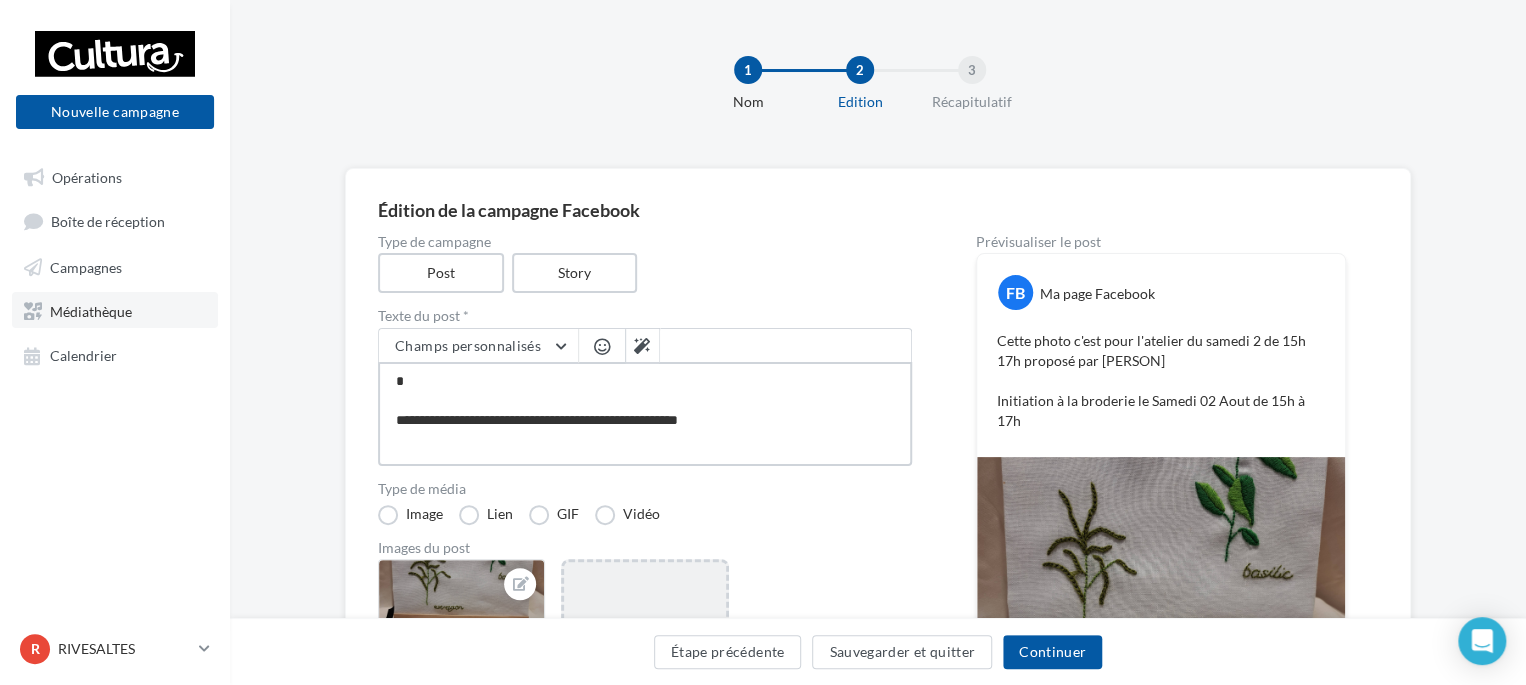 drag, startPoint x: 503, startPoint y: 375, endPoint x: 176, endPoint y: 317, distance: 332.1039 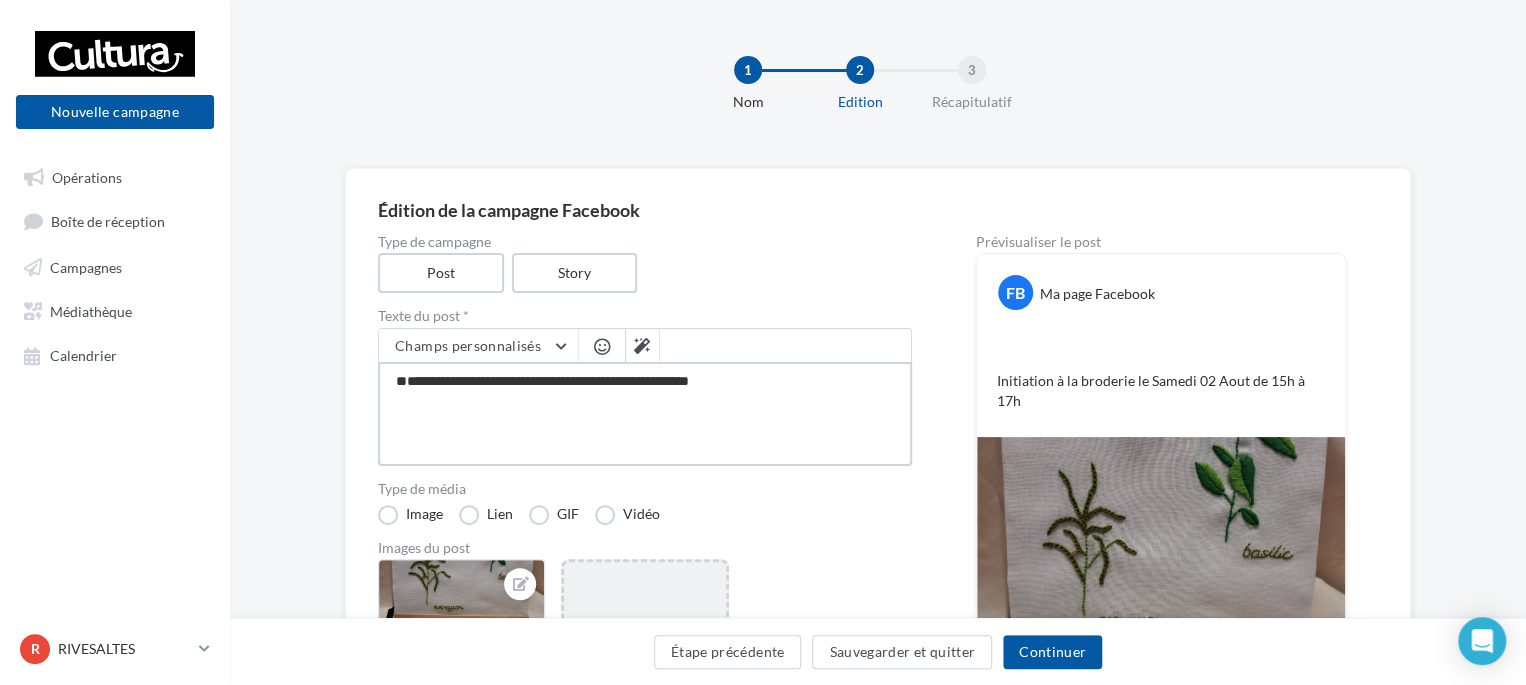 type on "**********" 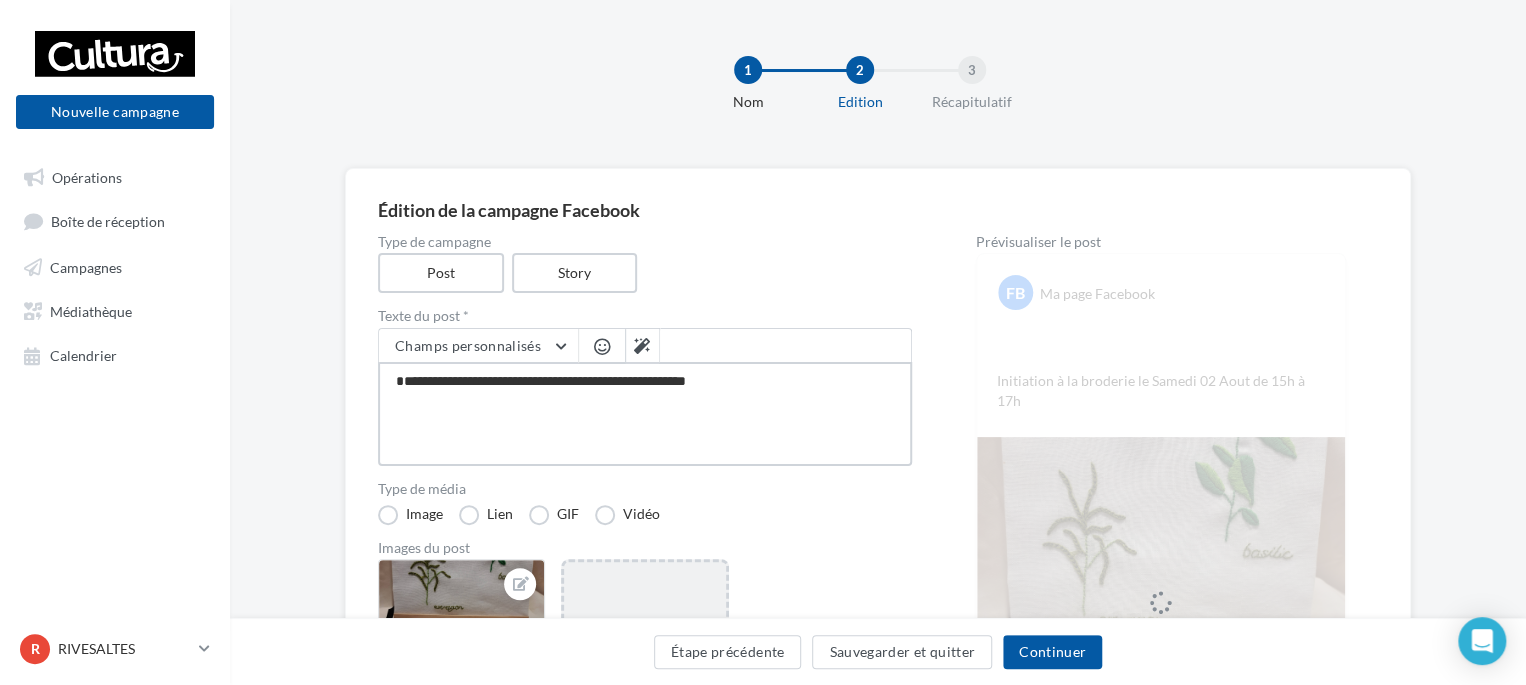 click on "**********" at bounding box center [645, 414] 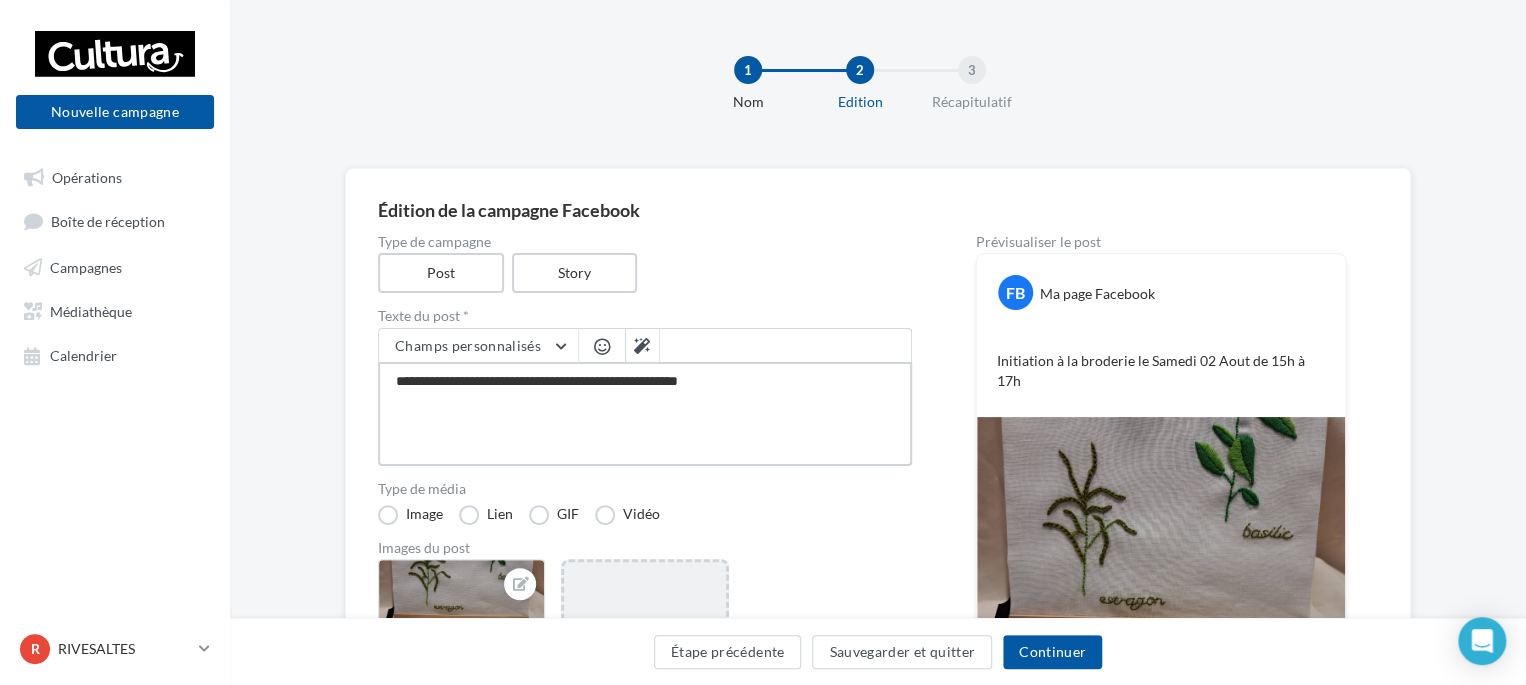 type on "**********" 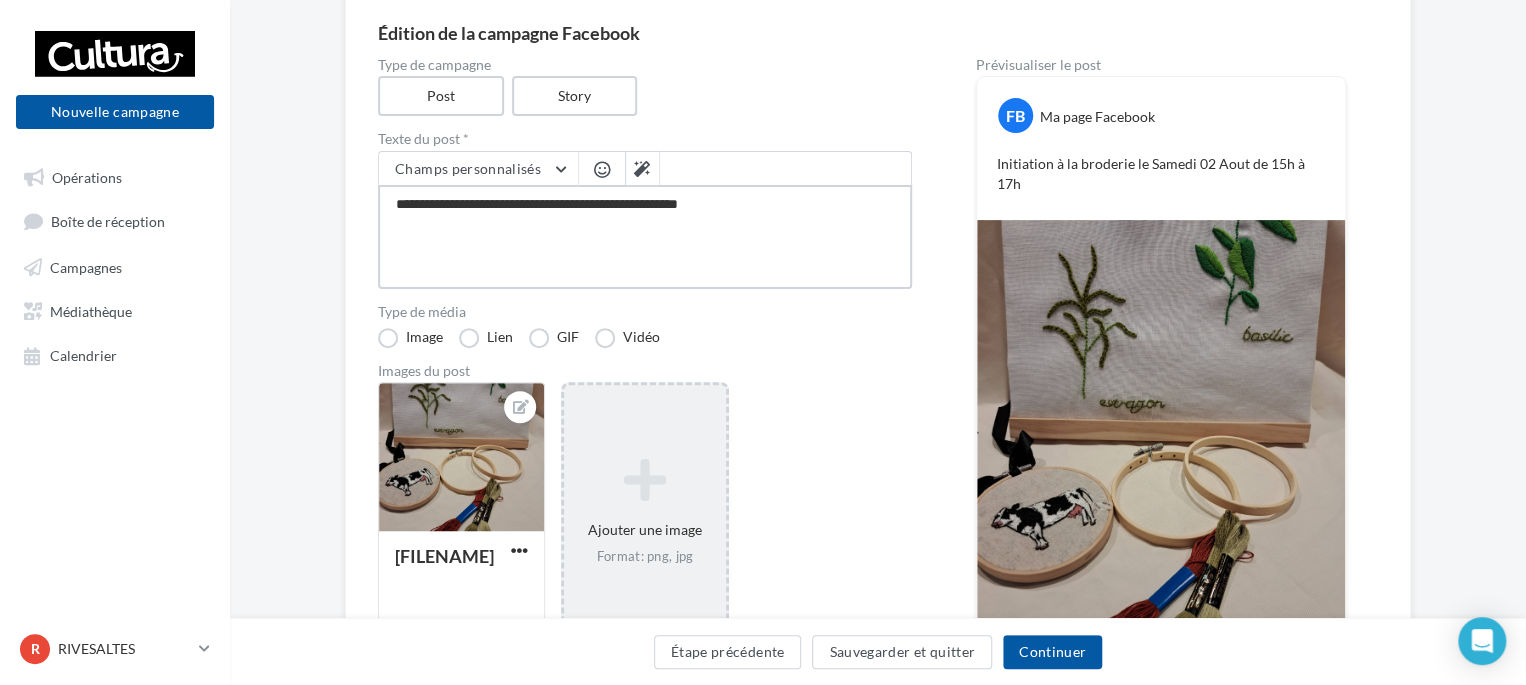 scroll, scrollTop: 200, scrollLeft: 0, axis: vertical 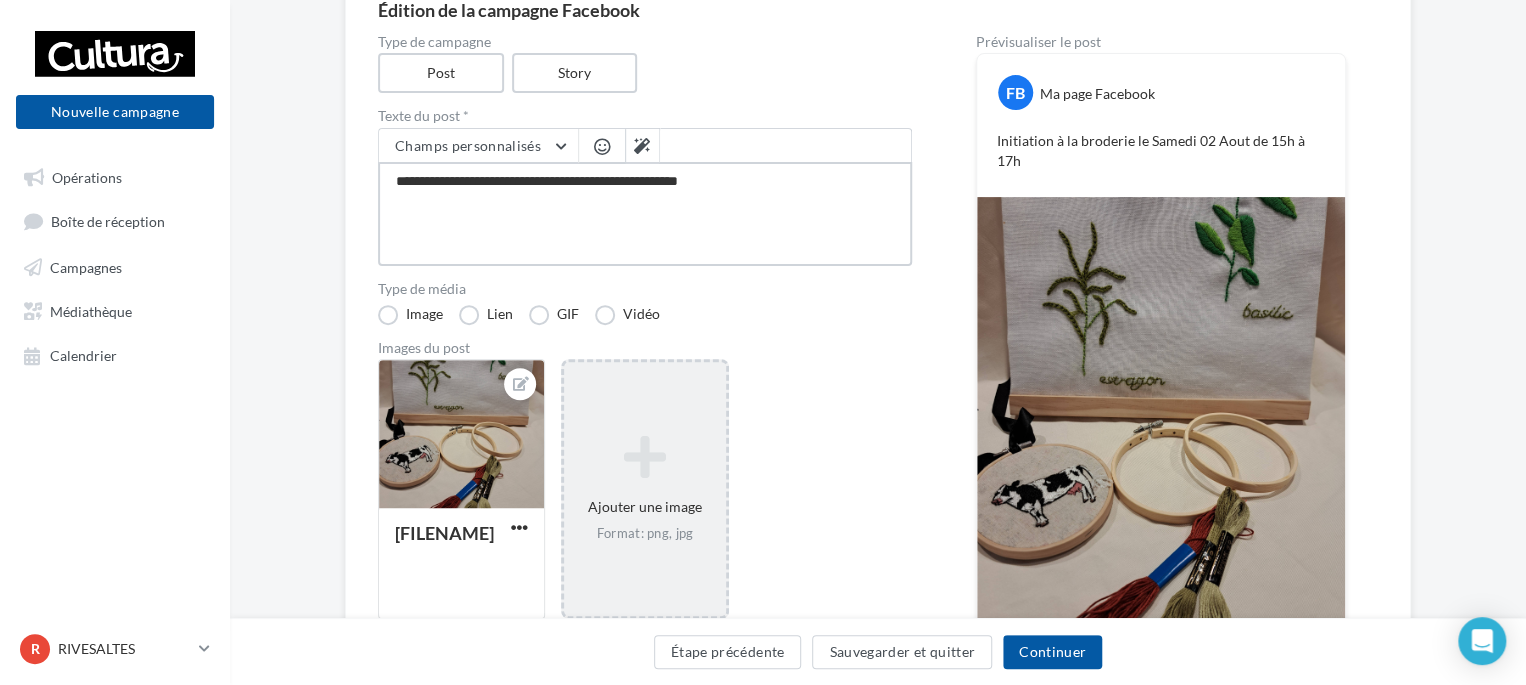 click on "**********" at bounding box center [645, 214] 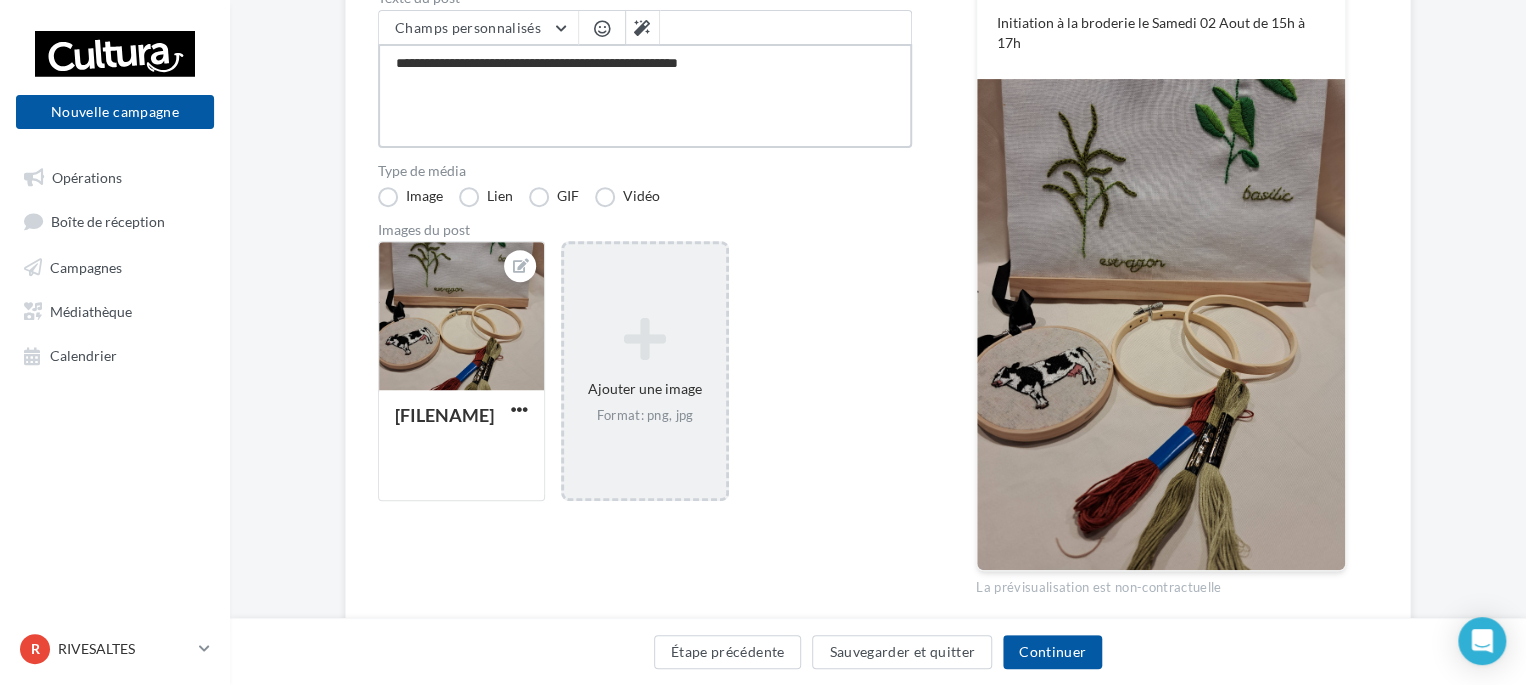 scroll, scrollTop: 196, scrollLeft: 0, axis: vertical 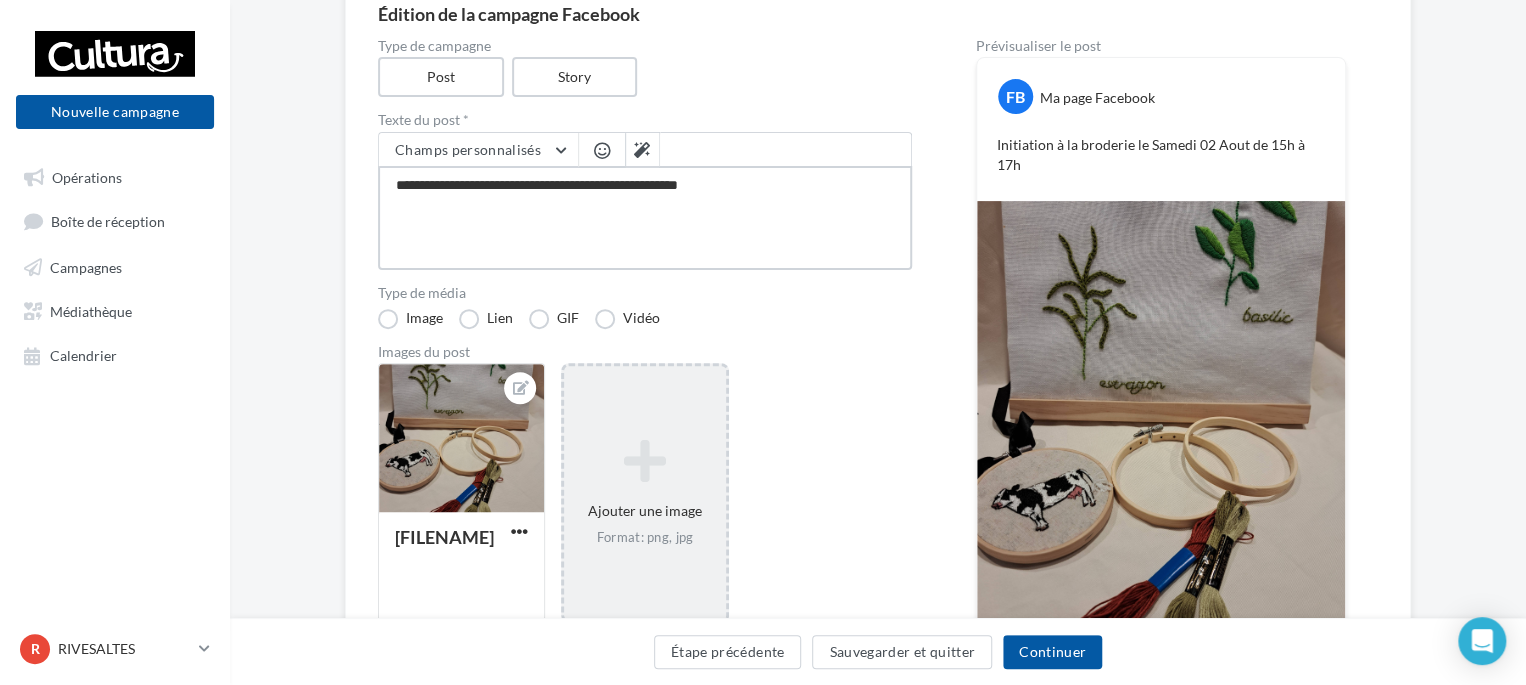 drag, startPoint x: 740, startPoint y: 189, endPoint x: 753, endPoint y: 200, distance: 17.029387 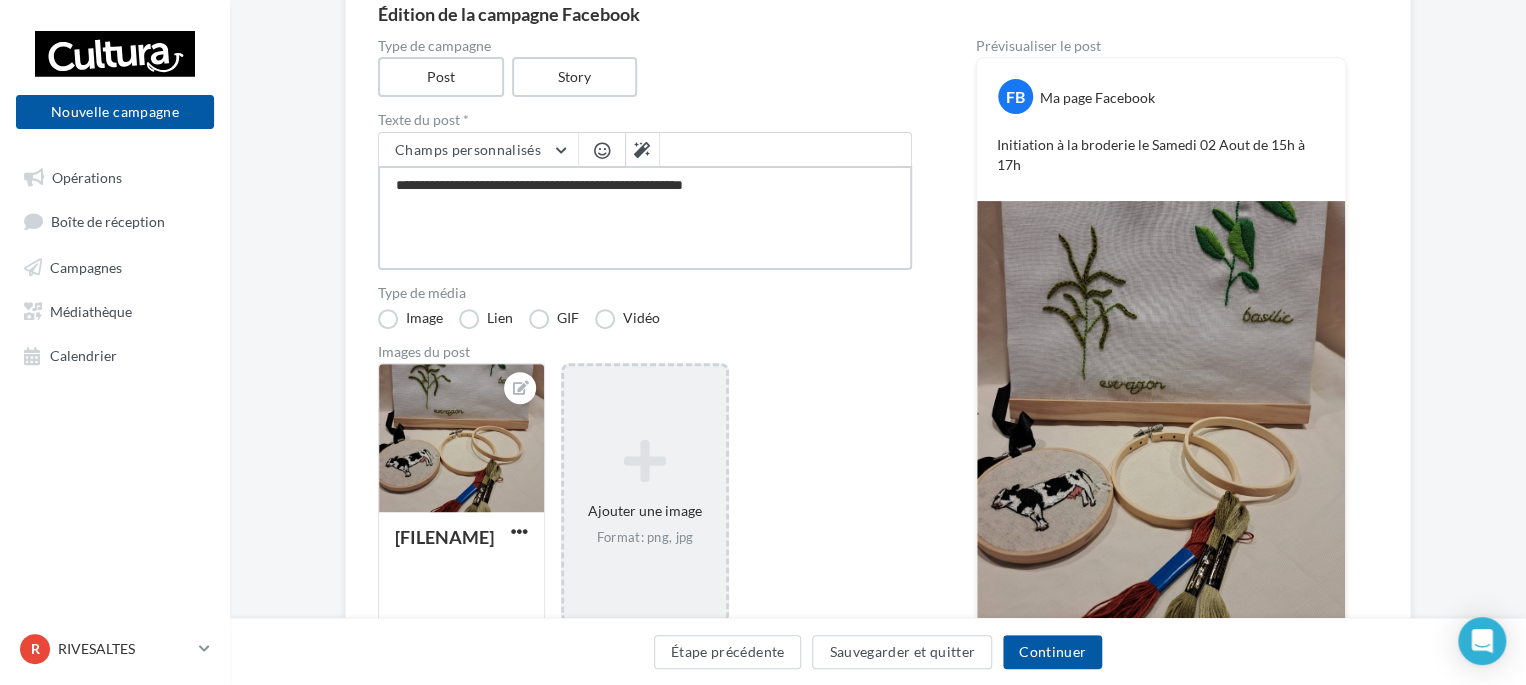 type on "**********" 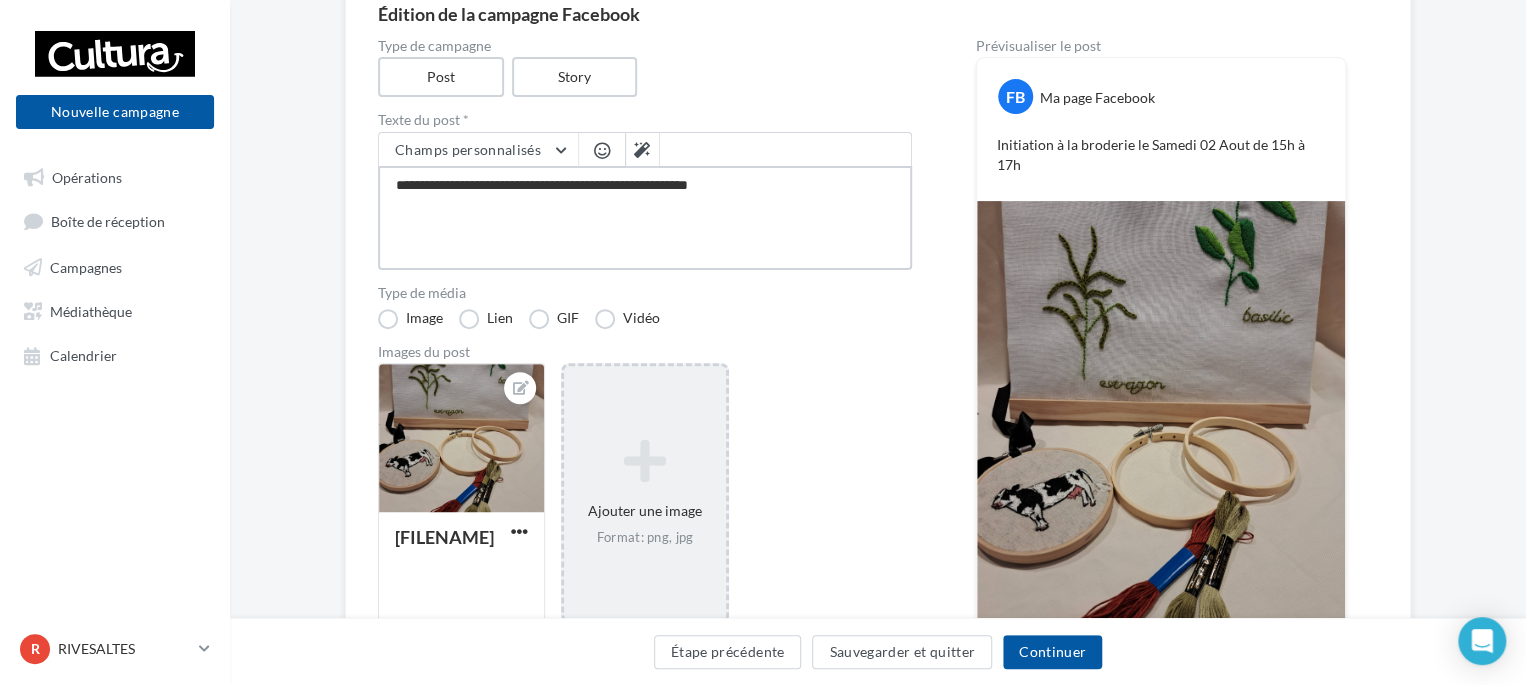 paste on "**********" 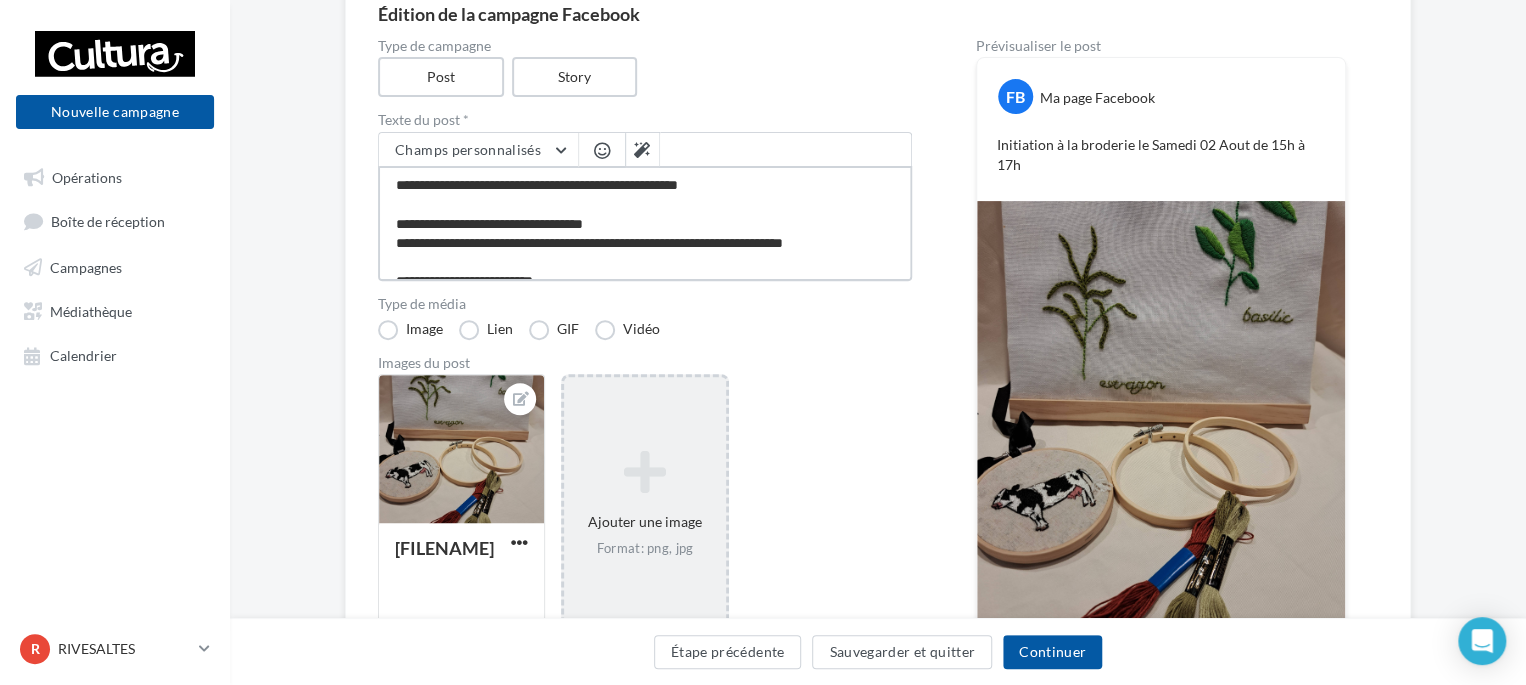 scroll, scrollTop: 48, scrollLeft: 0, axis: vertical 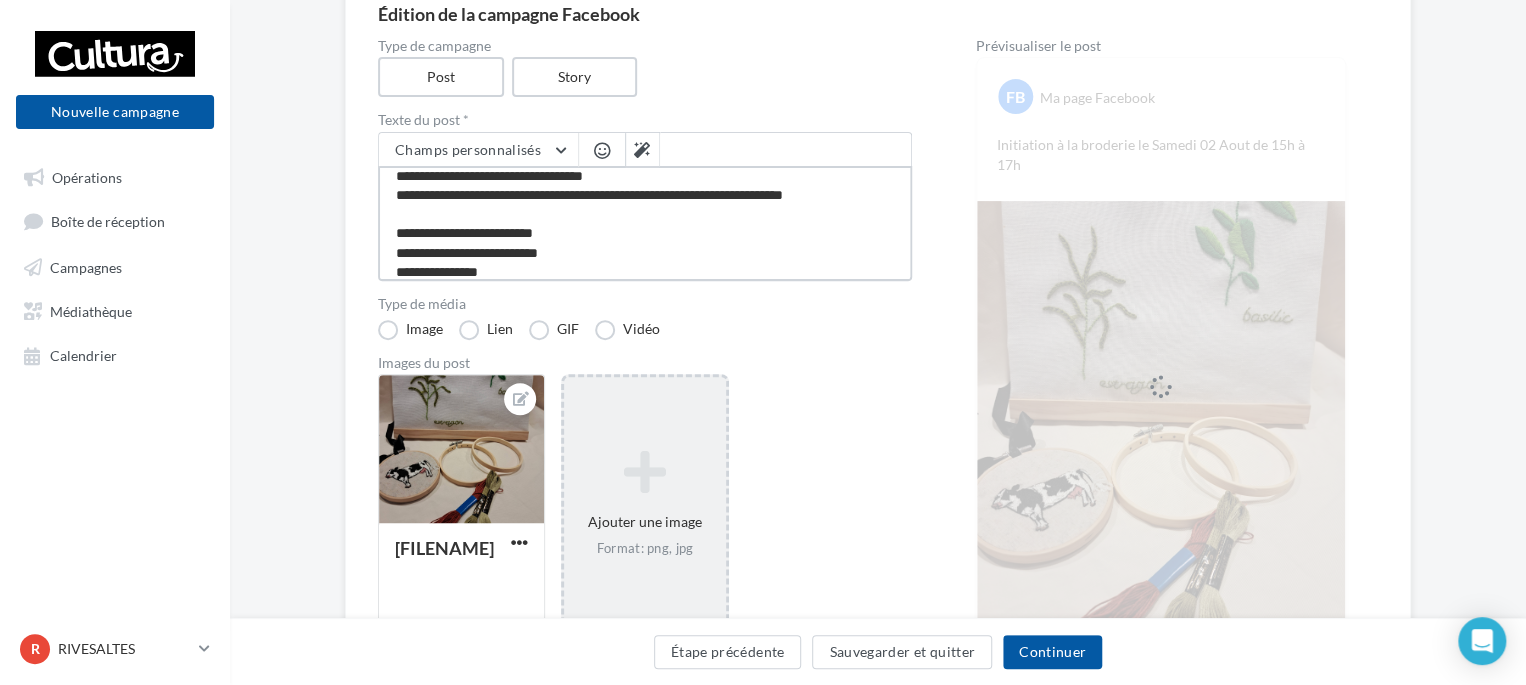 drag, startPoint x: 568, startPoint y: 232, endPoint x: 460, endPoint y: 222, distance: 108.461975 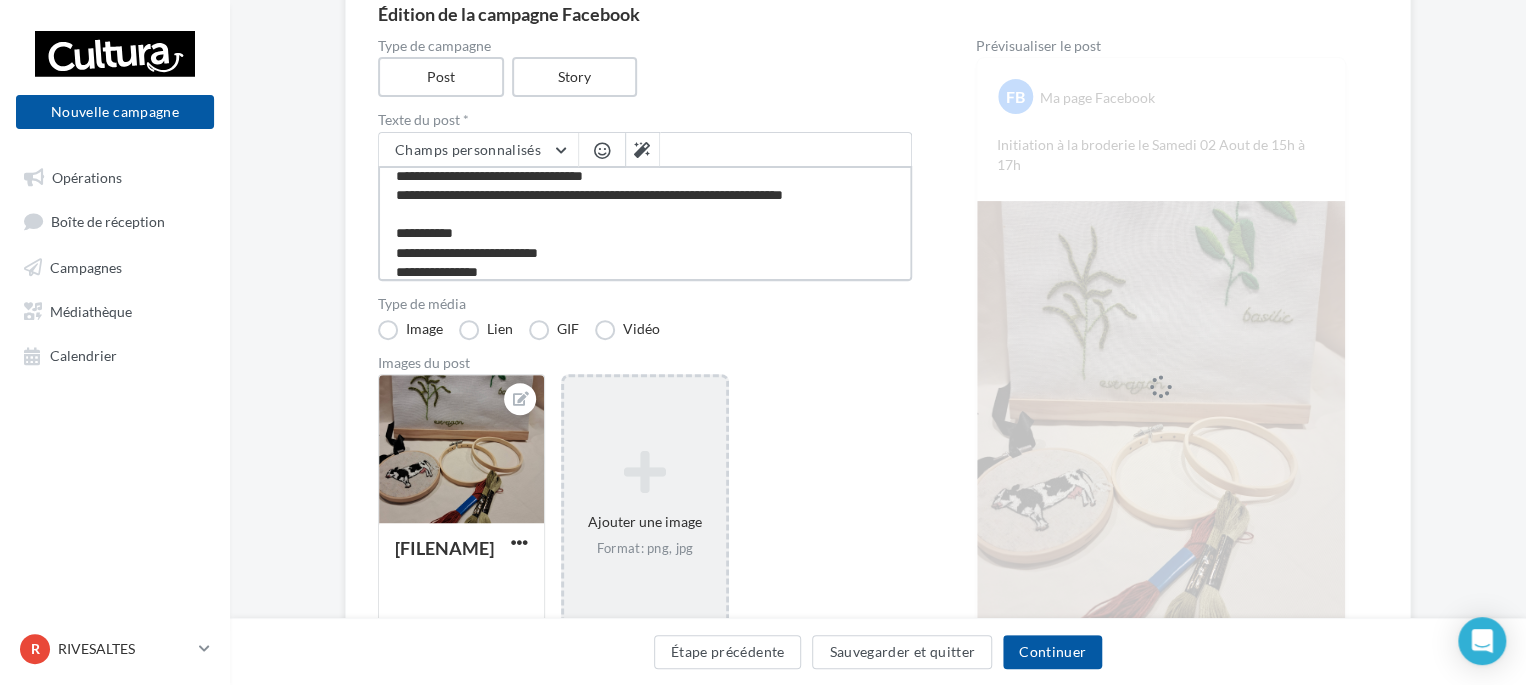 type on "**********" 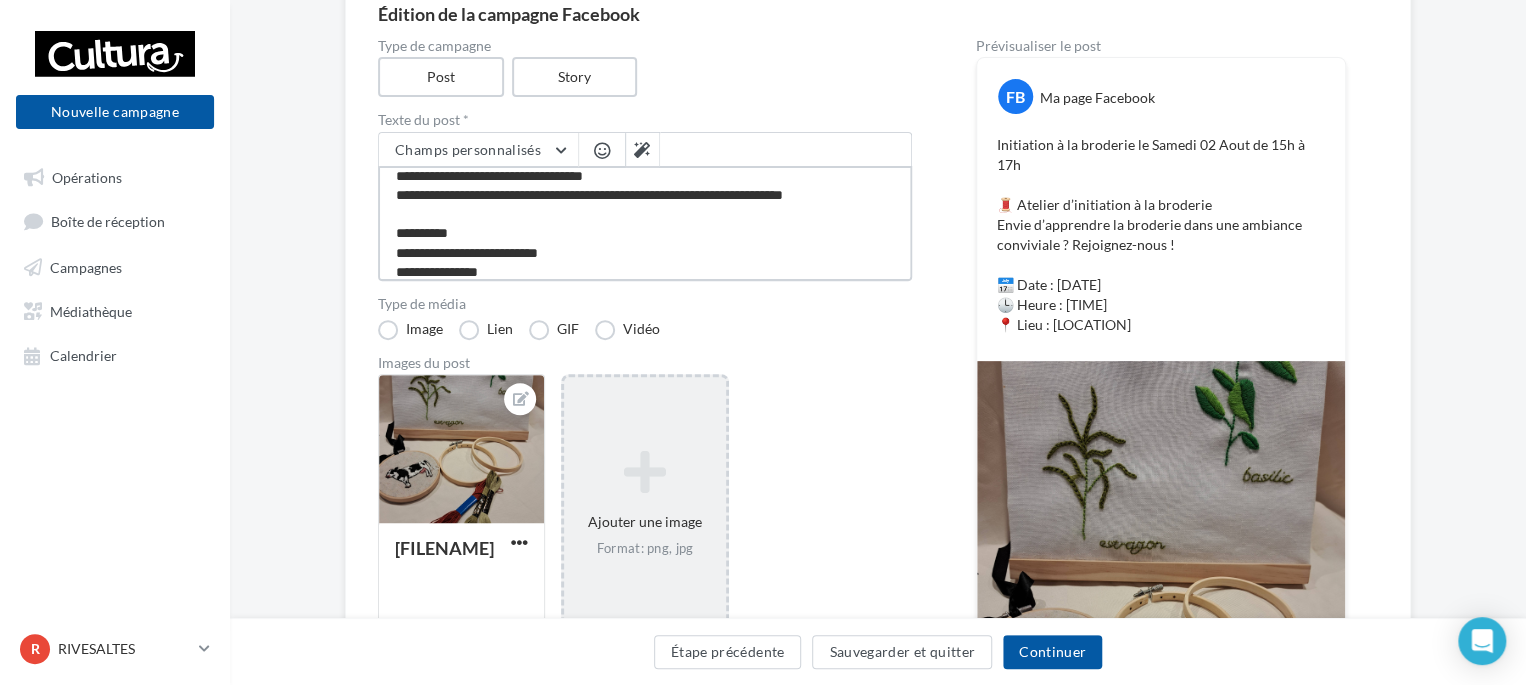 type on "**********" 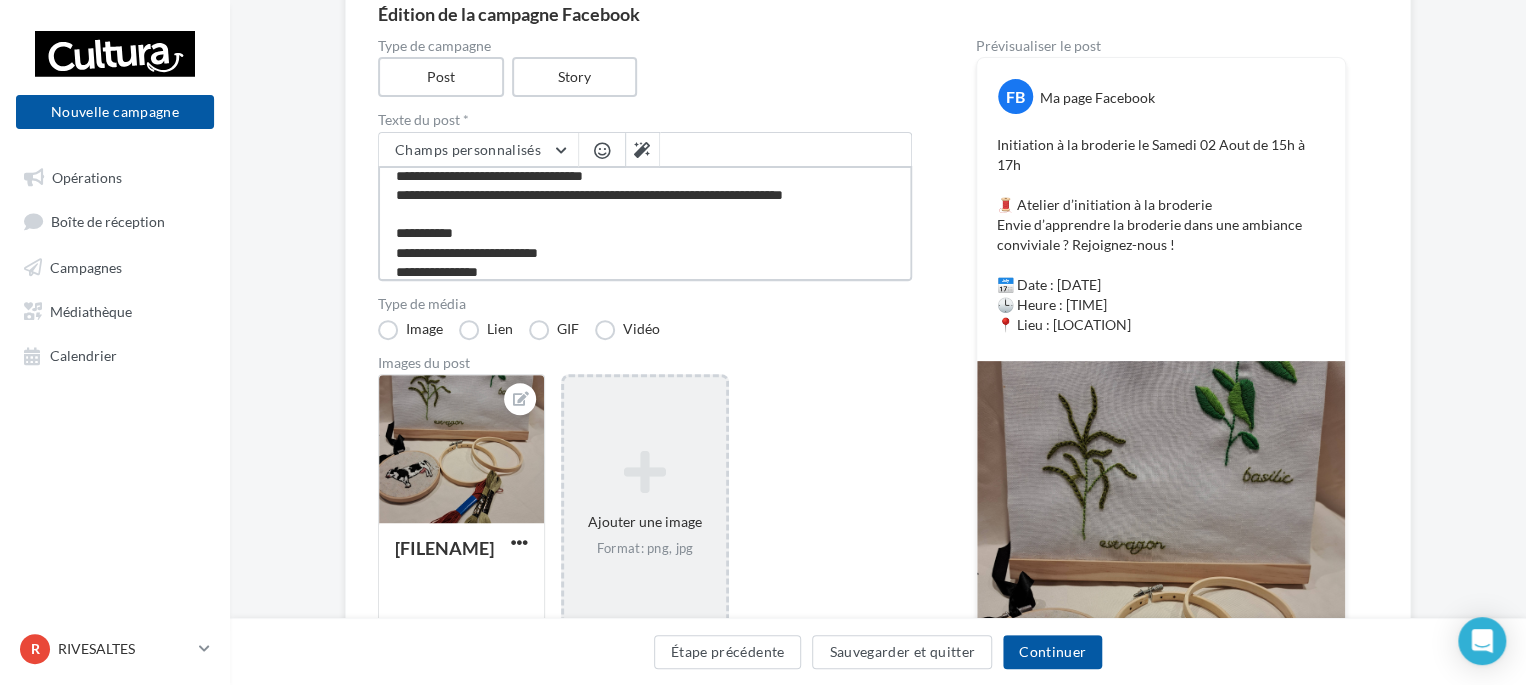 type on "**********" 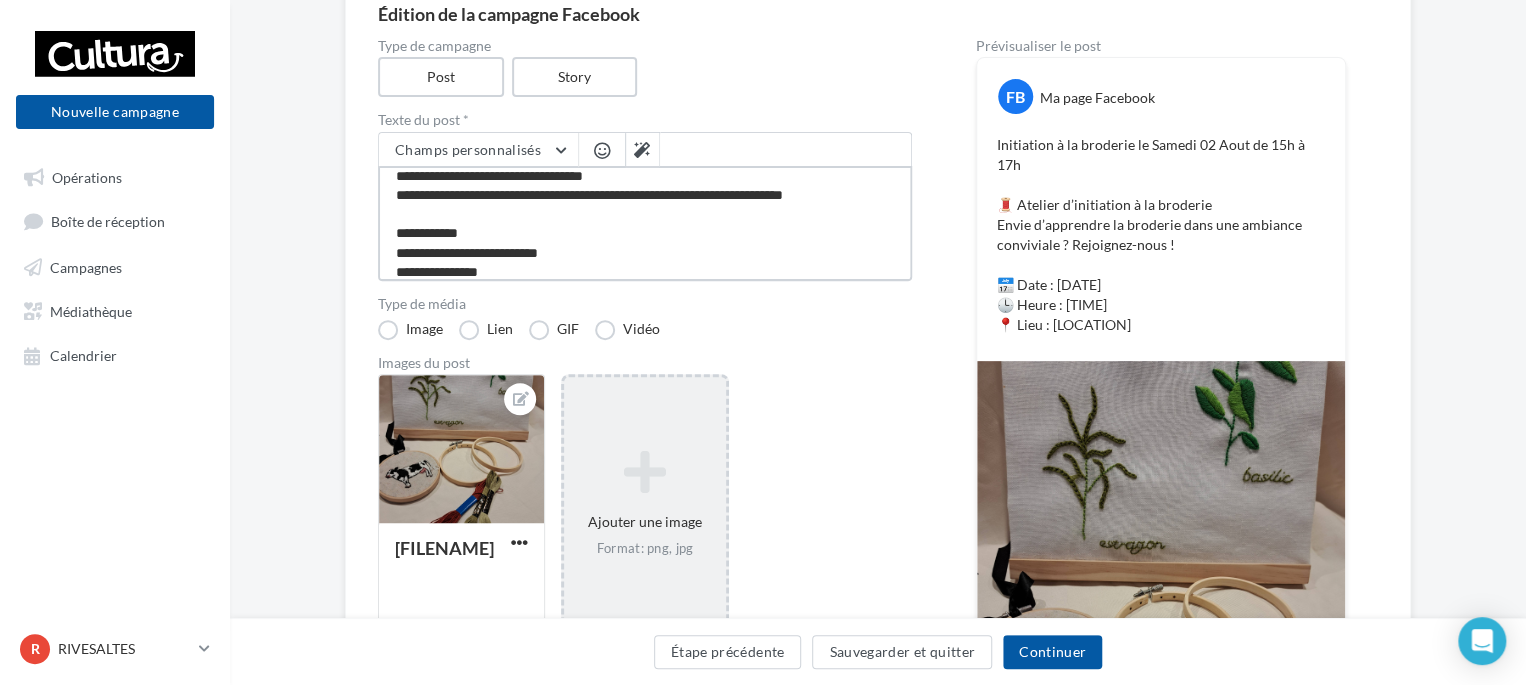 type on "**********" 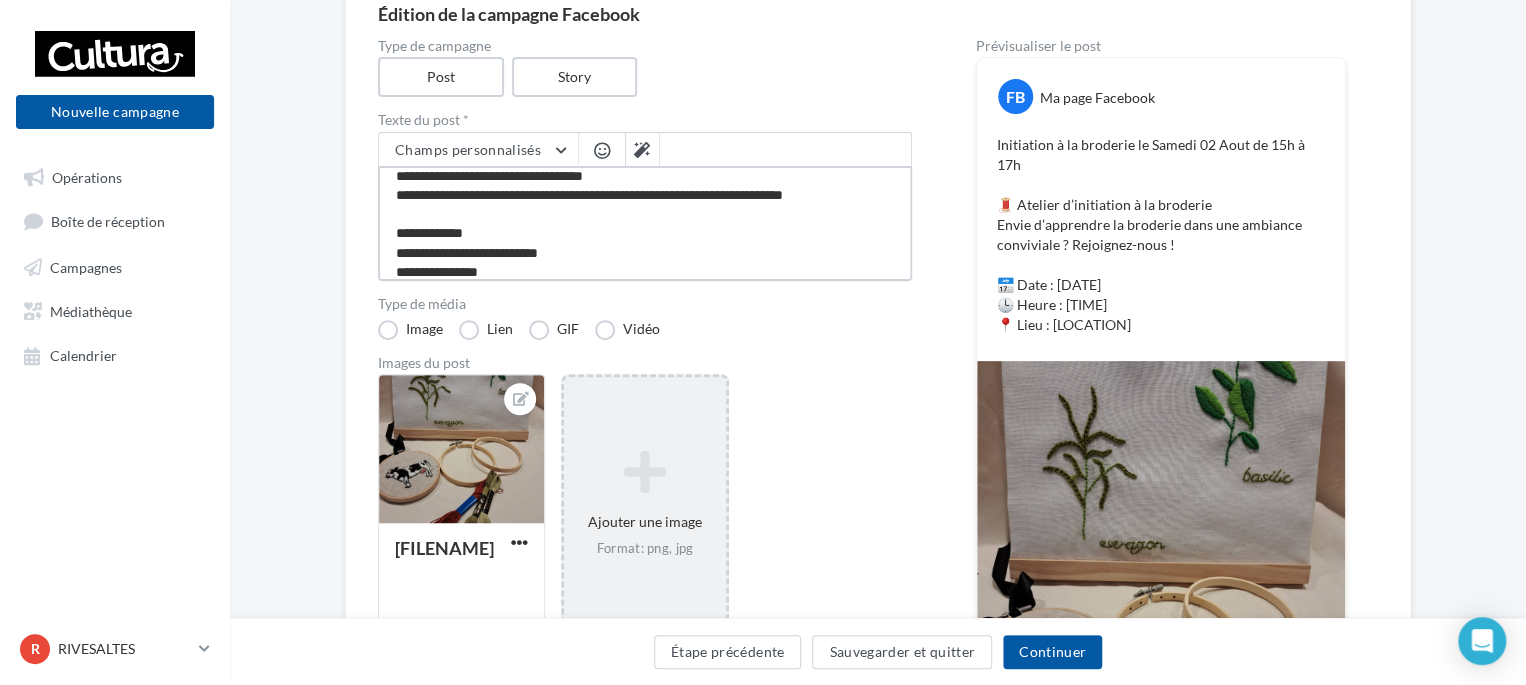 type on "**********" 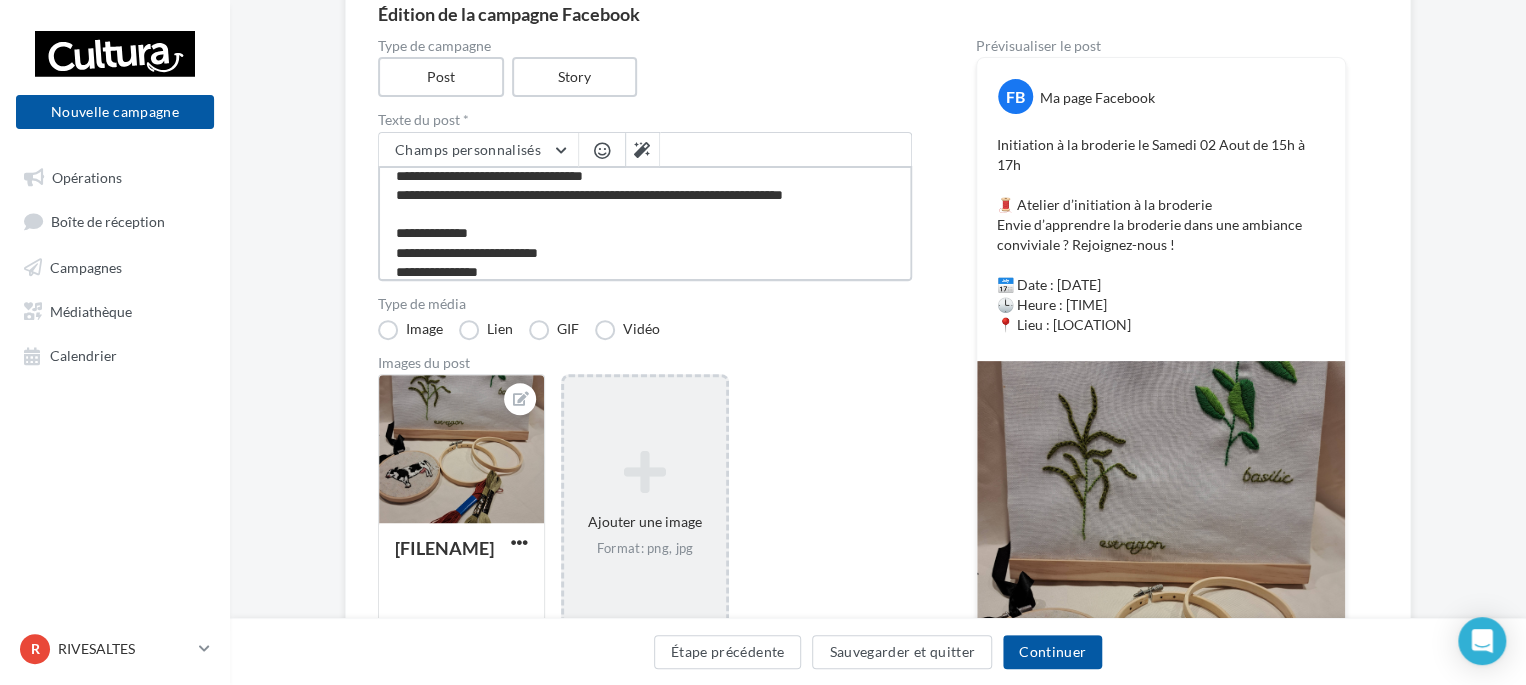 type on "**********" 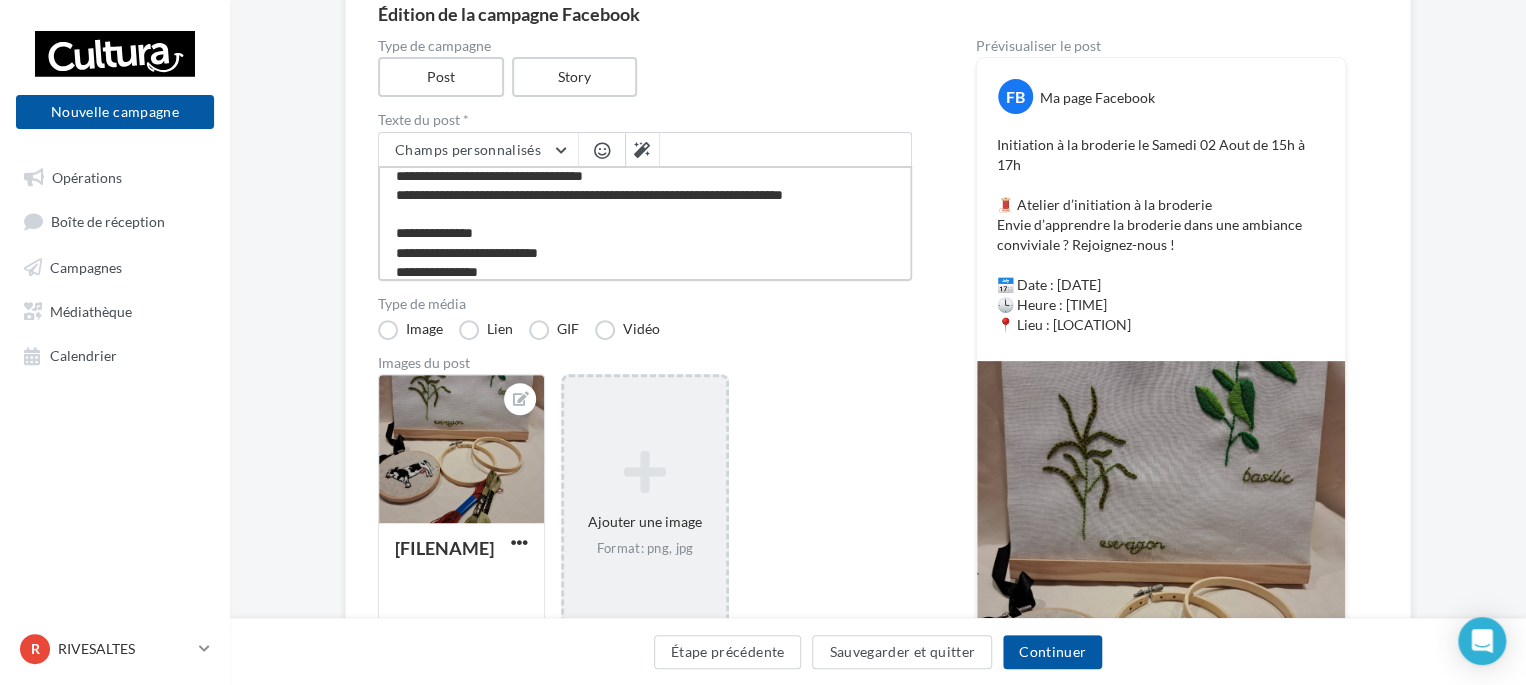 type on "**********" 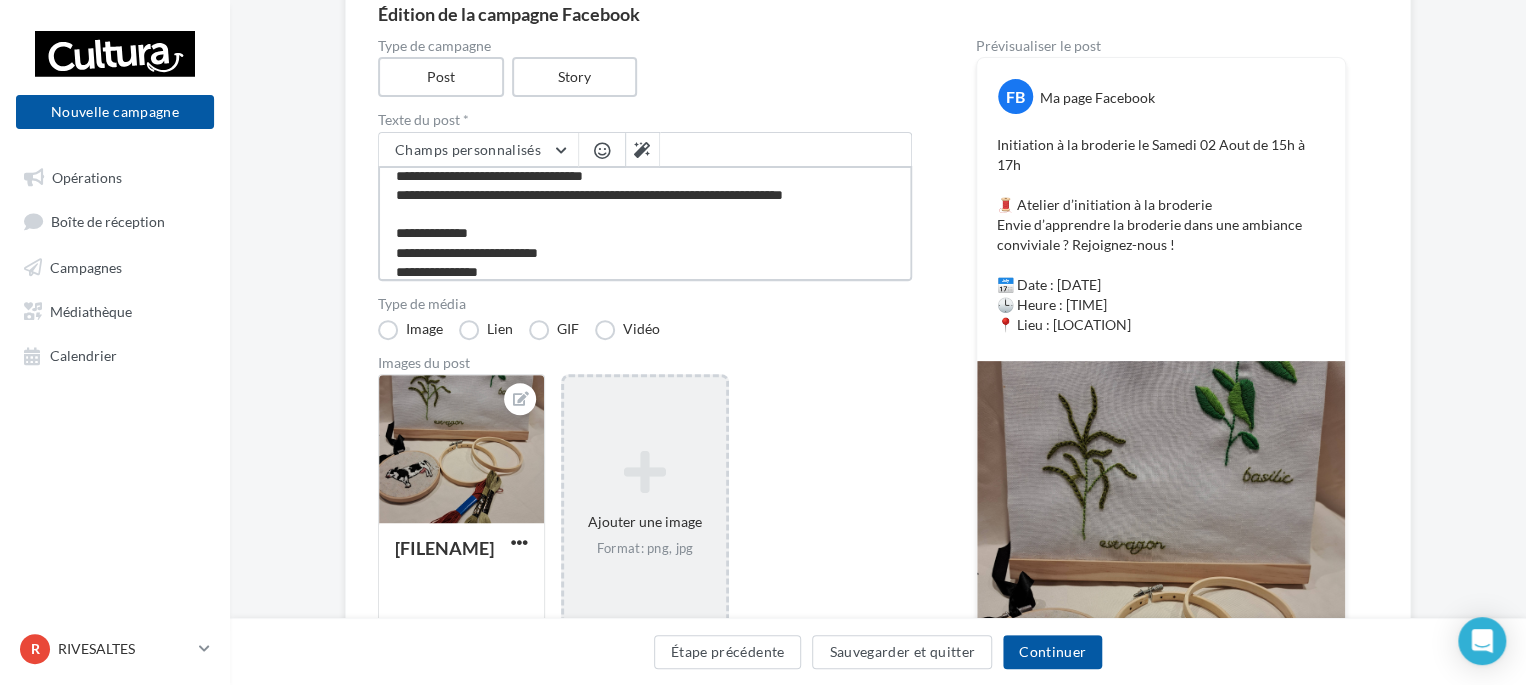 type on "**********" 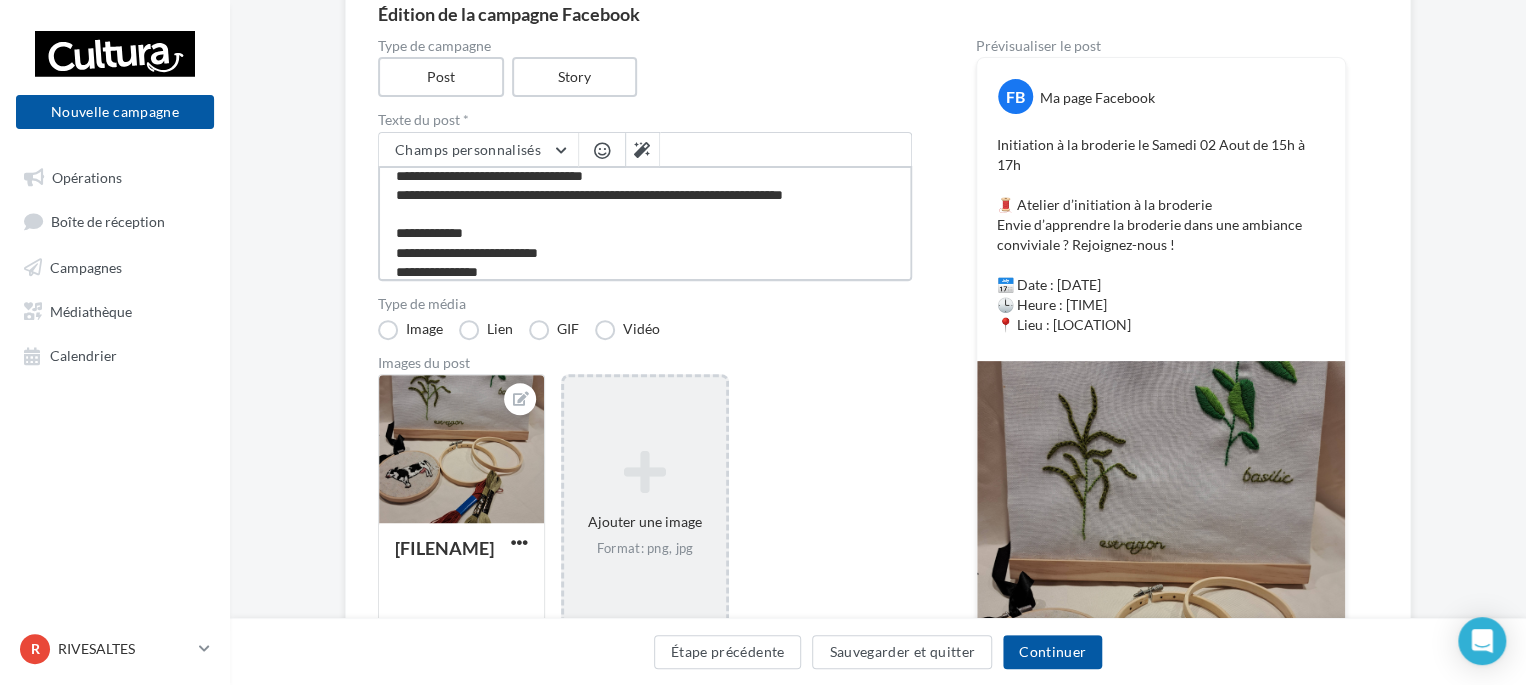 type on "**********" 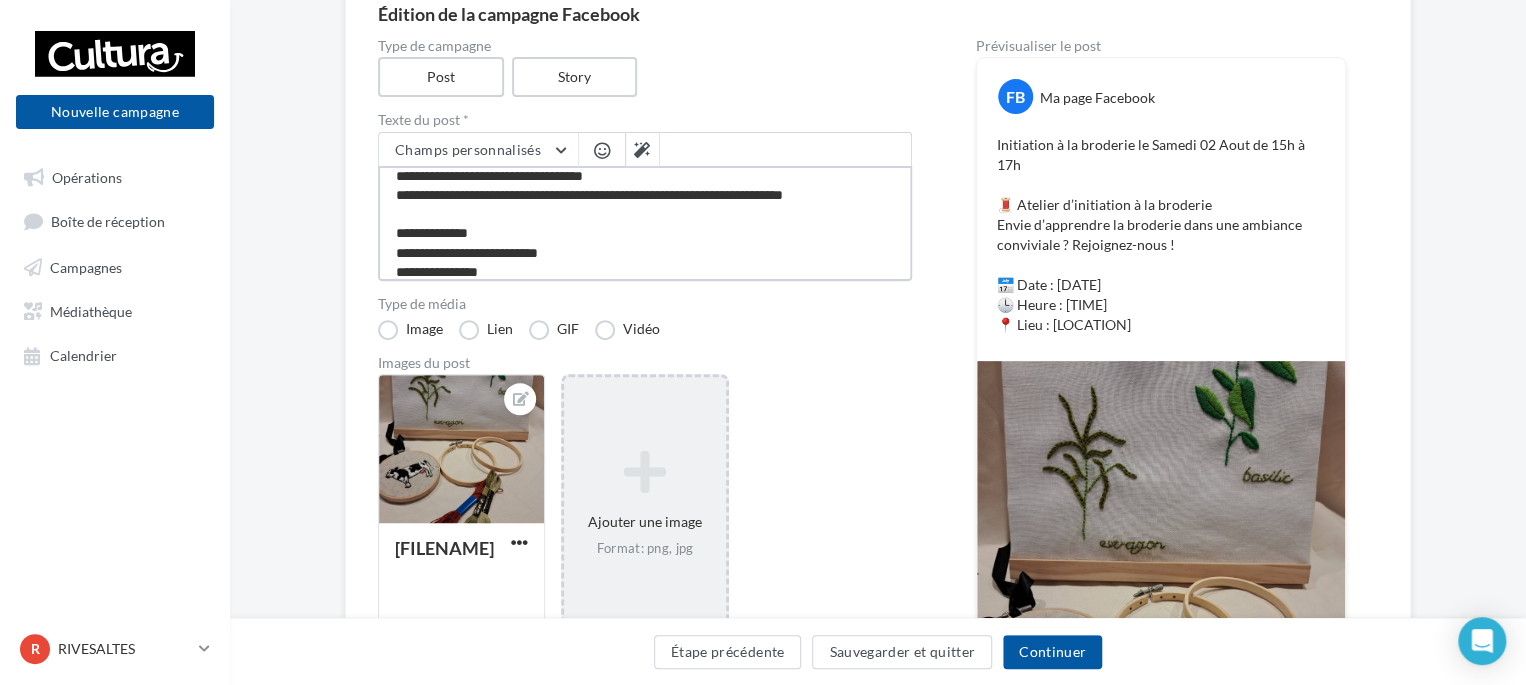 type on "**********" 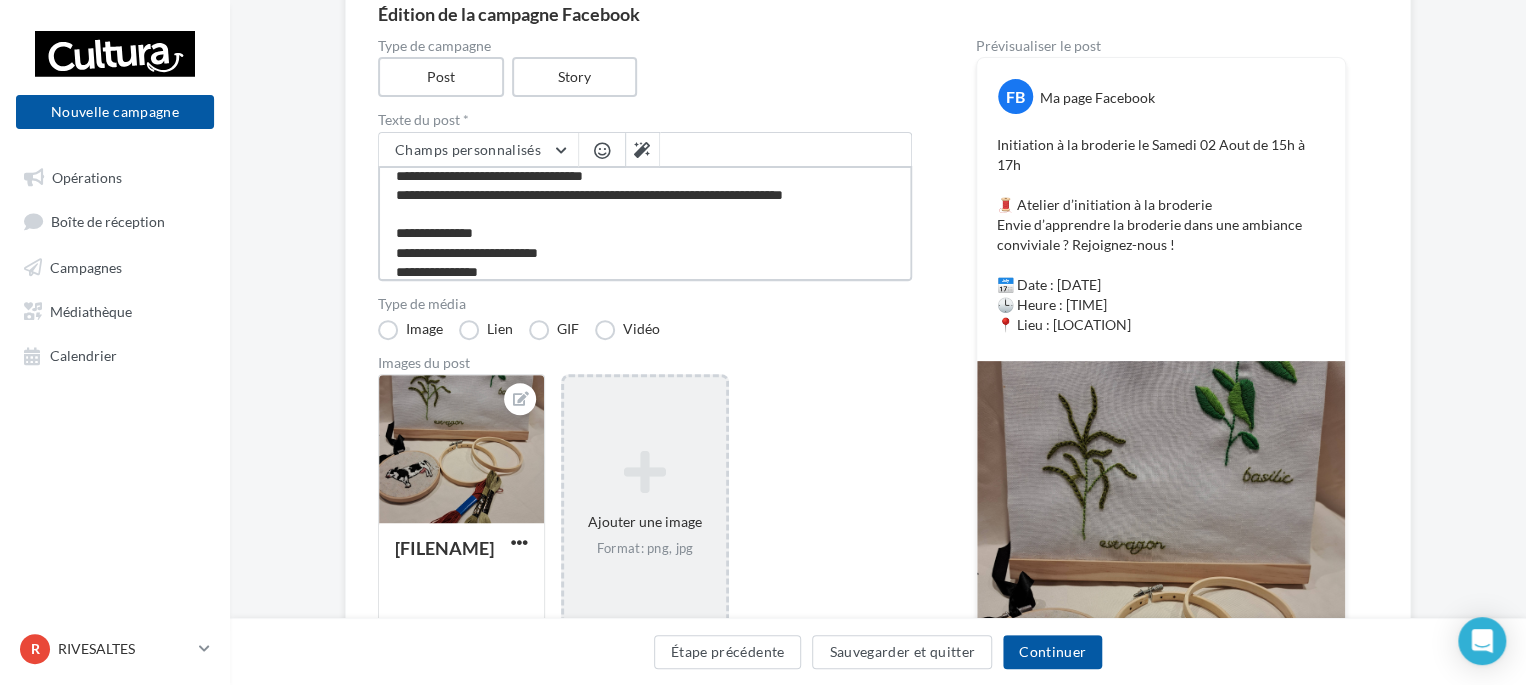 type on "**********" 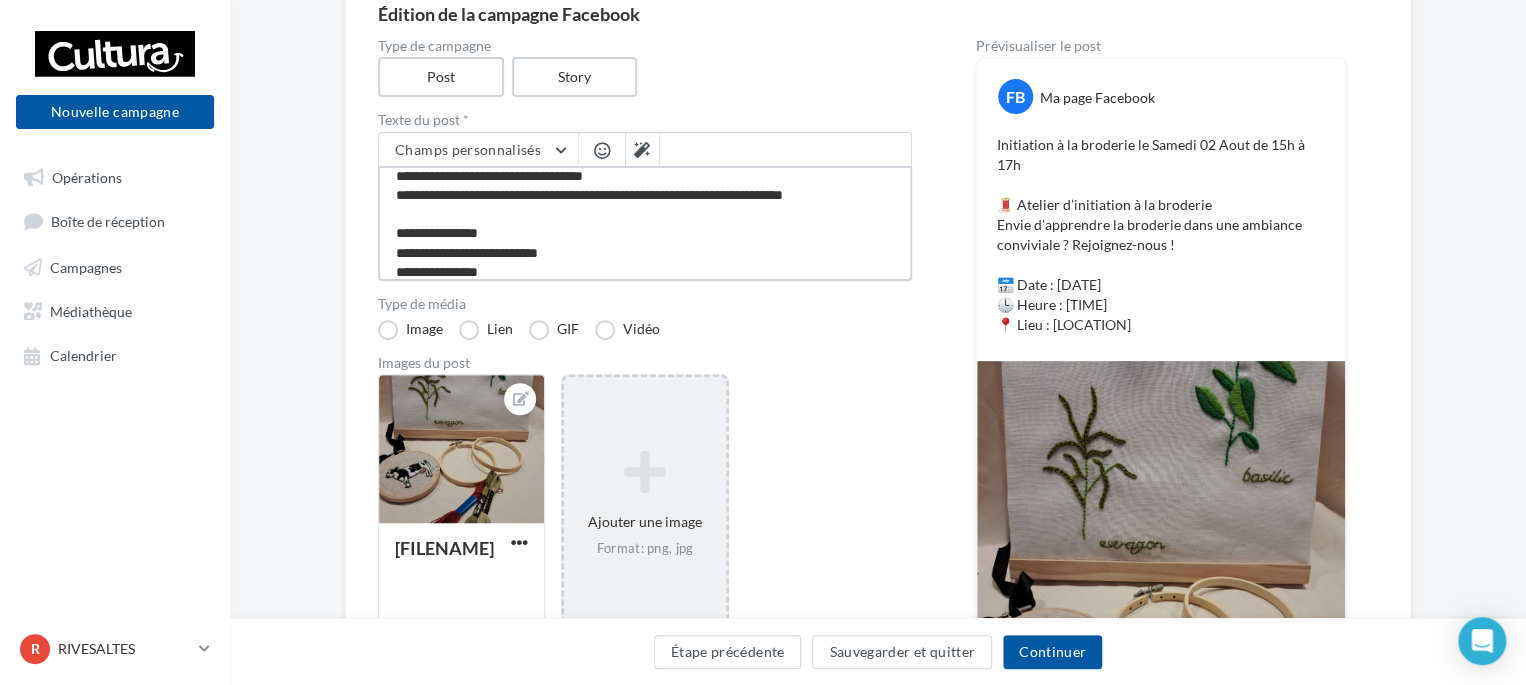 type on "**********" 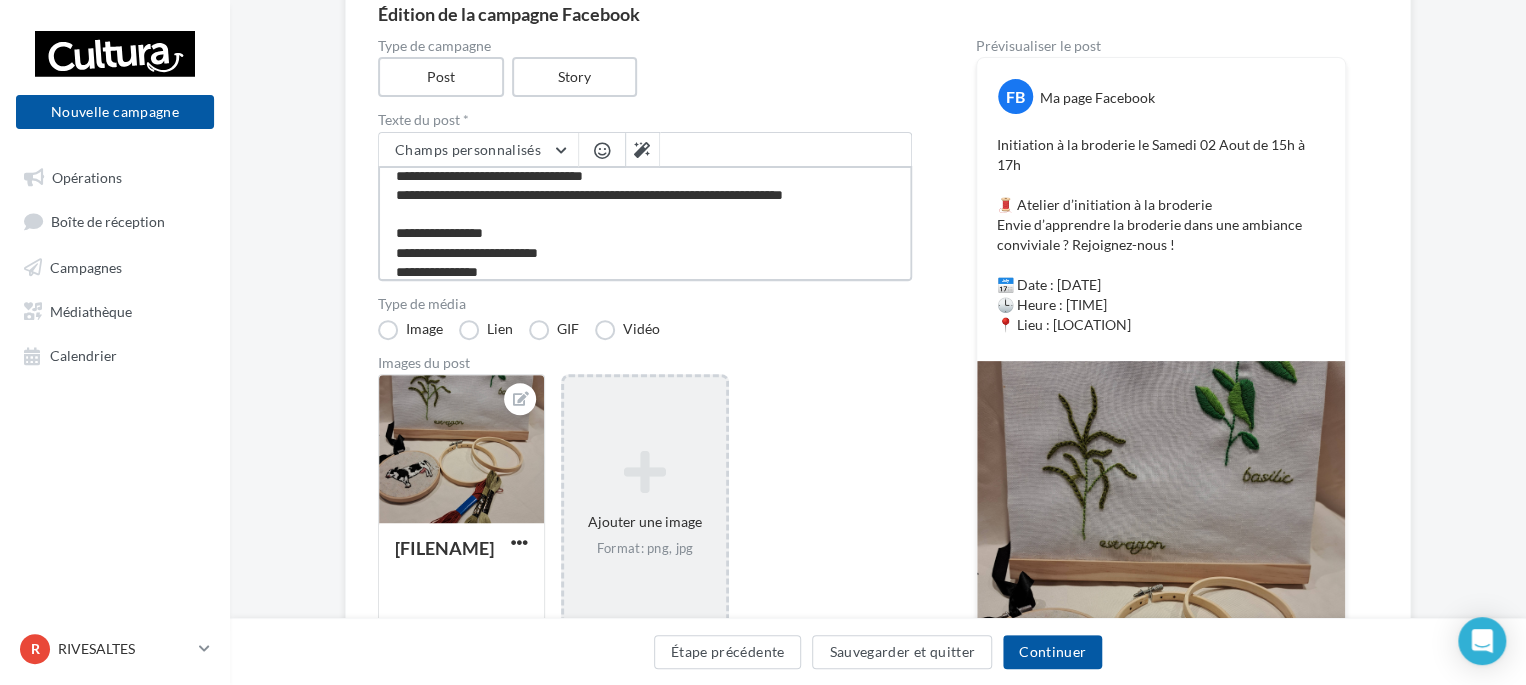 type on "**********" 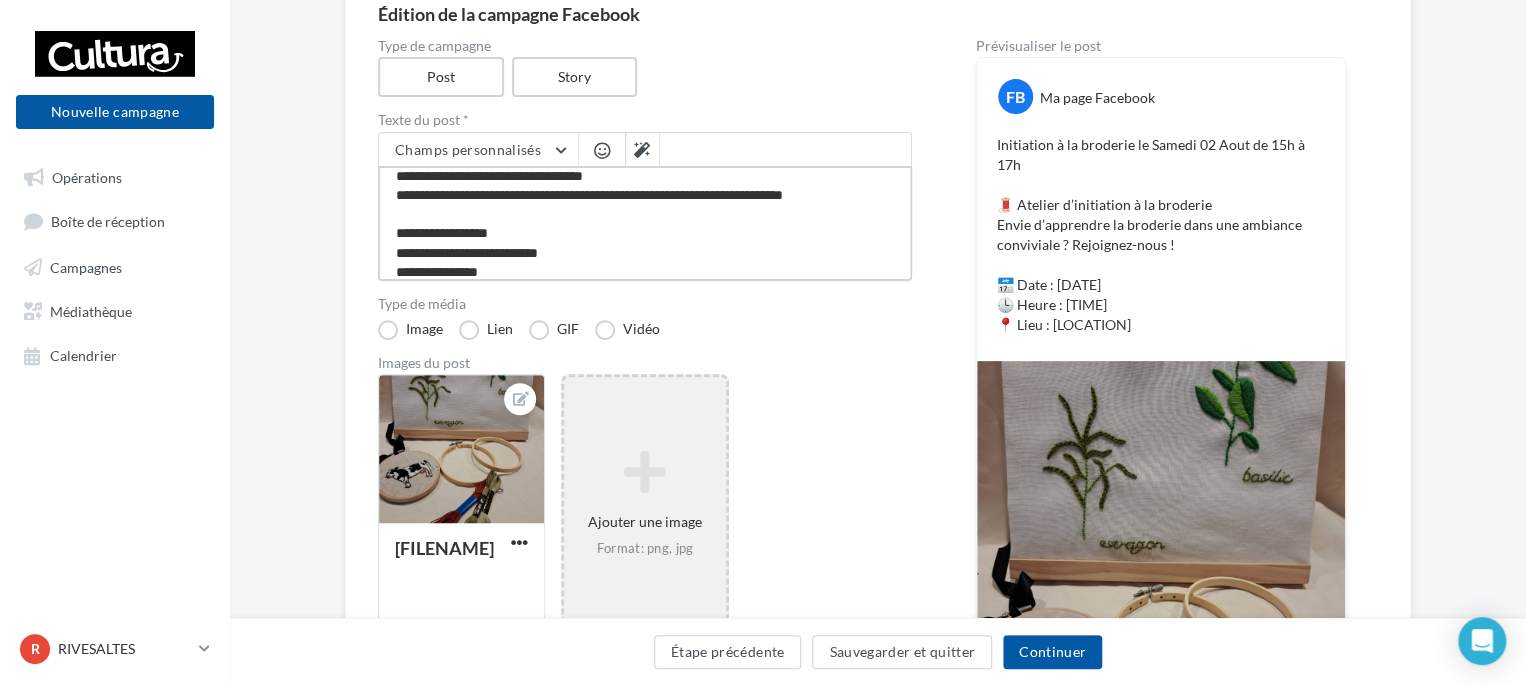 type on "**********" 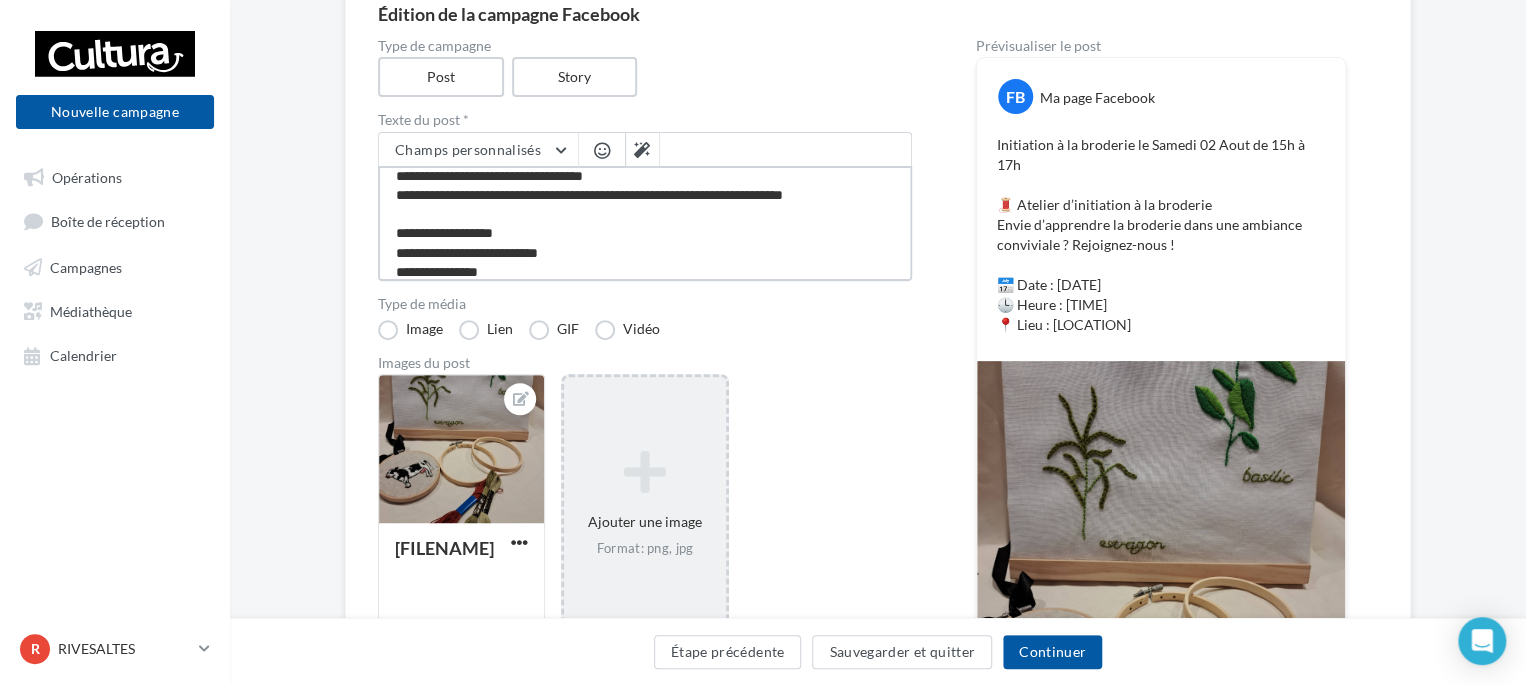 type on "**********" 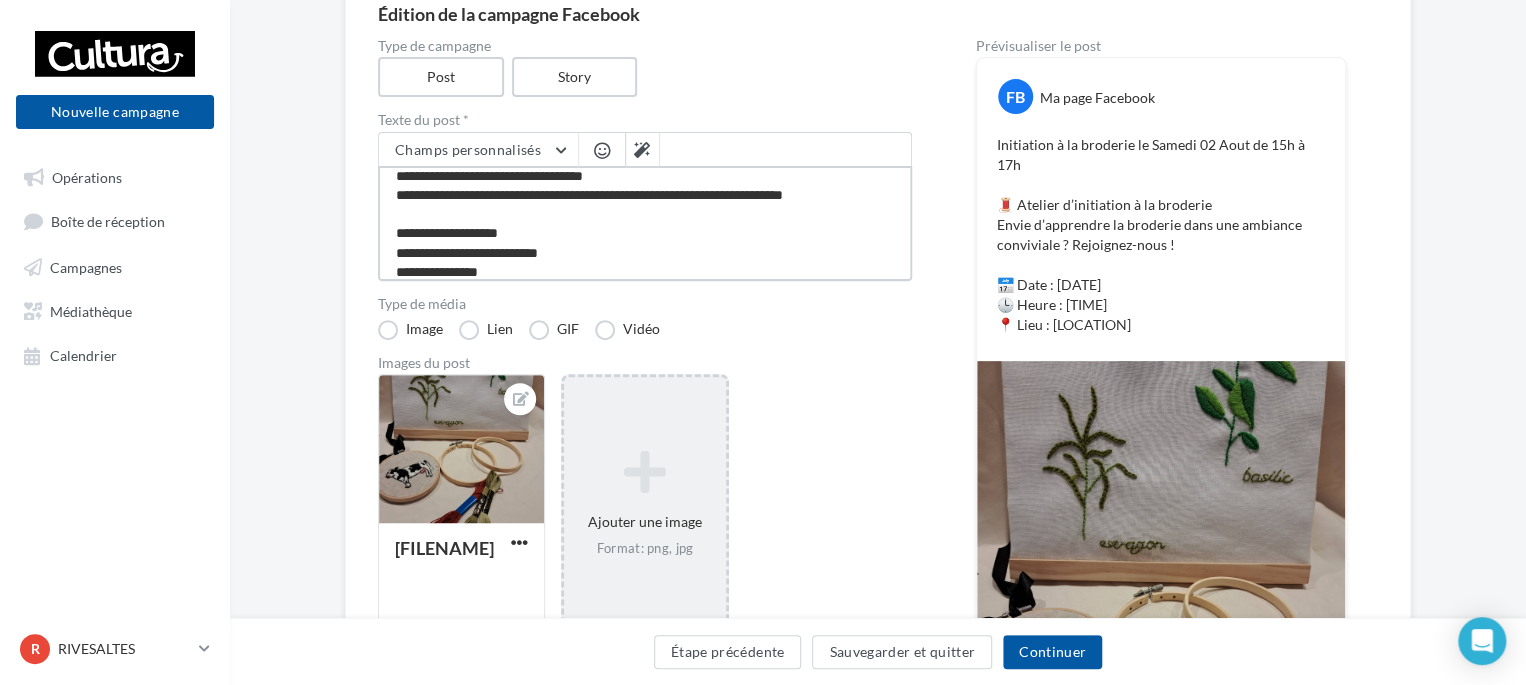 type on "**********" 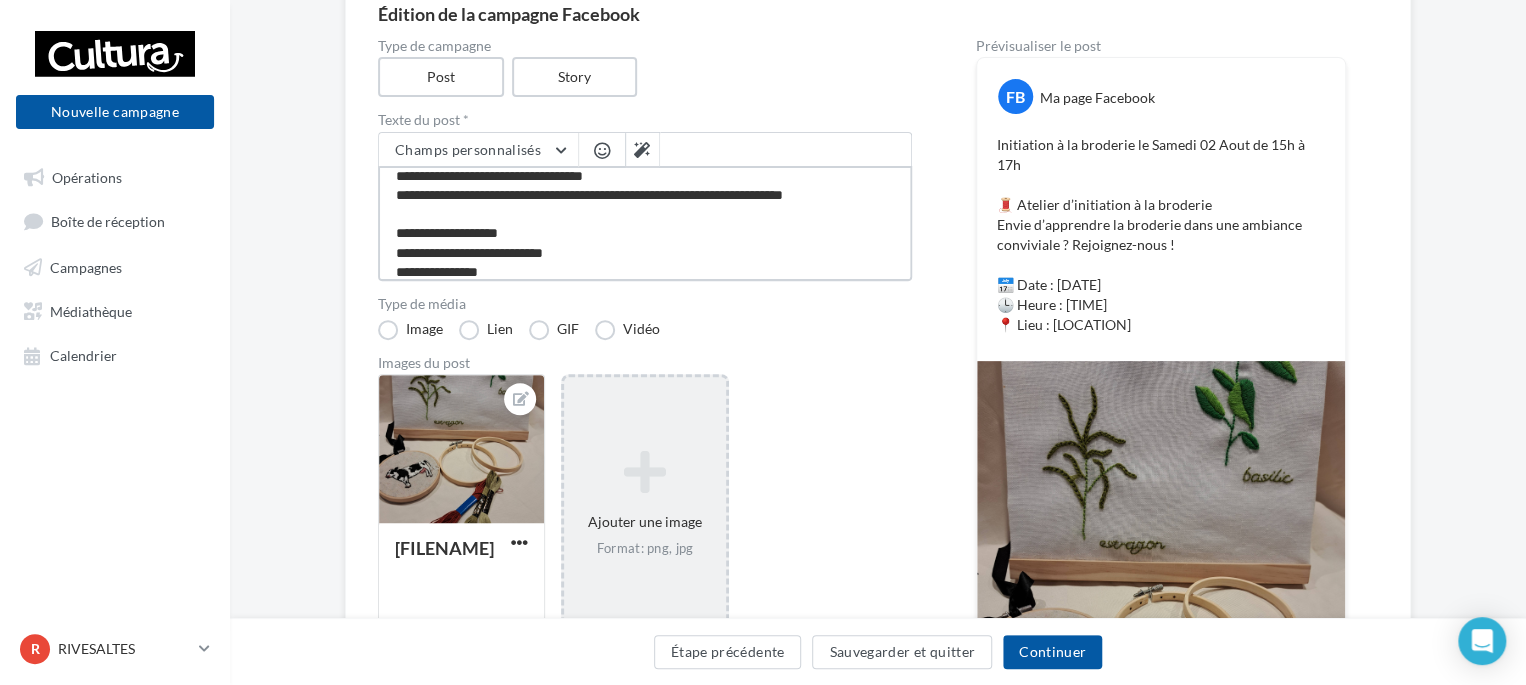 type on "**********" 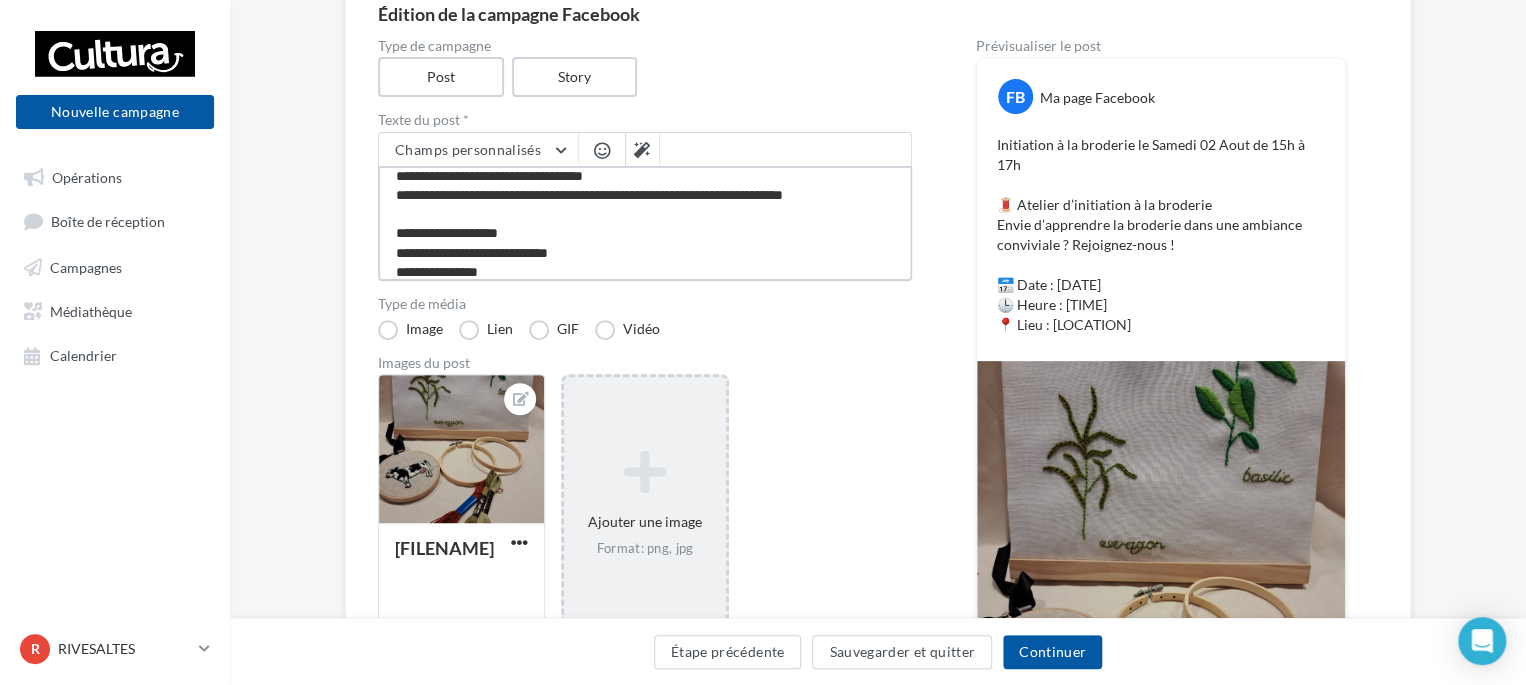 type on "**********" 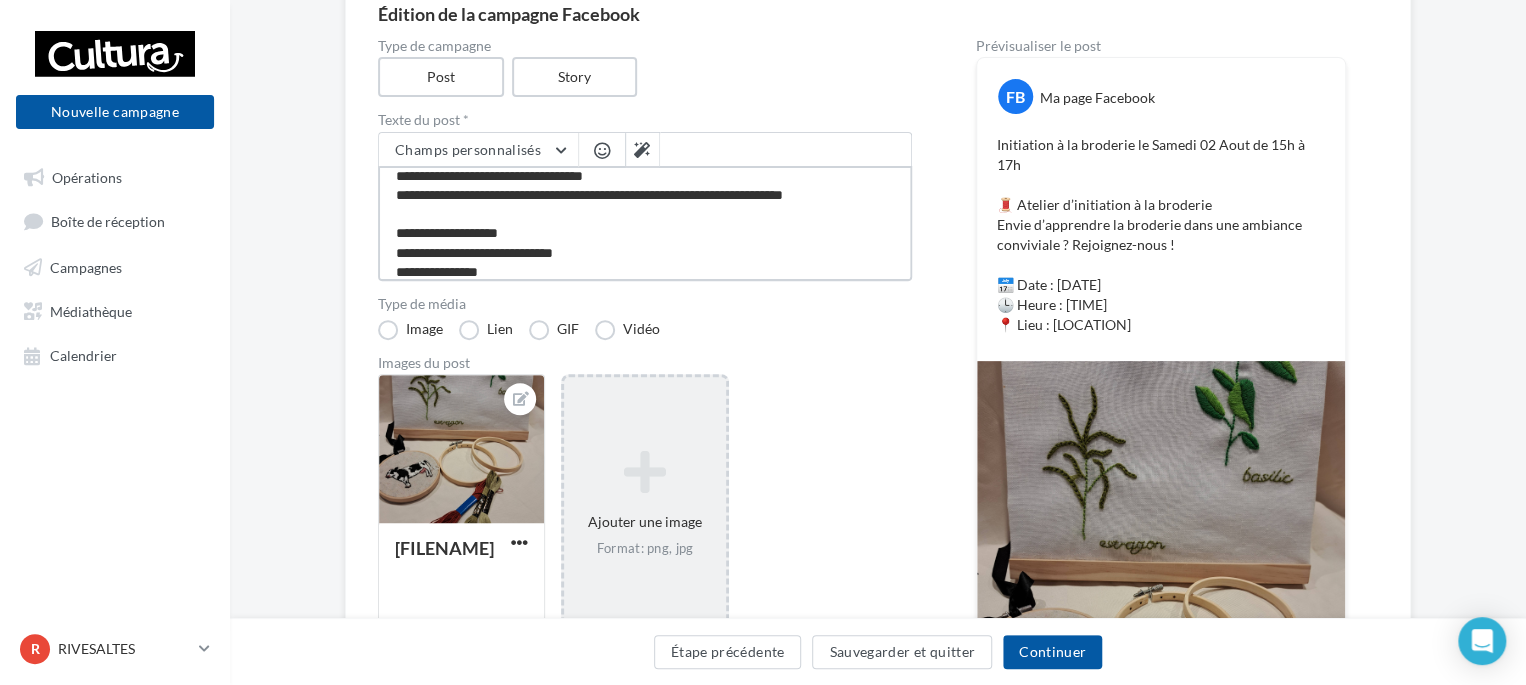 type on "**********" 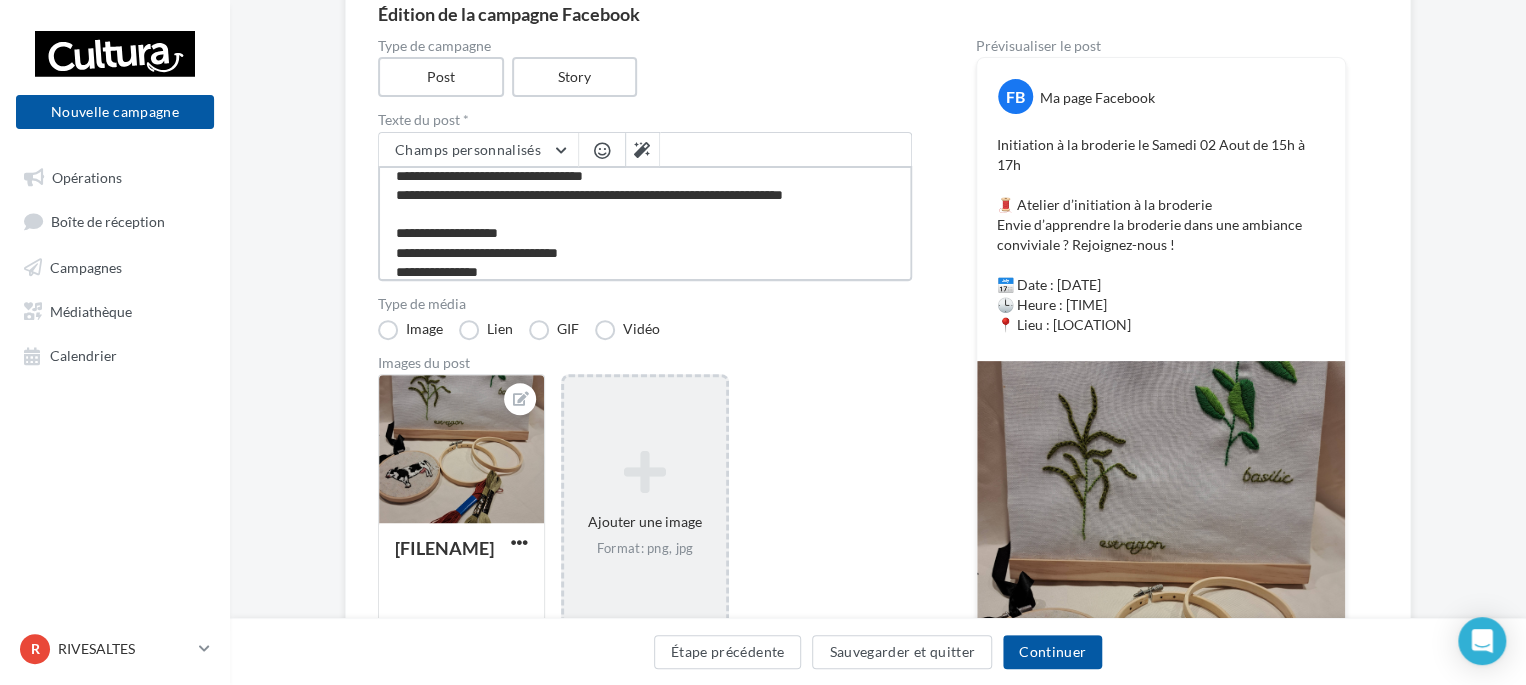 type on "**********" 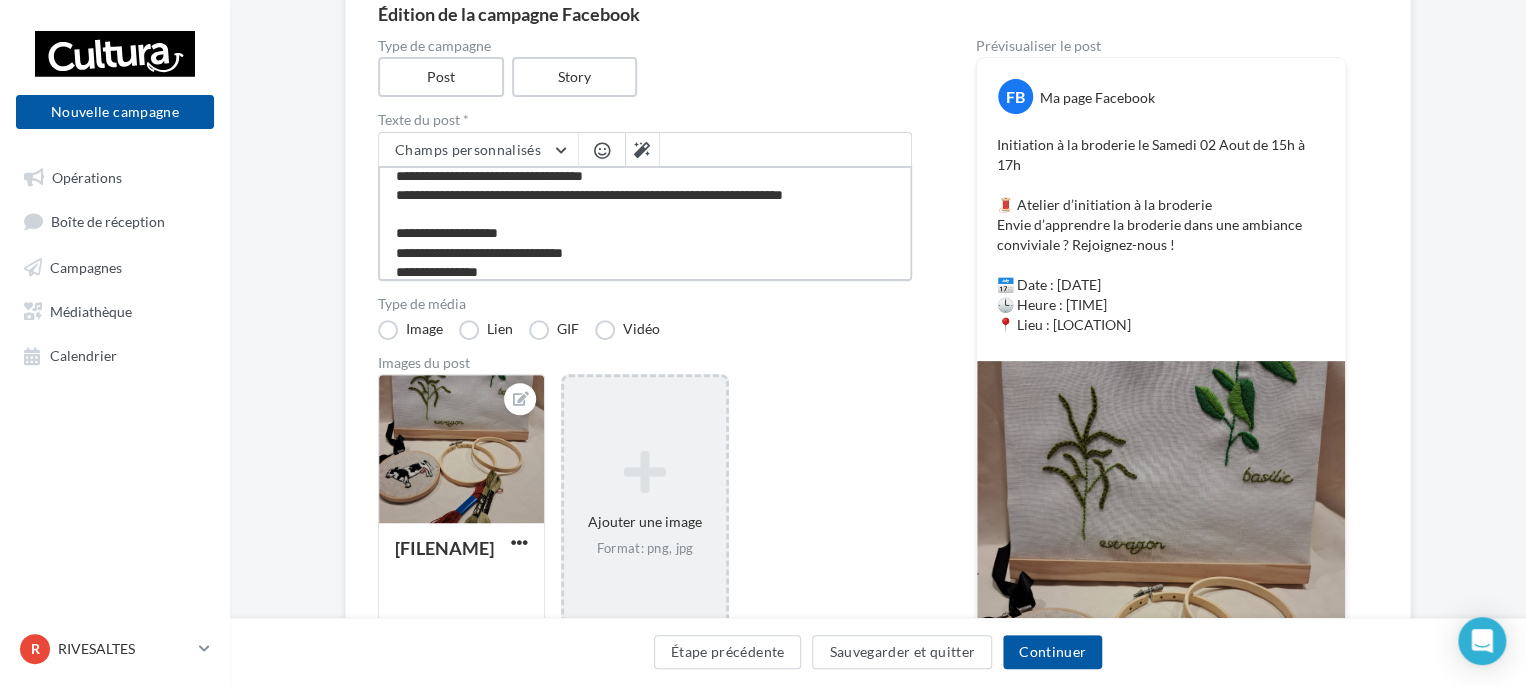 type on "**********" 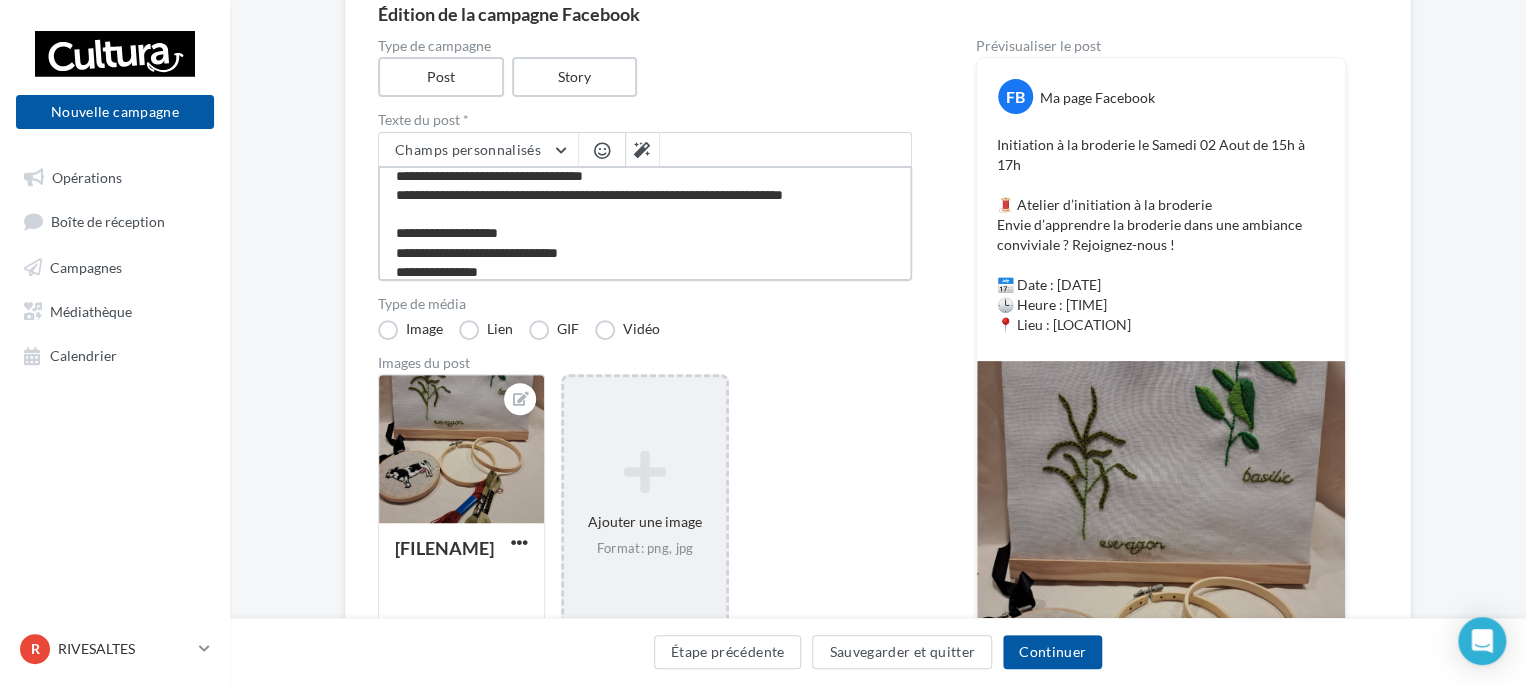 type on "**********" 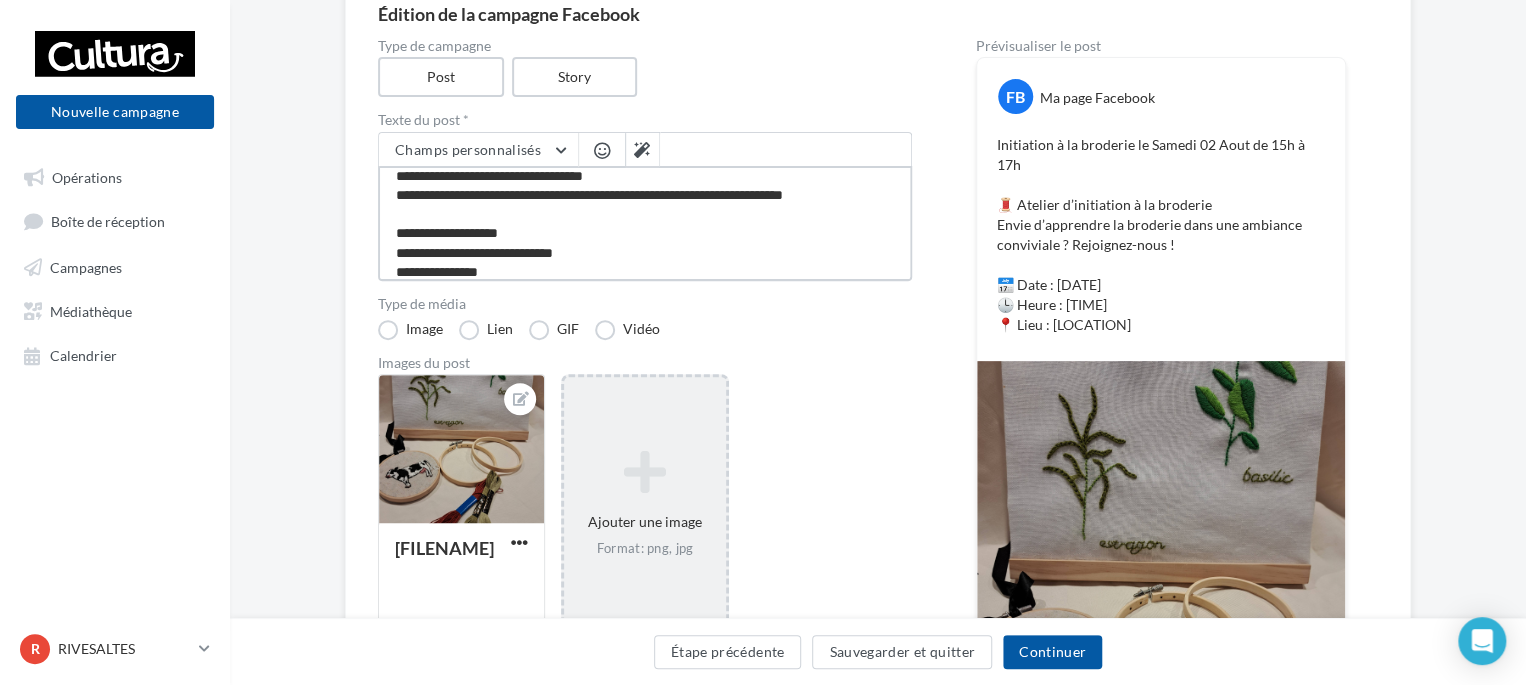 type on "**********" 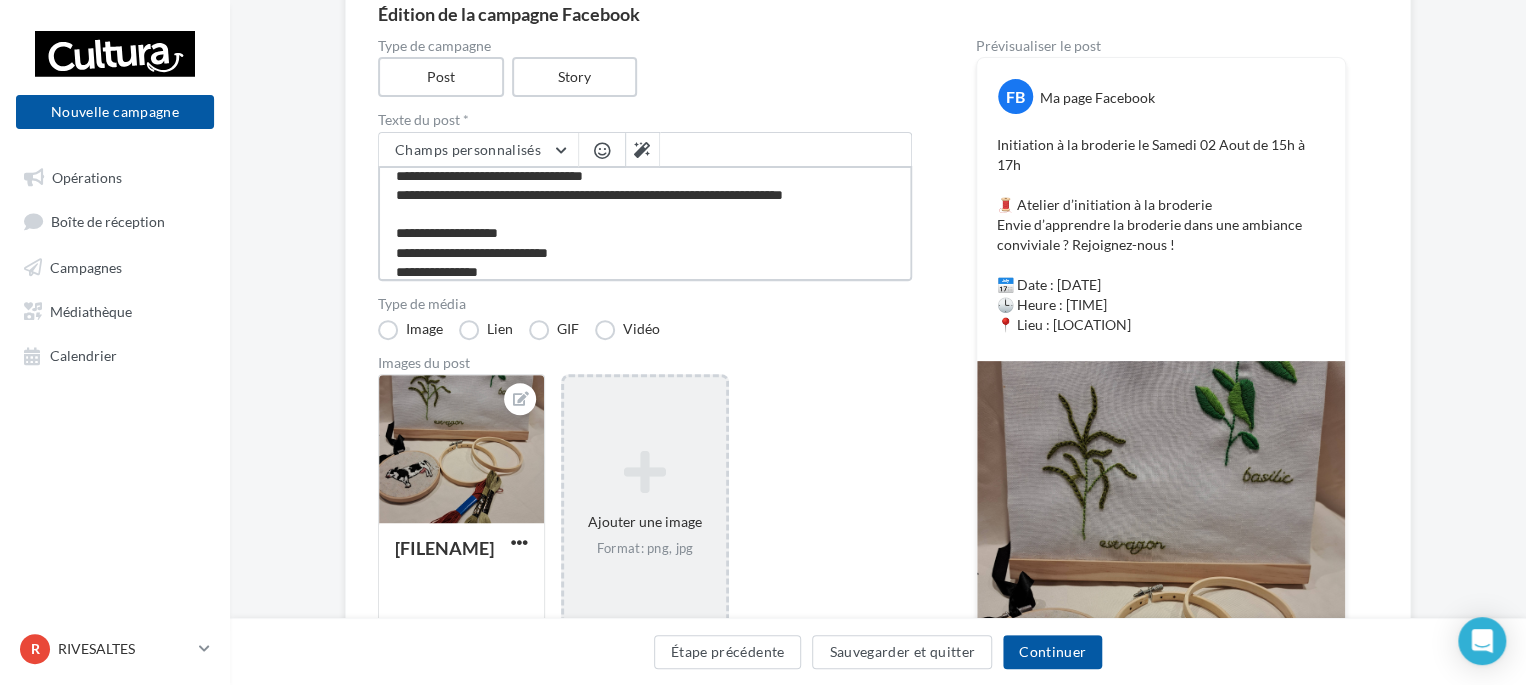 type on "**********" 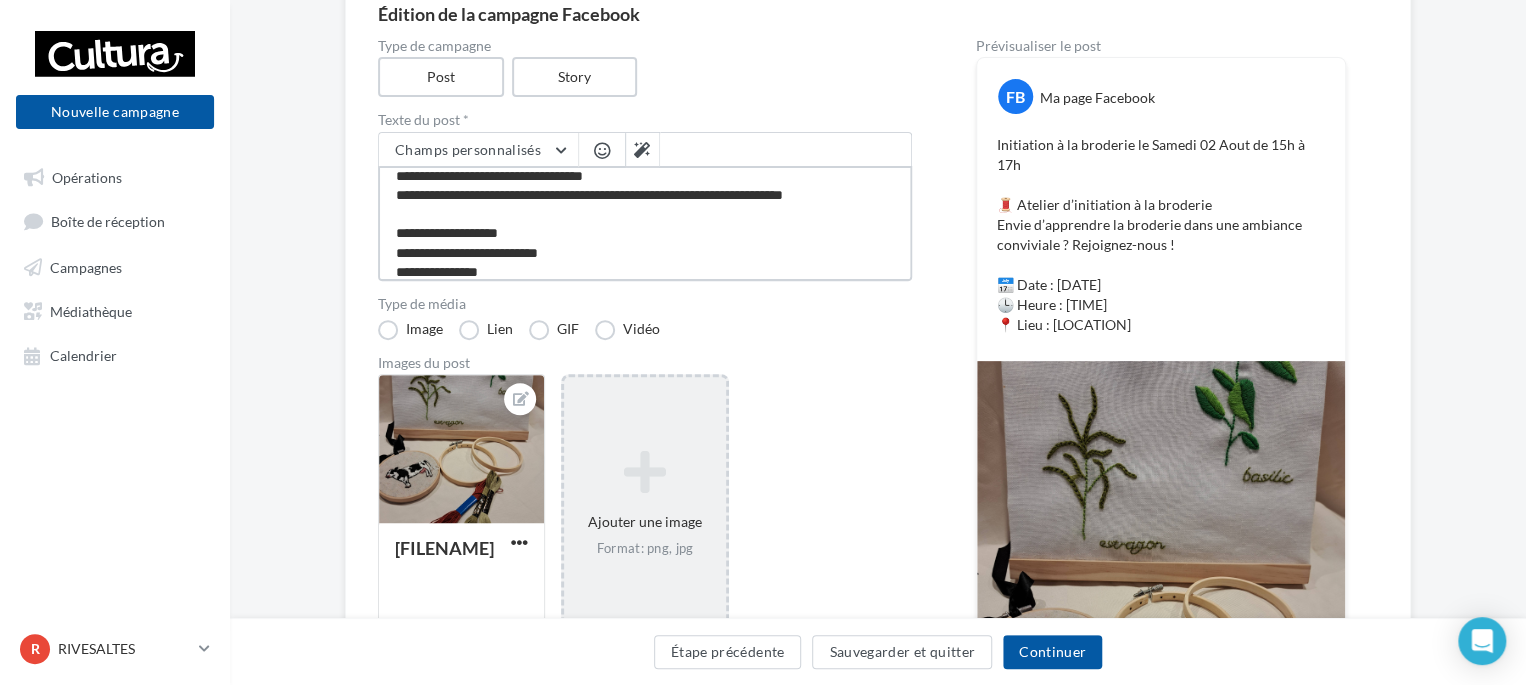click on "**********" at bounding box center (645, 223) 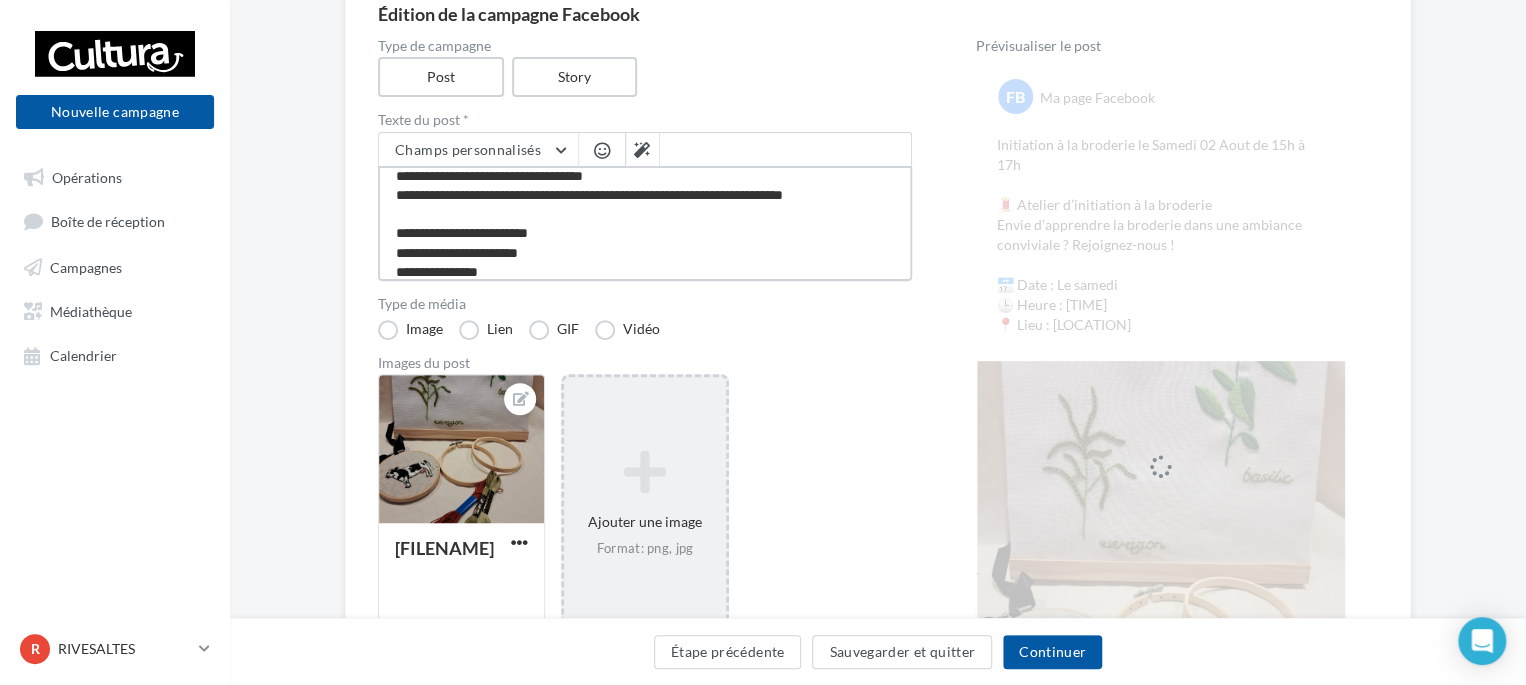 click on "**********" at bounding box center (645, 223) 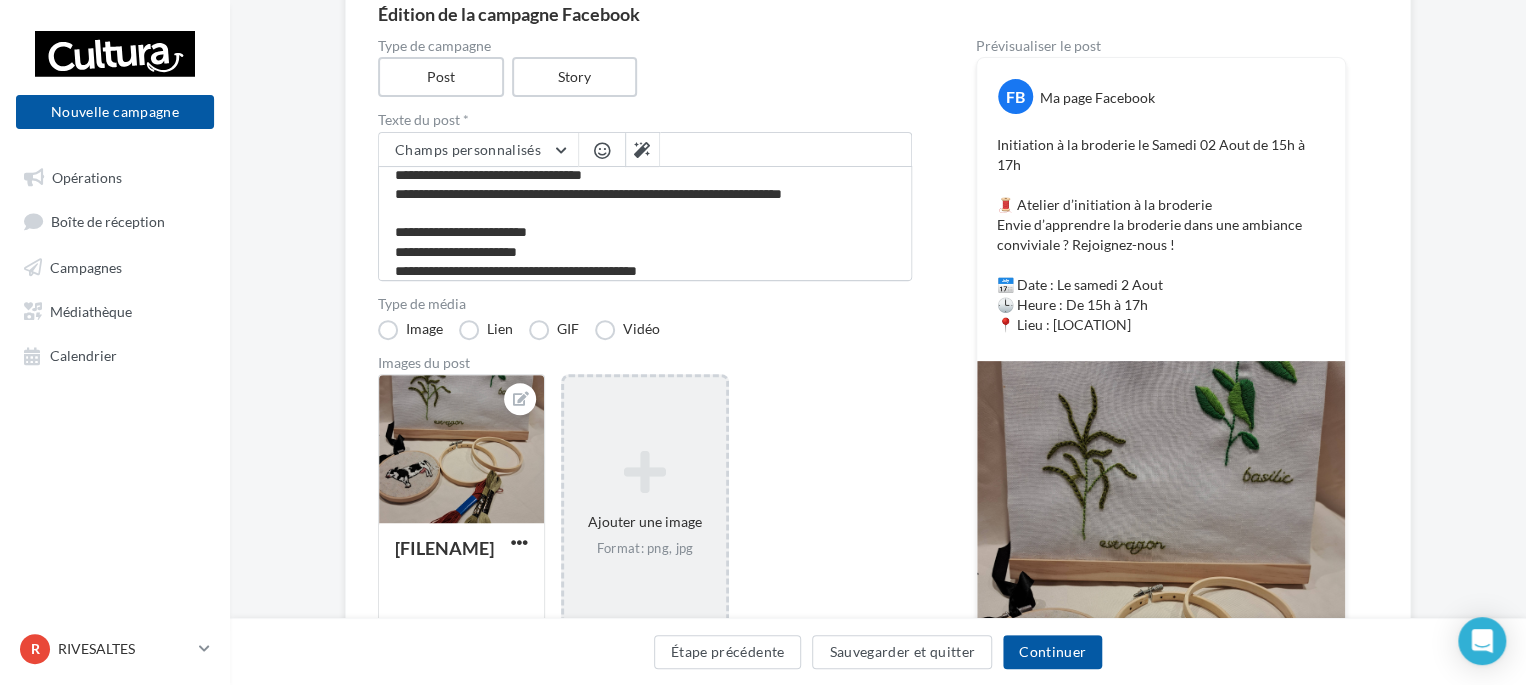 click on "**********" at bounding box center (878, 467) 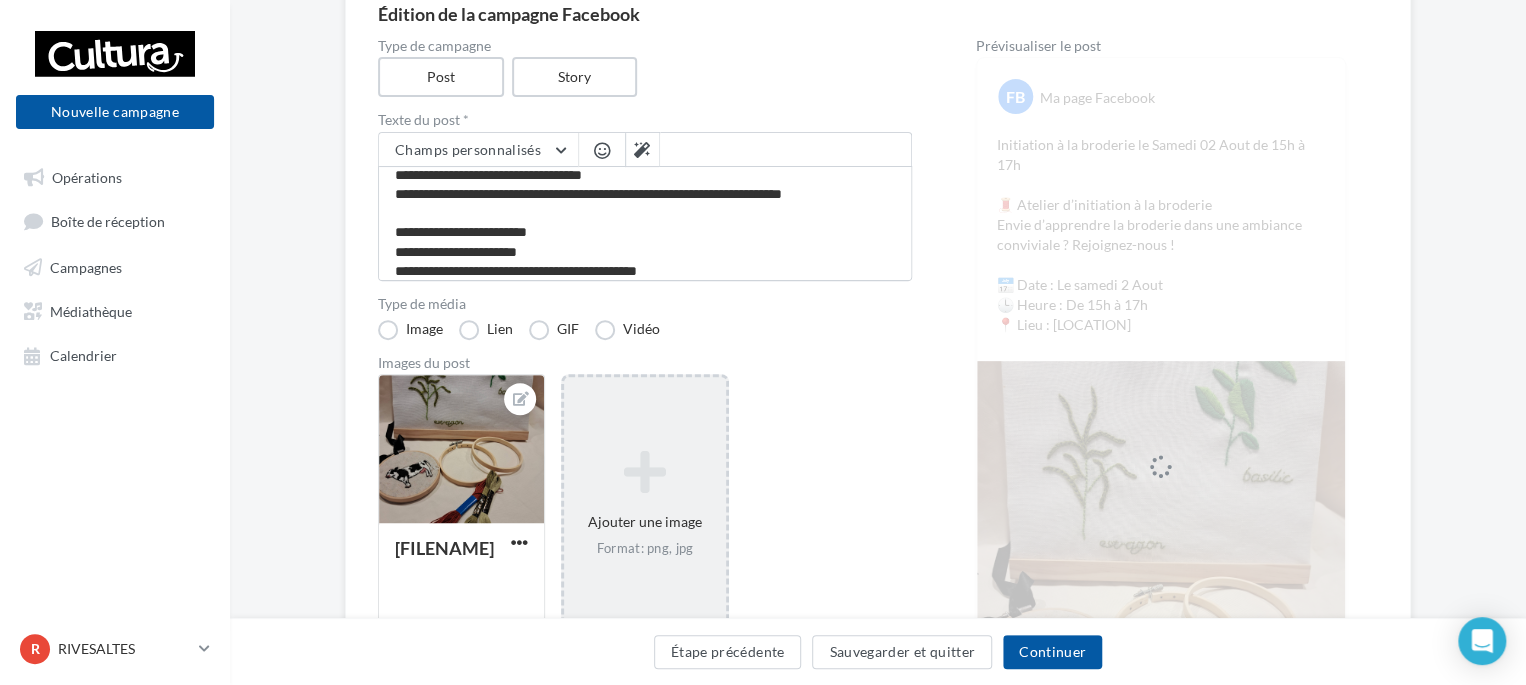 click on "Initiation à la broderie le Samedi 02 Aout de 15h à 17h  🧵 Atelier d’initiation à la broderie Envie d’apprendre la broderie dans une ambiance conviviale ? Rejoignez-nous ! 📅 Date : Le samedi 2 Aout 🕒 Heure : De 15h à 17h  📍 Lieu : [lieu]" at bounding box center [1161, 235] 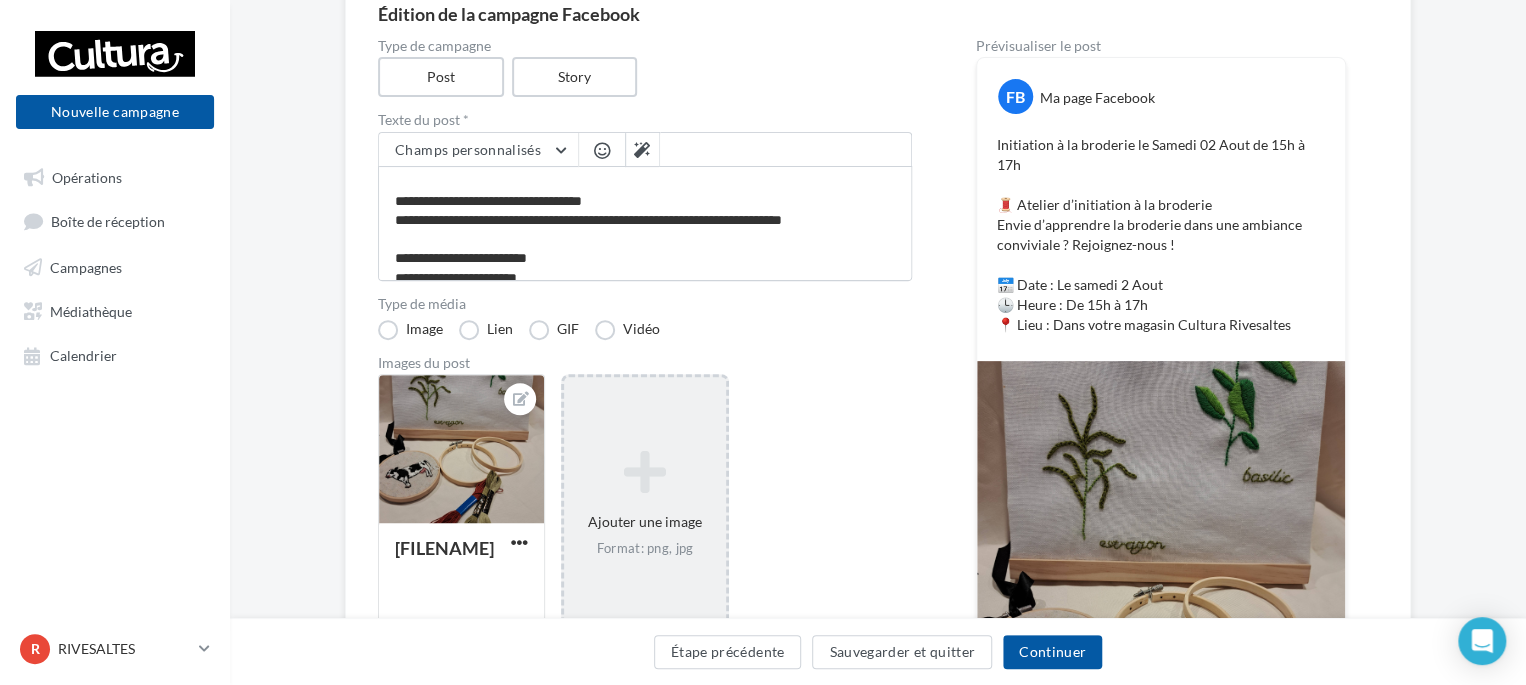 scroll, scrollTop: 0, scrollLeft: 0, axis: both 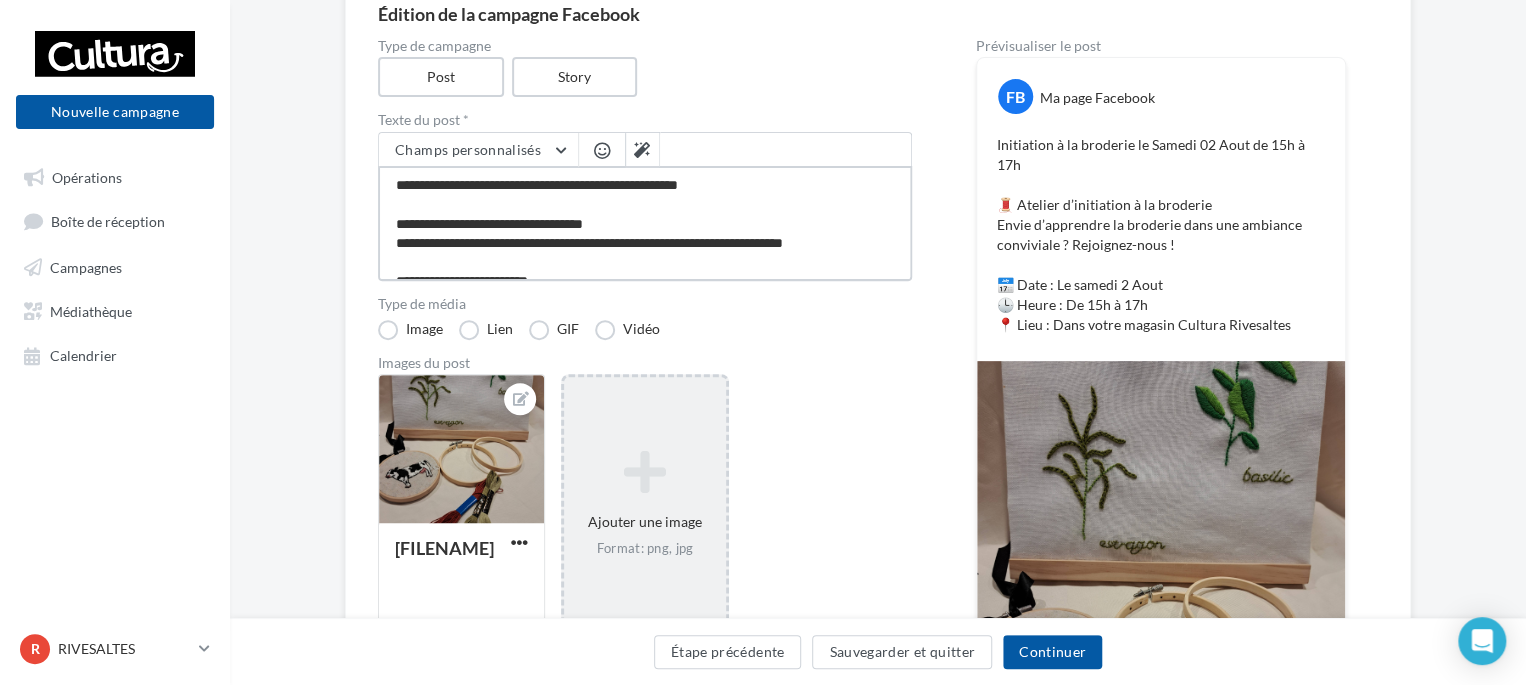 drag, startPoint x: 763, startPoint y: 195, endPoint x: 320, endPoint y: 176, distance: 443.40726 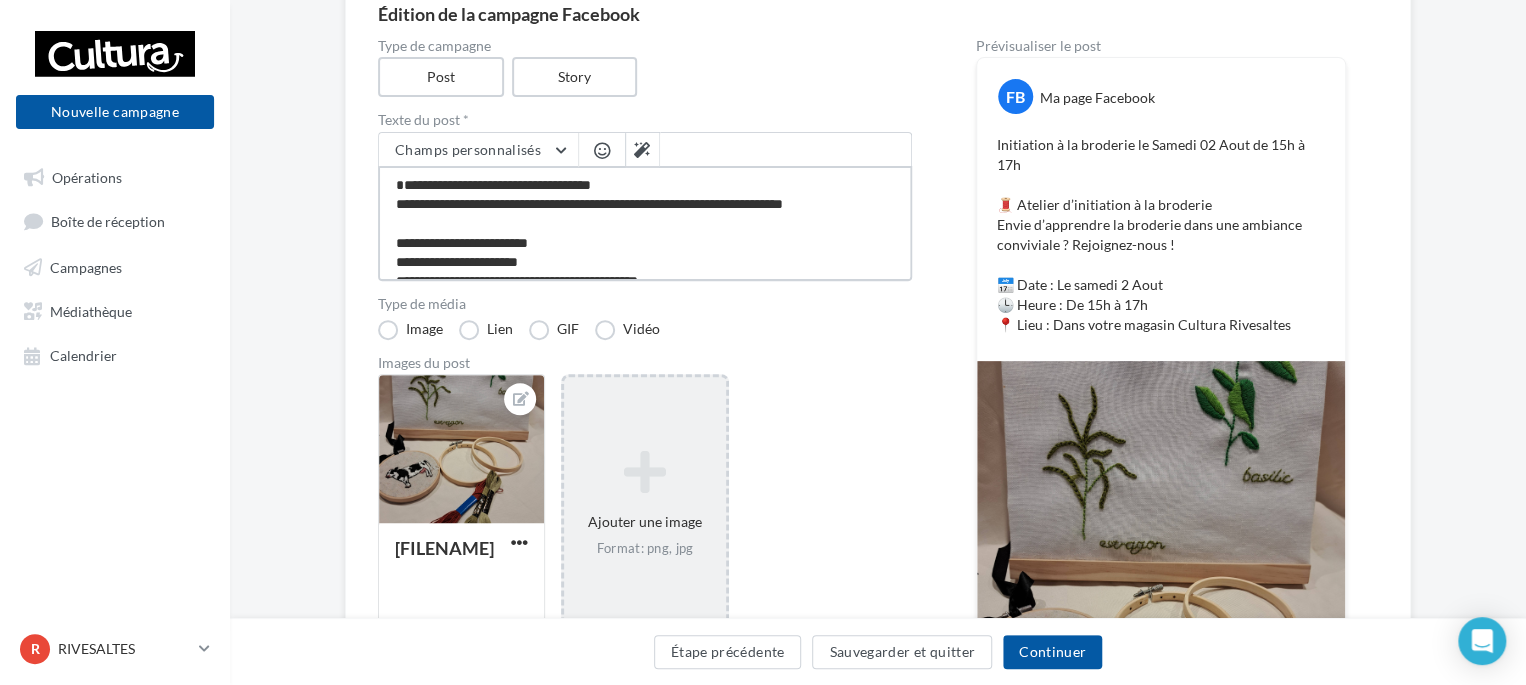 click on "**********" at bounding box center (645, 223) 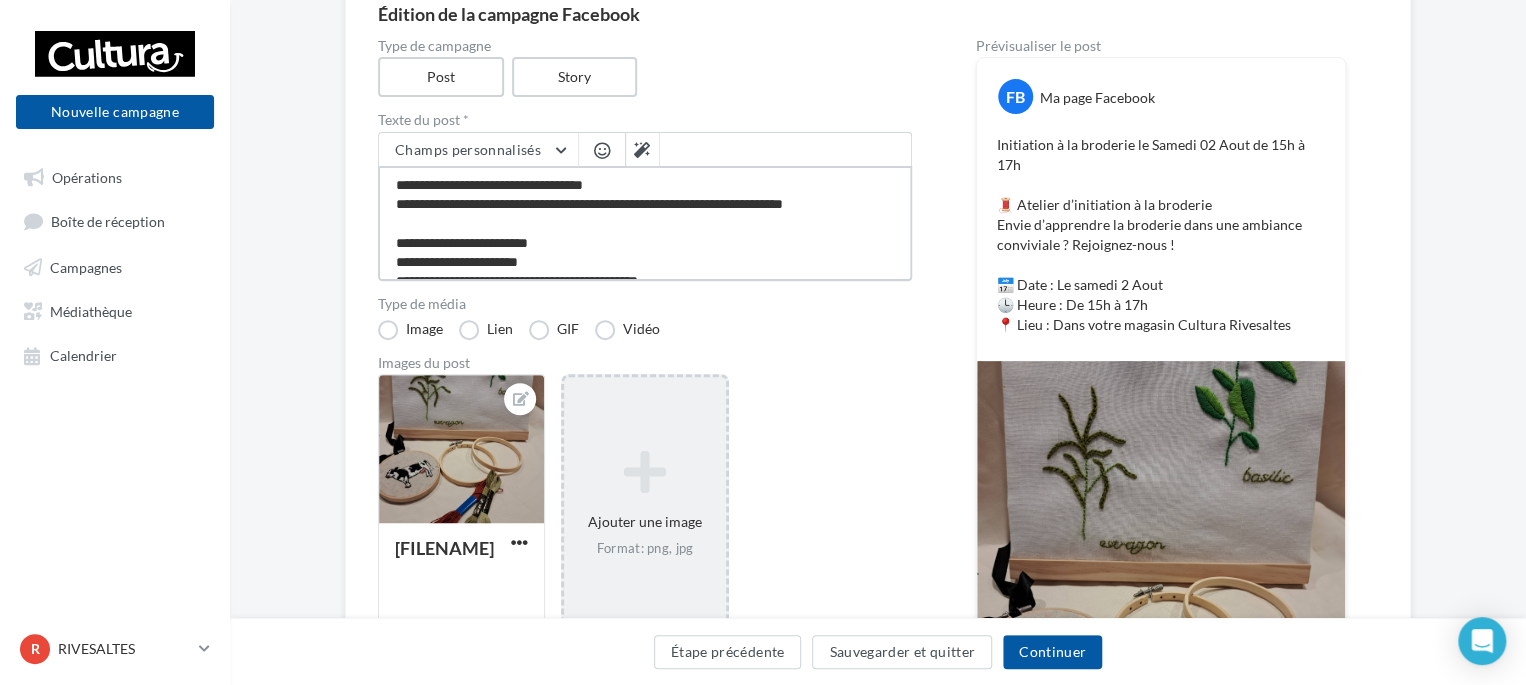 drag, startPoint x: 411, startPoint y: 185, endPoint x: 389, endPoint y: 185, distance: 22 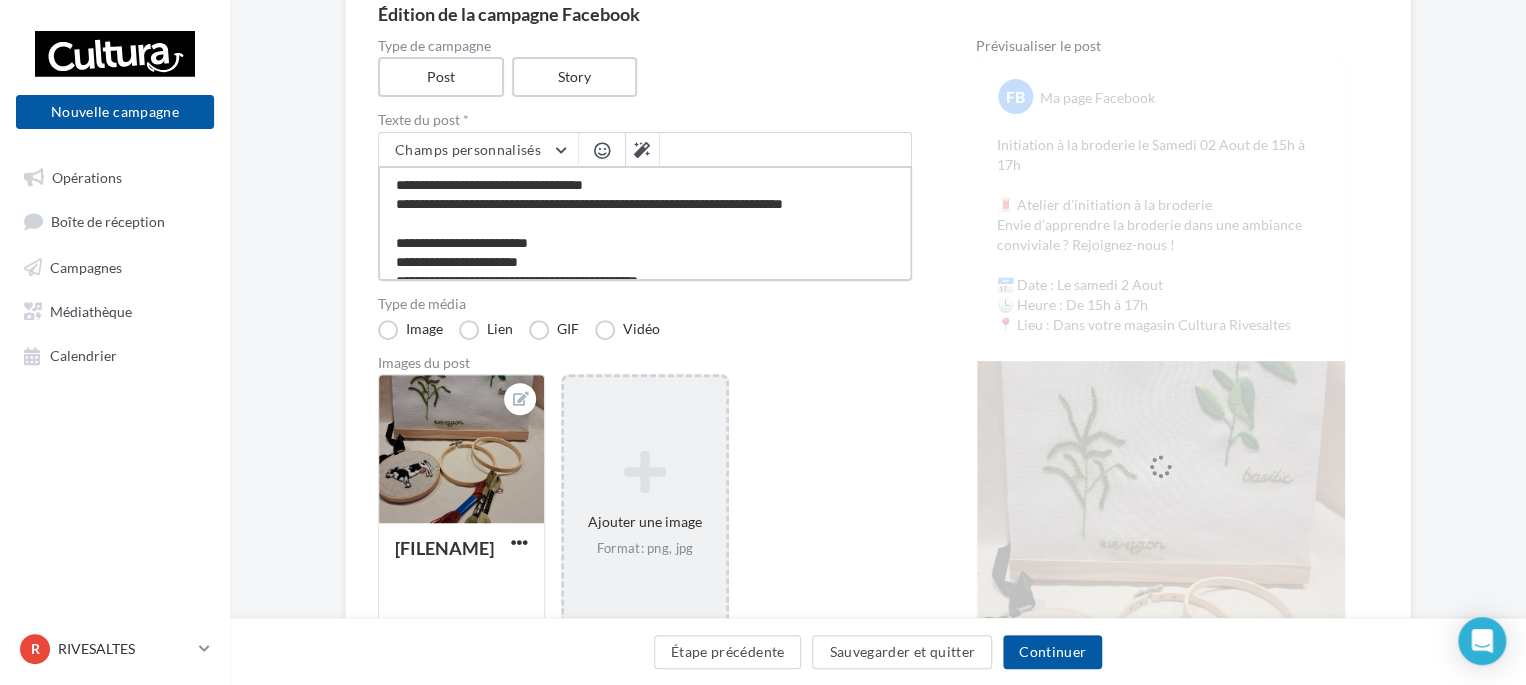 click on "**********" at bounding box center [645, 223] 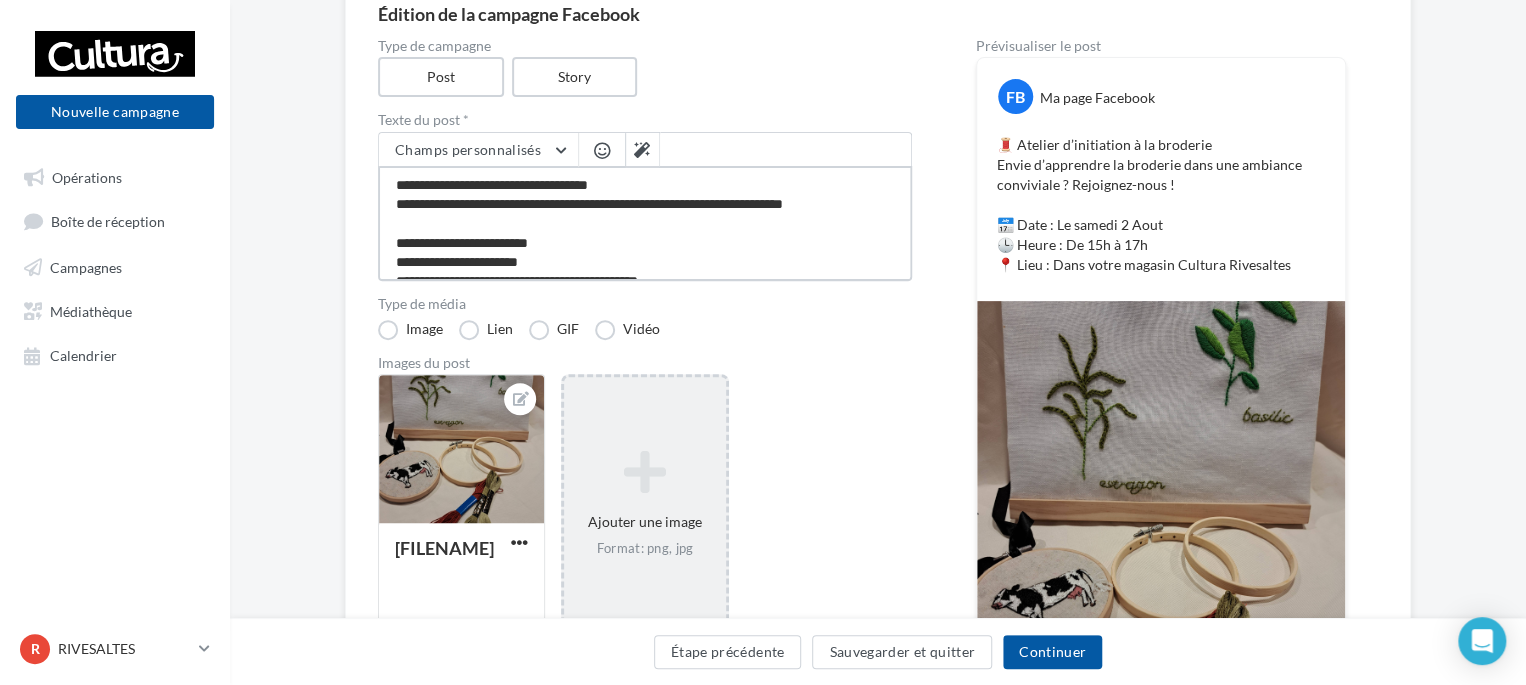 paste on "**" 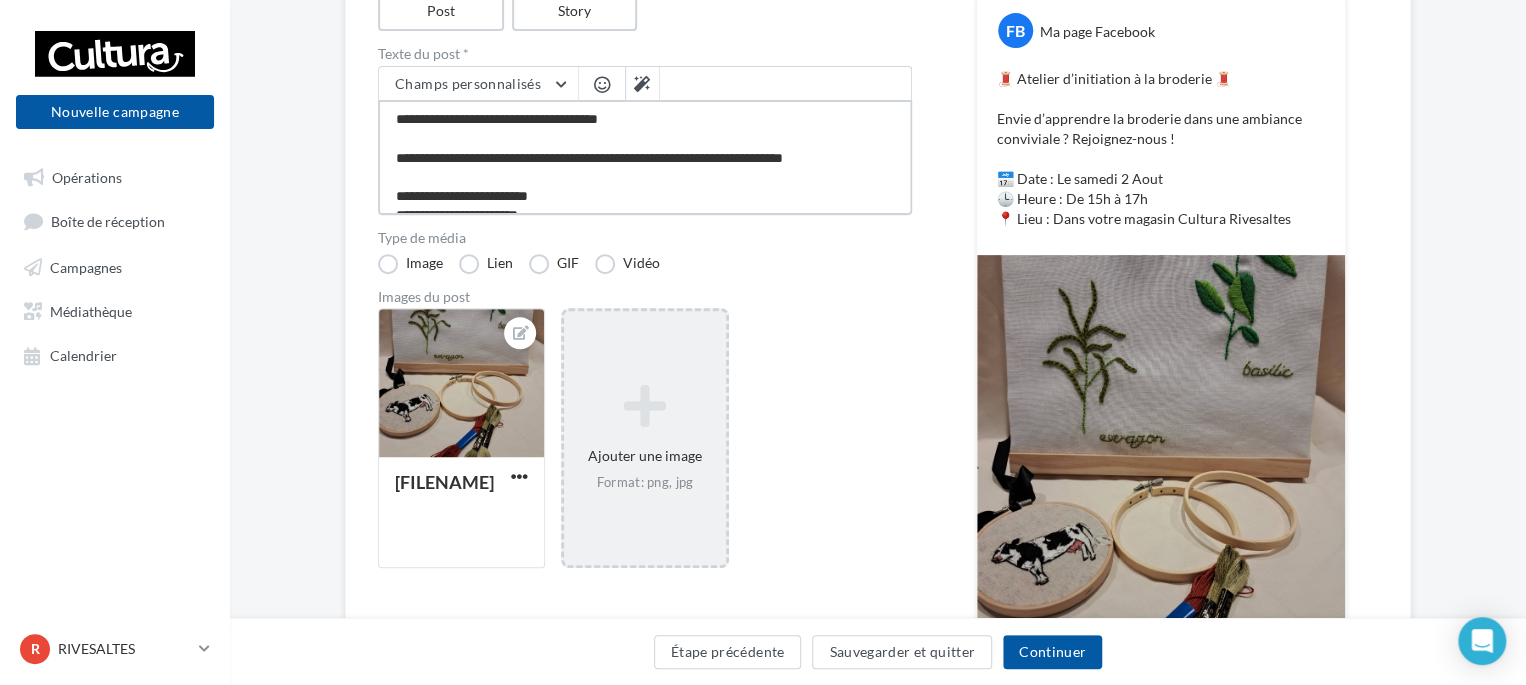 scroll, scrollTop: 96, scrollLeft: 0, axis: vertical 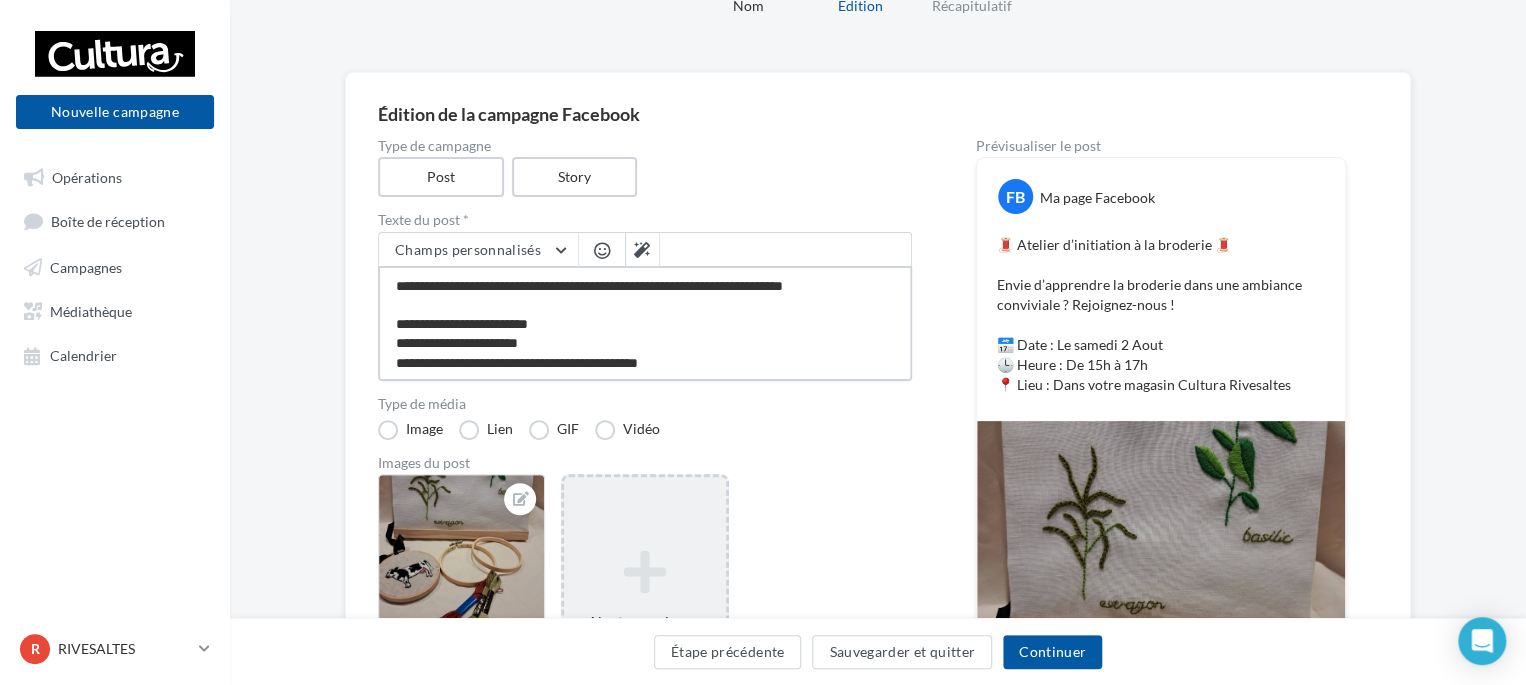 click on "**********" at bounding box center [645, 323] 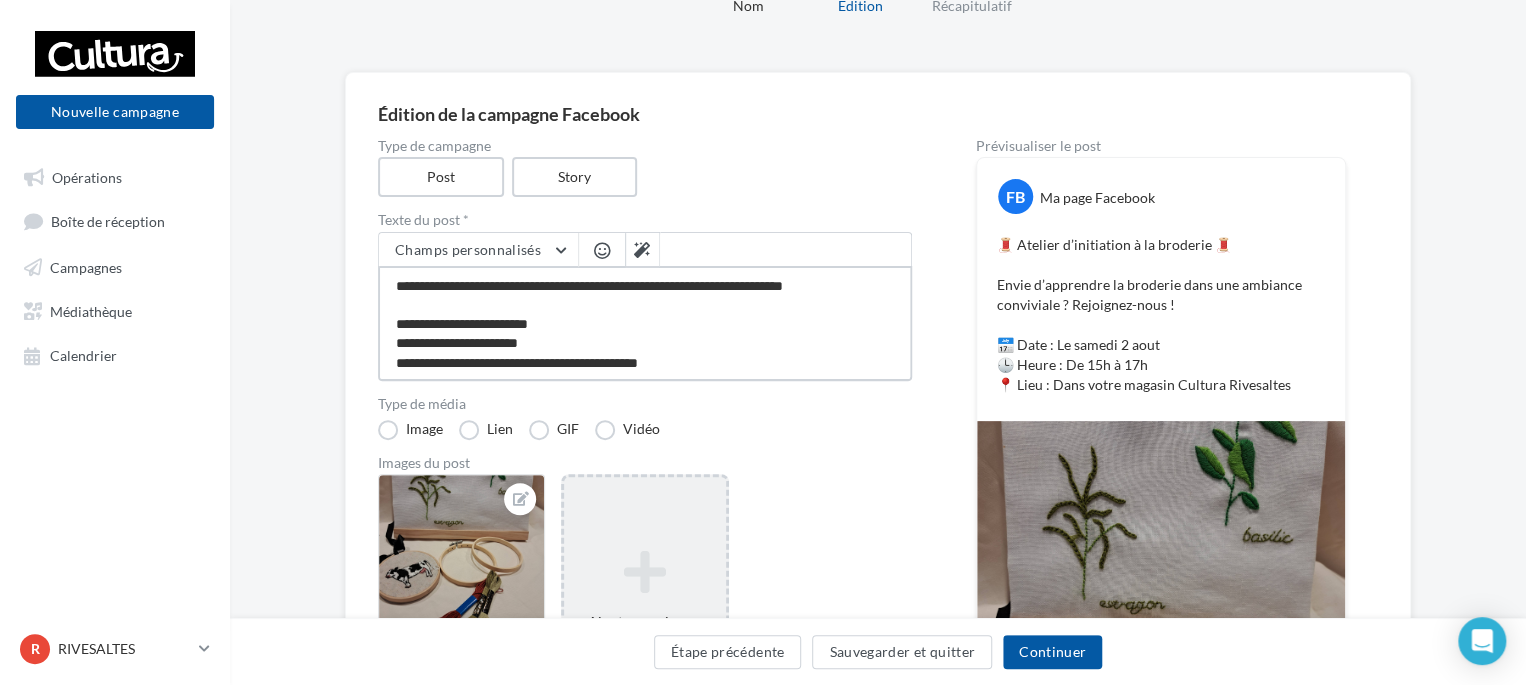 click on "**********" at bounding box center [645, 323] 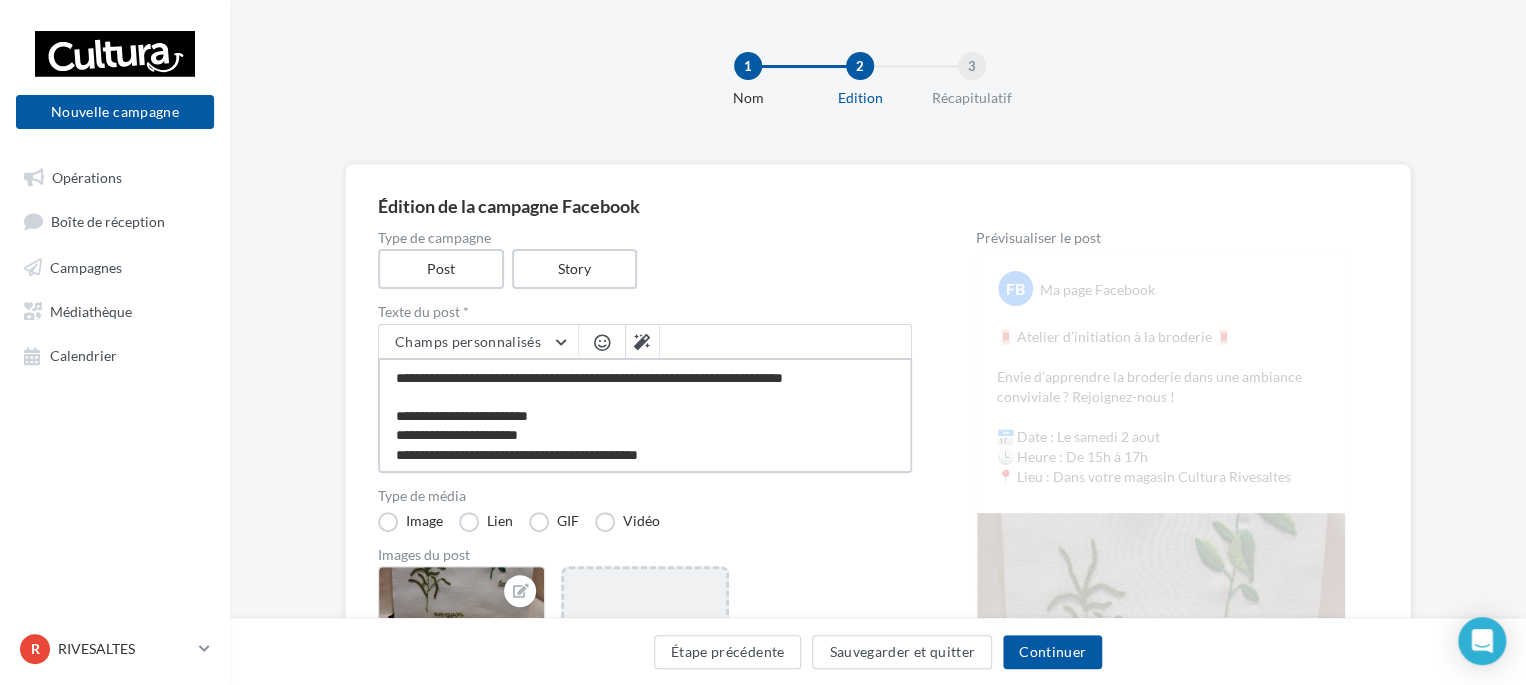 scroll, scrollTop: 0, scrollLeft: 0, axis: both 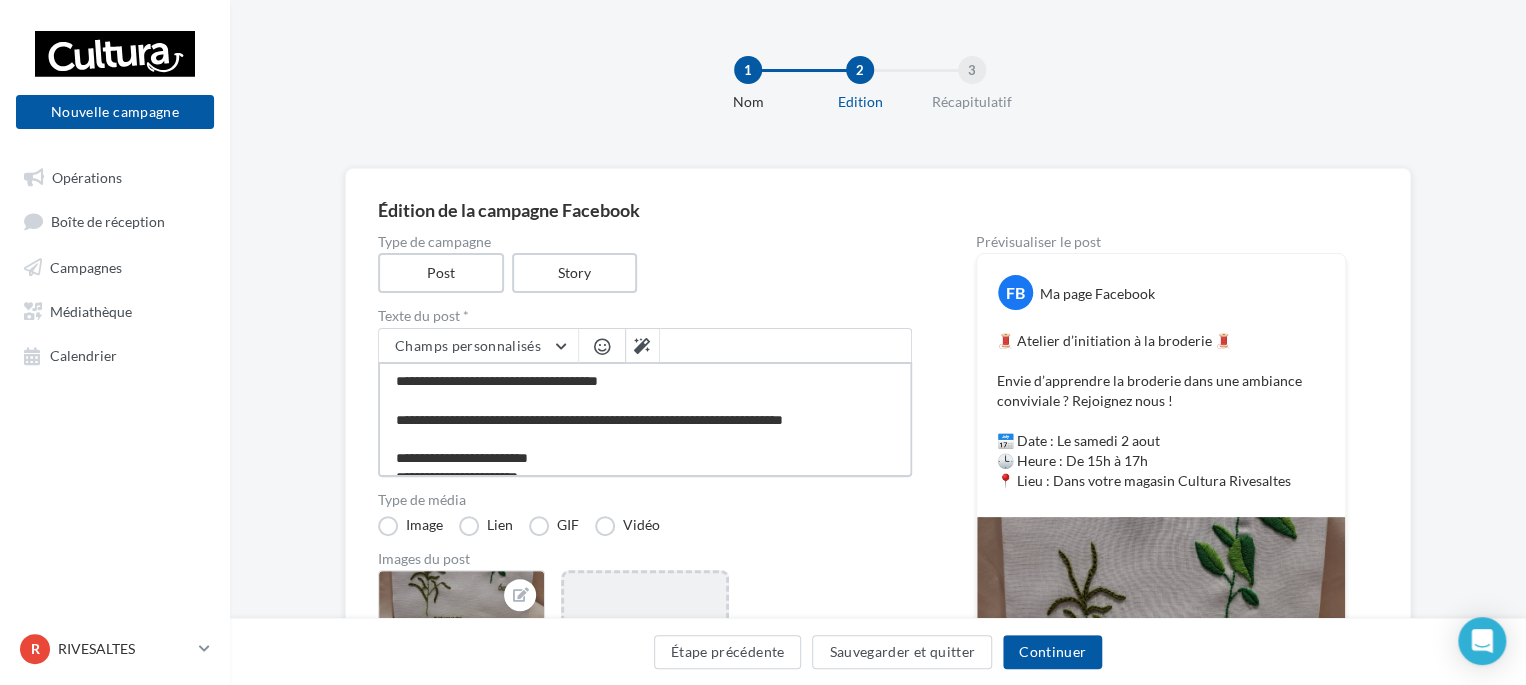 drag, startPoint x: 624, startPoint y: 427, endPoint x: 344, endPoint y: 323, distance: 298.69046 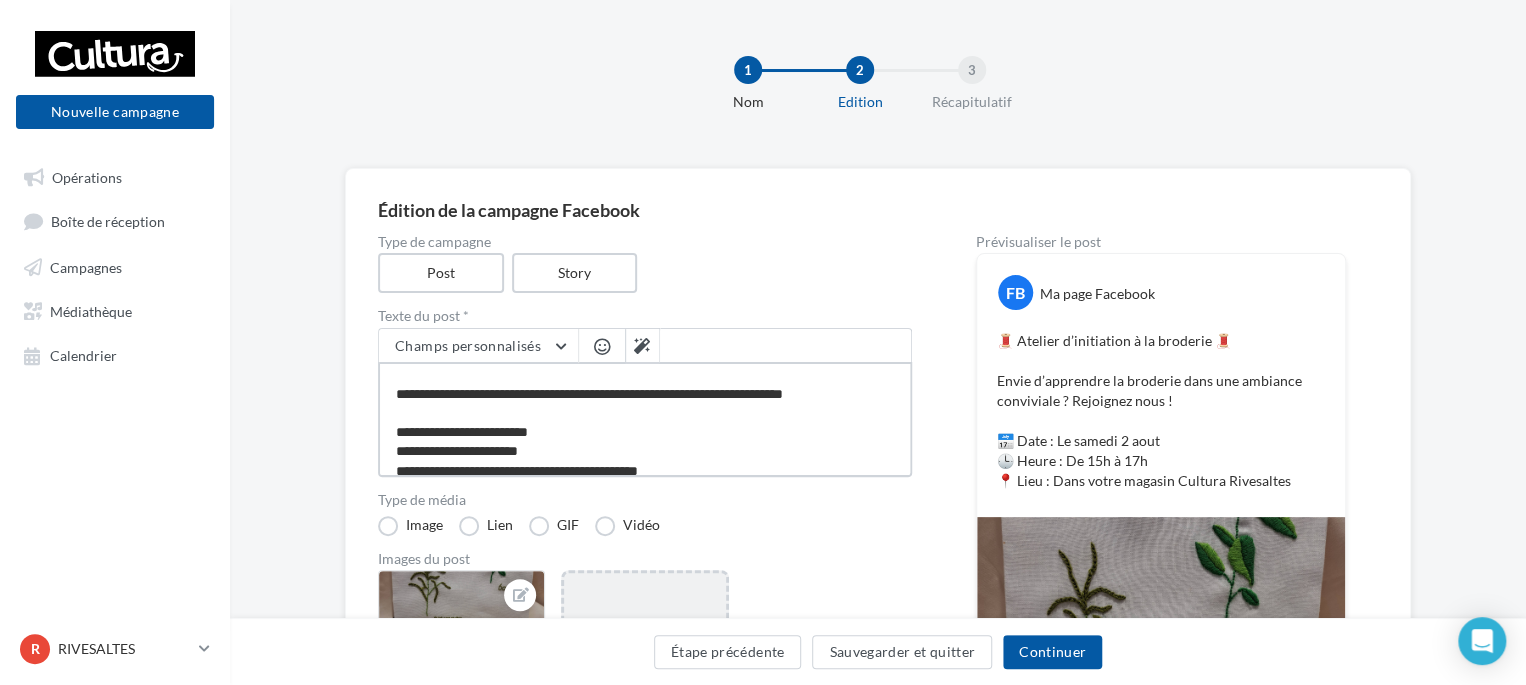 scroll, scrollTop: 38, scrollLeft: 0, axis: vertical 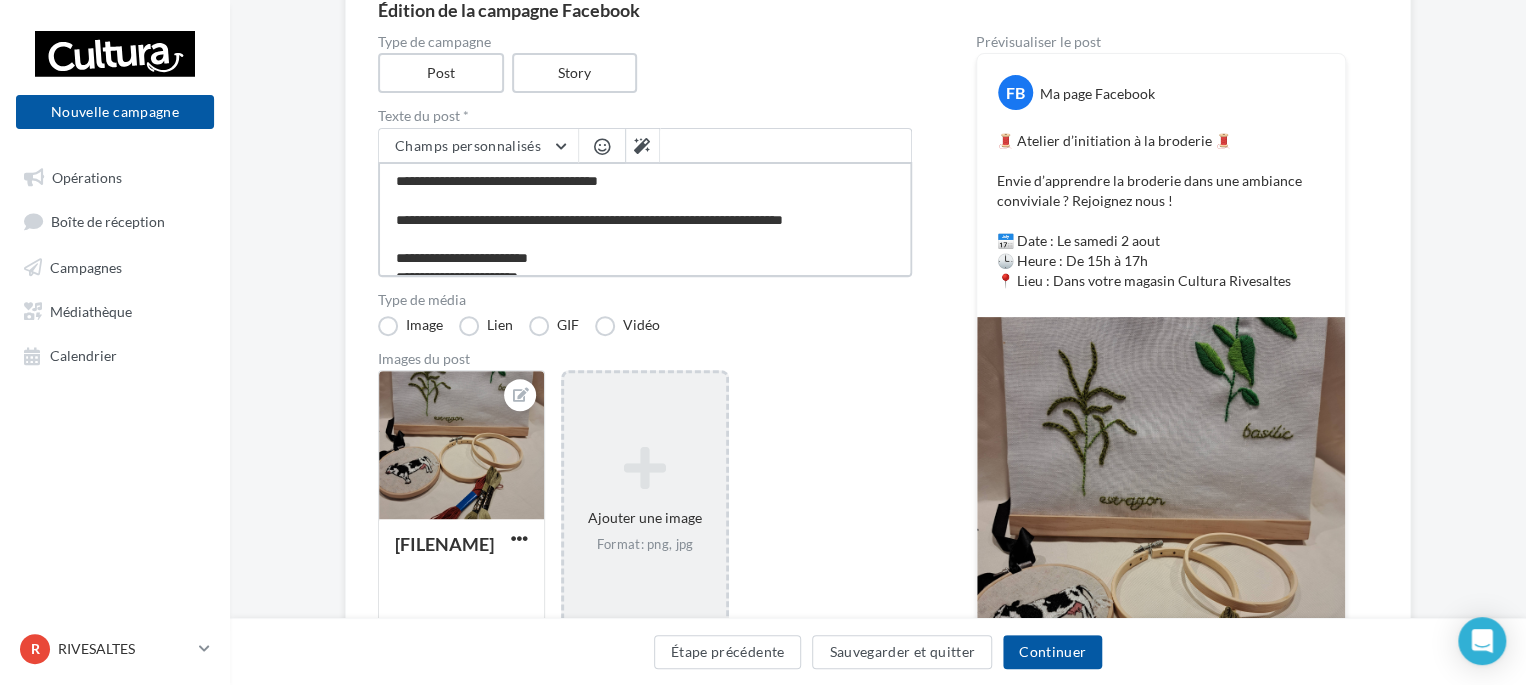 drag, startPoint x: 562, startPoint y: 172, endPoint x: 546, endPoint y: 189, distance: 23.345236 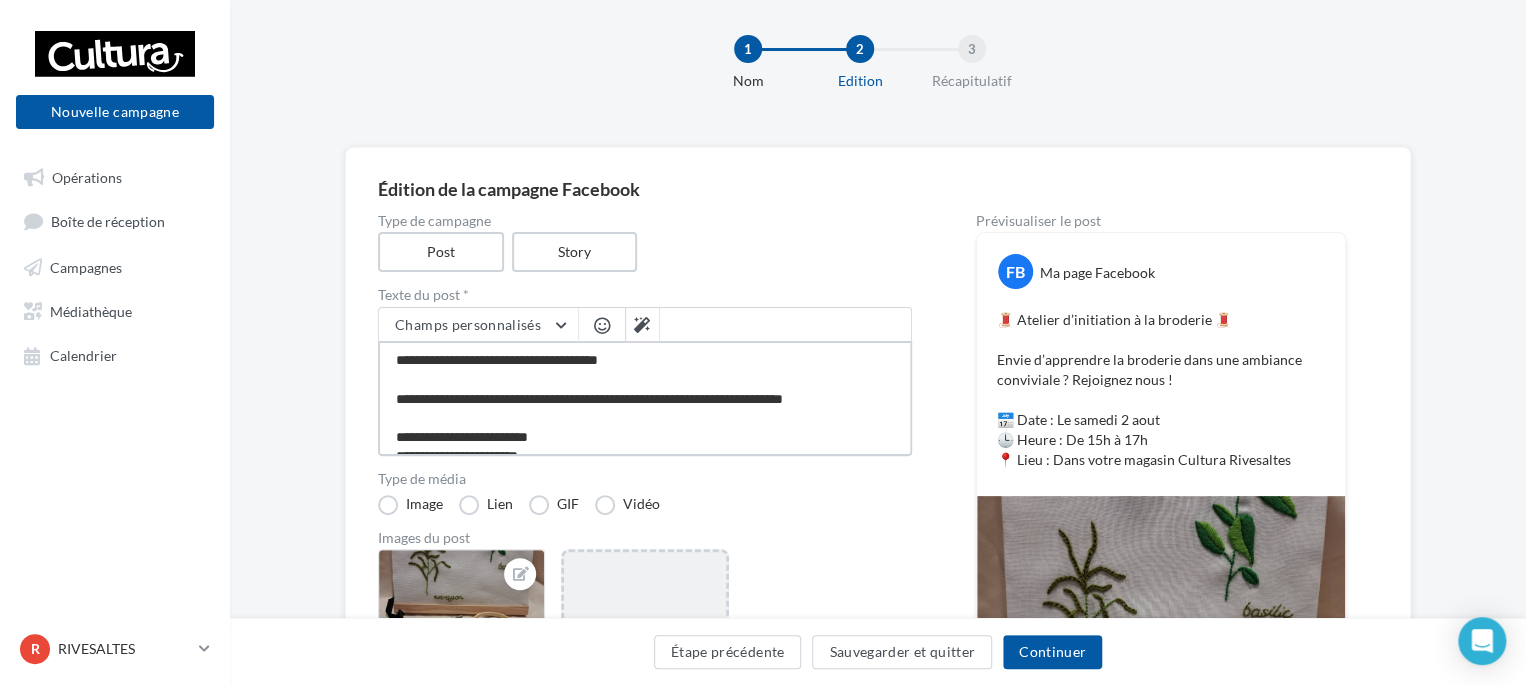 scroll, scrollTop: 0, scrollLeft: 0, axis: both 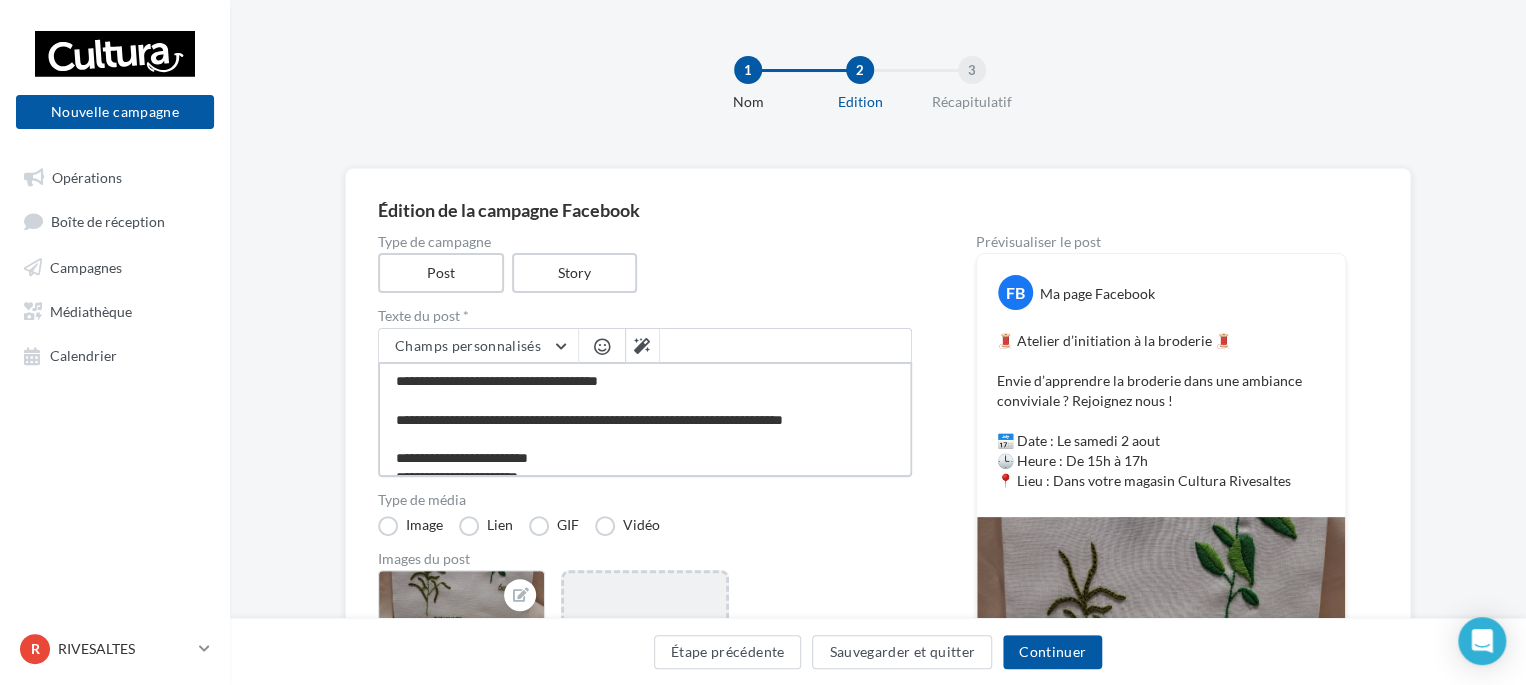 click on "**********" at bounding box center [645, 419] 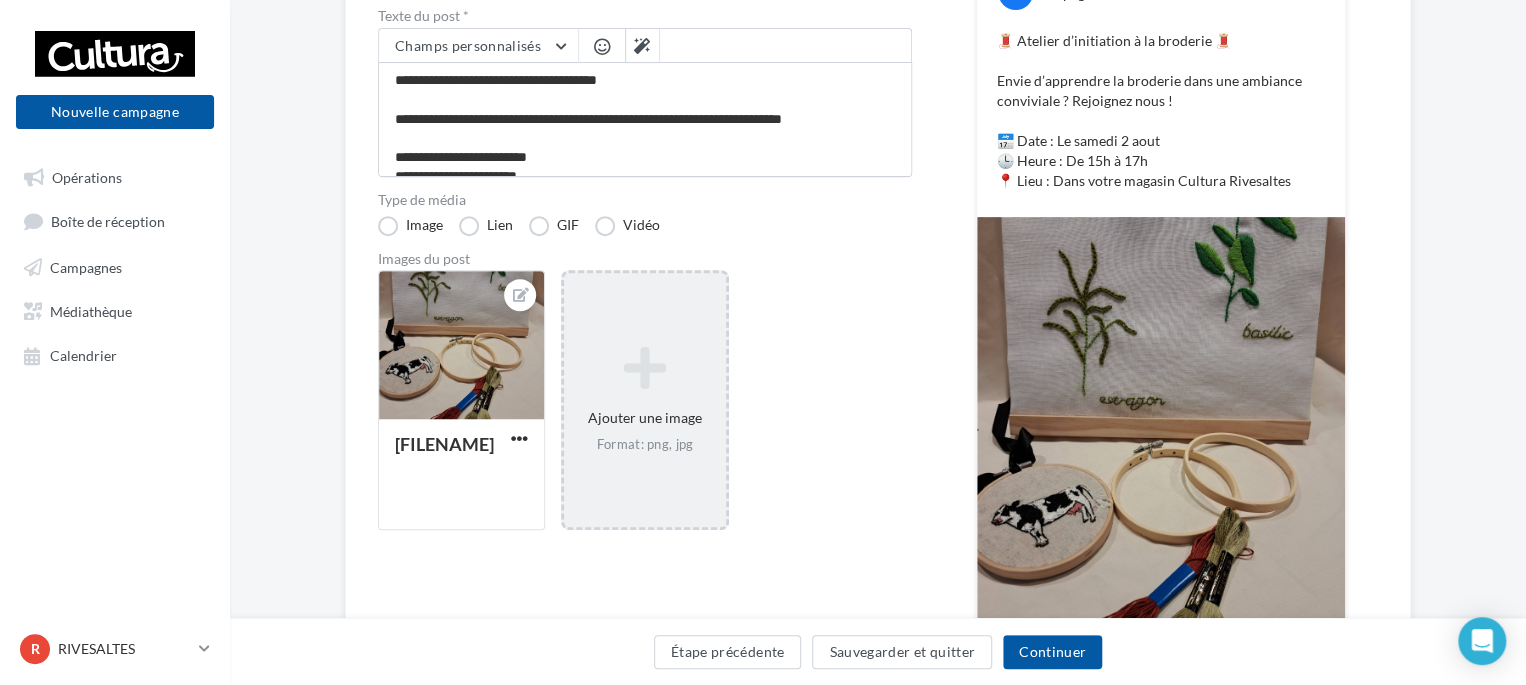 scroll, scrollTop: 200, scrollLeft: 0, axis: vertical 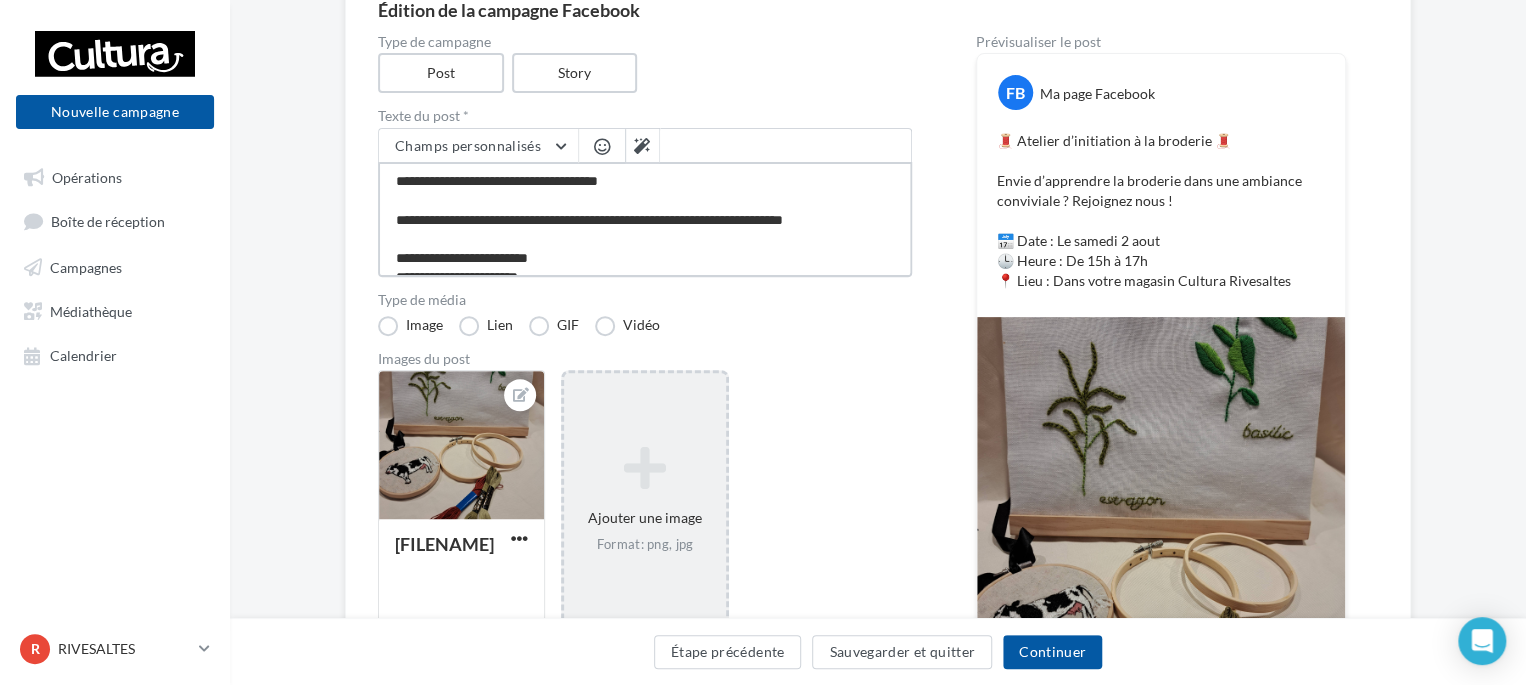 click on "**********" at bounding box center (645, 219) 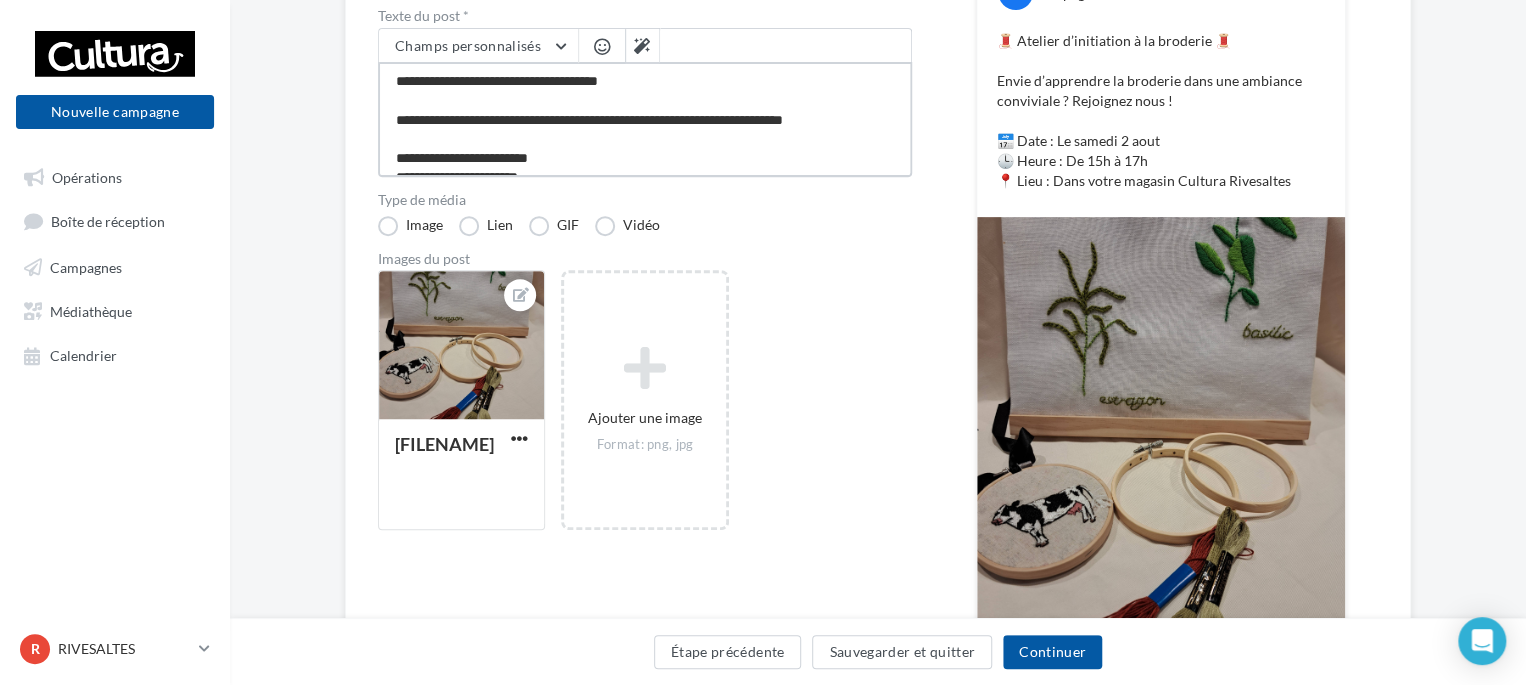 scroll, scrollTop: 38, scrollLeft: 0, axis: vertical 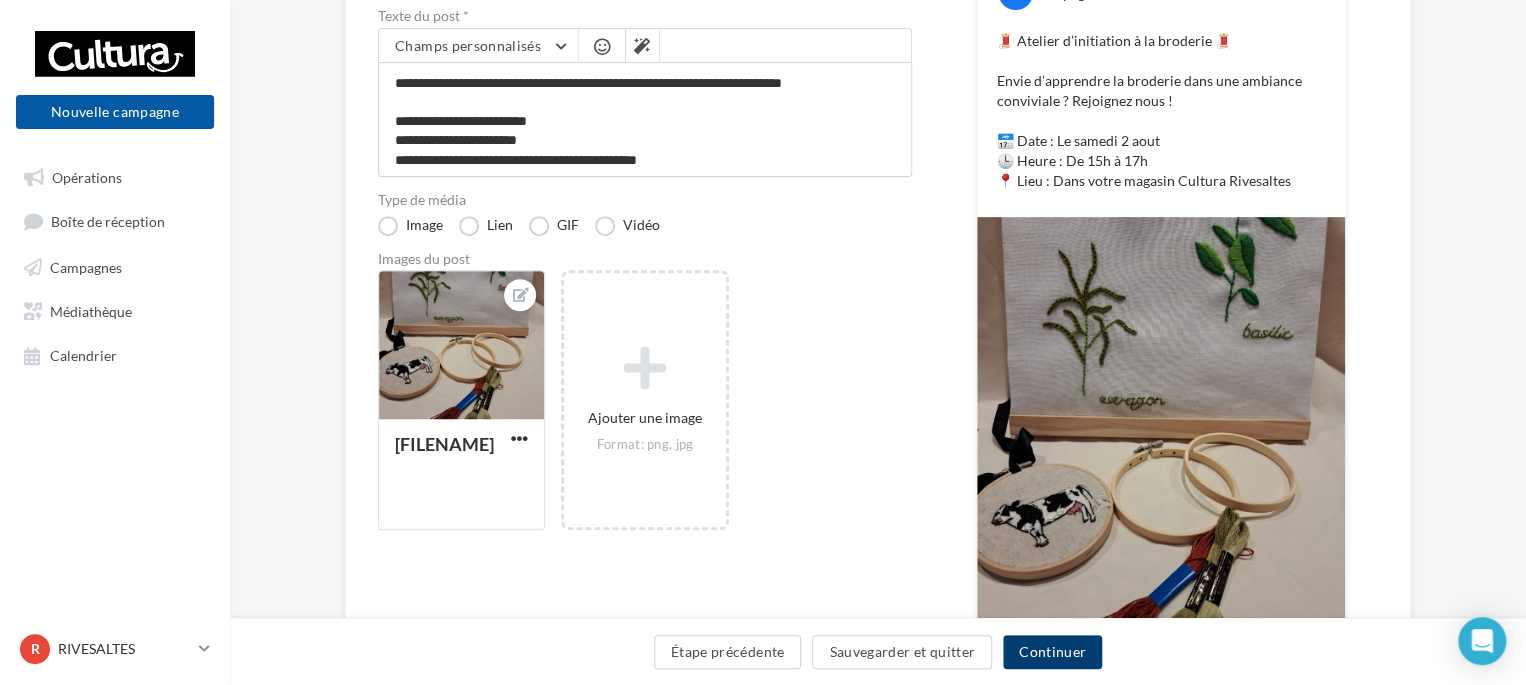 click on "Étape précédente   Sauvegarder et quitter    Continuer" at bounding box center [878, 656] 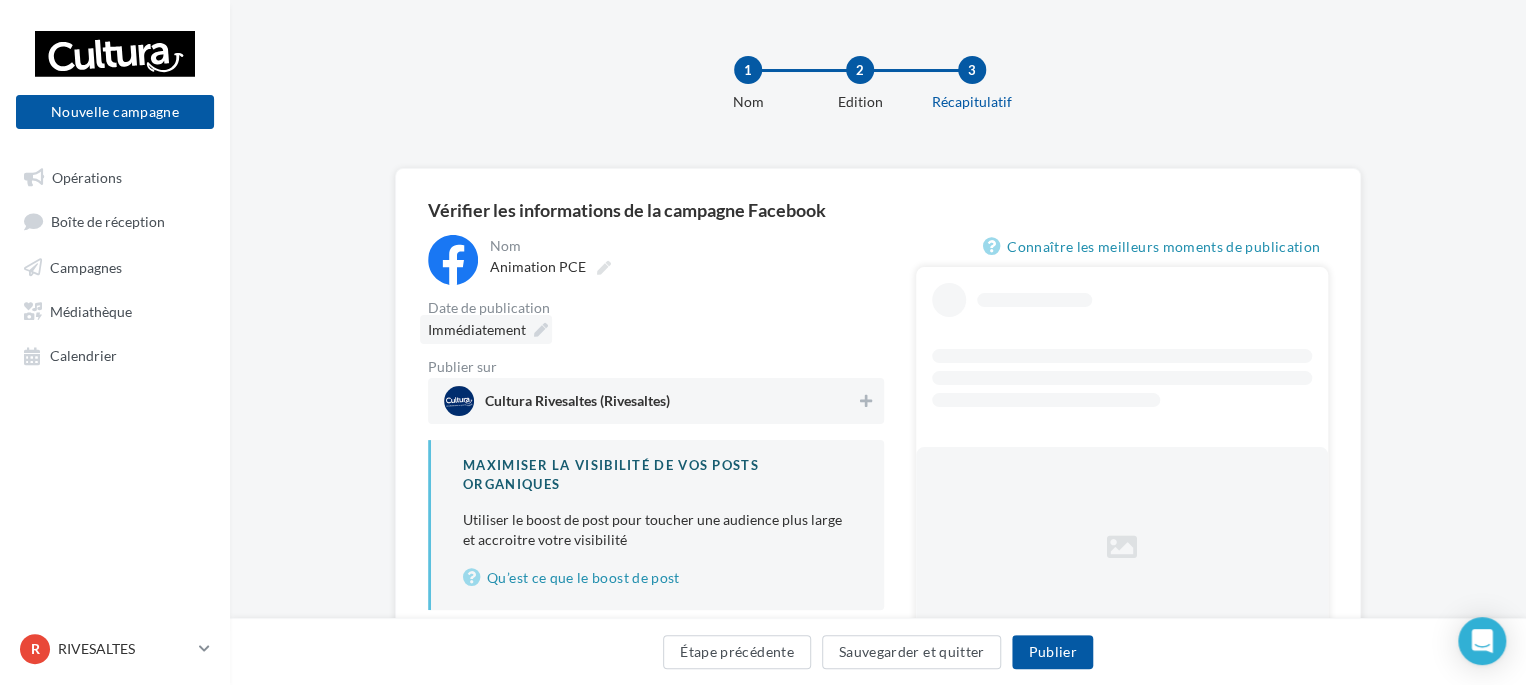 click on "Immédiatement" at bounding box center [486, 329] 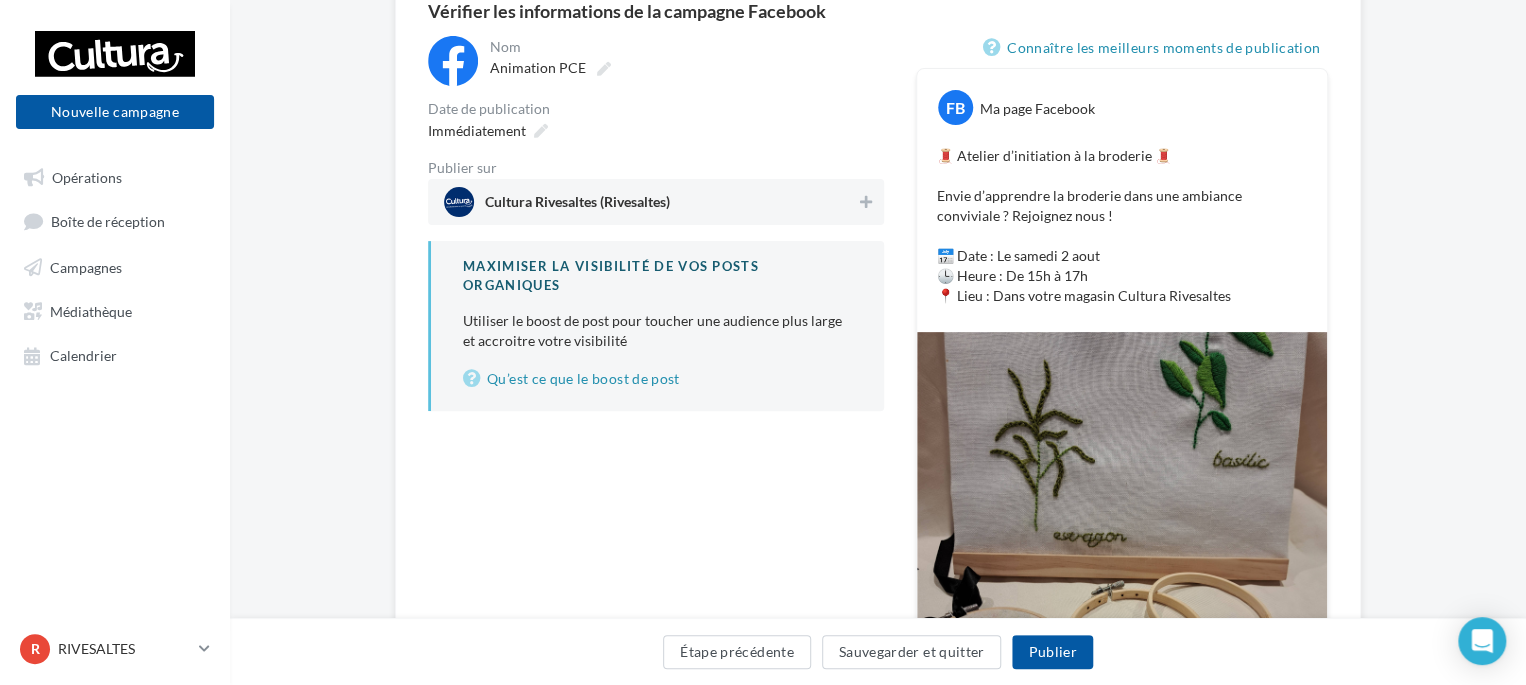 scroll, scrollTop: 200, scrollLeft: 0, axis: vertical 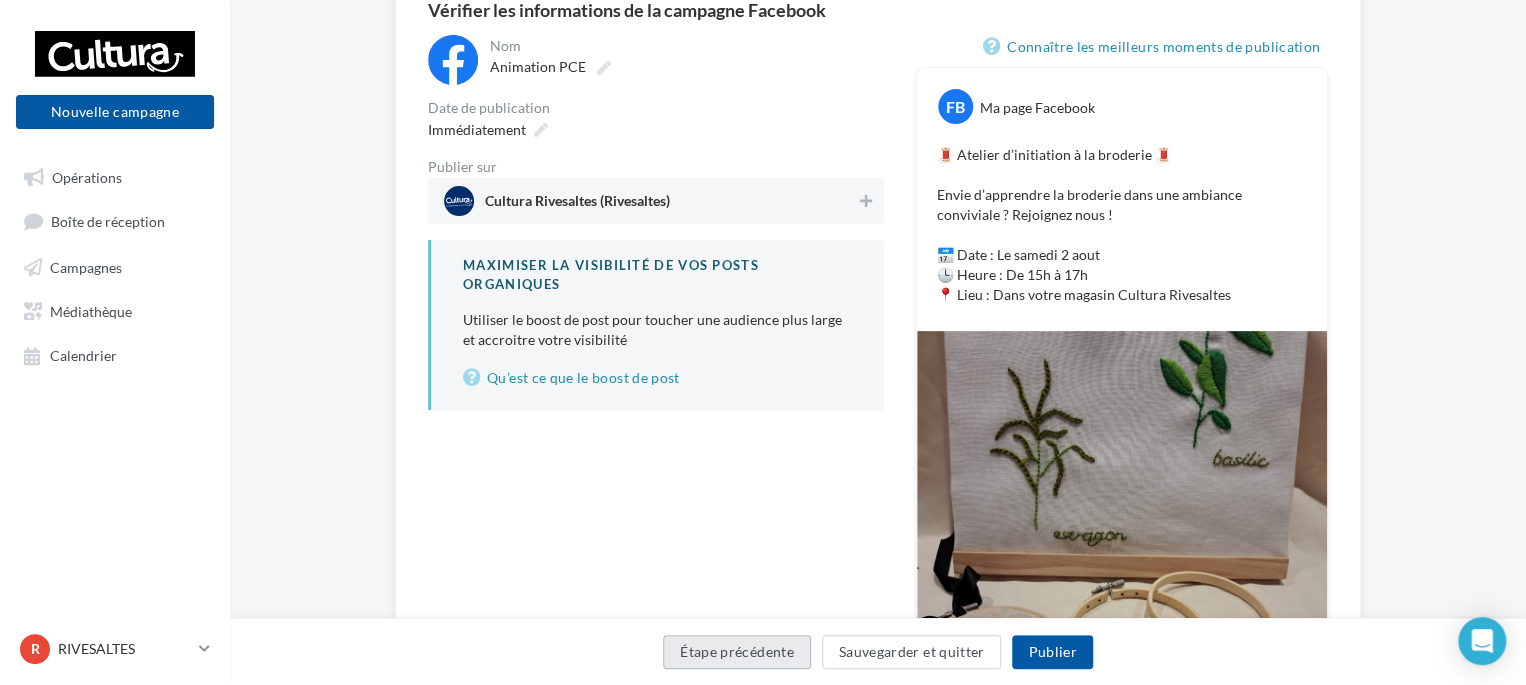 click on "Étape précédente" at bounding box center [737, 652] 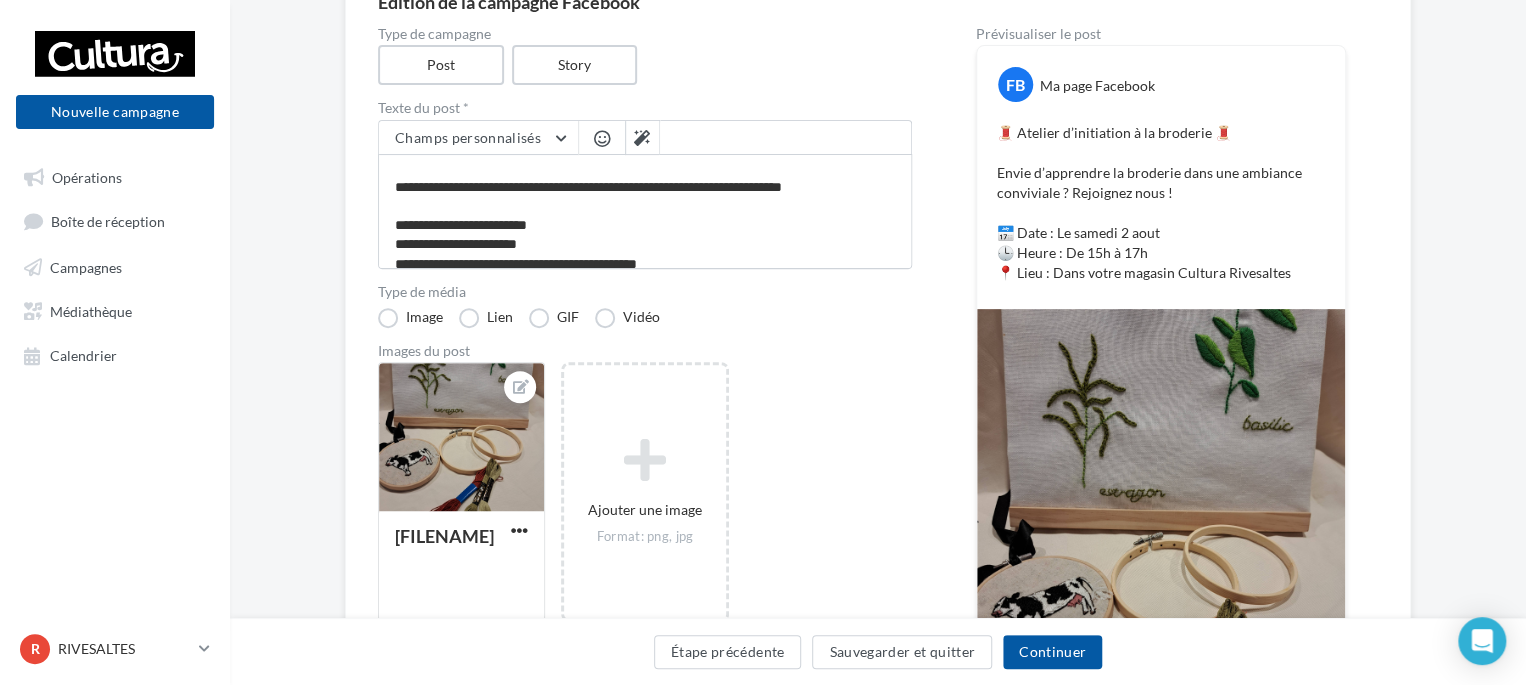 scroll, scrollTop: 36, scrollLeft: 0, axis: vertical 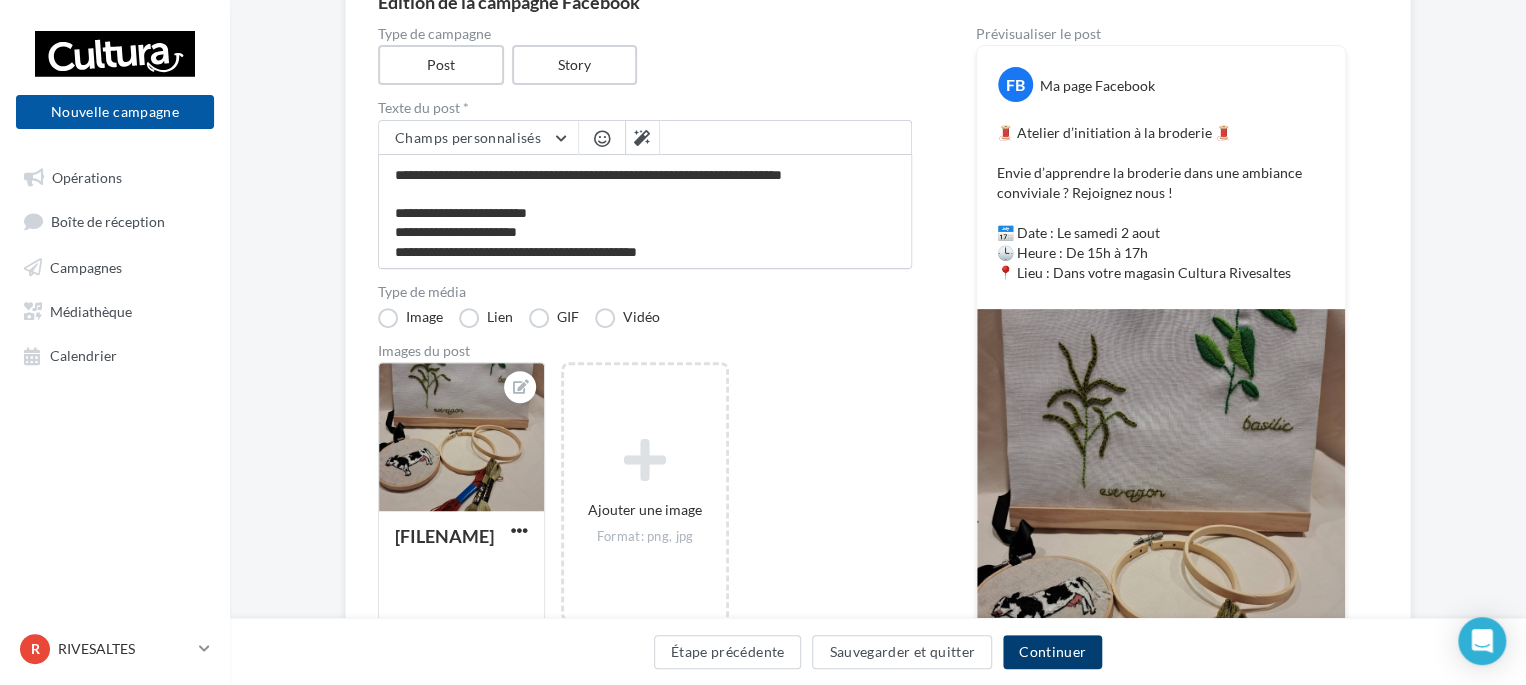 click on "Continuer" at bounding box center (1052, 652) 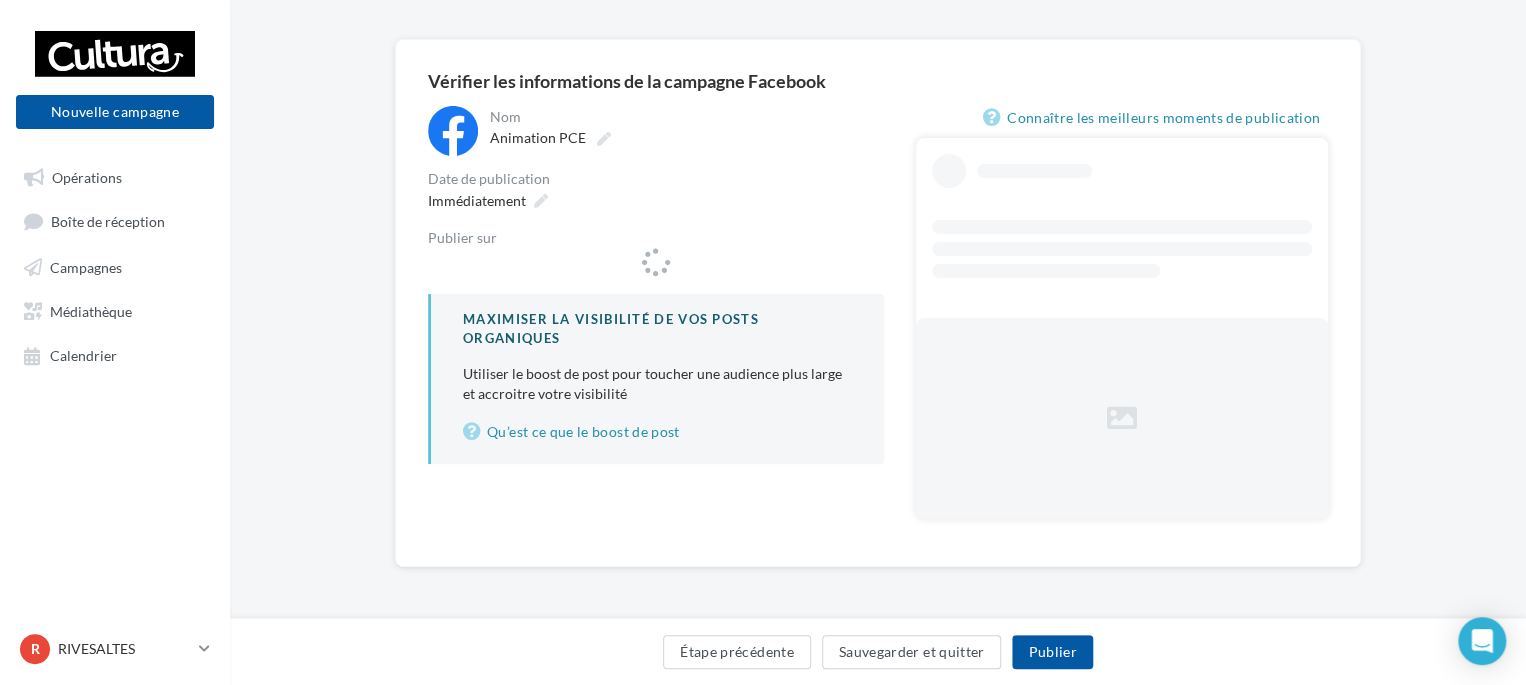 scroll, scrollTop: 128, scrollLeft: 0, axis: vertical 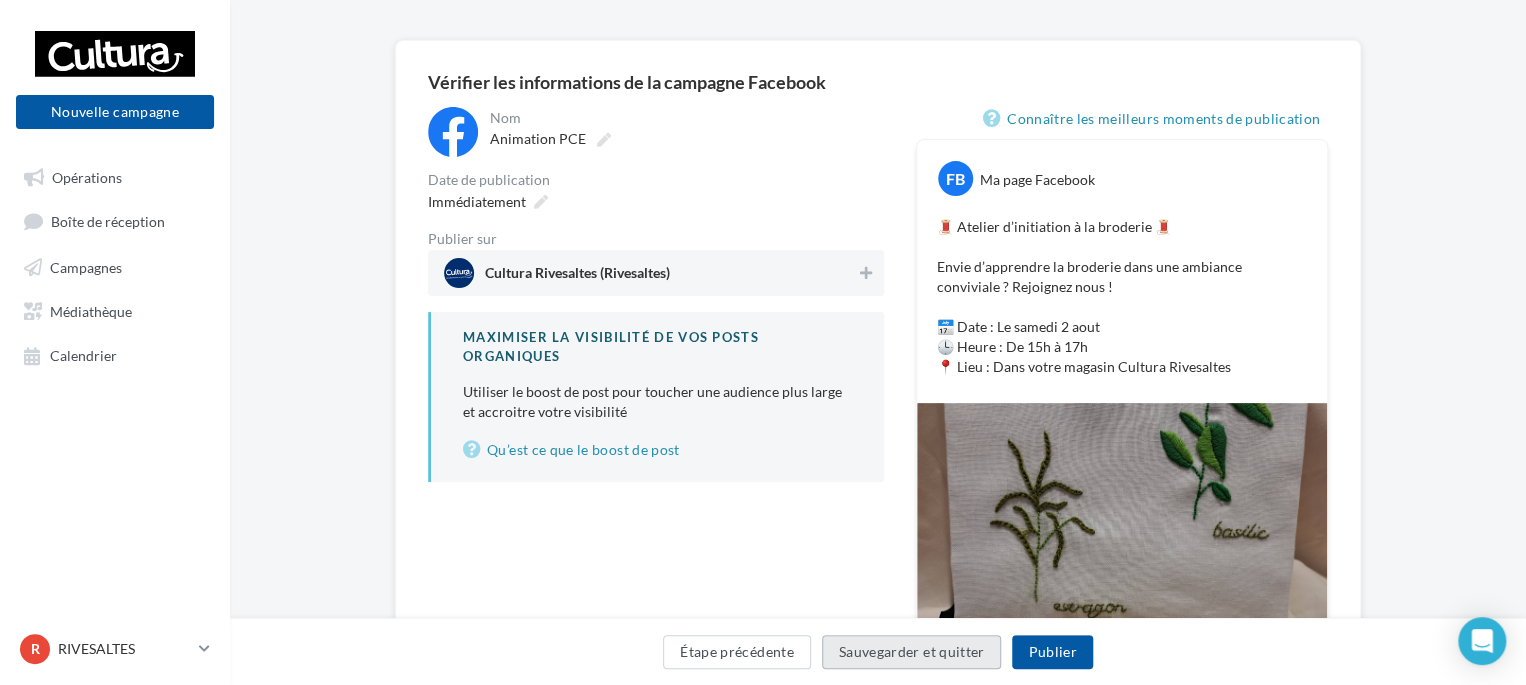 click on "Sauvegarder et quitter" at bounding box center (912, 652) 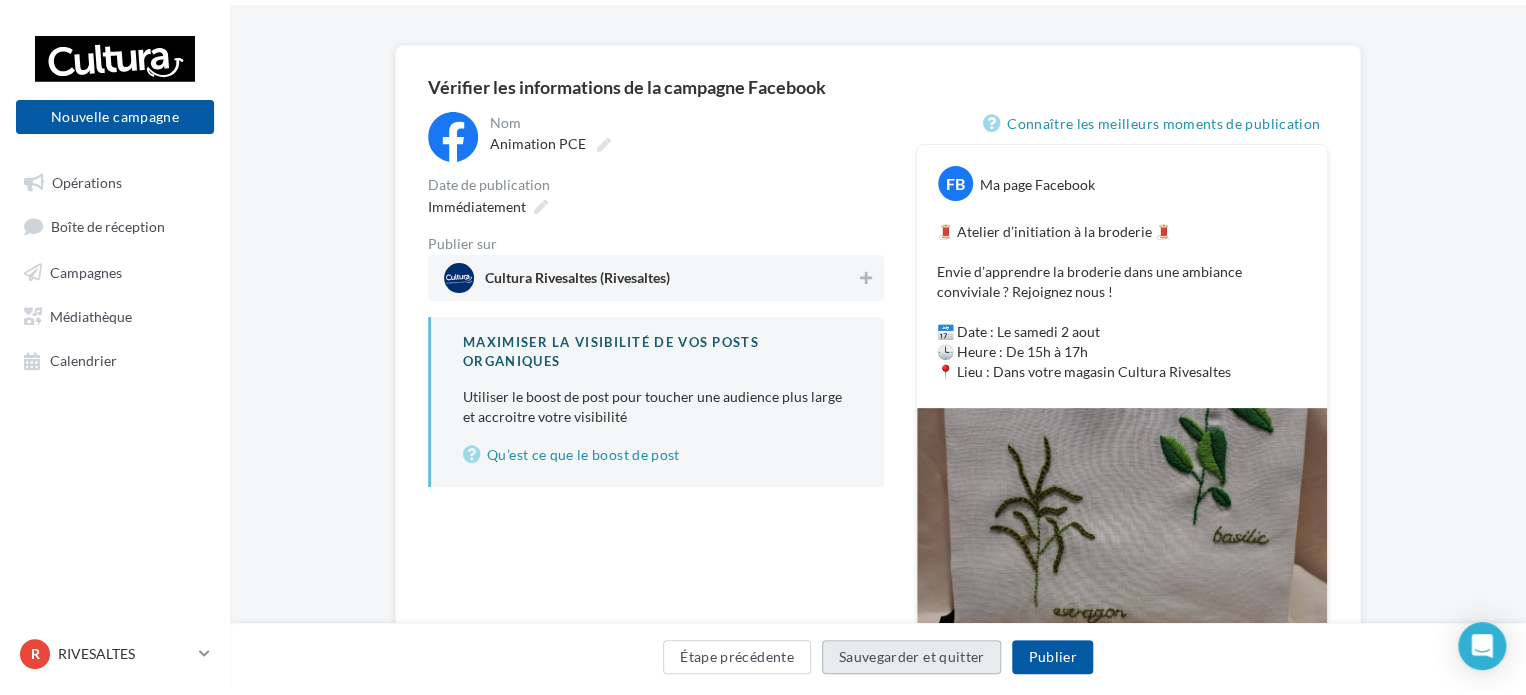 scroll, scrollTop: 32, scrollLeft: 0, axis: vertical 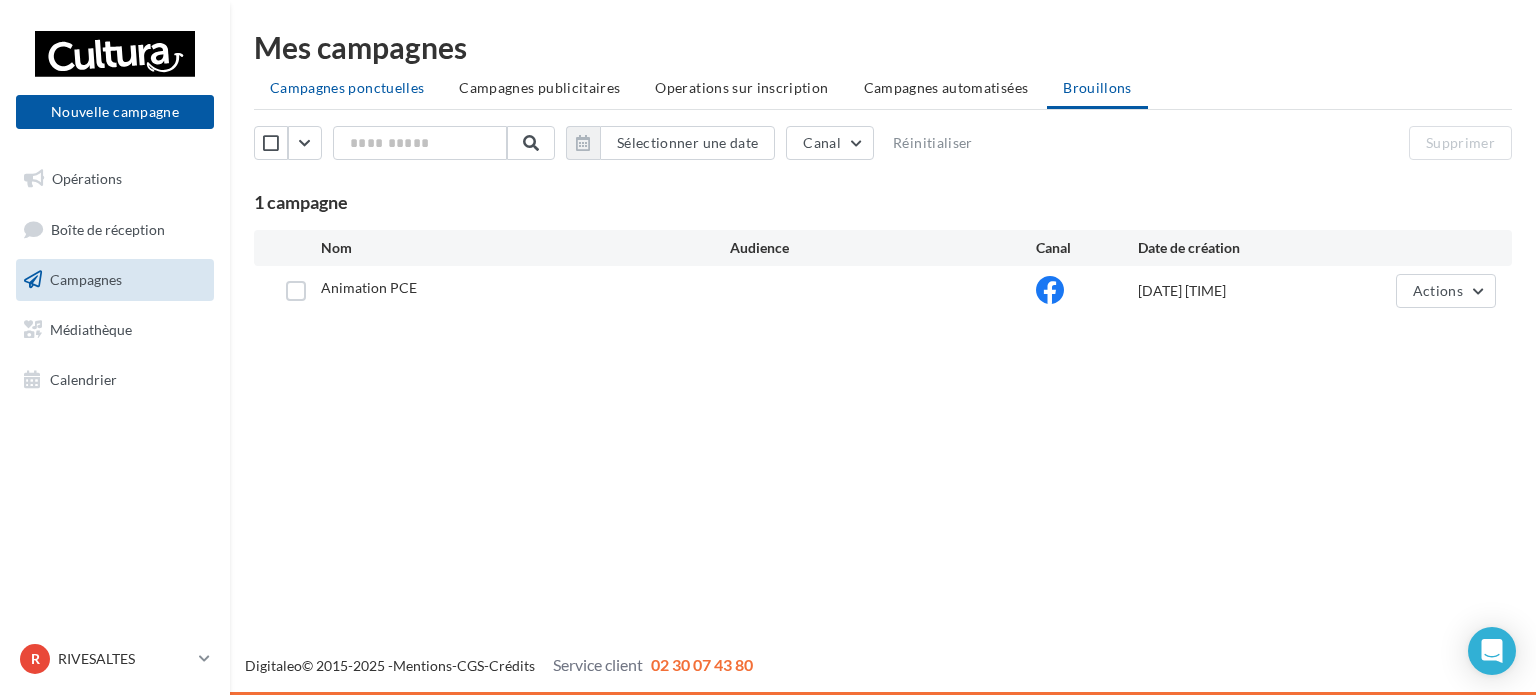 click on "Campagnes ponctuelles" at bounding box center [347, 87] 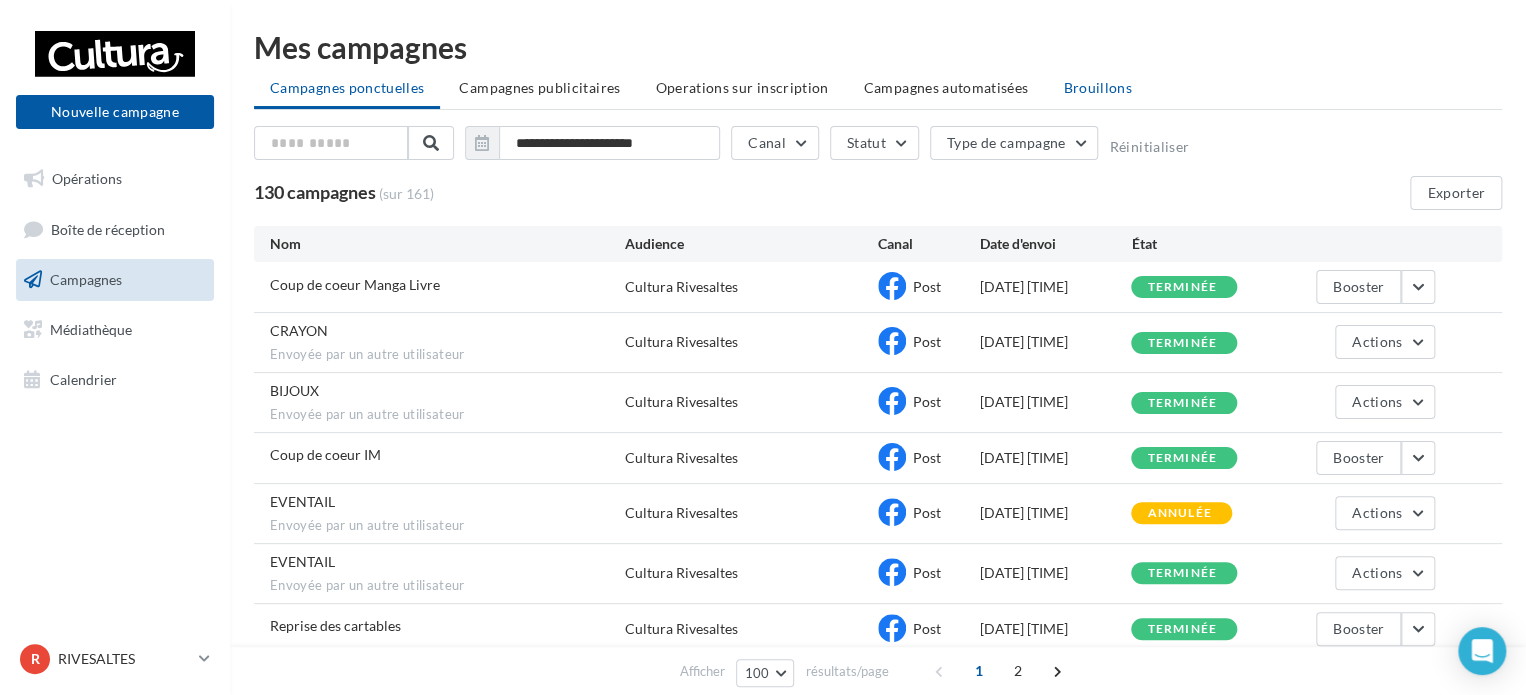 click on "Brouillons" at bounding box center (1097, 87) 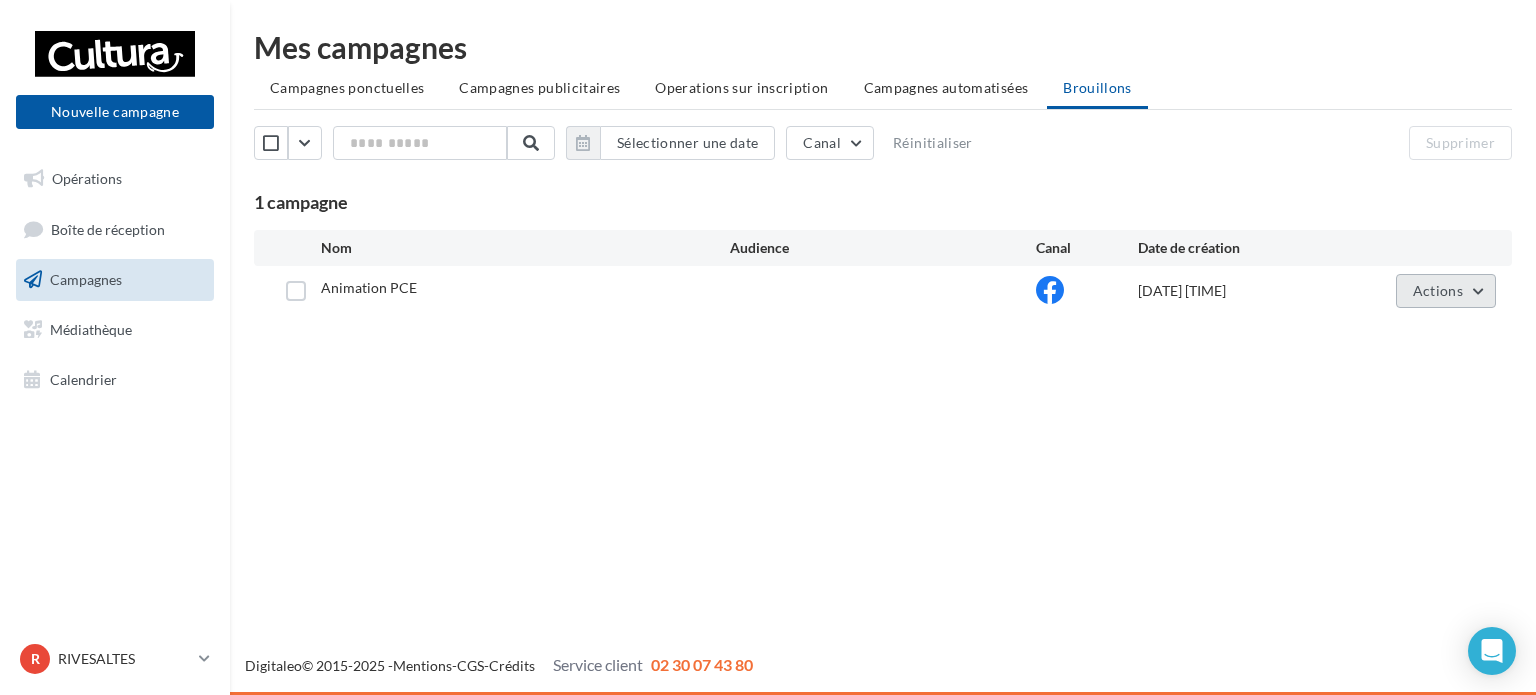 click on "Actions" at bounding box center (1446, 291) 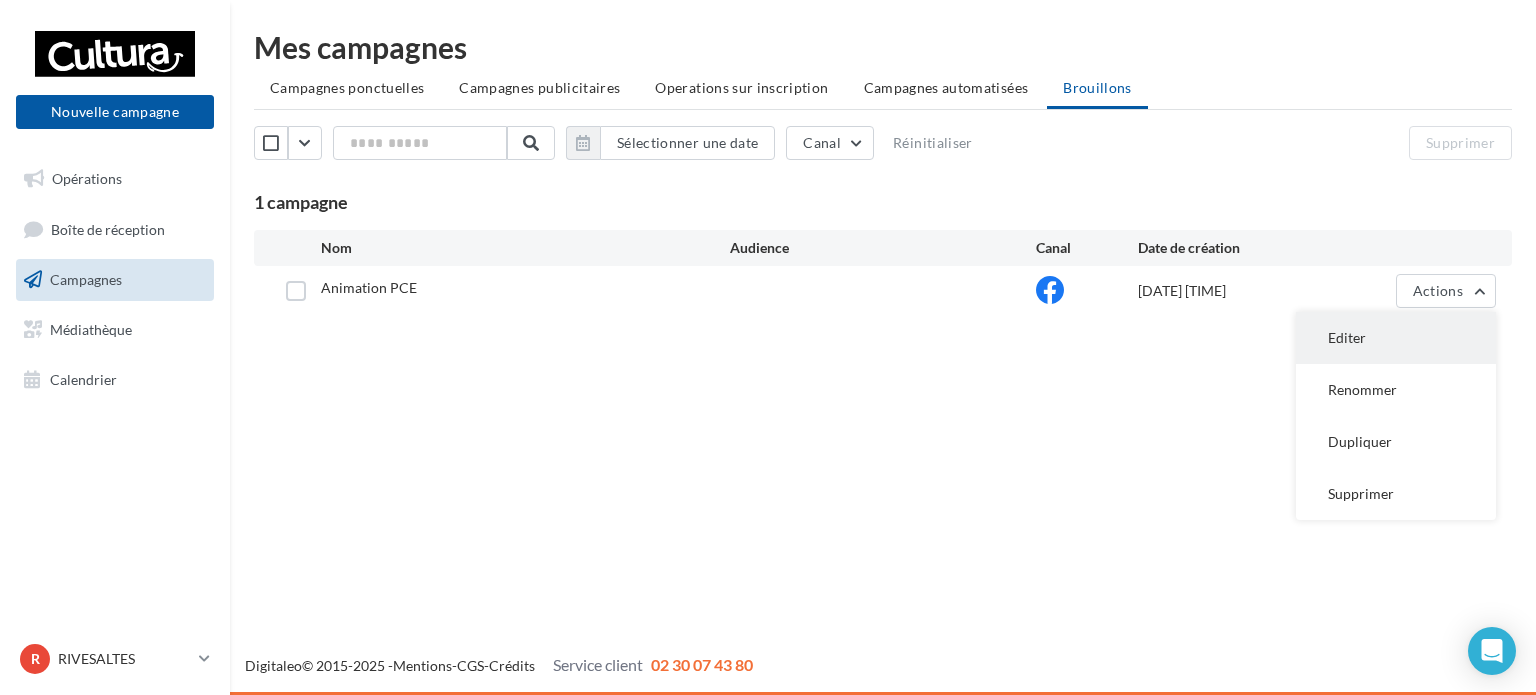 click on "Editer" at bounding box center [1396, 338] 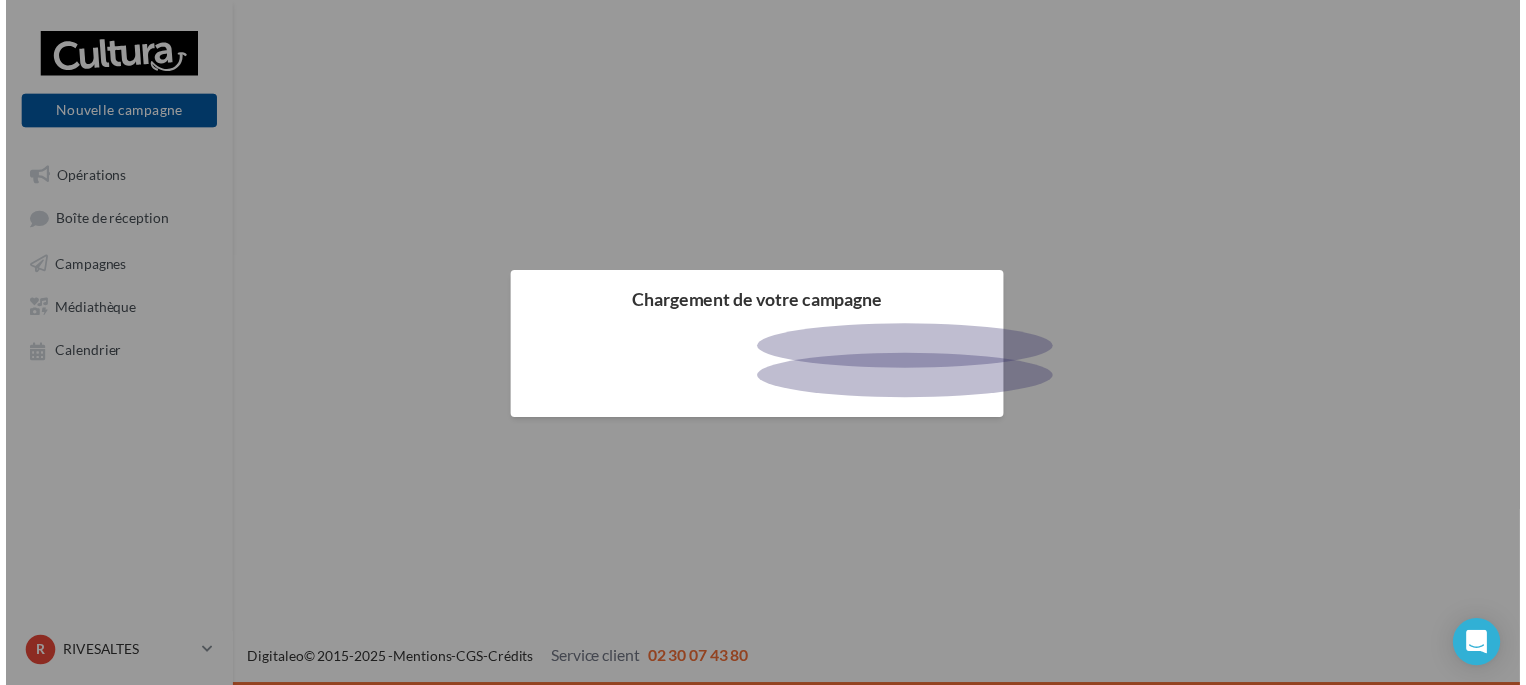scroll, scrollTop: 0, scrollLeft: 0, axis: both 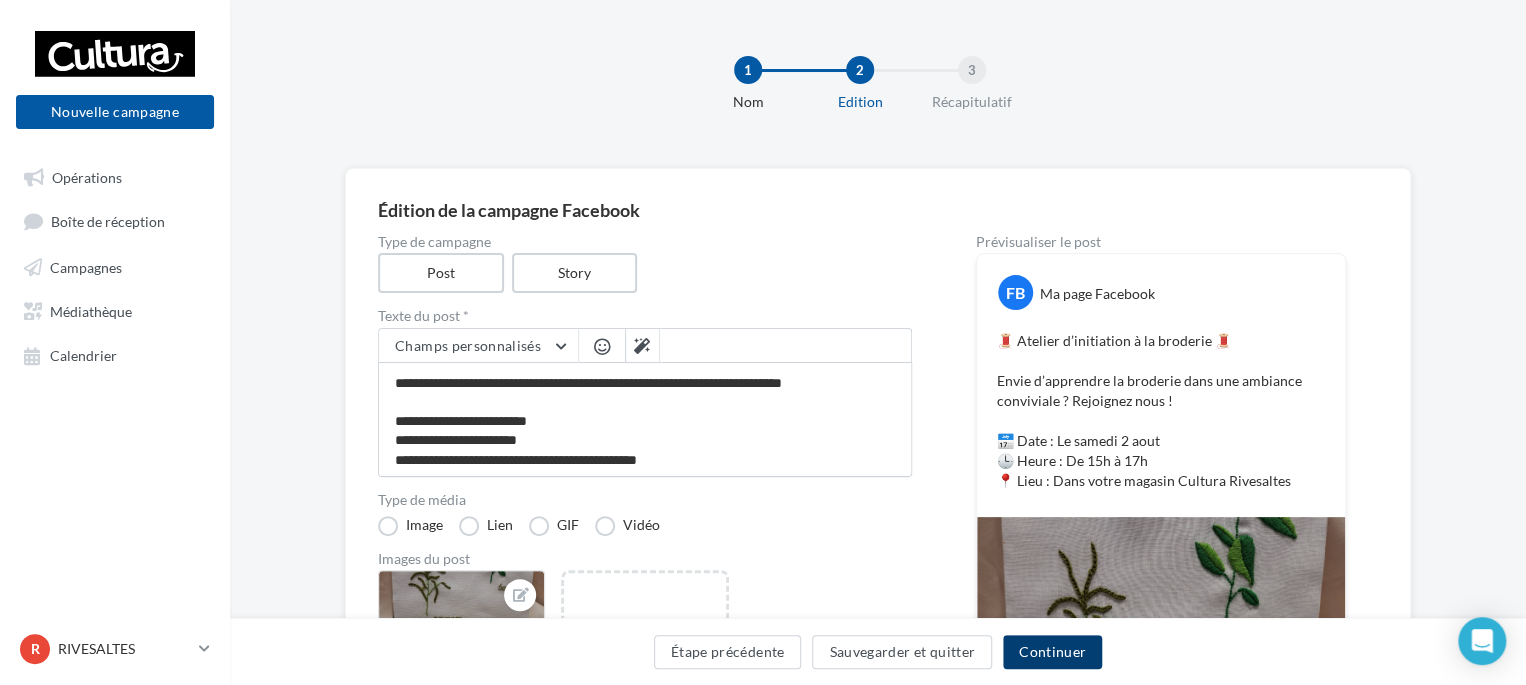 click on "Continuer" at bounding box center [1052, 652] 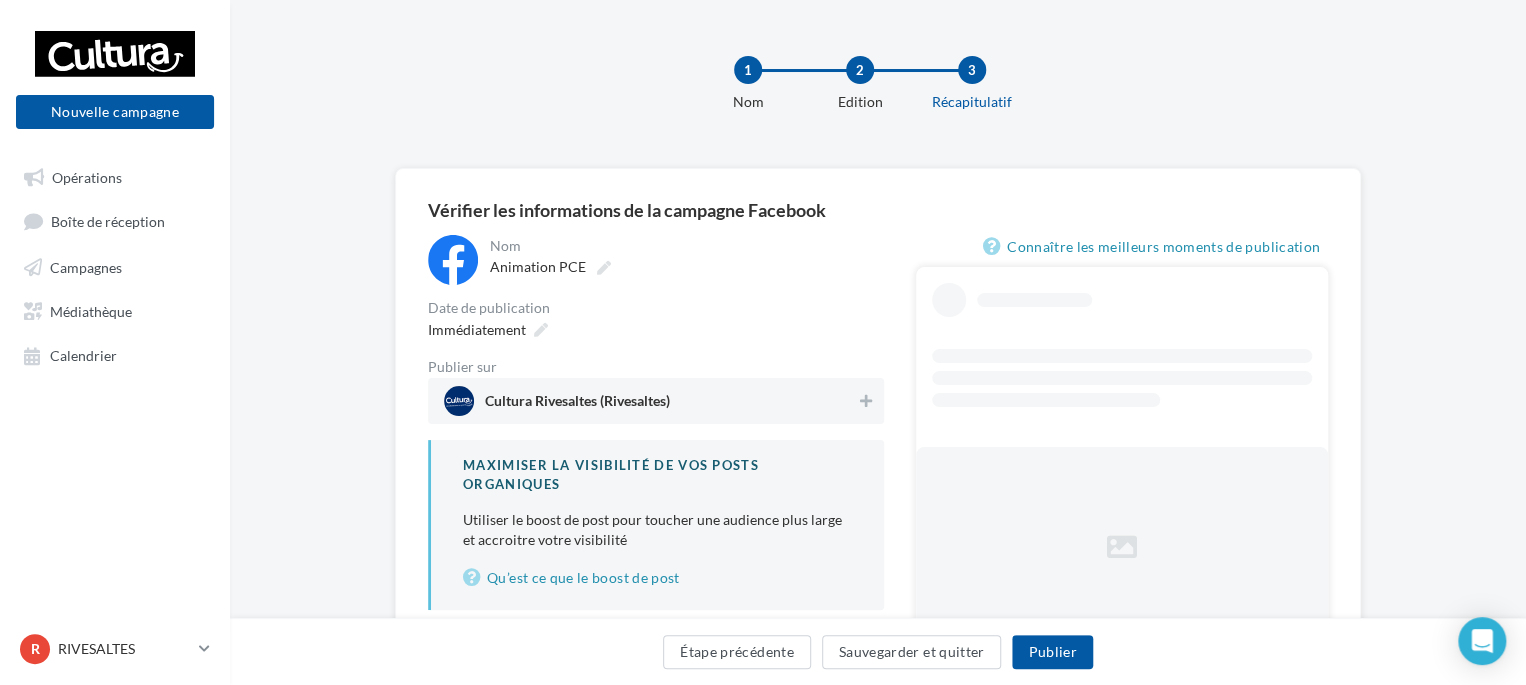 click on "Cultura Rivesaltes (Rivesaltes)" at bounding box center (650, 401) 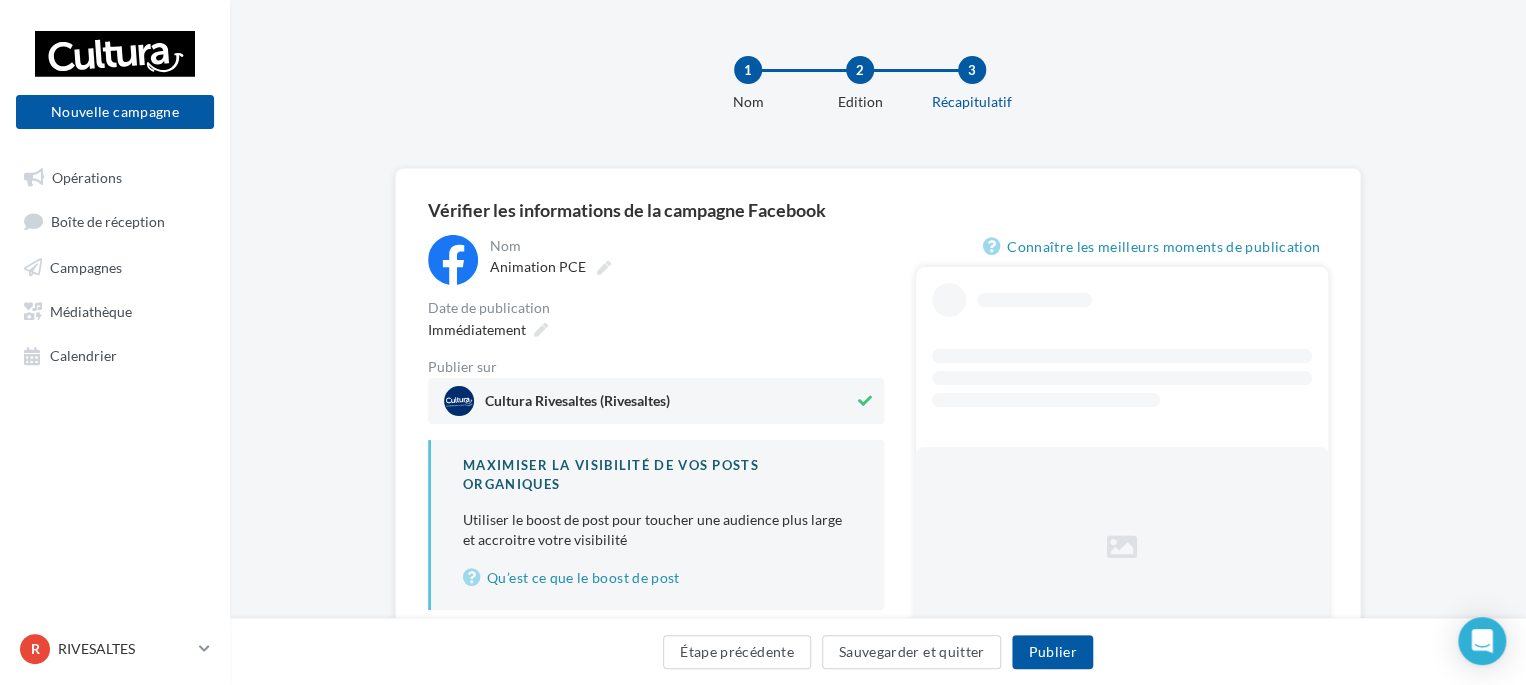 click on "Cultura Rivesaltes (Rivesaltes)" at bounding box center [577, 405] 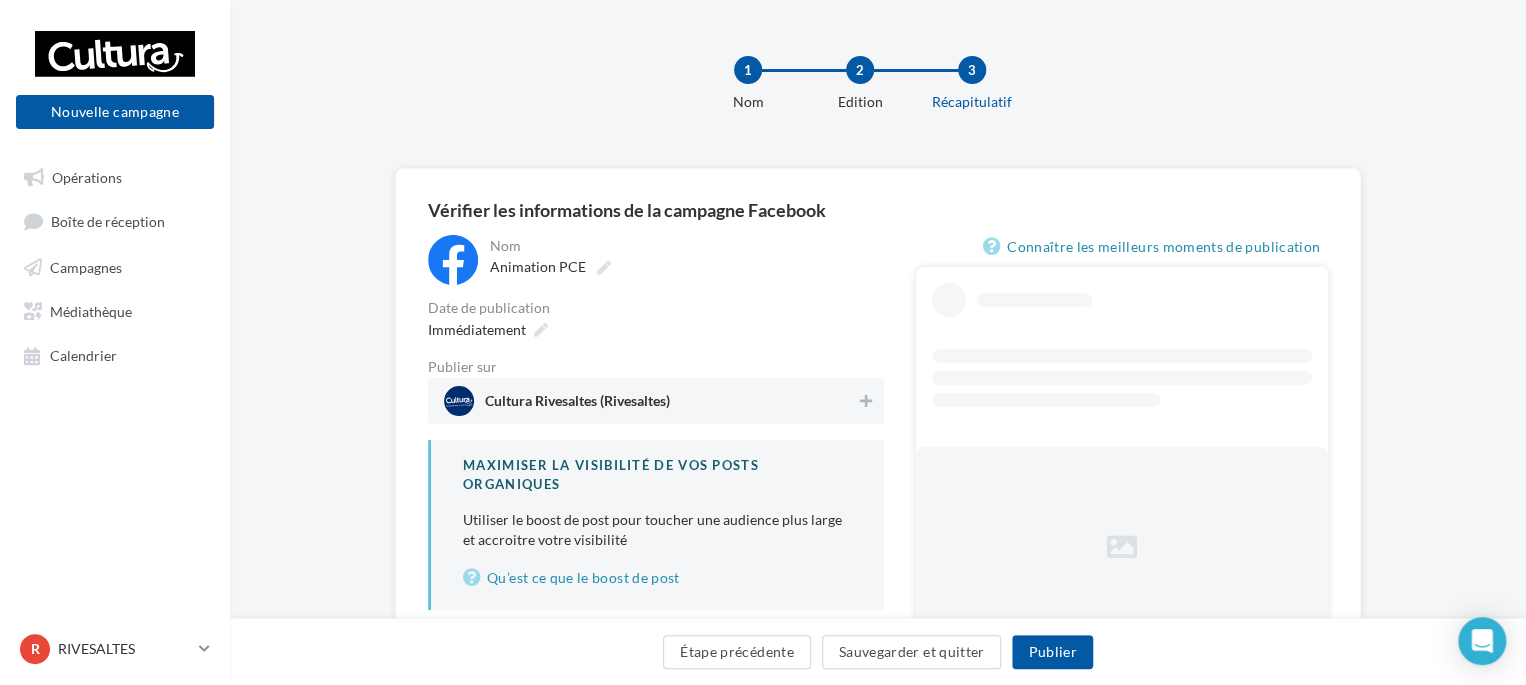 click on "Cultura Rivesaltes (Rivesaltes)" at bounding box center [577, 405] 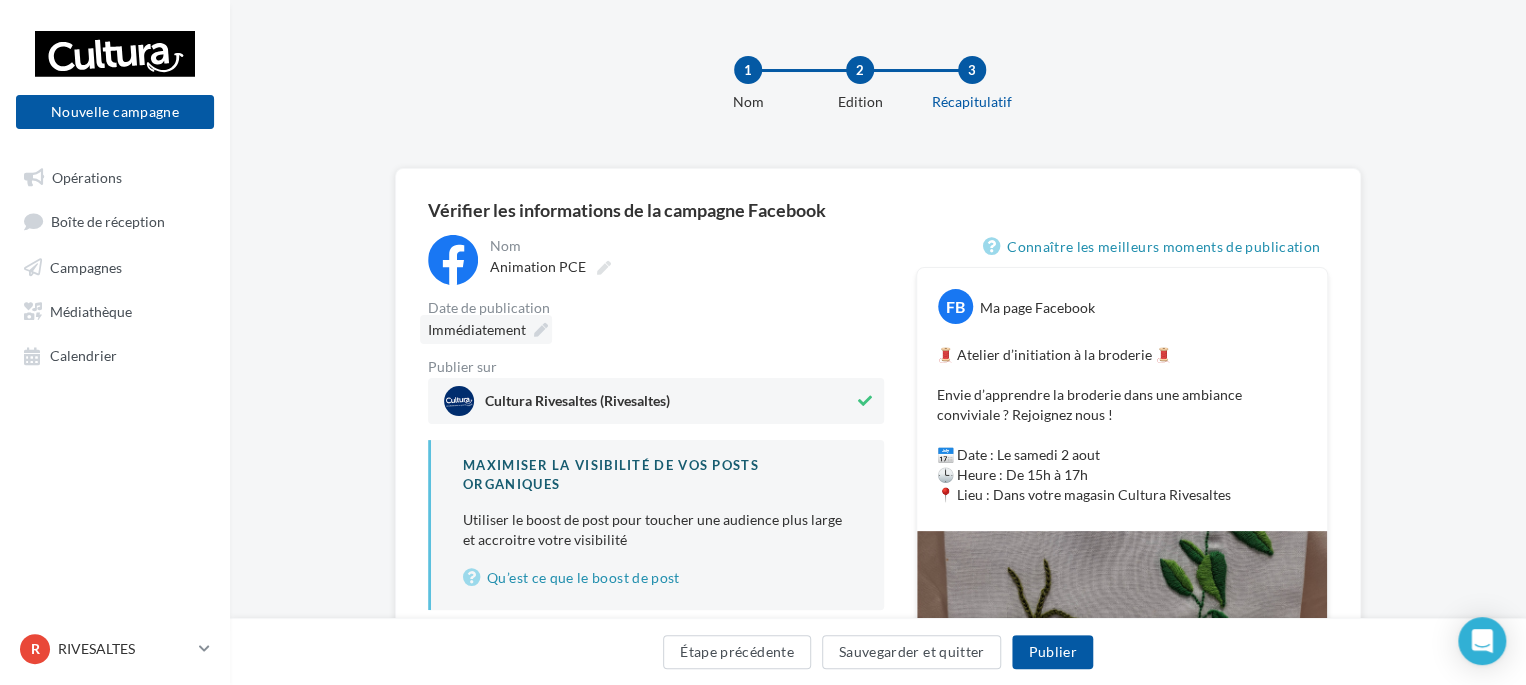click at bounding box center (541, 330) 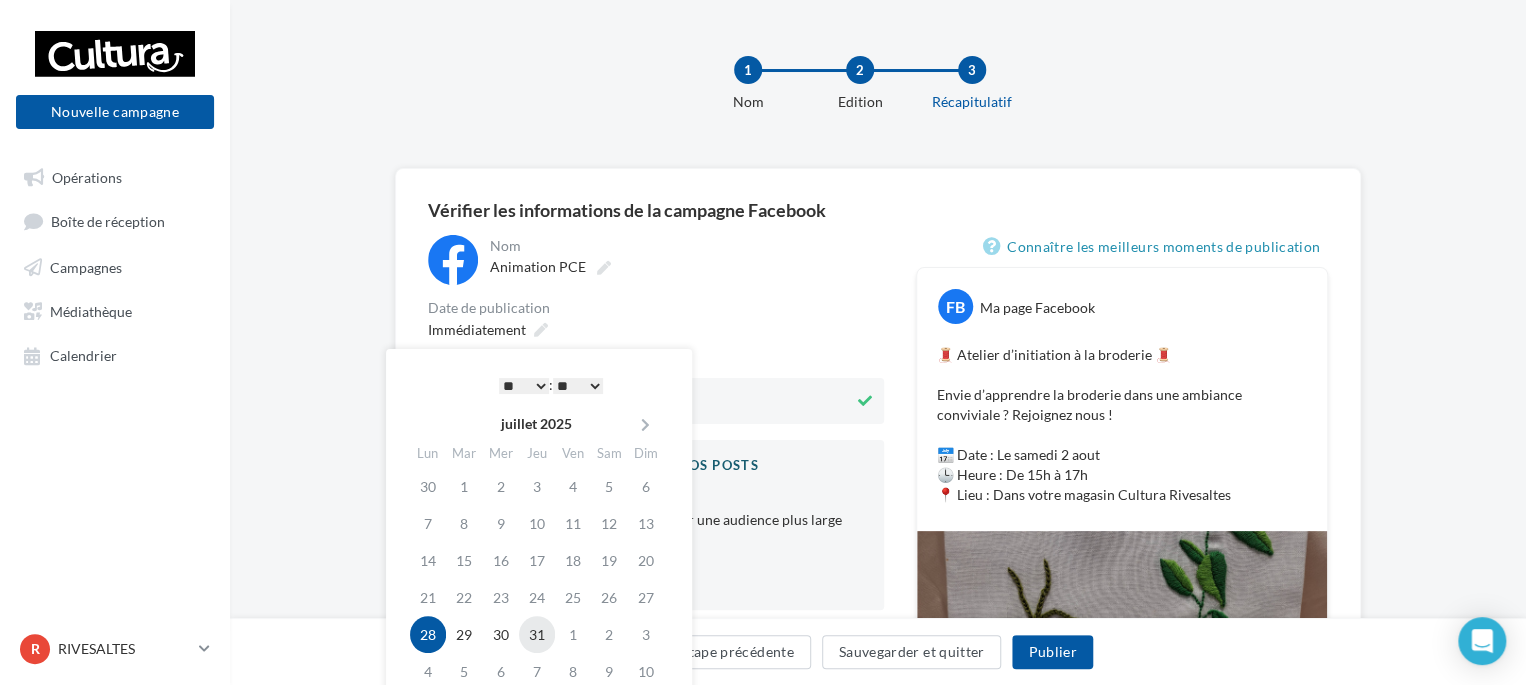 click on "31" at bounding box center (537, 634) 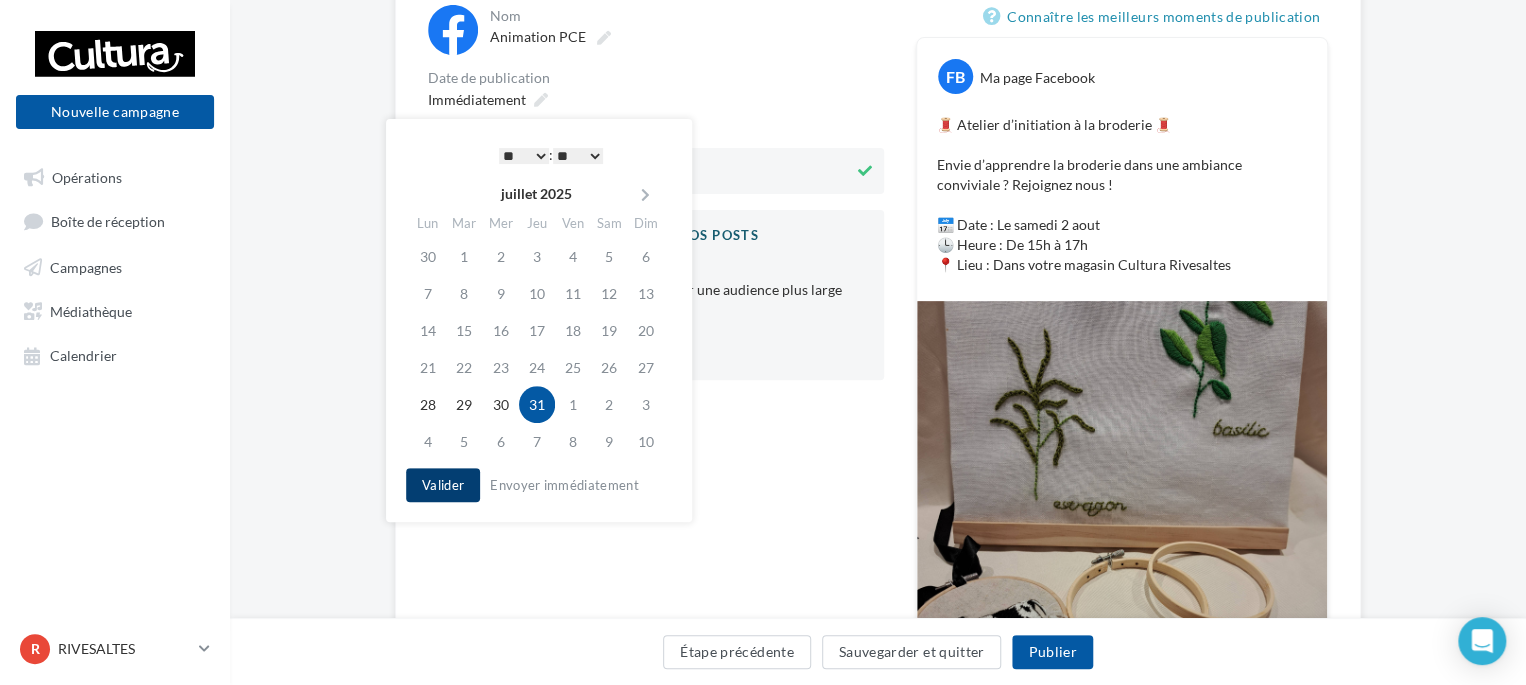 scroll, scrollTop: 100, scrollLeft: 0, axis: vertical 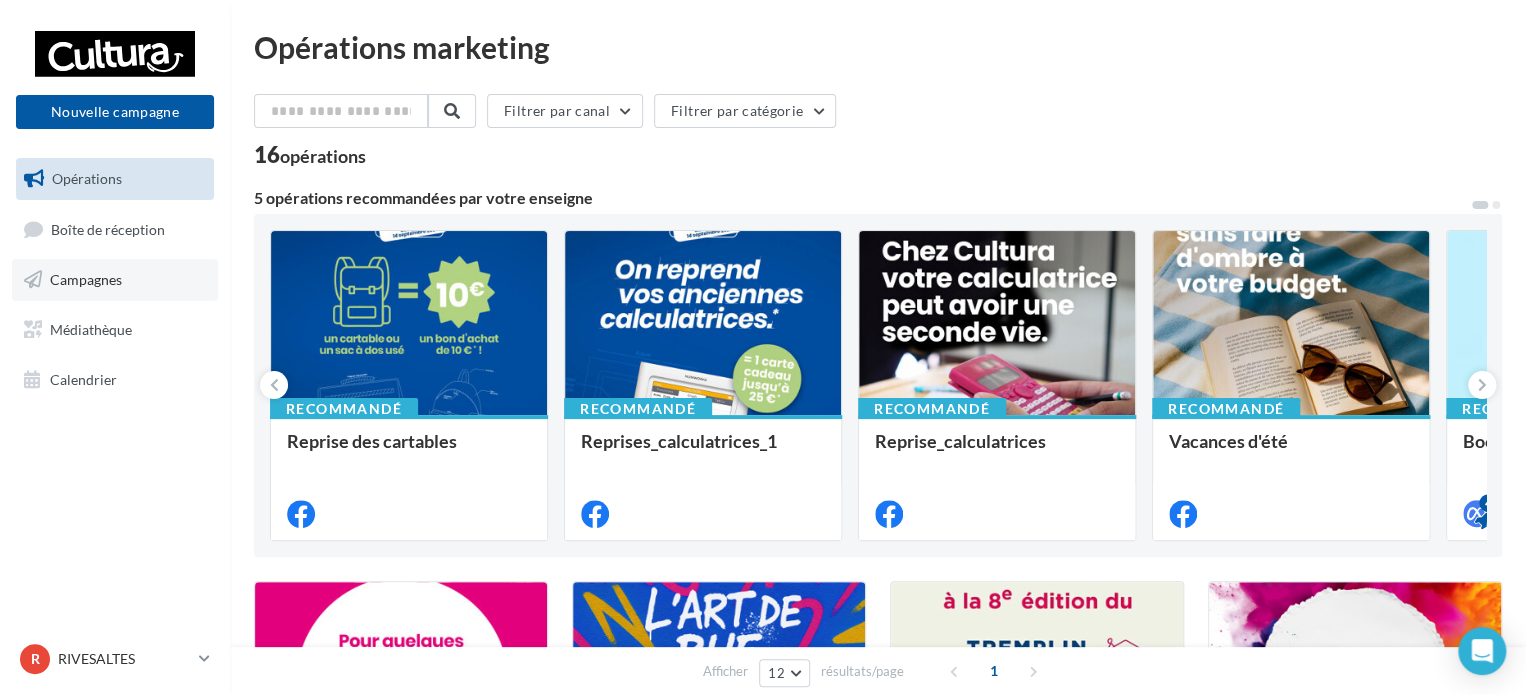 click on "Campagnes" at bounding box center (115, 280) 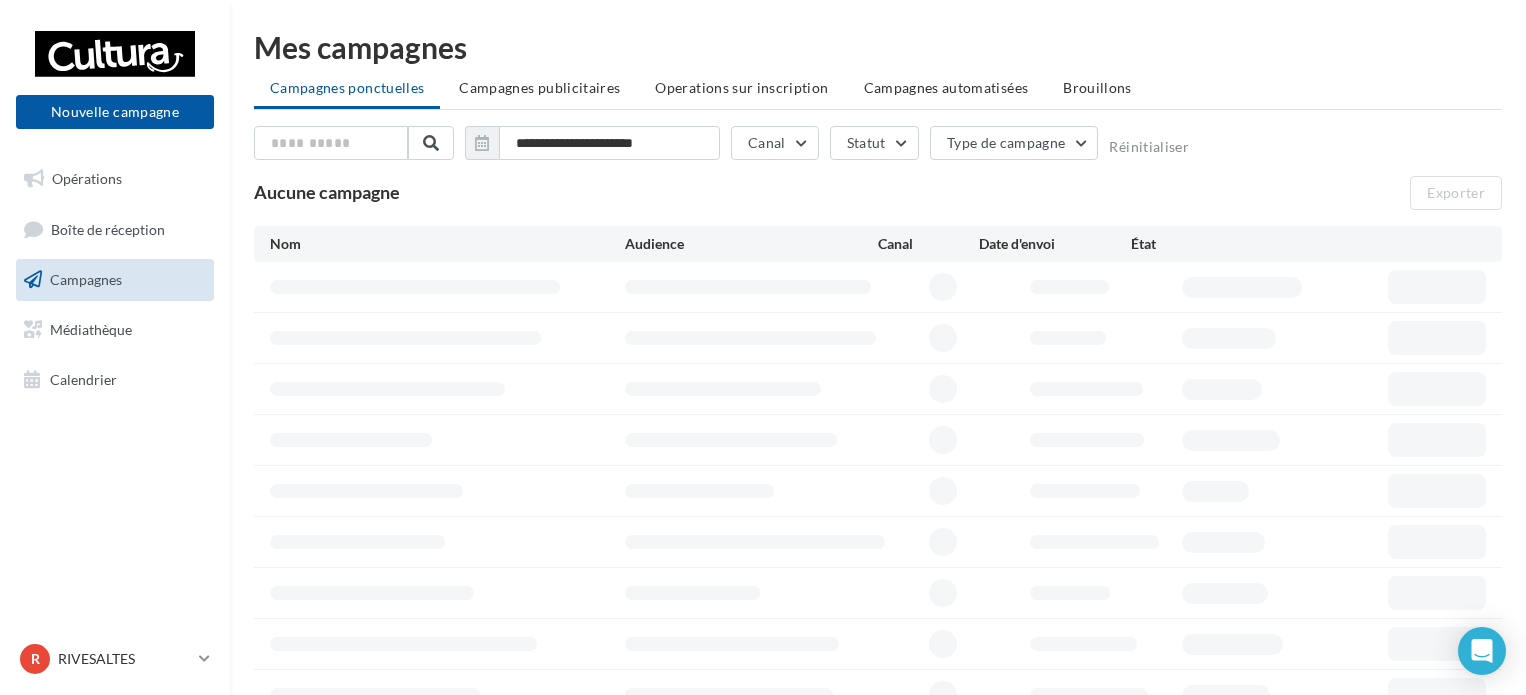 scroll, scrollTop: 0, scrollLeft: 0, axis: both 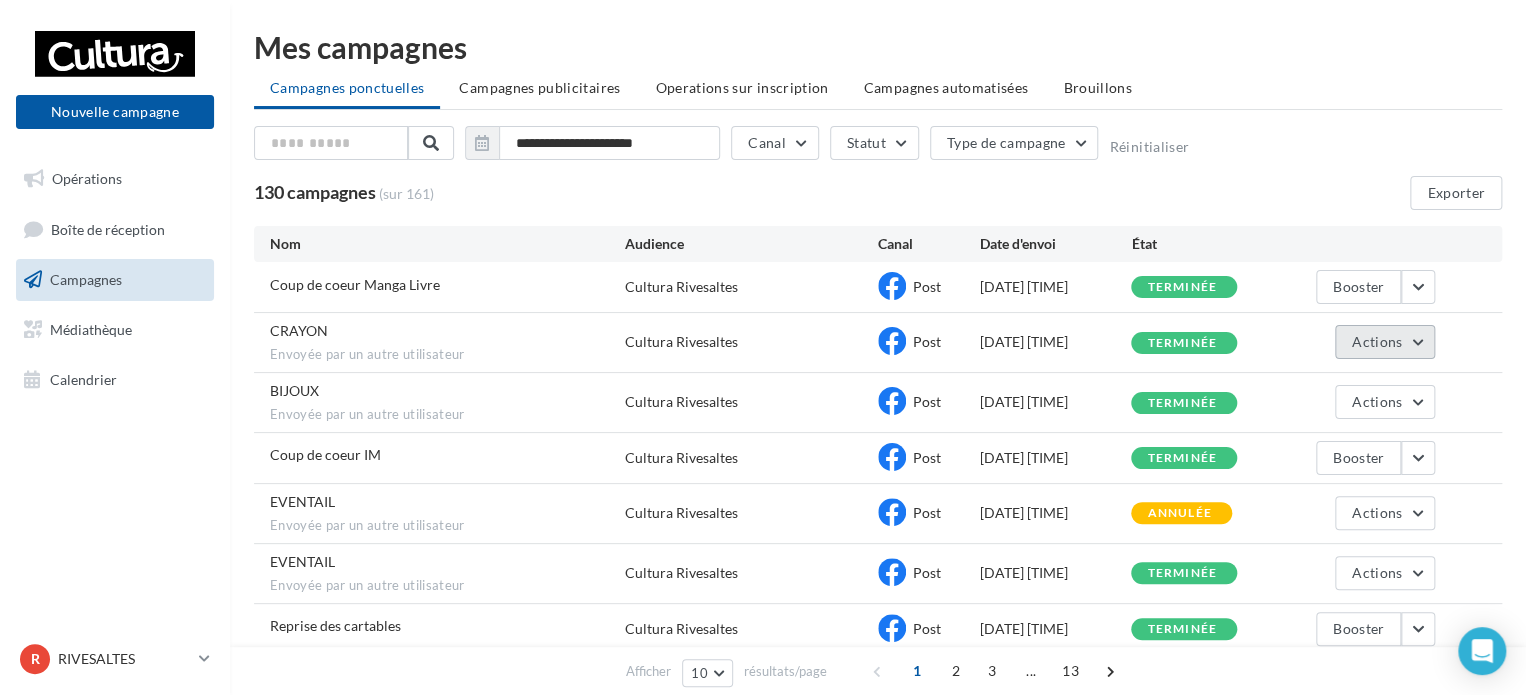 click on "Actions" at bounding box center [1385, 342] 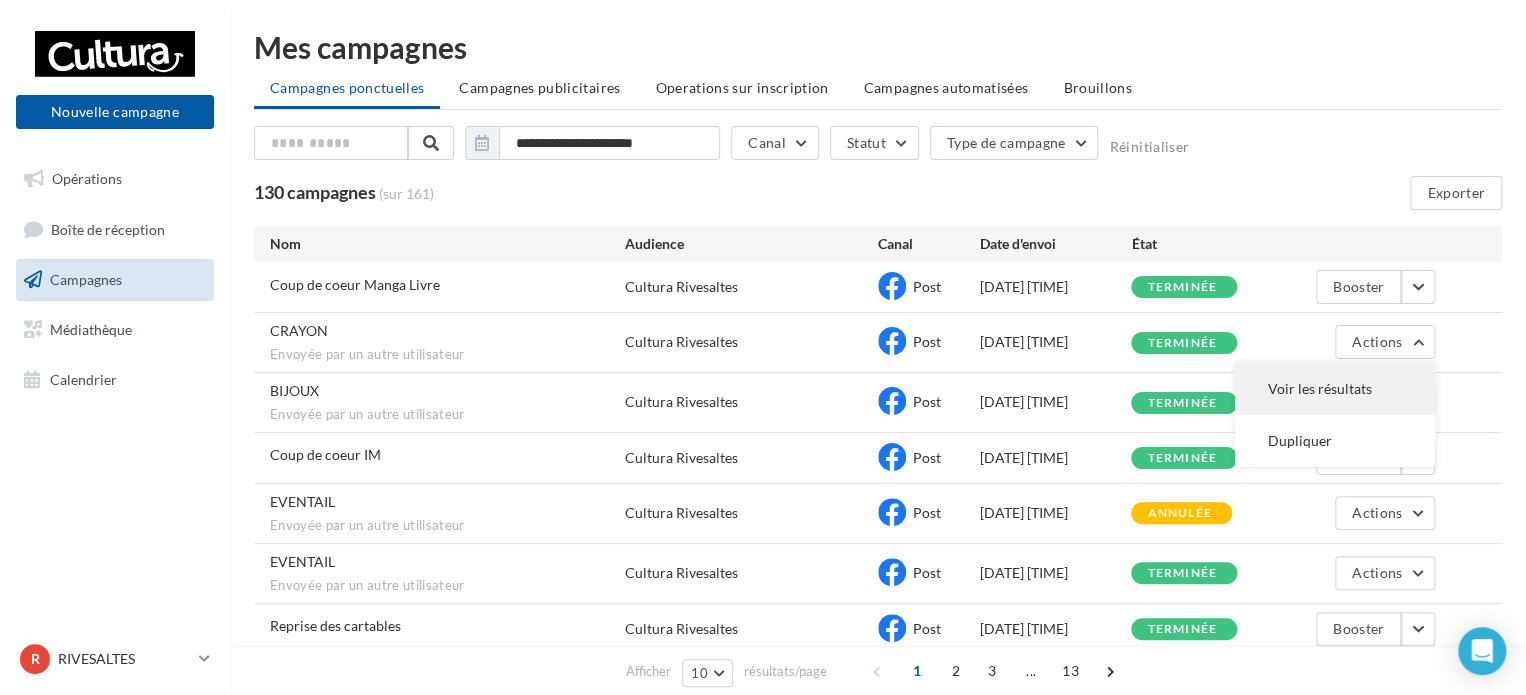 click on "Voir les résultats" at bounding box center (1335, 389) 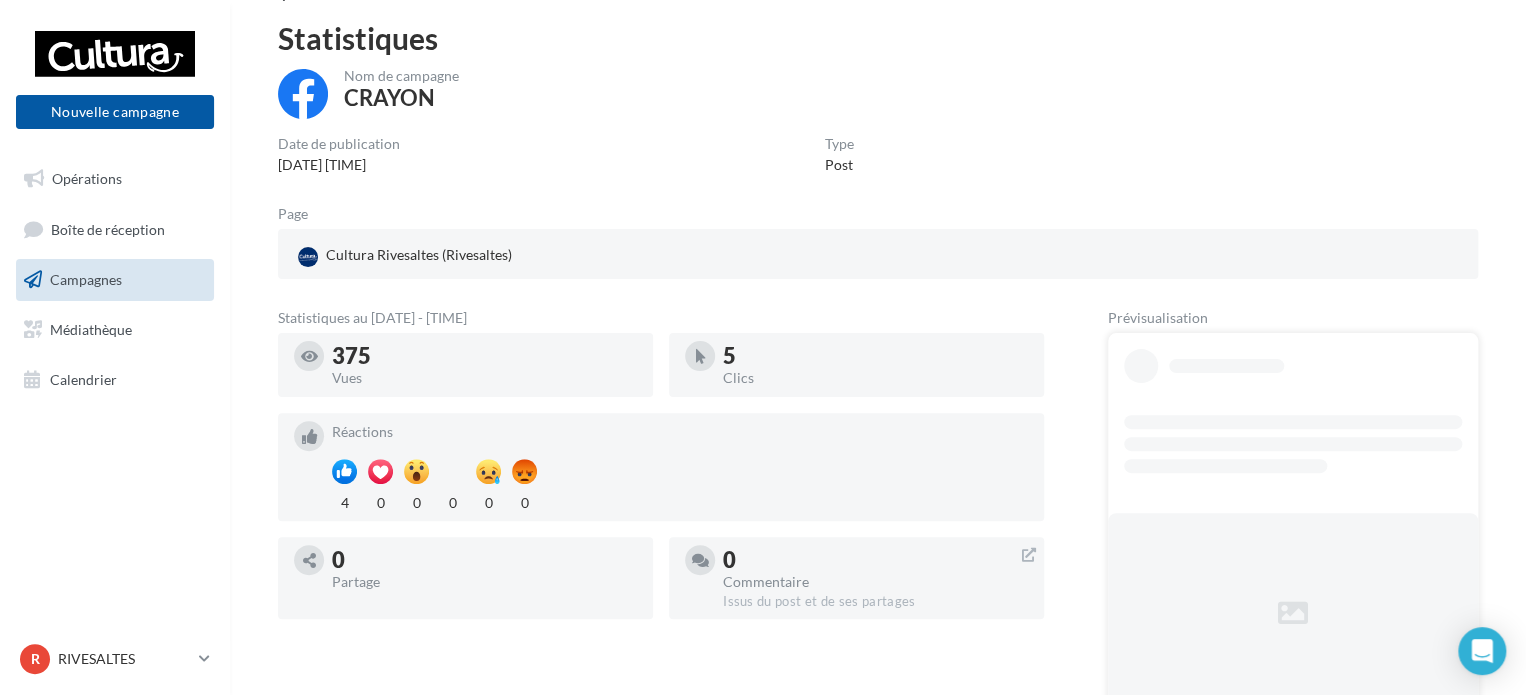 scroll, scrollTop: 200, scrollLeft: 0, axis: vertical 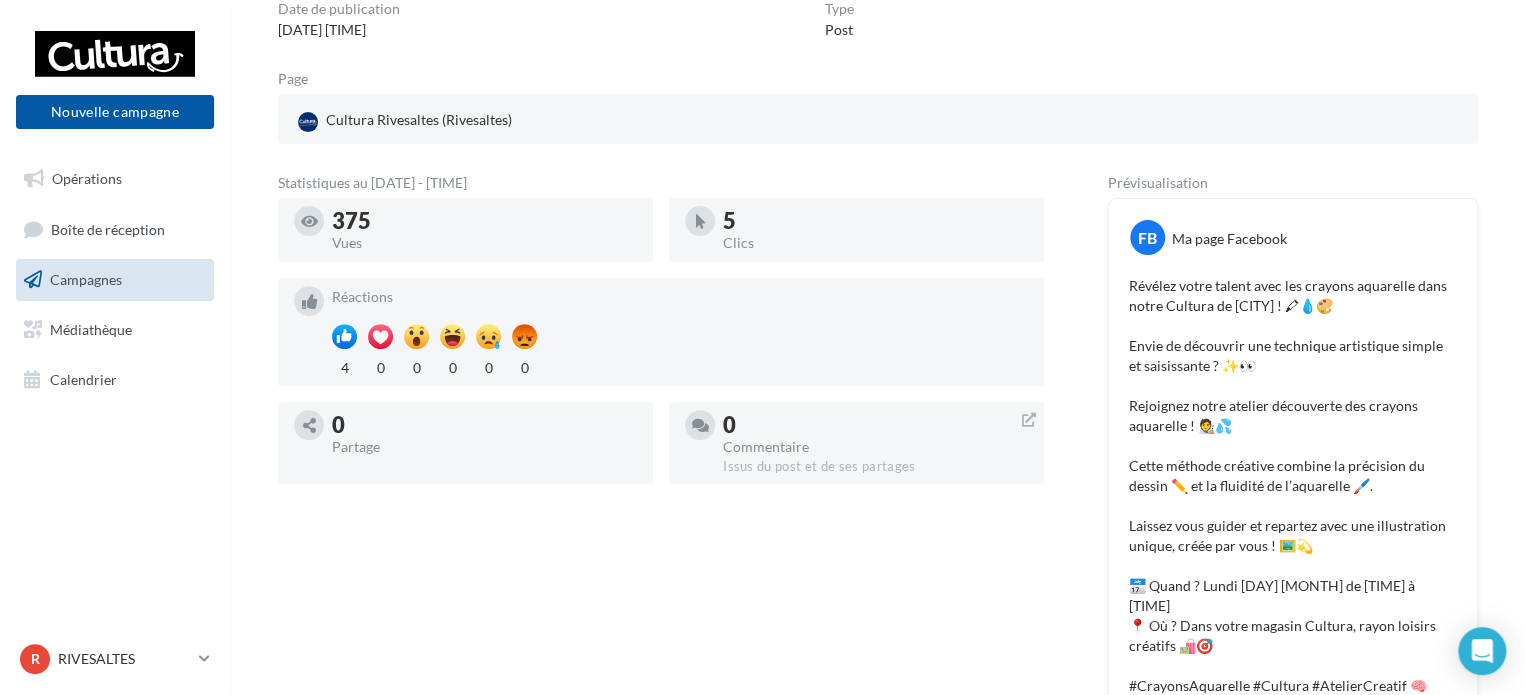 drag, startPoint x: 352, startPoint y: 234, endPoint x: 523, endPoint y: 235, distance: 171.00293 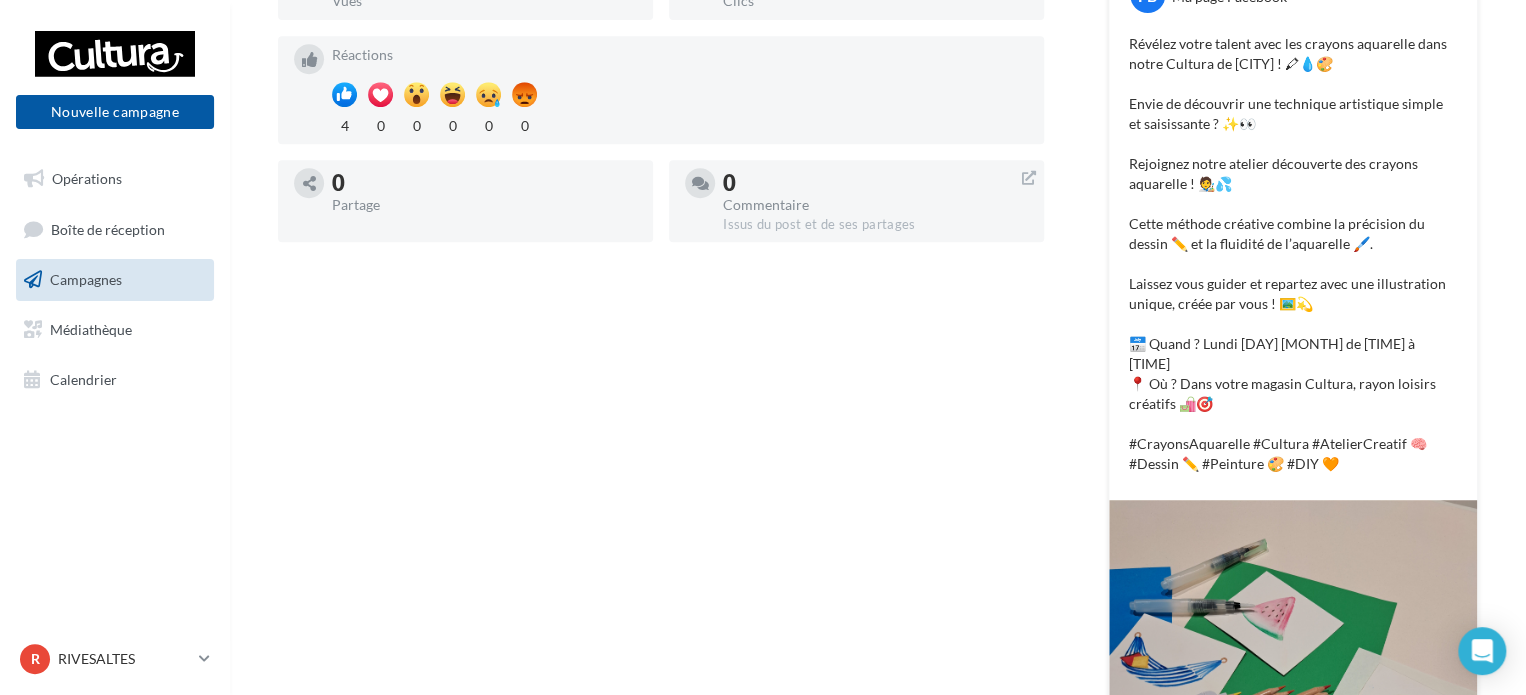 scroll, scrollTop: 500, scrollLeft: 0, axis: vertical 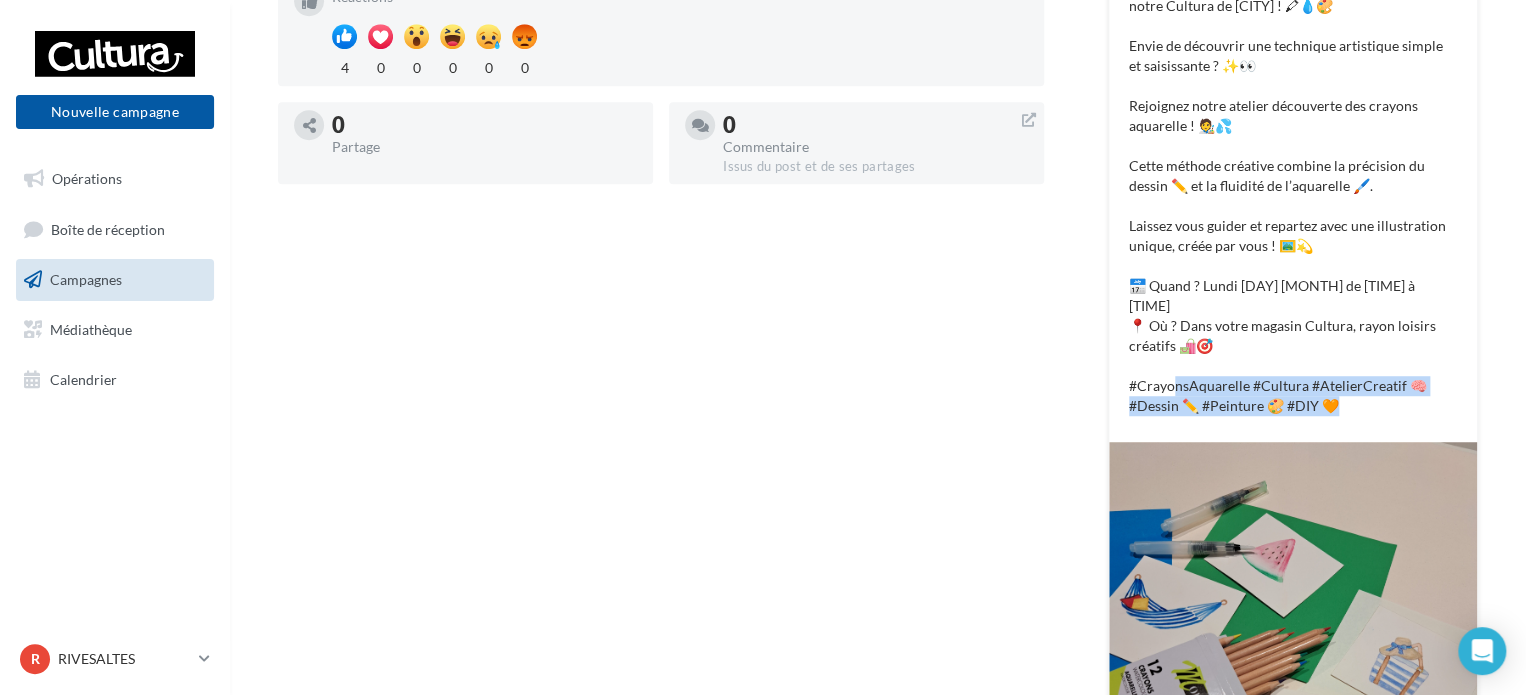drag, startPoint x: 1357, startPoint y: 386, endPoint x: 1176, endPoint y: 360, distance: 182.85786 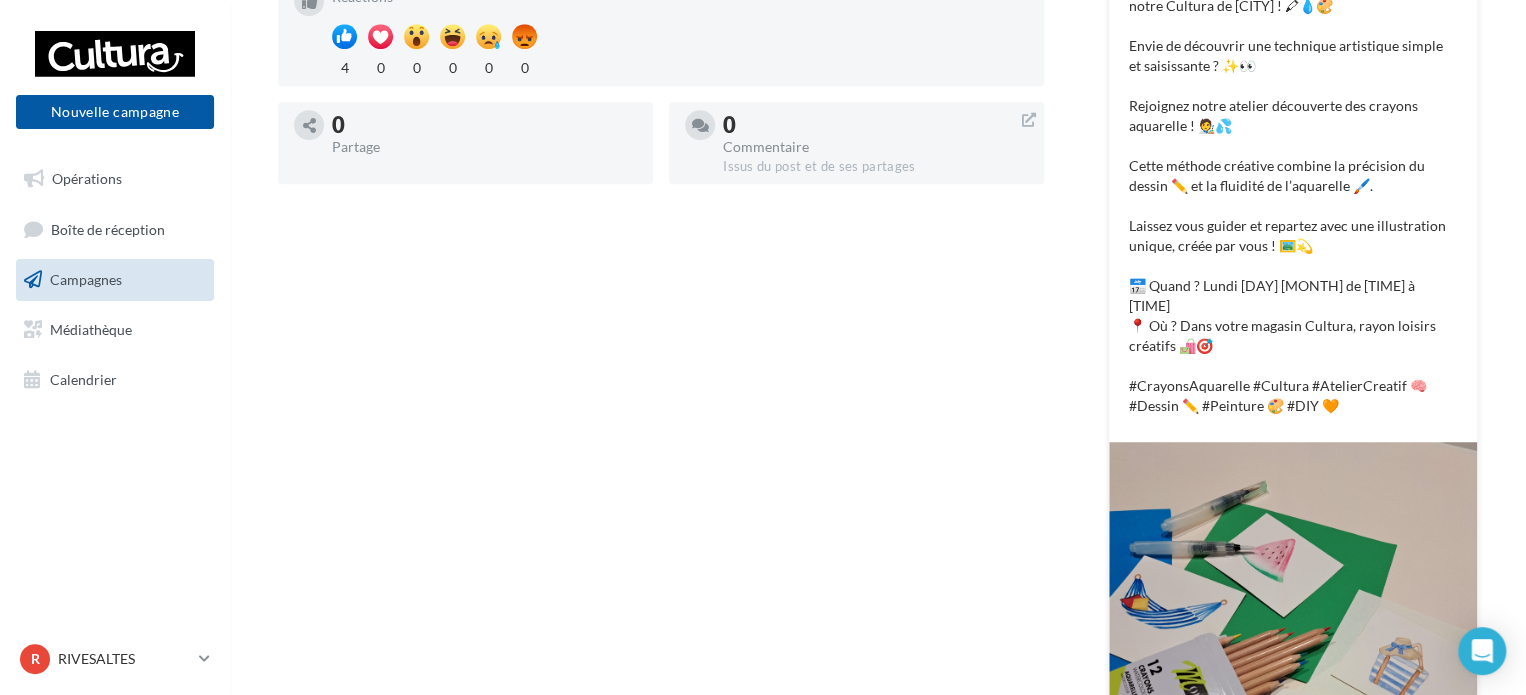 click on "Révélez votre talent avec les crayons aquarelle dans notre Cultura de Rivesaltes ! 🖍💧🎨 Envie de découvrir une technique artistique simple et saisissante ? ✨👀 Rejoignez notre atelier découverte des crayons aquarelle ! 🧑‍🎨💦 Cette méthode créative combine la précision du dessin ✏️ et la fluidité de l’aquarelle 🖌️. Laissez vous guider et repartez avec une illustration unique, créée par vous ! 🖼️💫 📅 Quand ? Lundi 28 juillet de 15h à 17h 📍 Où ? Dans votre magasin Cultura, rayon loisirs créatifs 🛍️🎯 #CrayonsAquarelle #Cultura #AtelierCreatif 🧠 #Dessin ✏️ #Peinture 🎨 #DIY 🧡" at bounding box center [1293, 196] 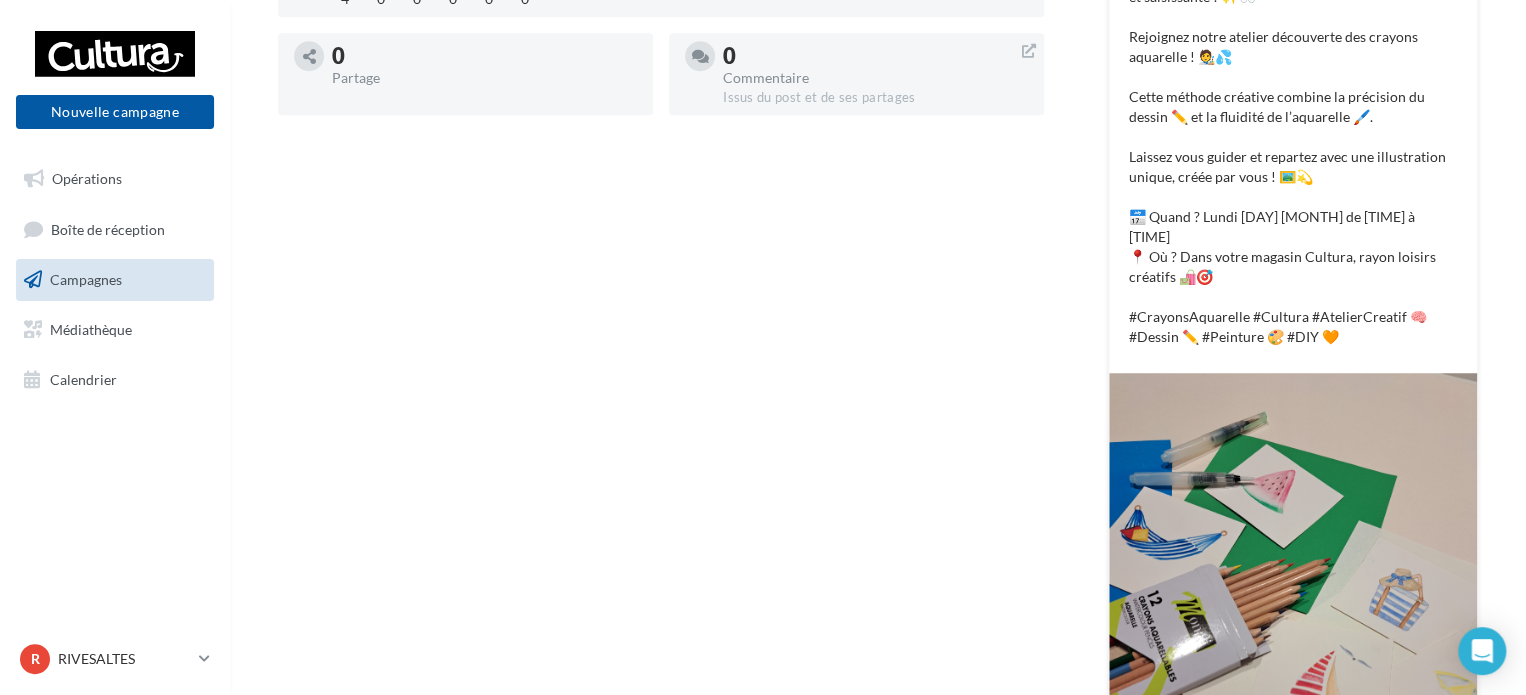 scroll, scrollTop: 247, scrollLeft: 0, axis: vertical 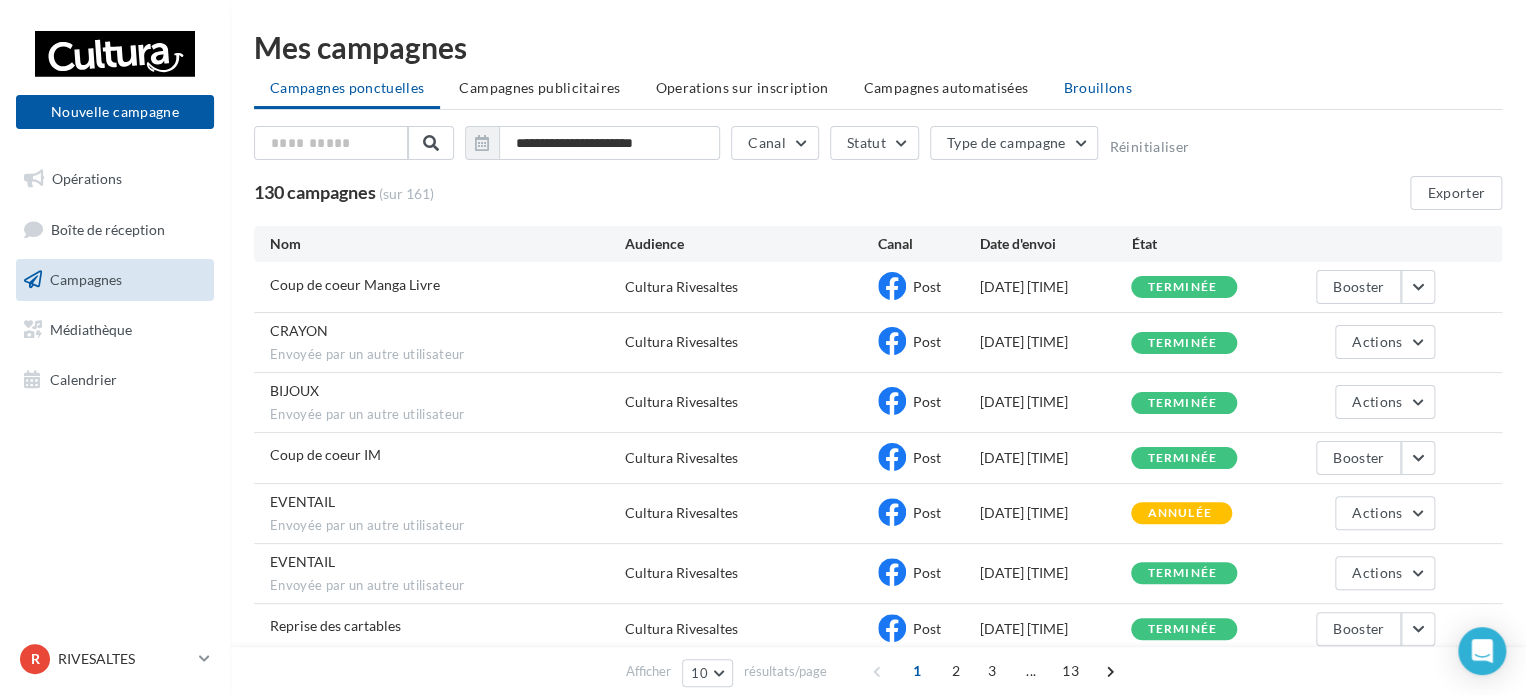 click on "Brouillons" at bounding box center (1097, 87) 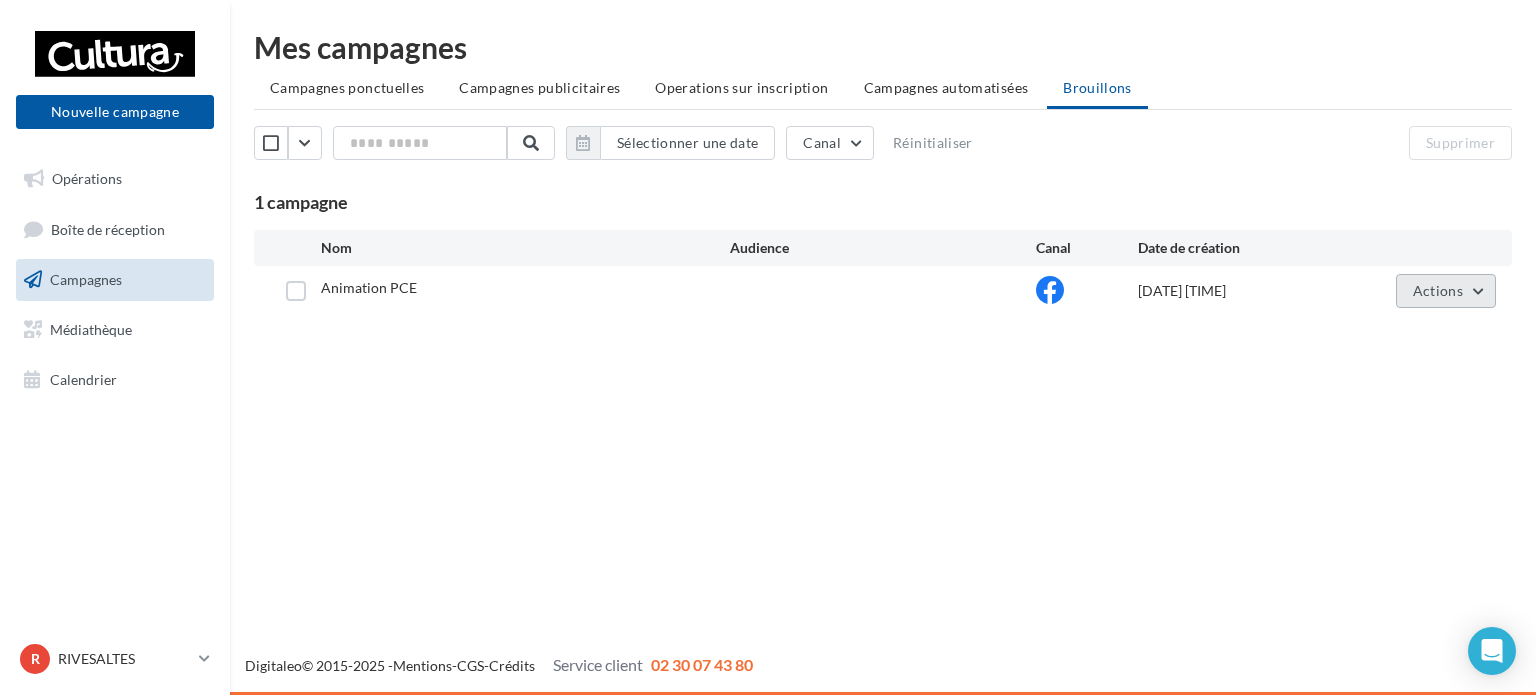 click on "Actions" at bounding box center [1446, 291] 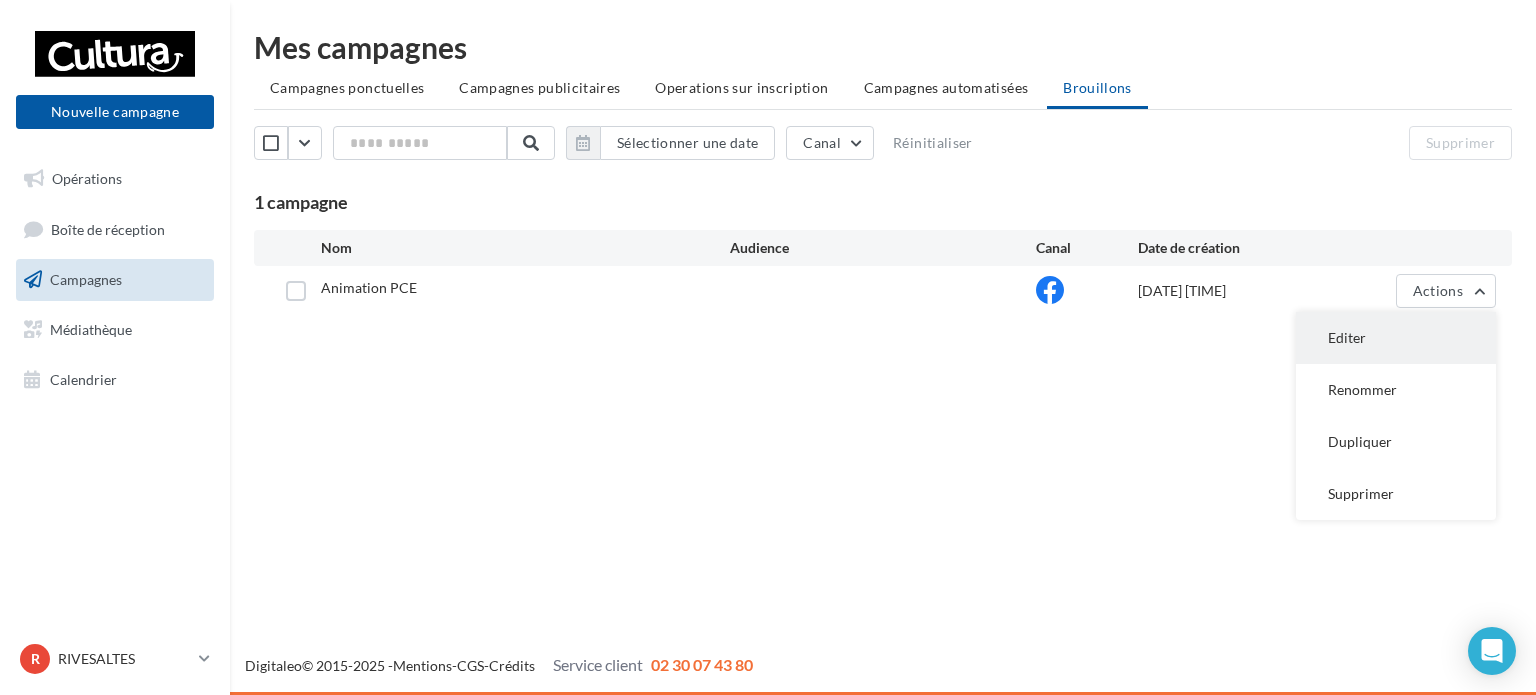 click on "Editer" at bounding box center (1396, 338) 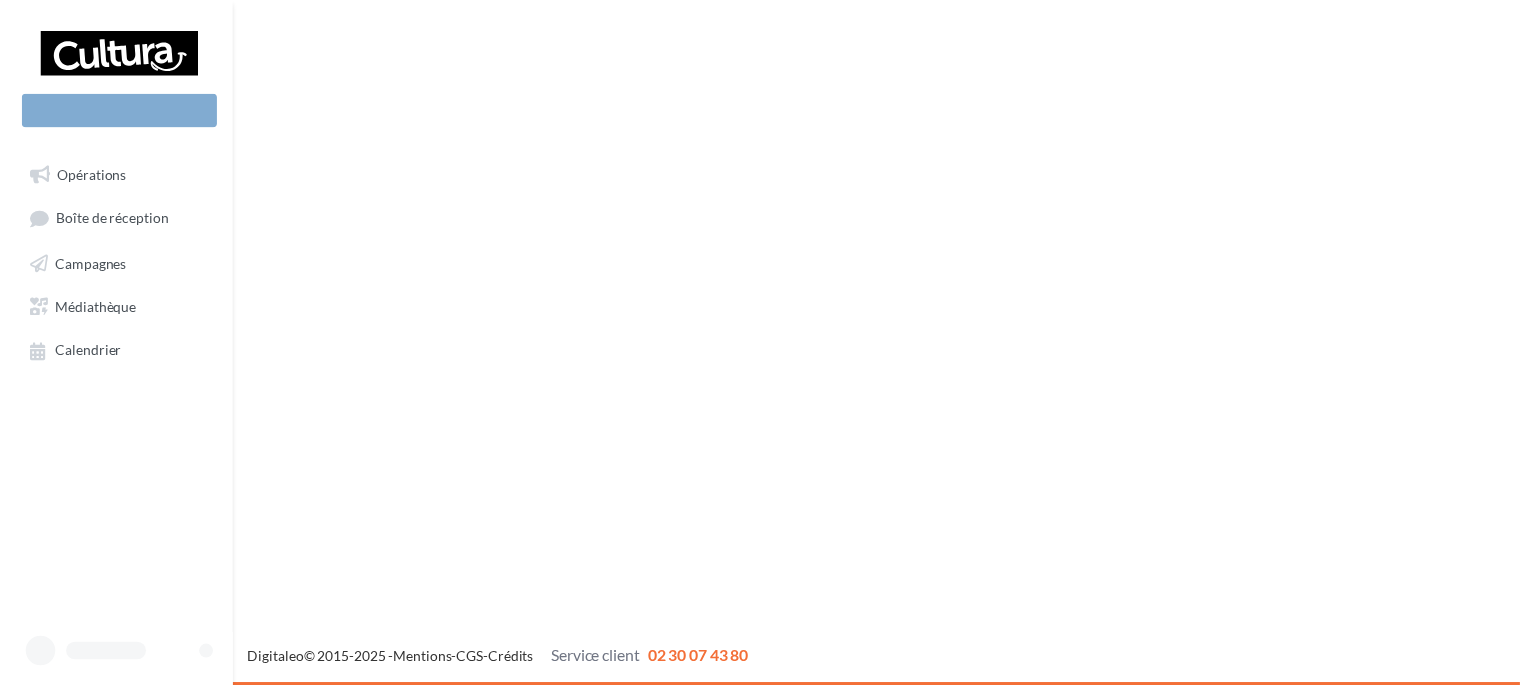 scroll, scrollTop: 0, scrollLeft: 0, axis: both 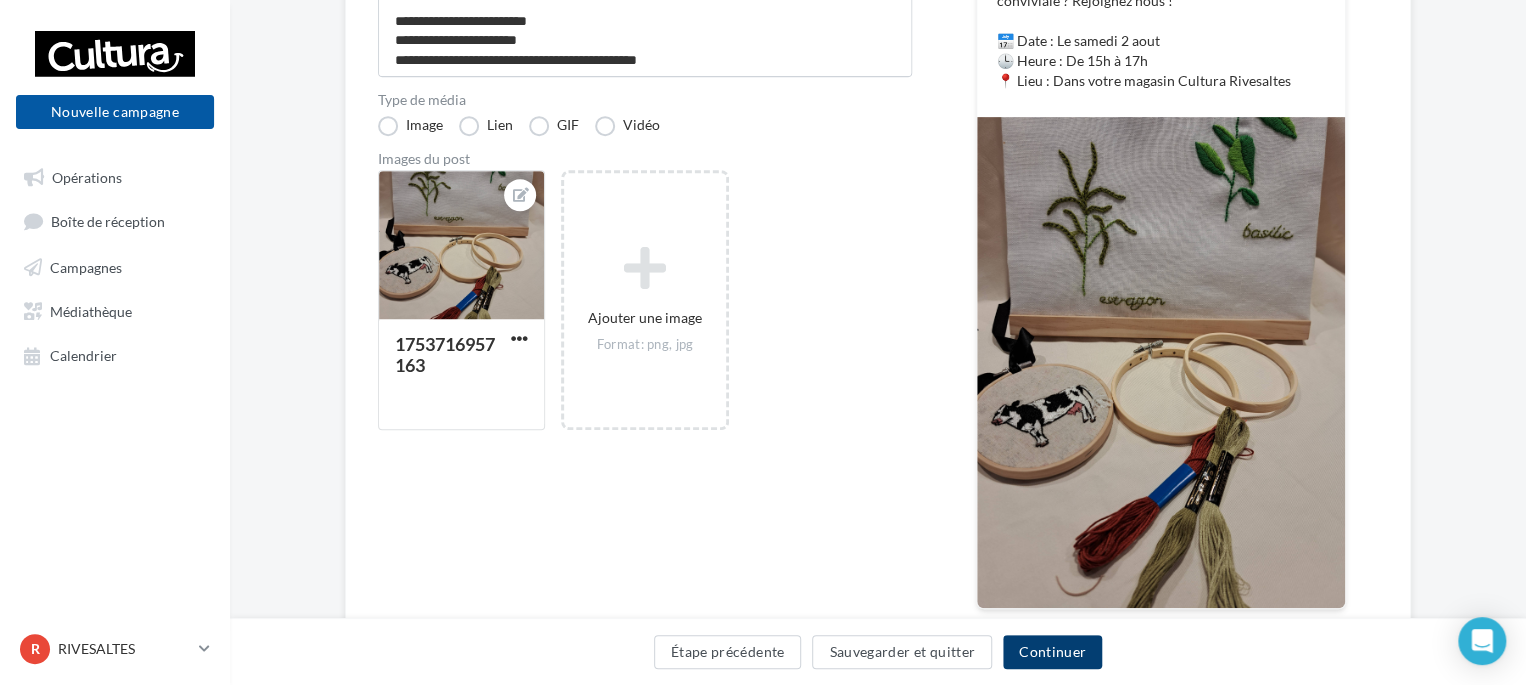 click on "Continuer" at bounding box center [1052, 652] 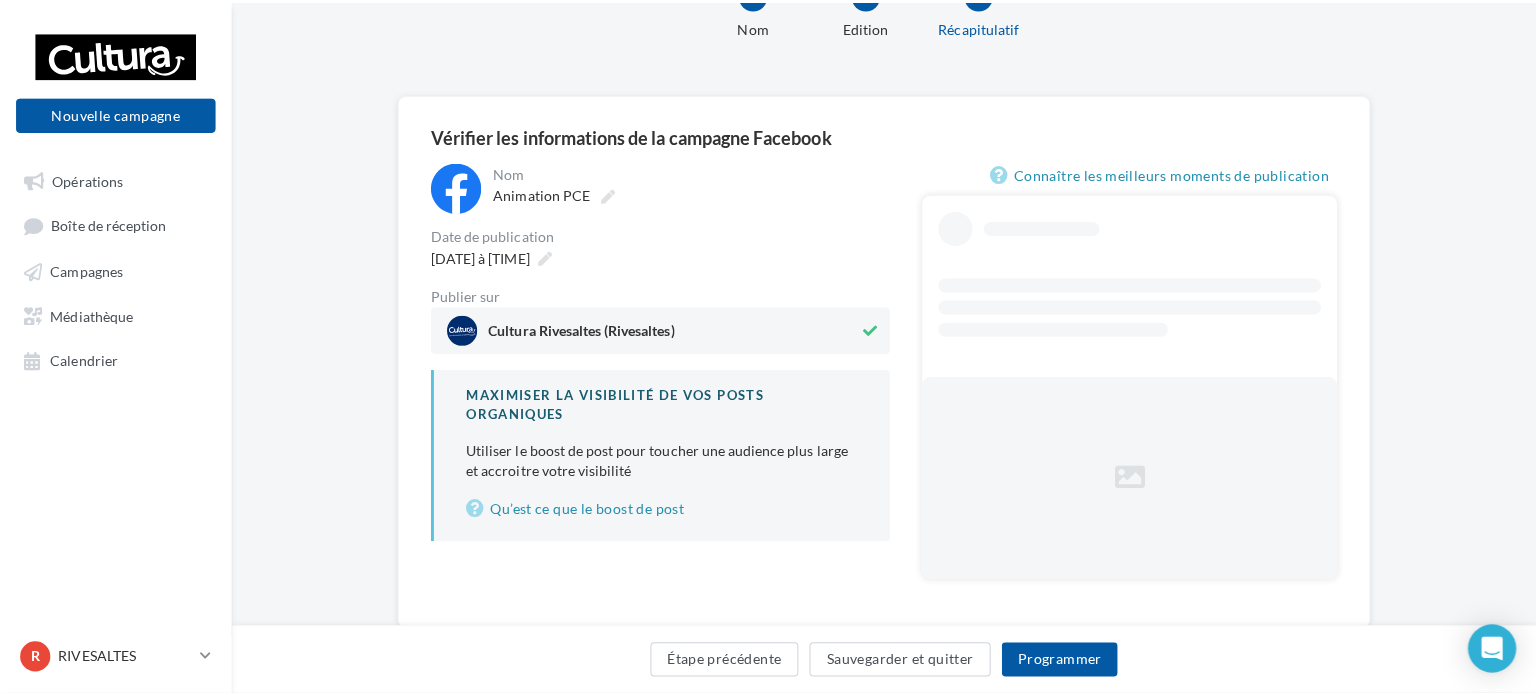 scroll, scrollTop: 128, scrollLeft: 0, axis: vertical 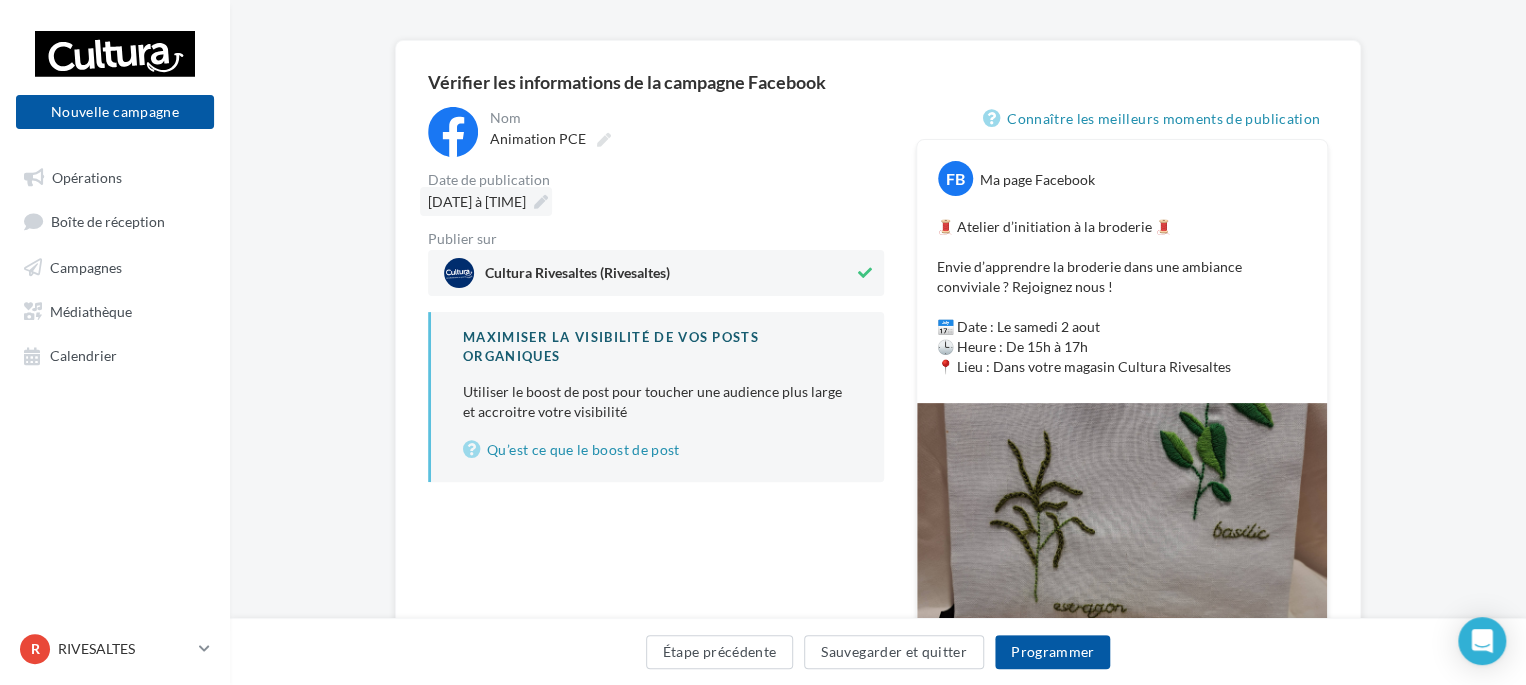 click at bounding box center (541, 202) 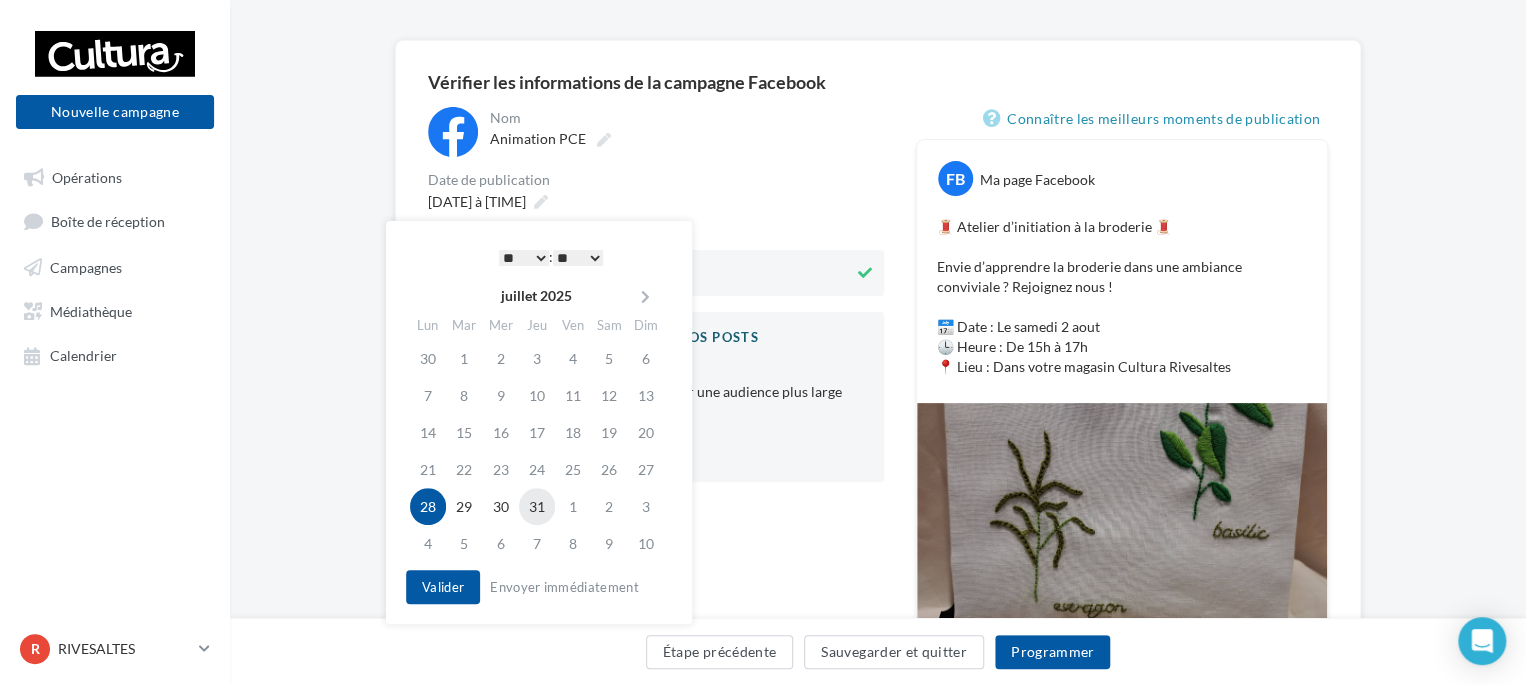 click on "31" at bounding box center (537, 506) 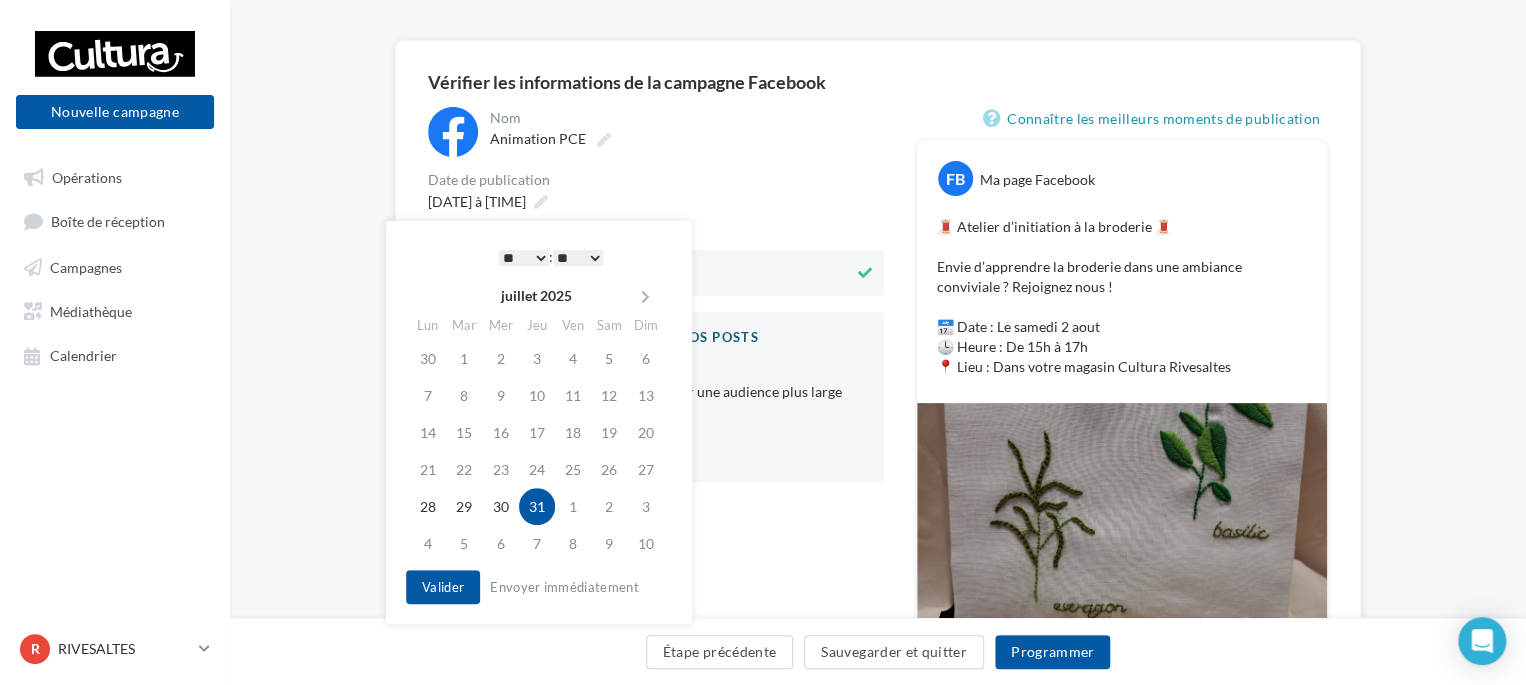click on "* * * * * * * * * * ** ** ** ** ** ** ** ** ** ** ** ** ** **" at bounding box center (524, 258) 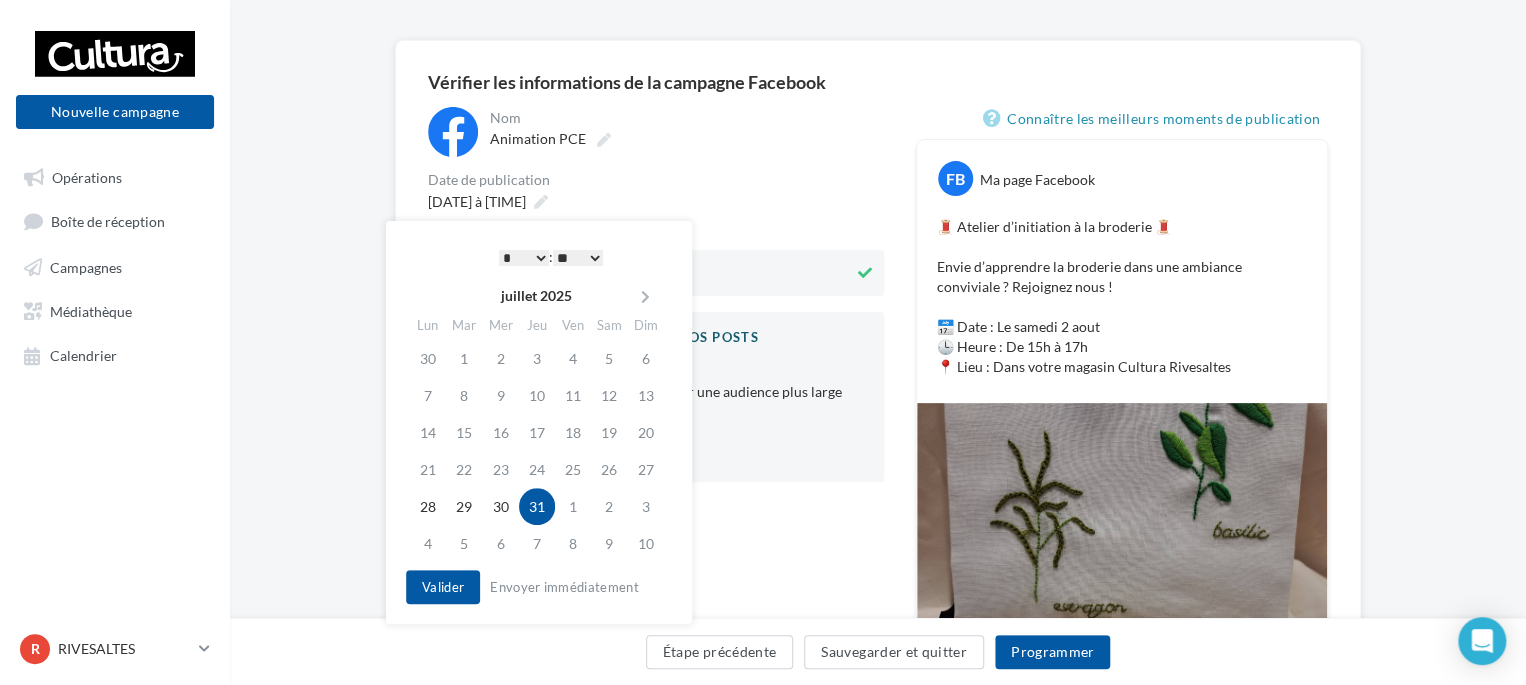 click on "** ** ** ** ** **" at bounding box center [578, 258] 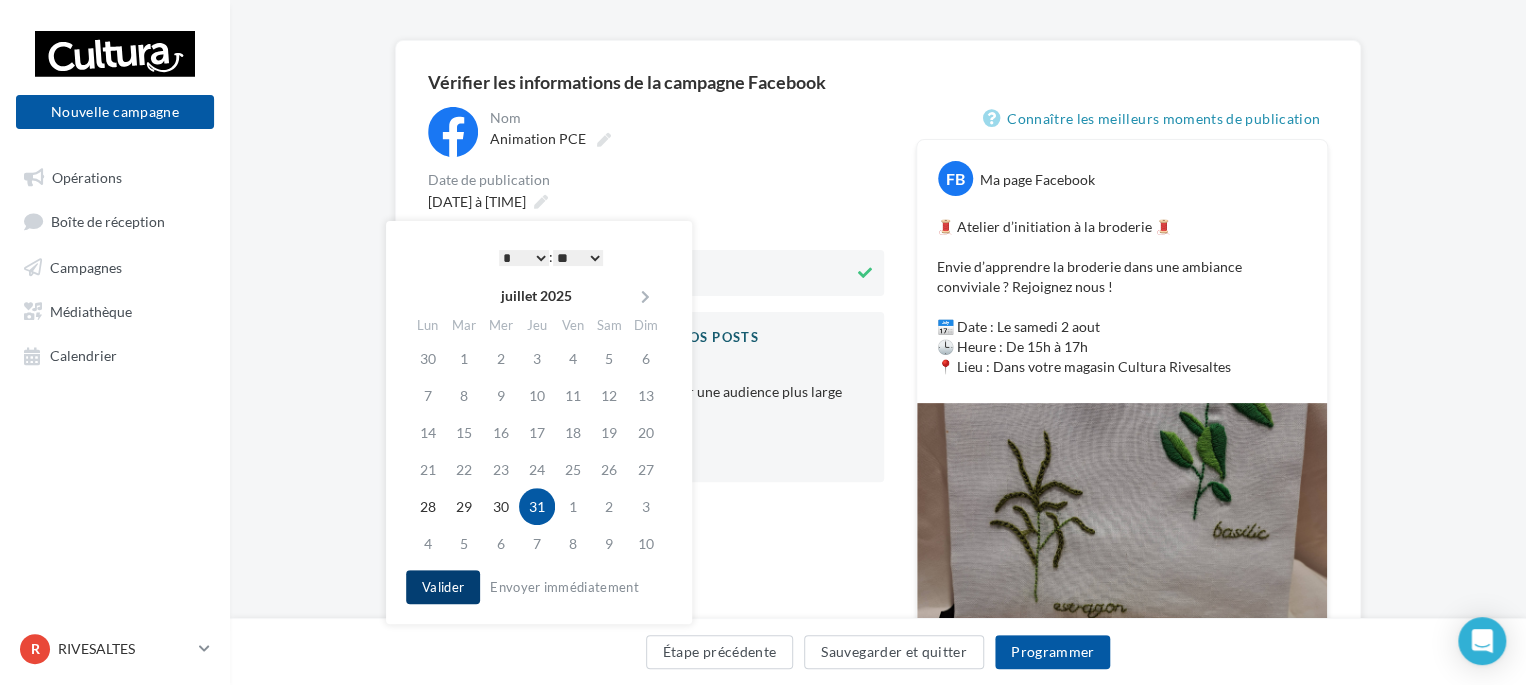 click on "Valider" at bounding box center [443, 587] 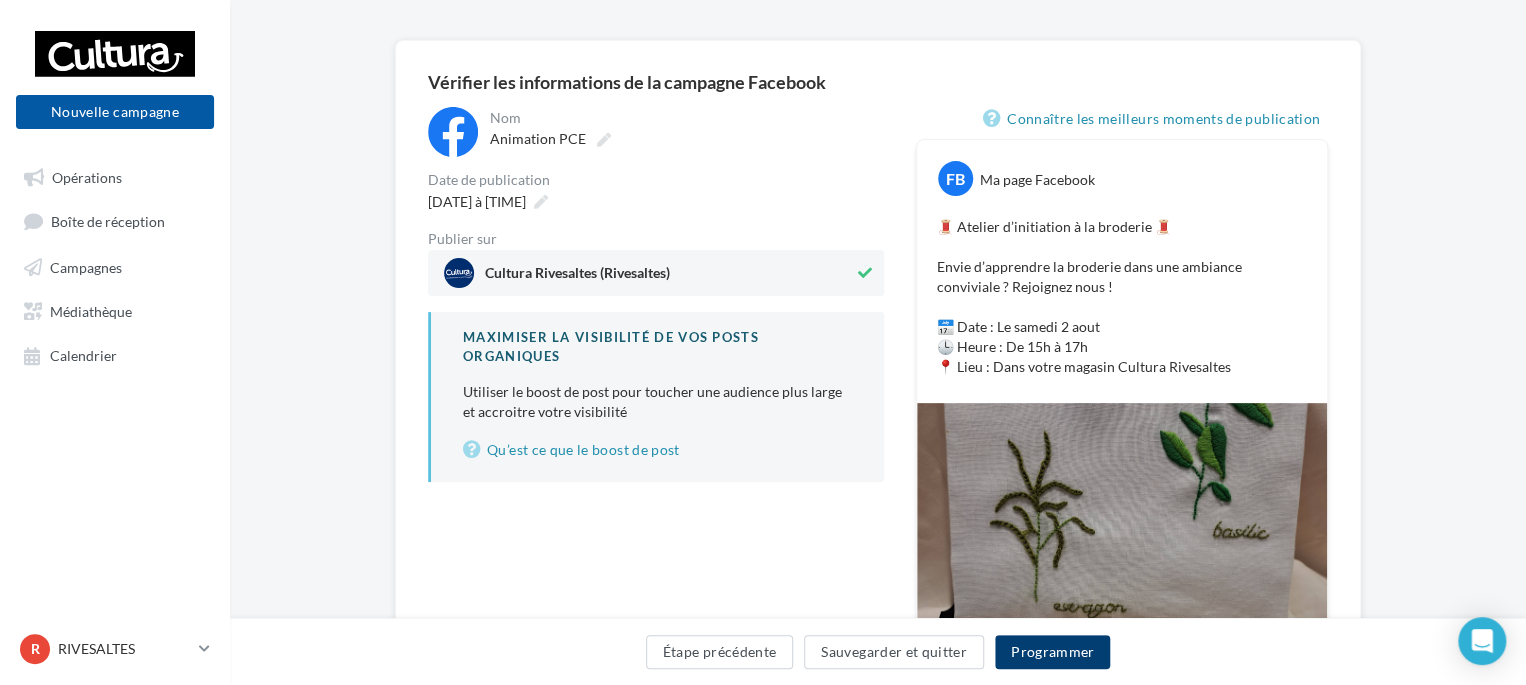 drag, startPoint x: 1024, startPoint y: 653, endPoint x: 1435, endPoint y: 690, distance: 412.66208 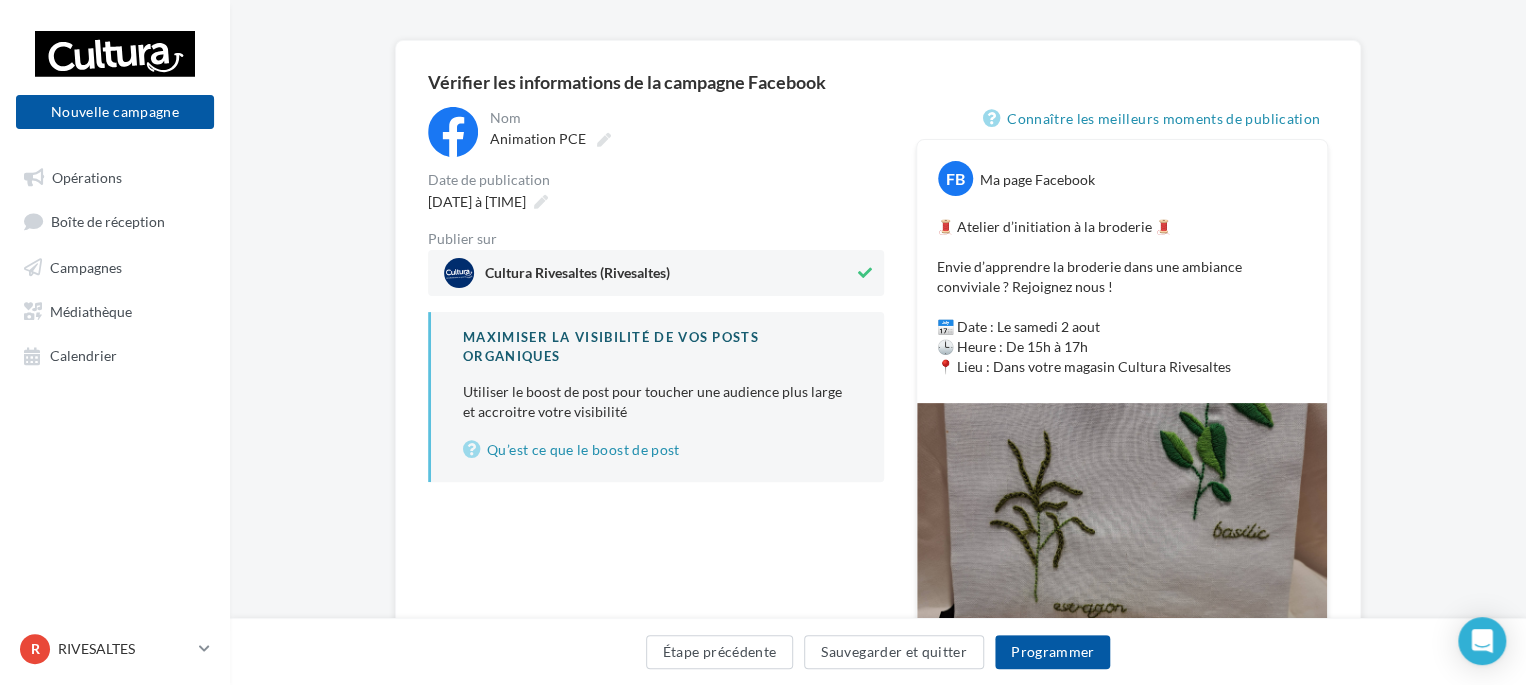 drag, startPoint x: 832, startPoint y: 549, endPoint x: 909, endPoint y: 577, distance: 81.9329 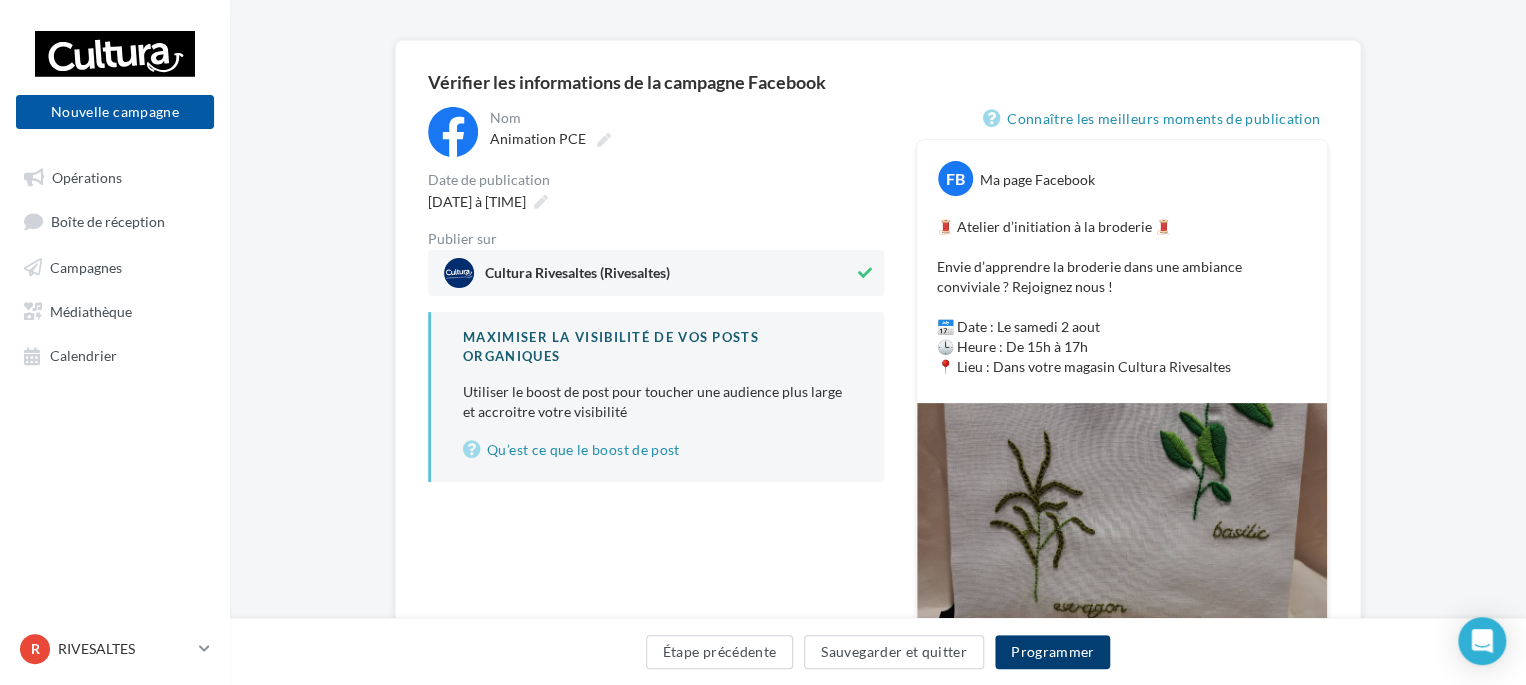 click on "Programmer" at bounding box center [1053, 652] 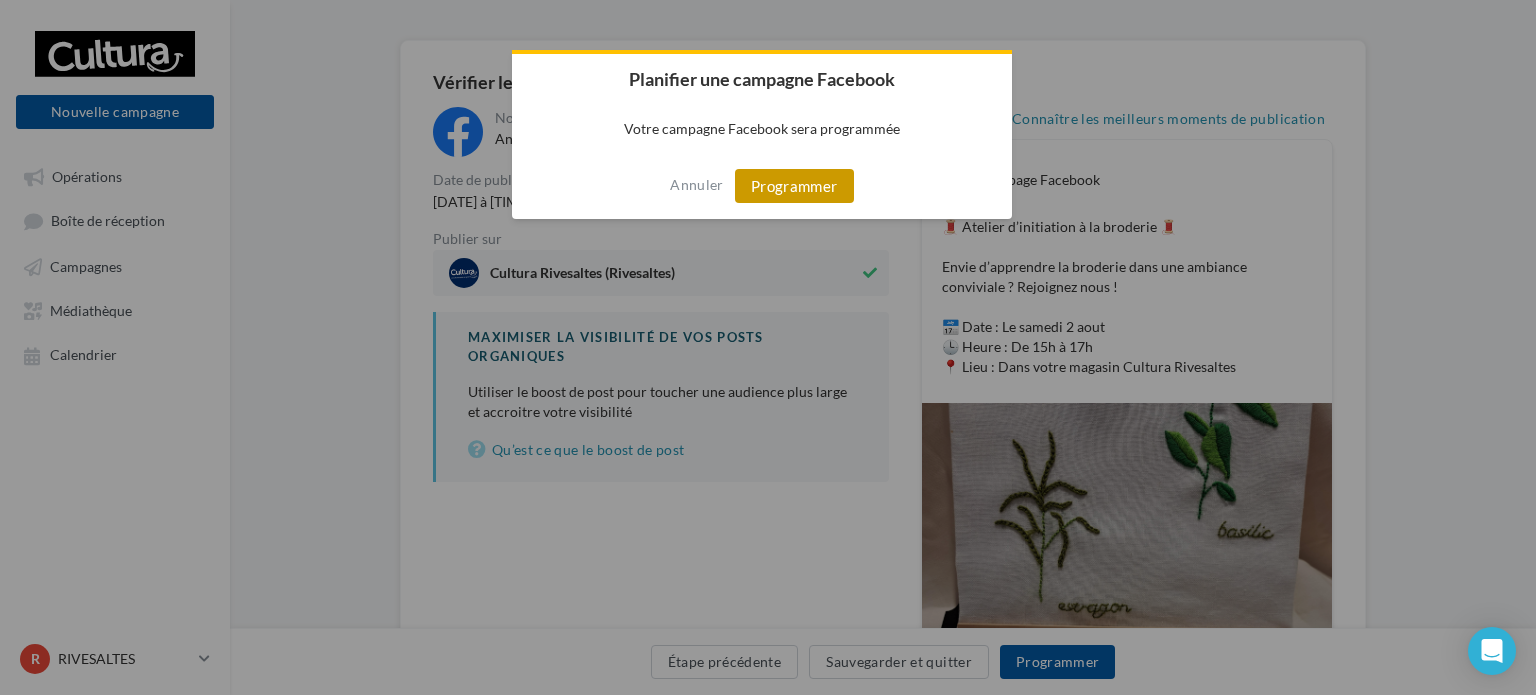 click on "Programmer" at bounding box center (794, 186) 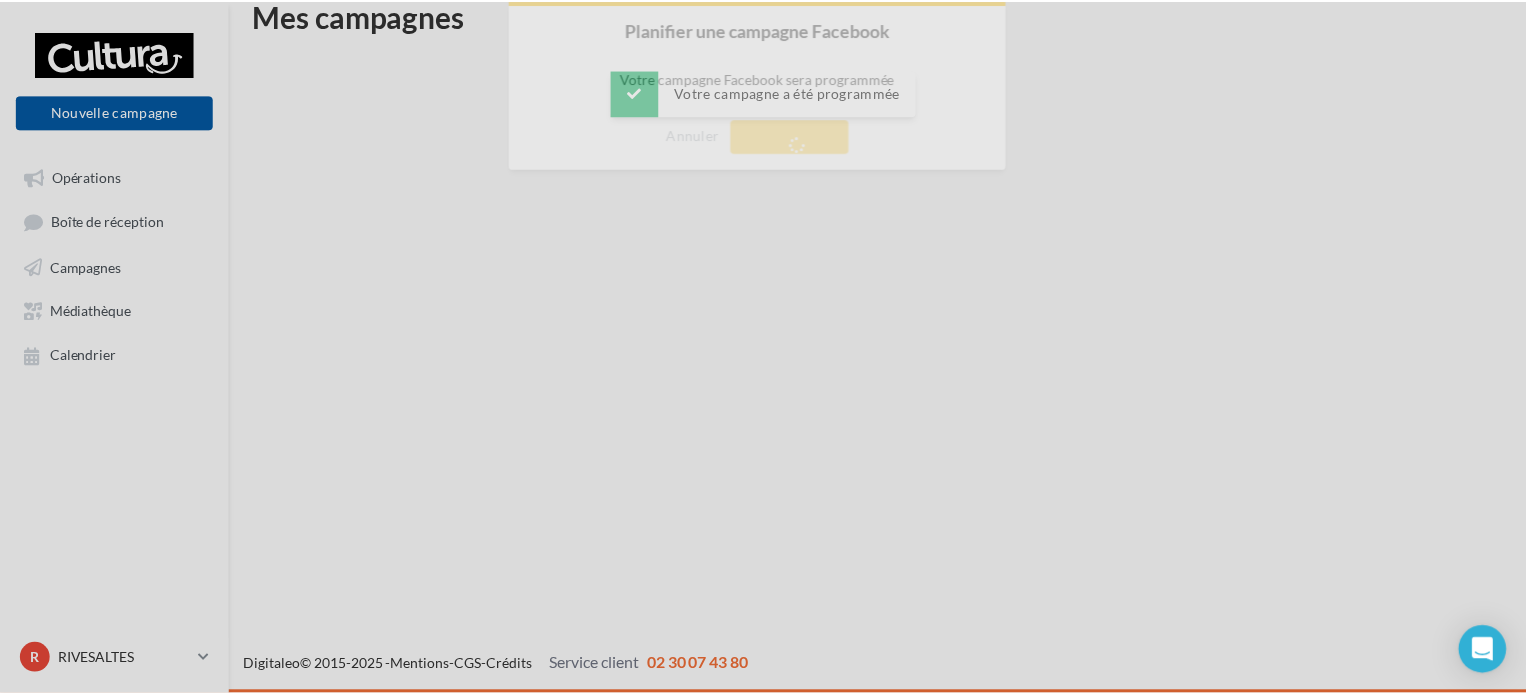 scroll, scrollTop: 32, scrollLeft: 0, axis: vertical 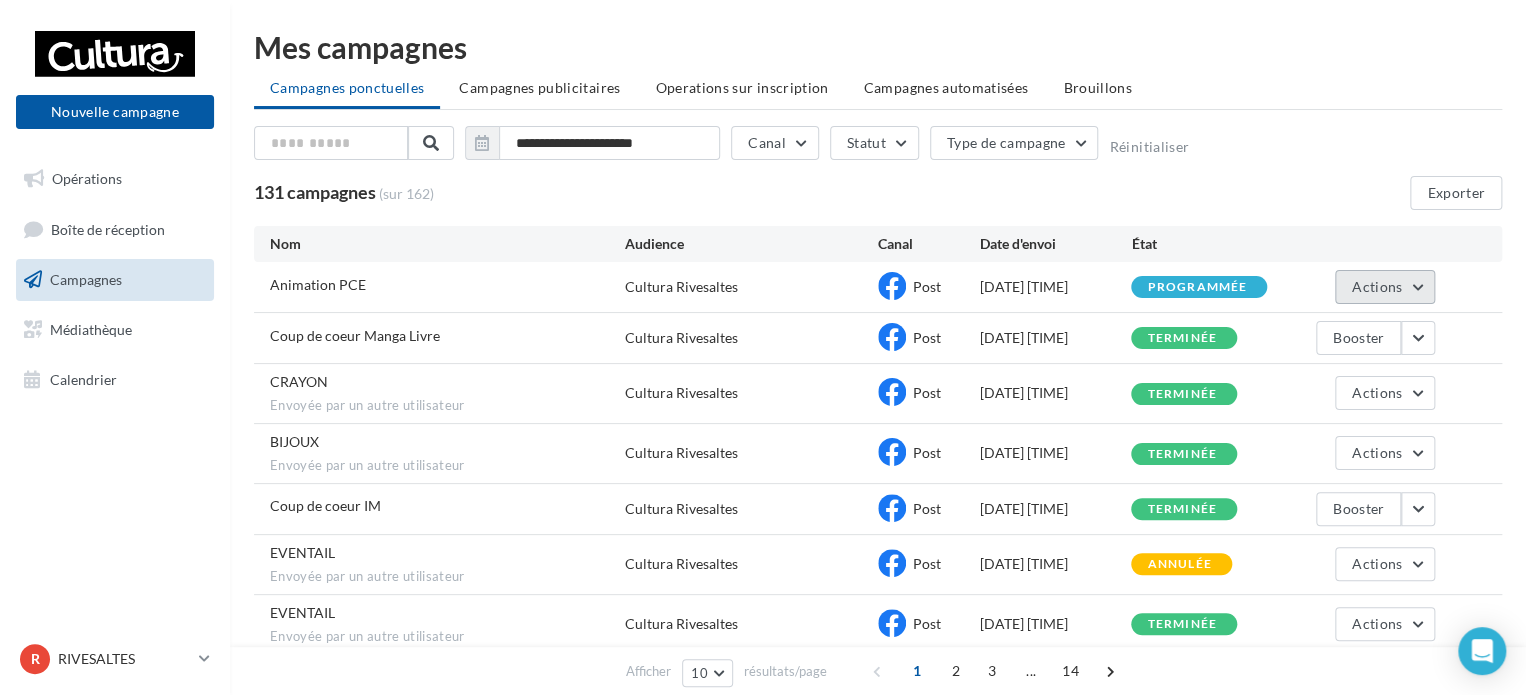 click on "Actions" at bounding box center [1385, 287] 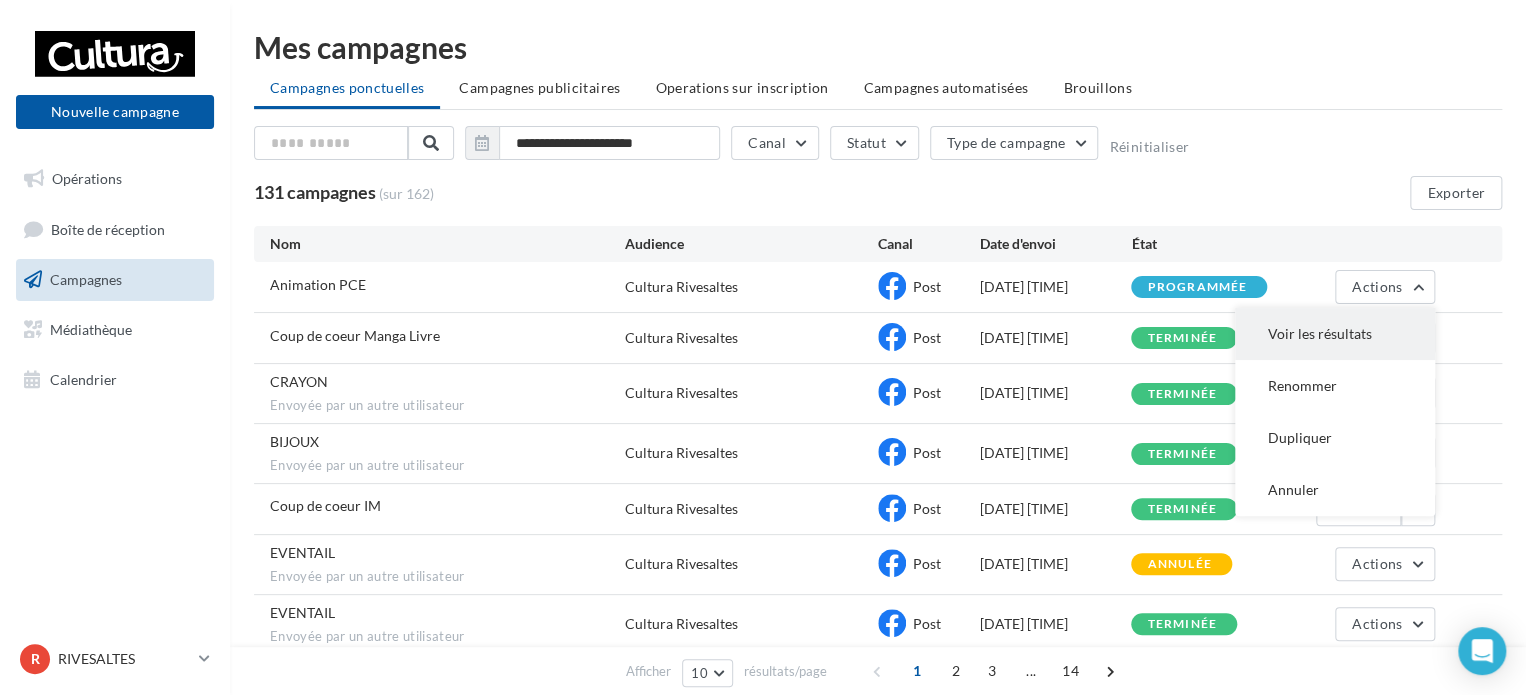 click on "Voir les résultats" at bounding box center [1335, 334] 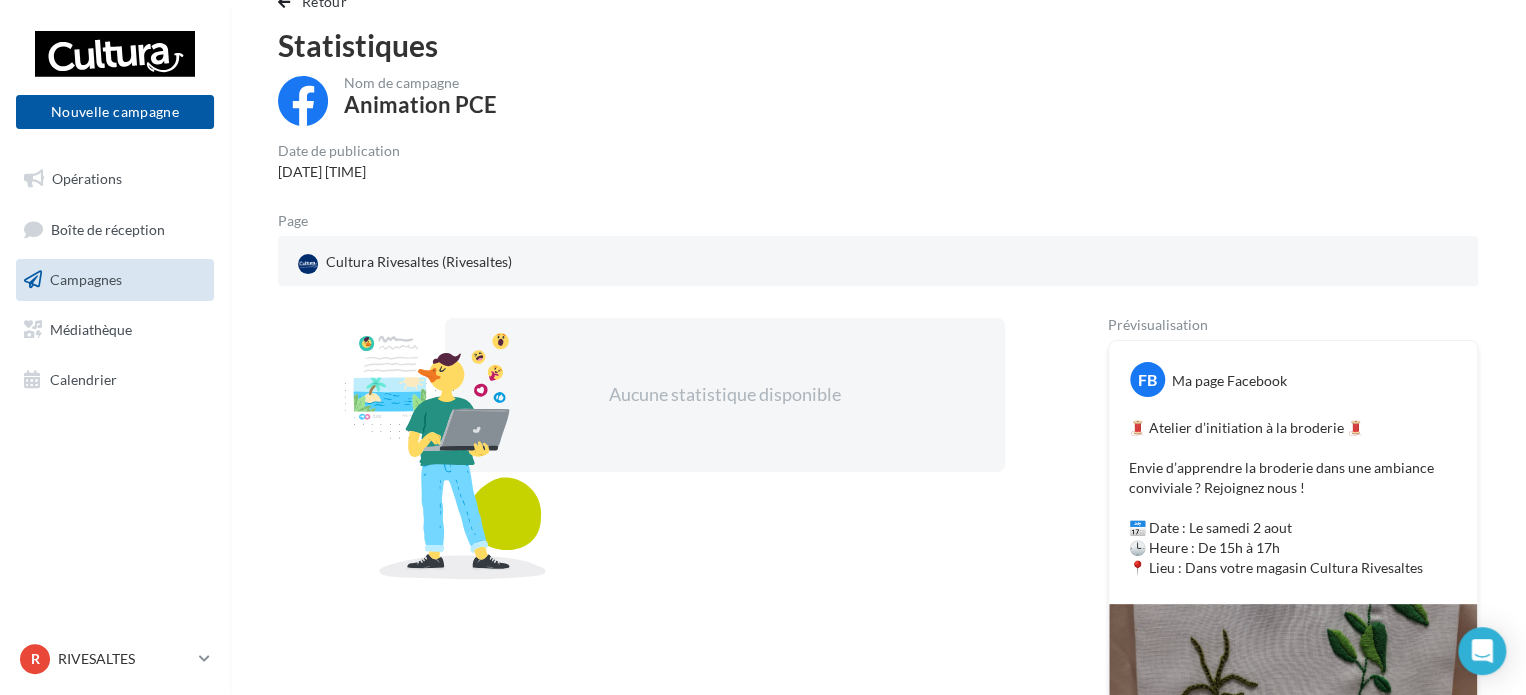 scroll, scrollTop: 0, scrollLeft: 0, axis: both 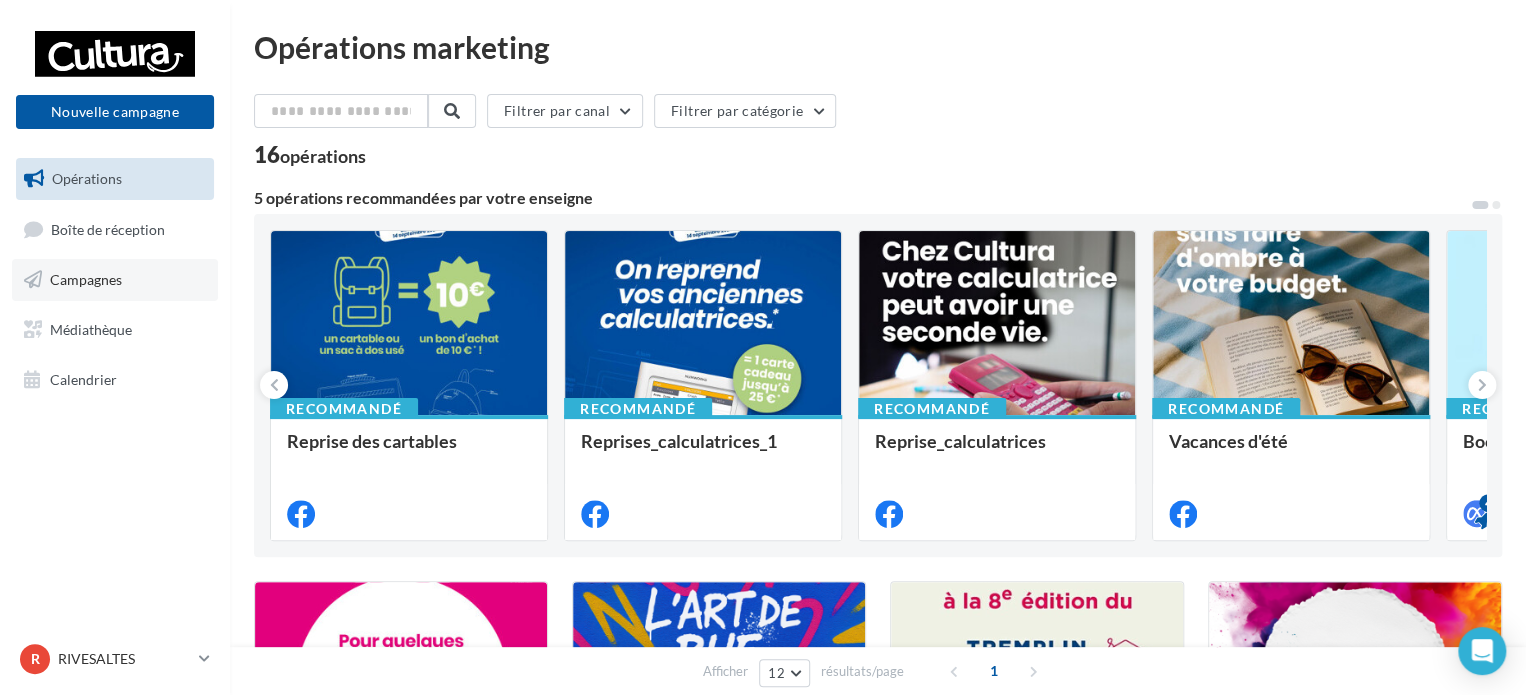 click on "Campagnes" at bounding box center (115, 280) 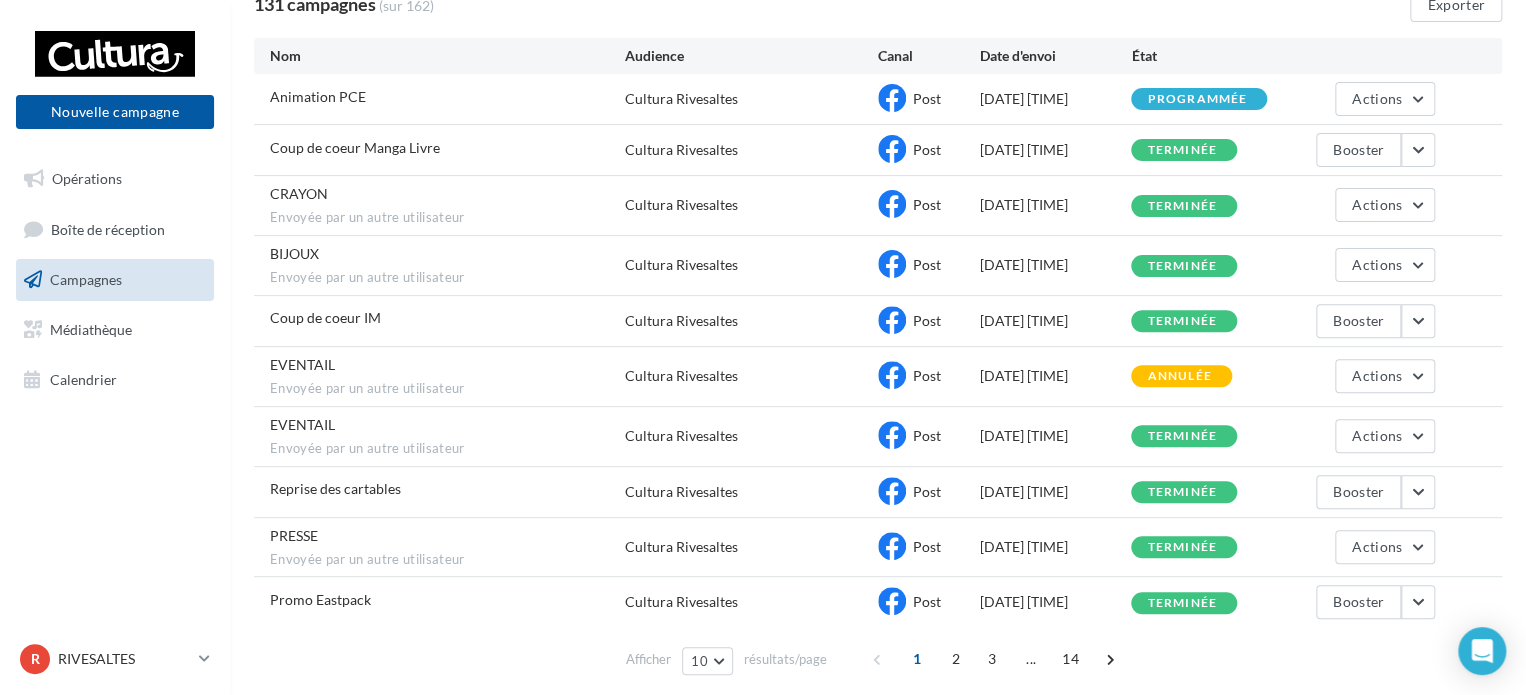 scroll, scrollTop: 200, scrollLeft: 0, axis: vertical 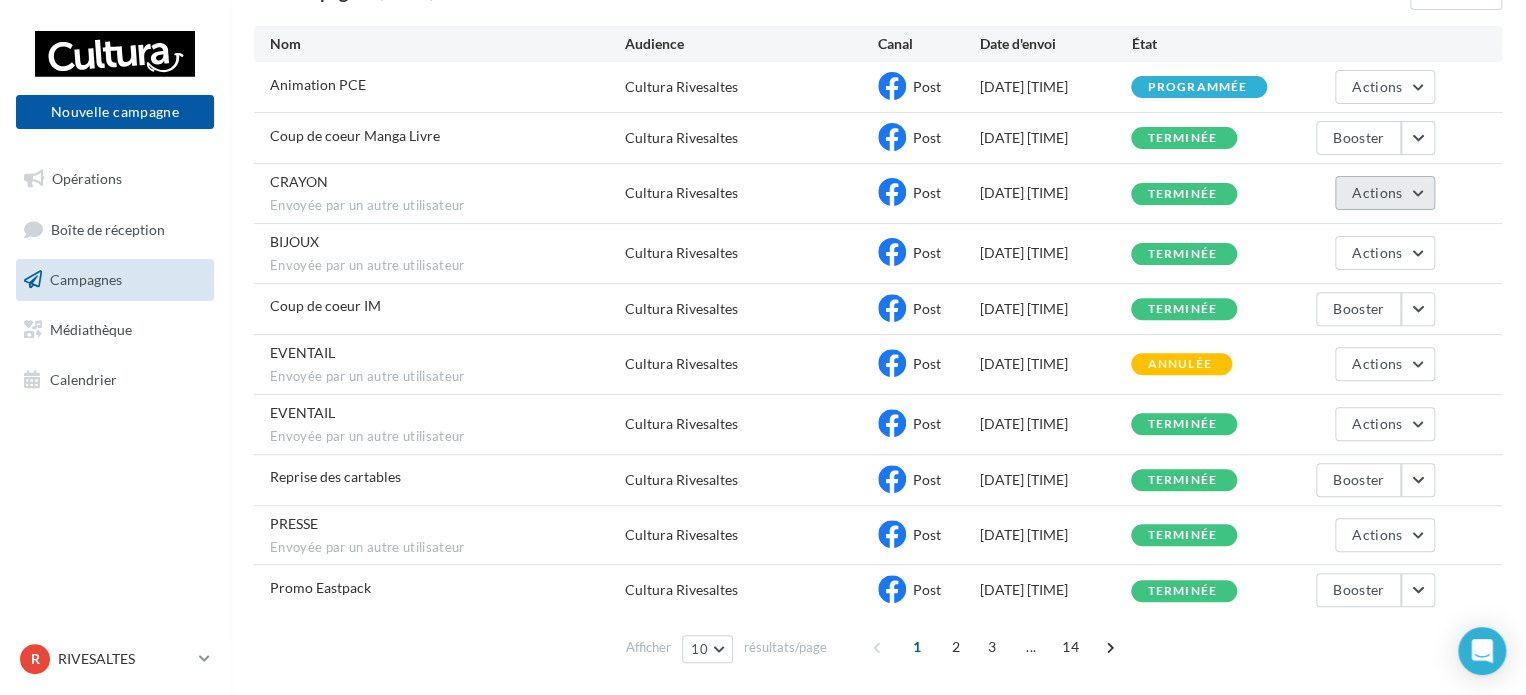 click on "Actions" at bounding box center (1377, 192) 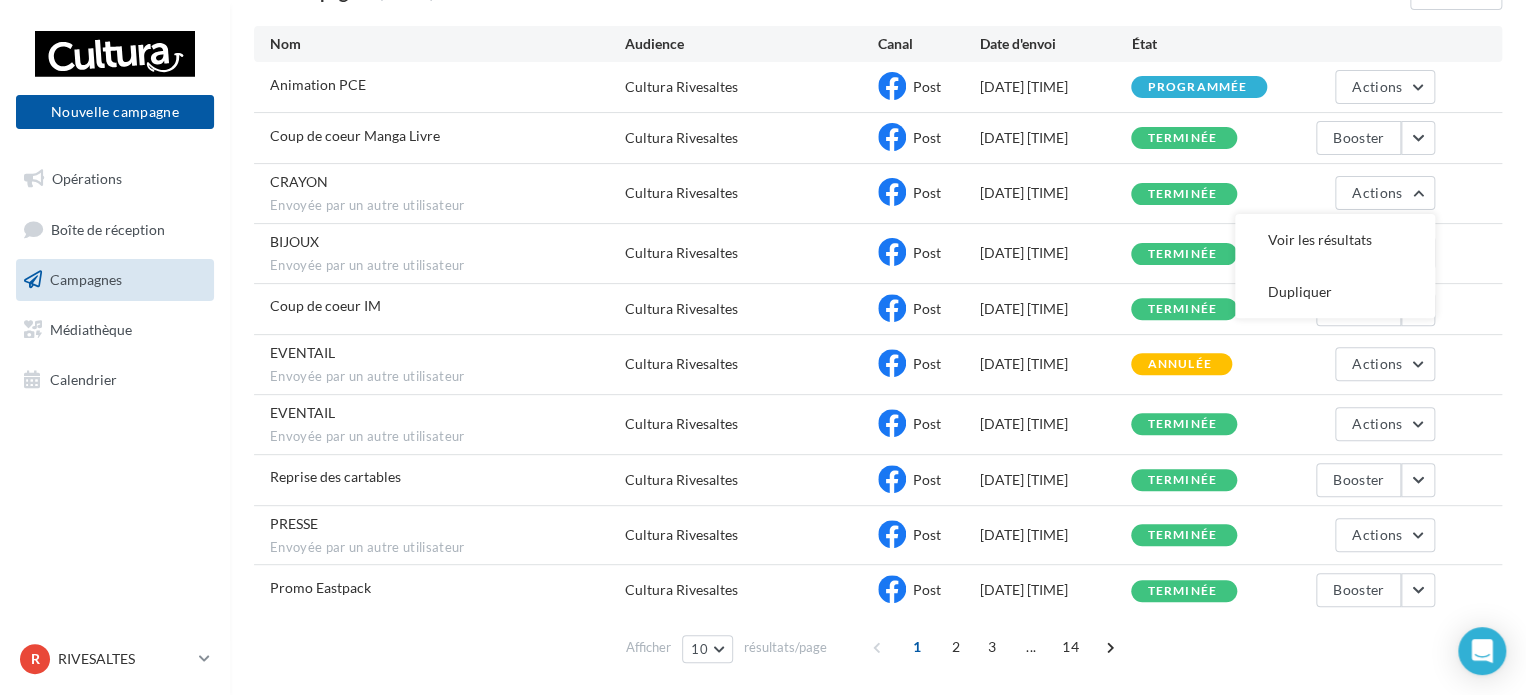 click on "CRAYON     Envoyée par un autre utilisateur" at bounding box center [447, 193] 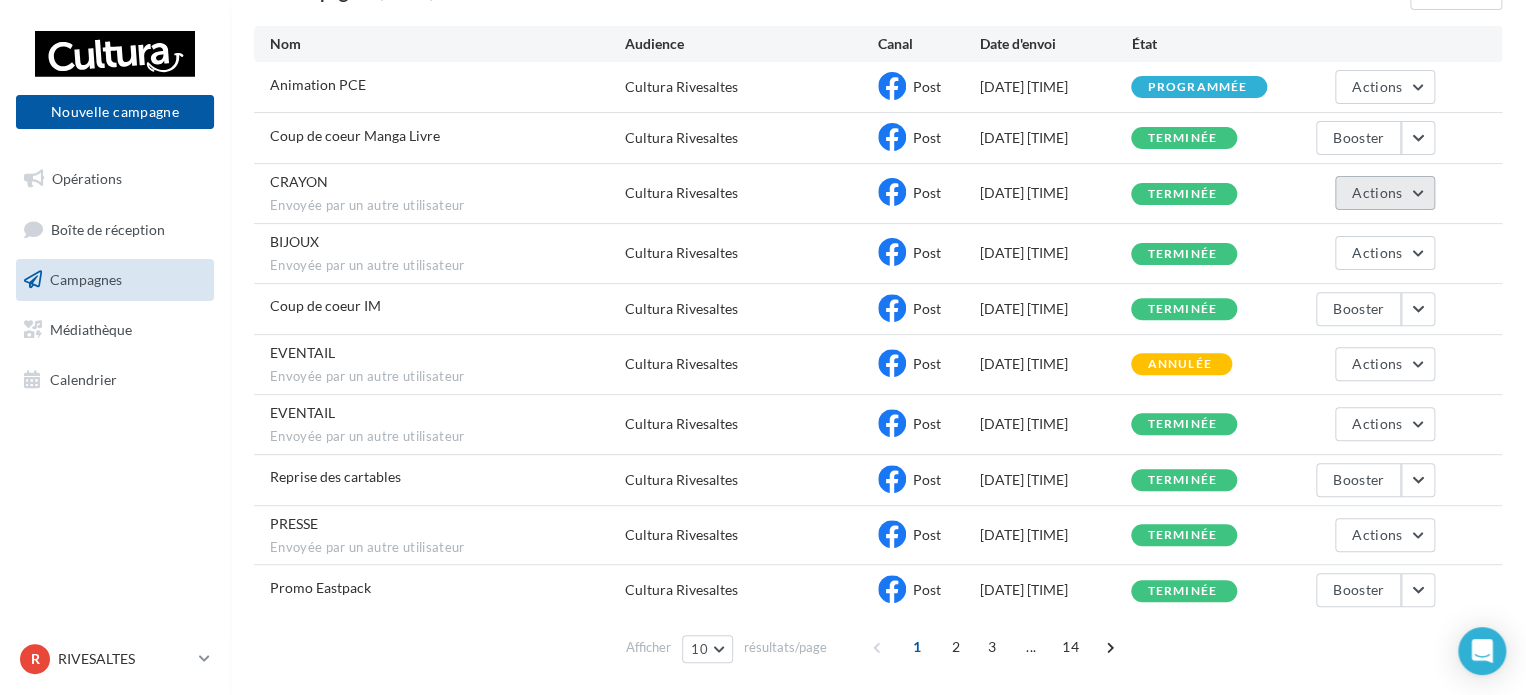 click on "Actions" at bounding box center (1385, 193) 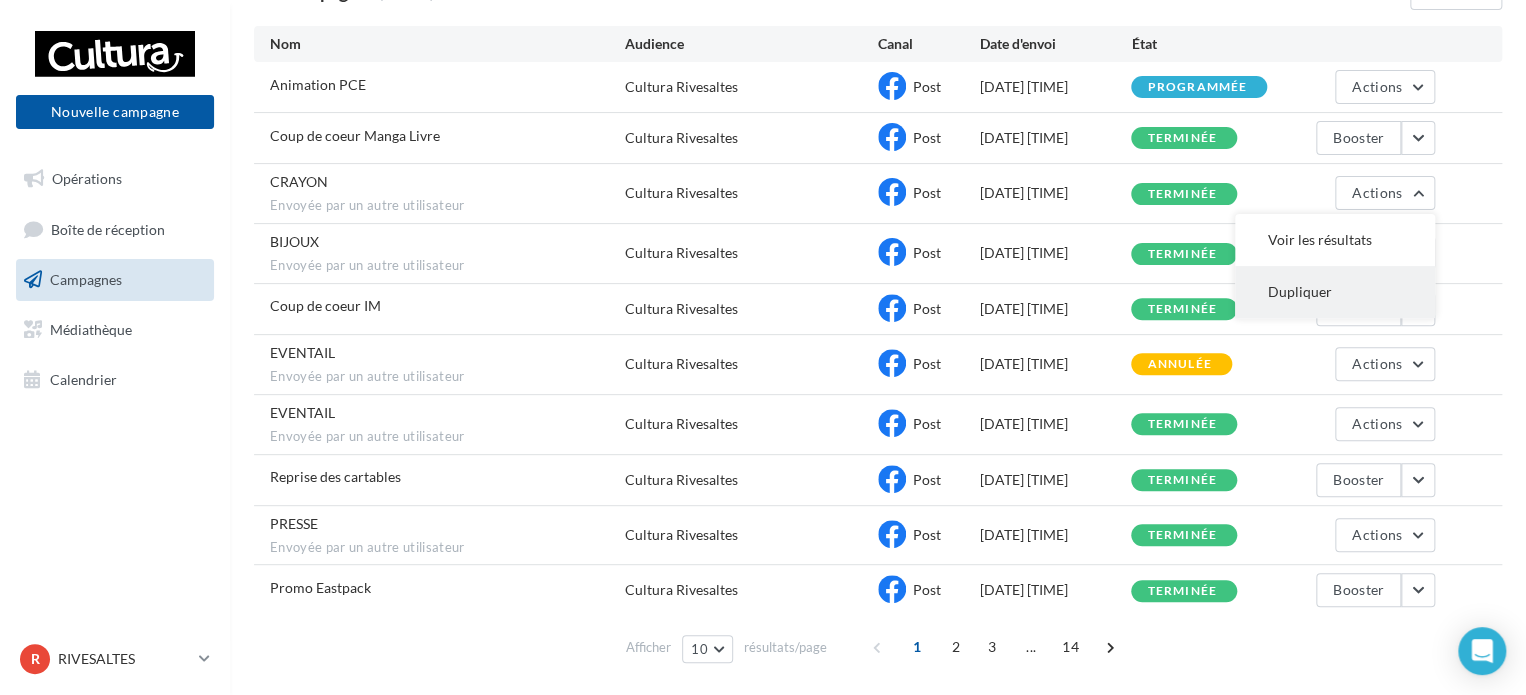 click on "Dupliquer" at bounding box center (1335, 292) 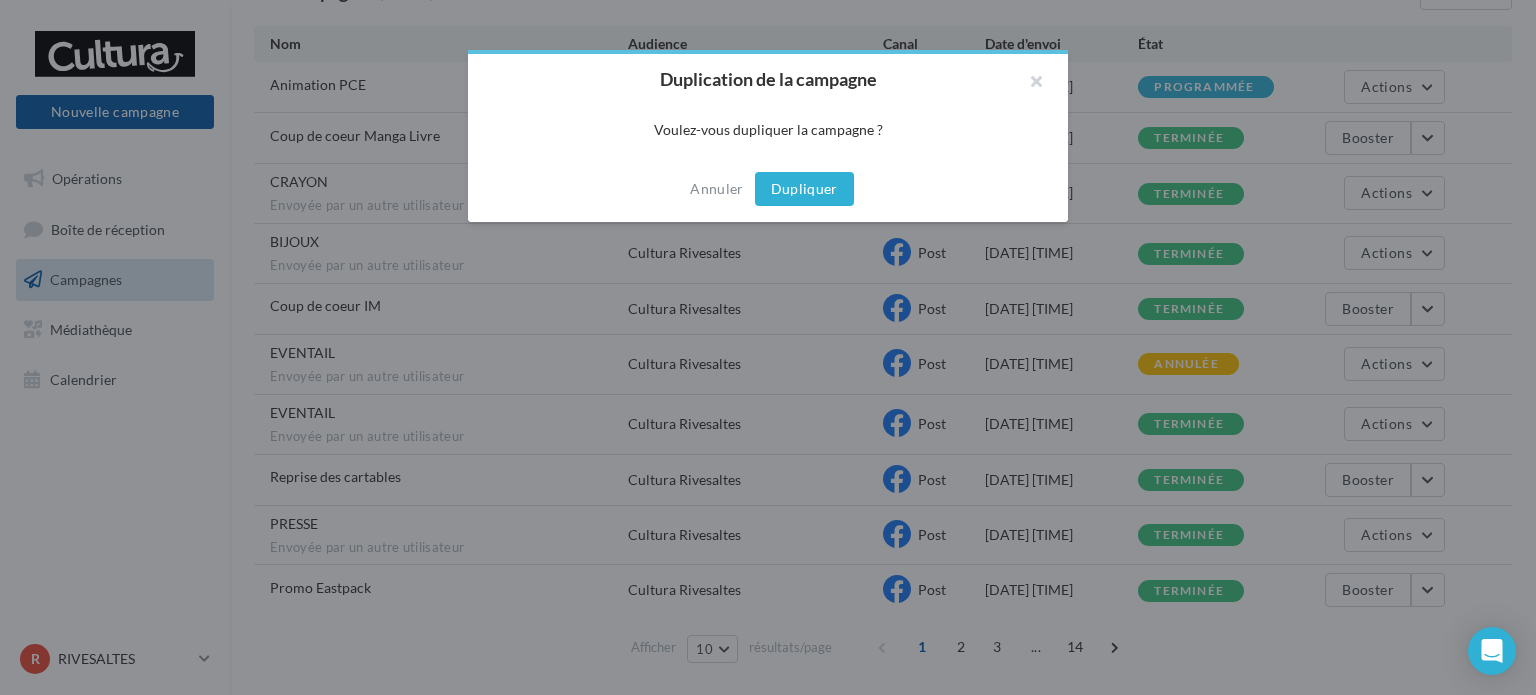 click on "Dupliquer" at bounding box center (804, 189) 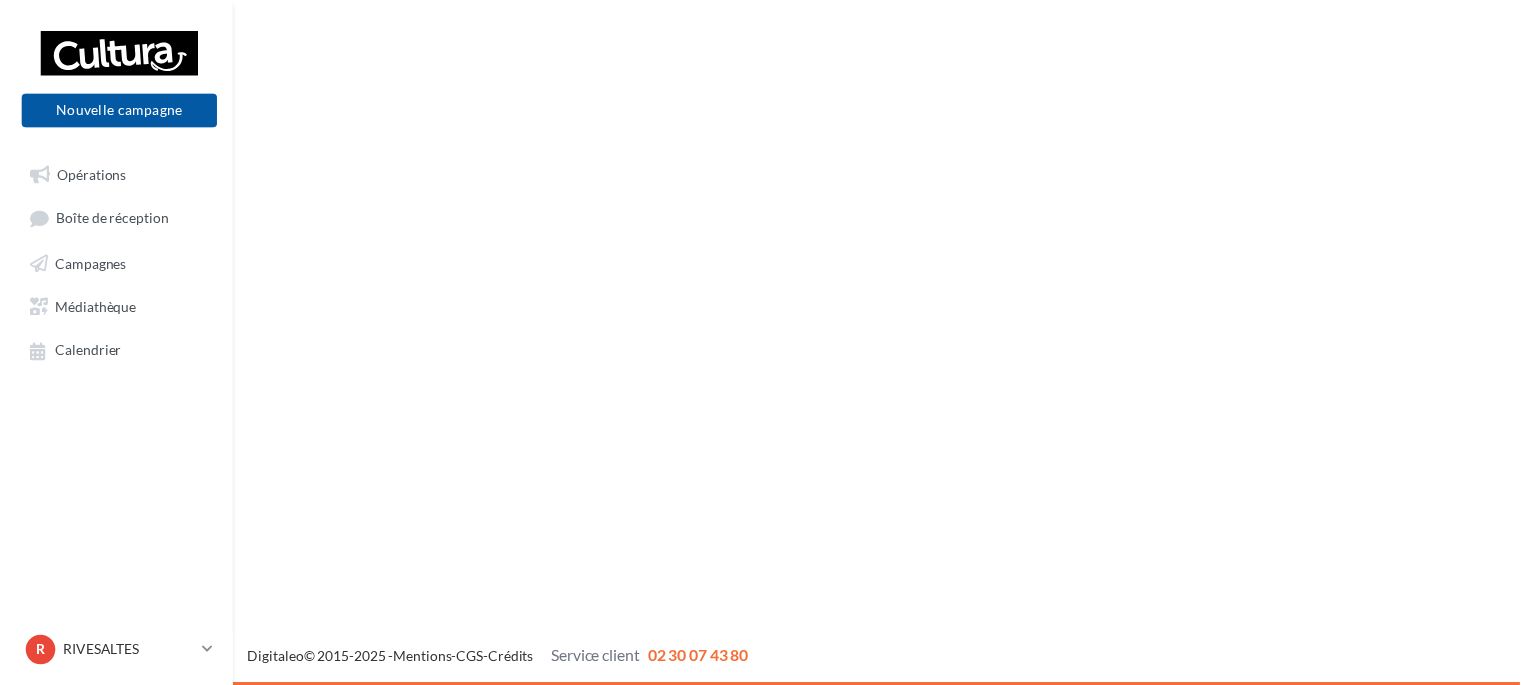 scroll, scrollTop: 0, scrollLeft: 0, axis: both 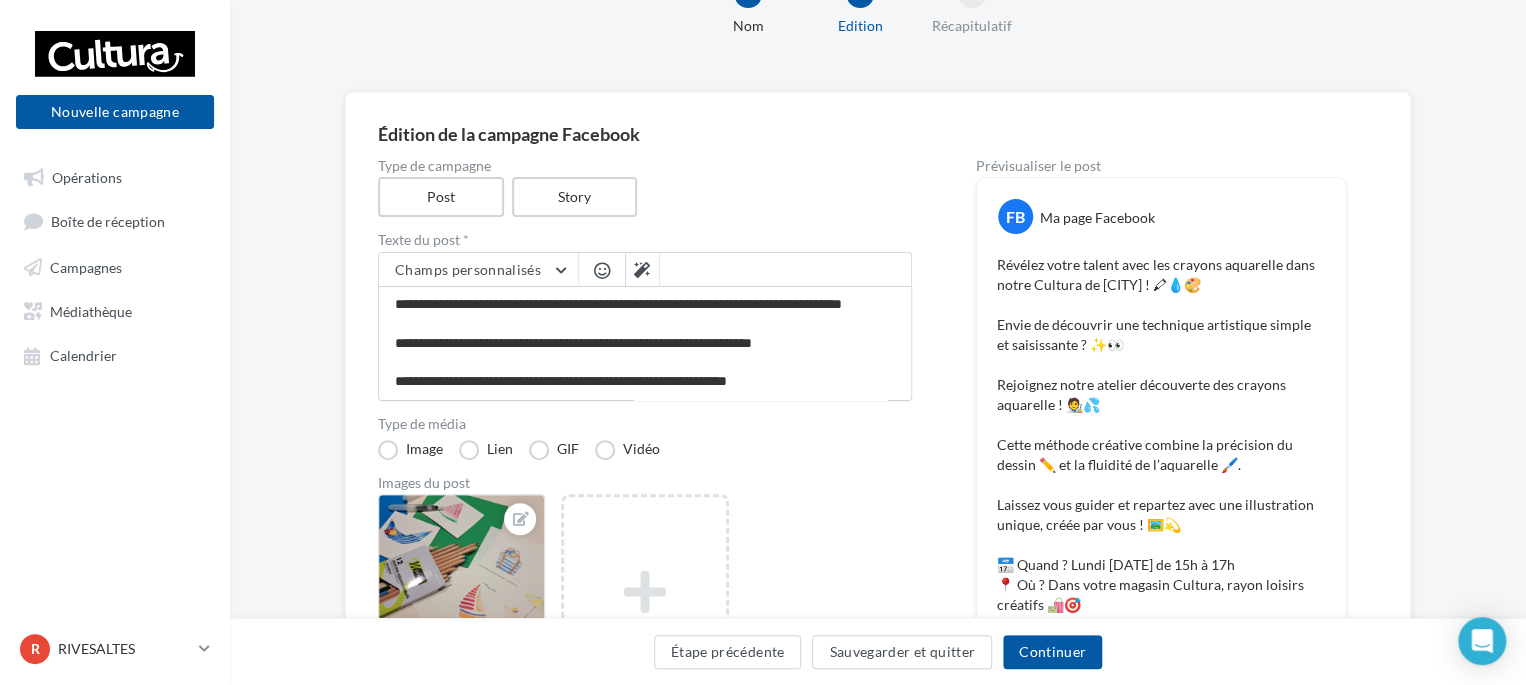 click on "Étape précédente   Sauvegarder et quitter    Continuer" at bounding box center (878, 651) 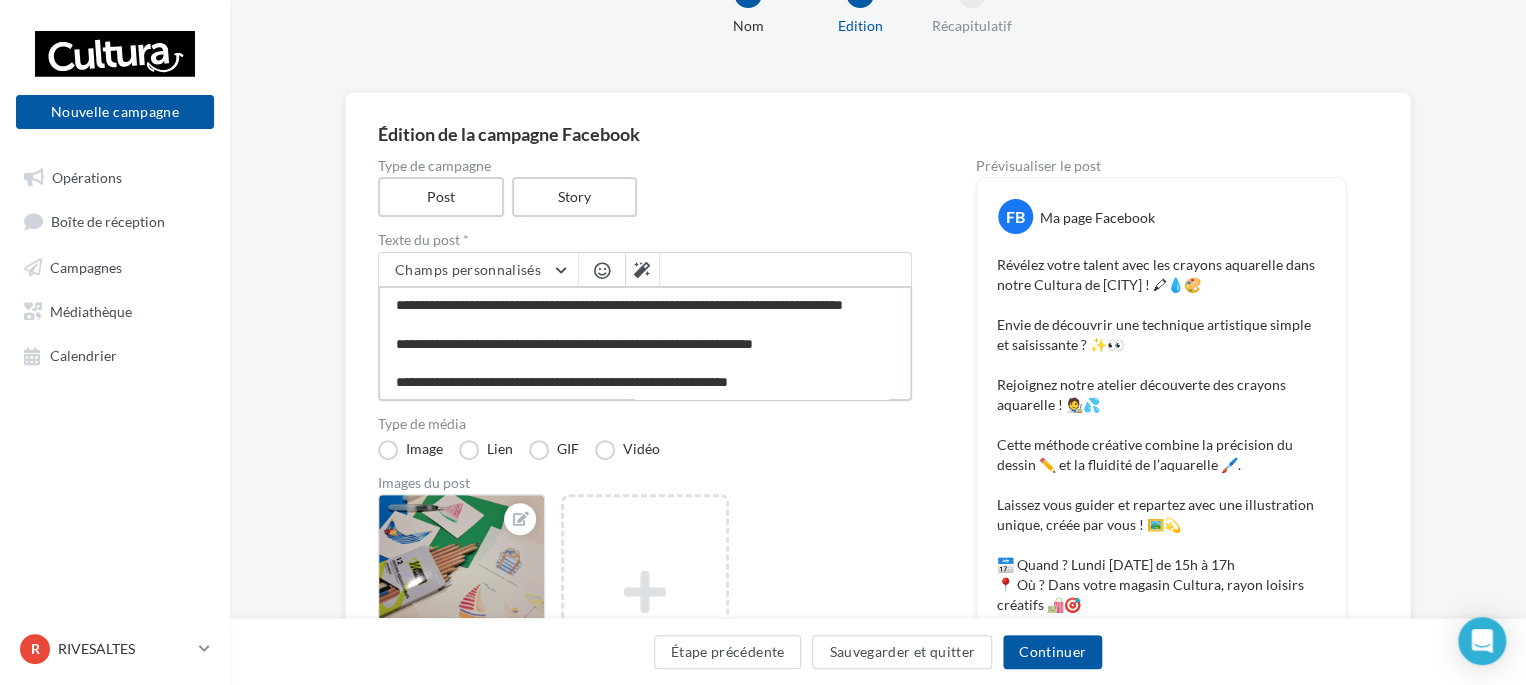 click on "**********" at bounding box center [645, 343] 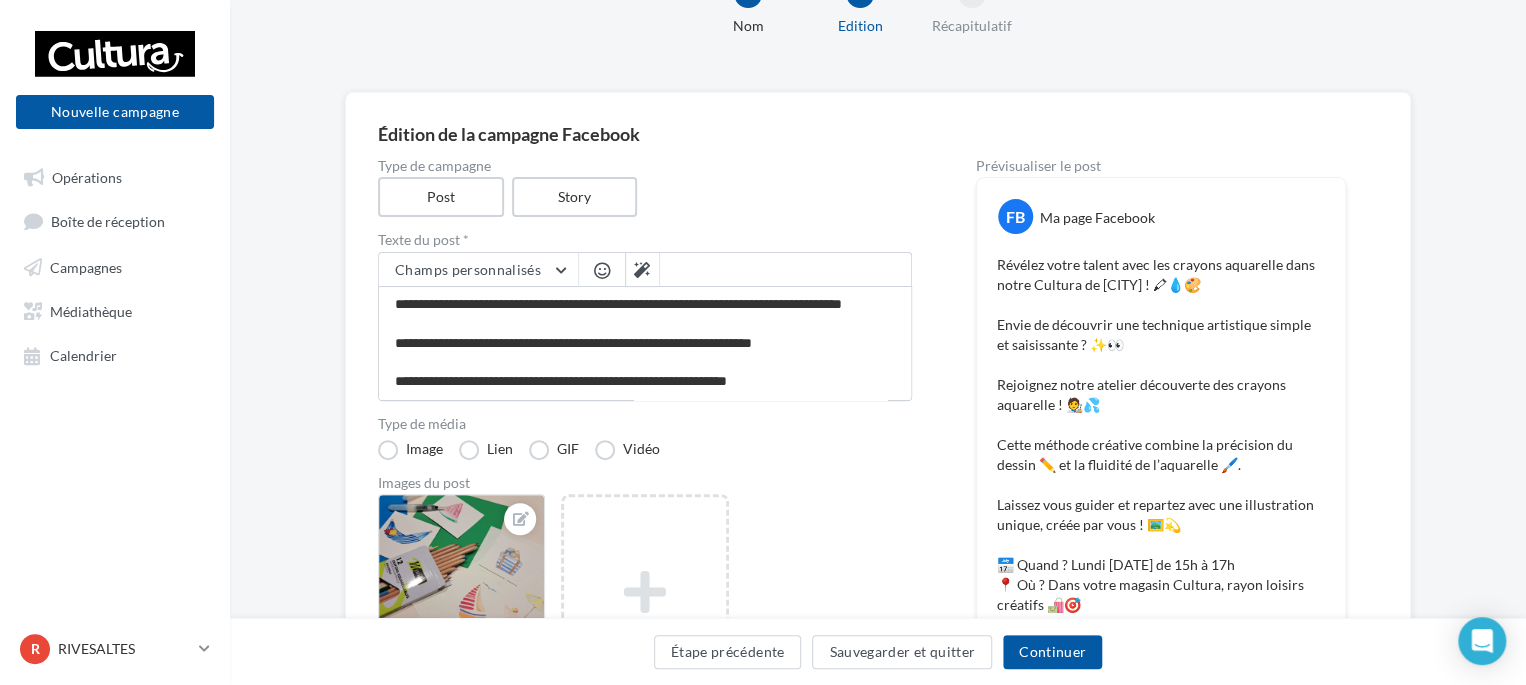 click on "Formatée
CRAYON
Ajouter une image     Format: png, jpg" at bounding box center [653, 634] 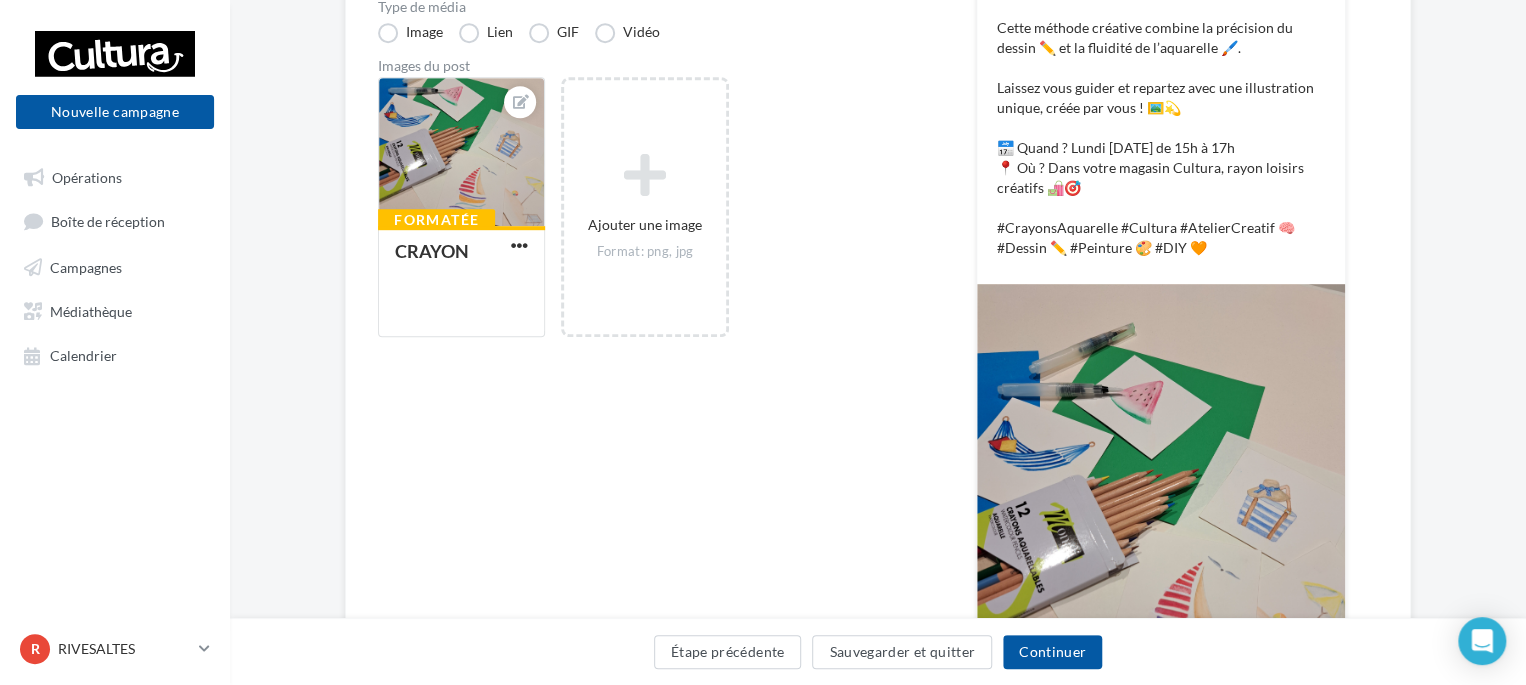 scroll, scrollTop: 500, scrollLeft: 0, axis: vertical 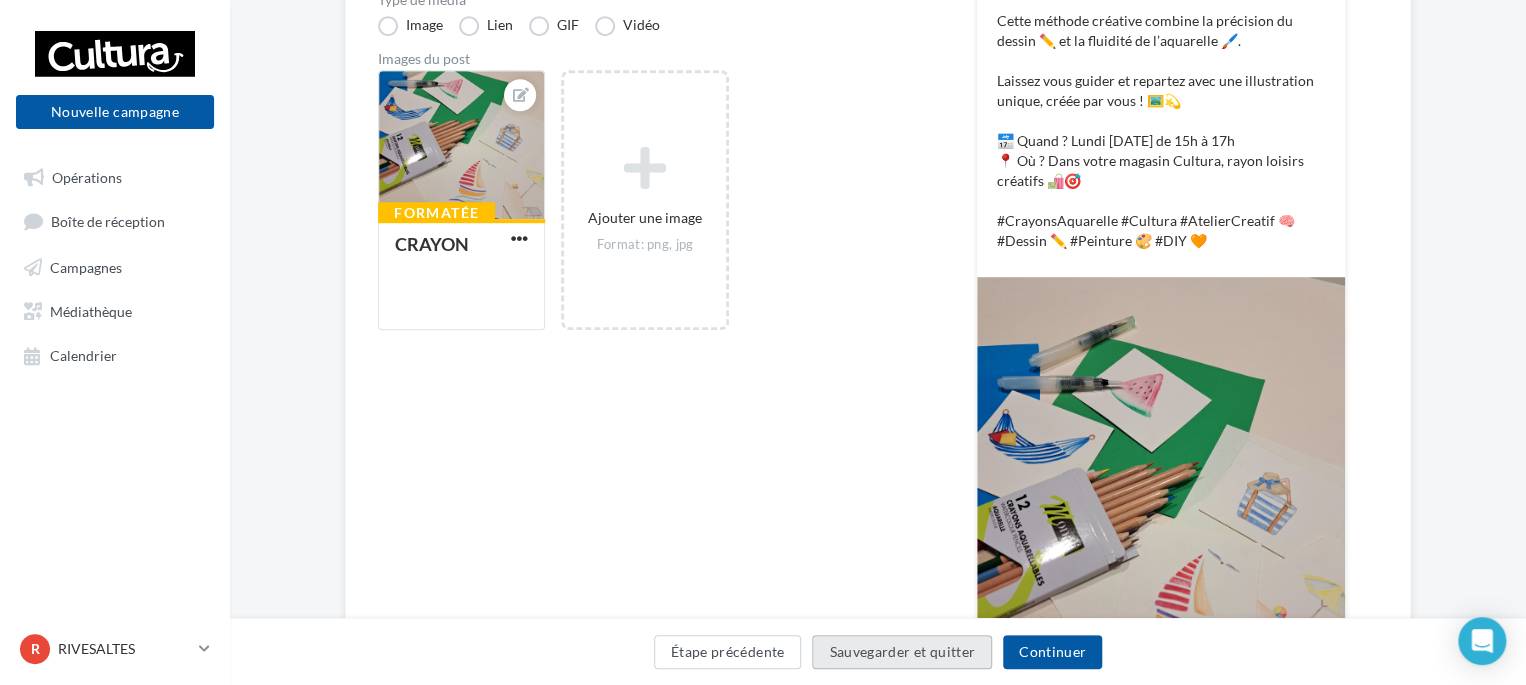 click on "Sauvegarder et quitter" at bounding box center [902, 652] 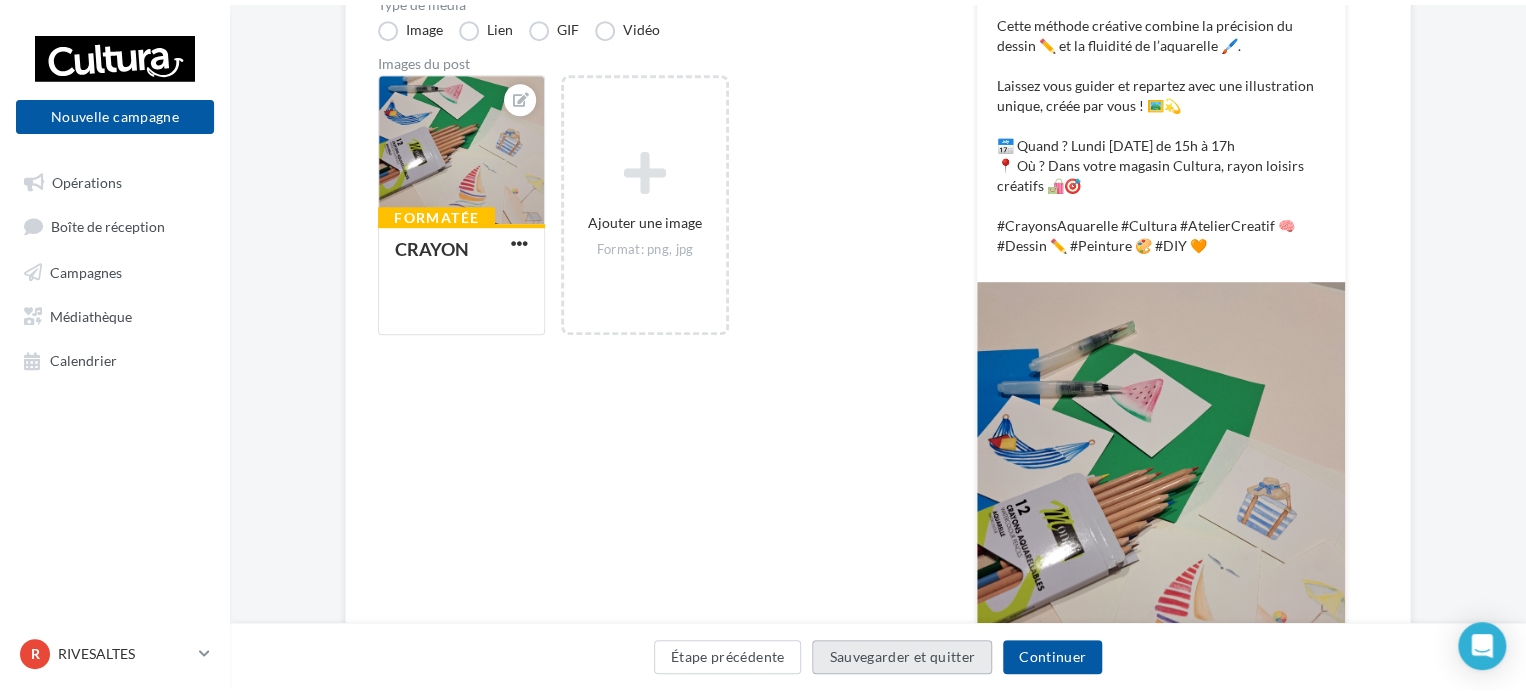 scroll, scrollTop: 32, scrollLeft: 0, axis: vertical 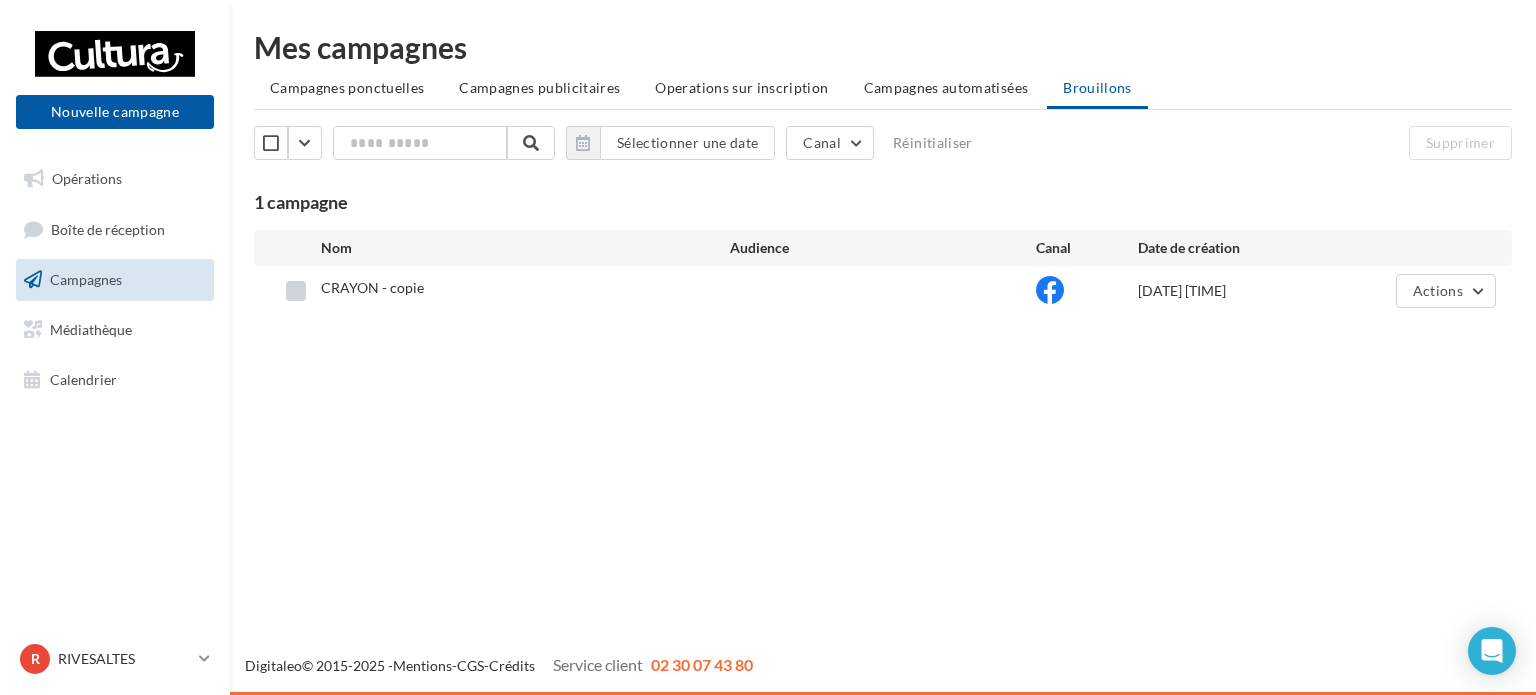 click at bounding box center [296, 291] 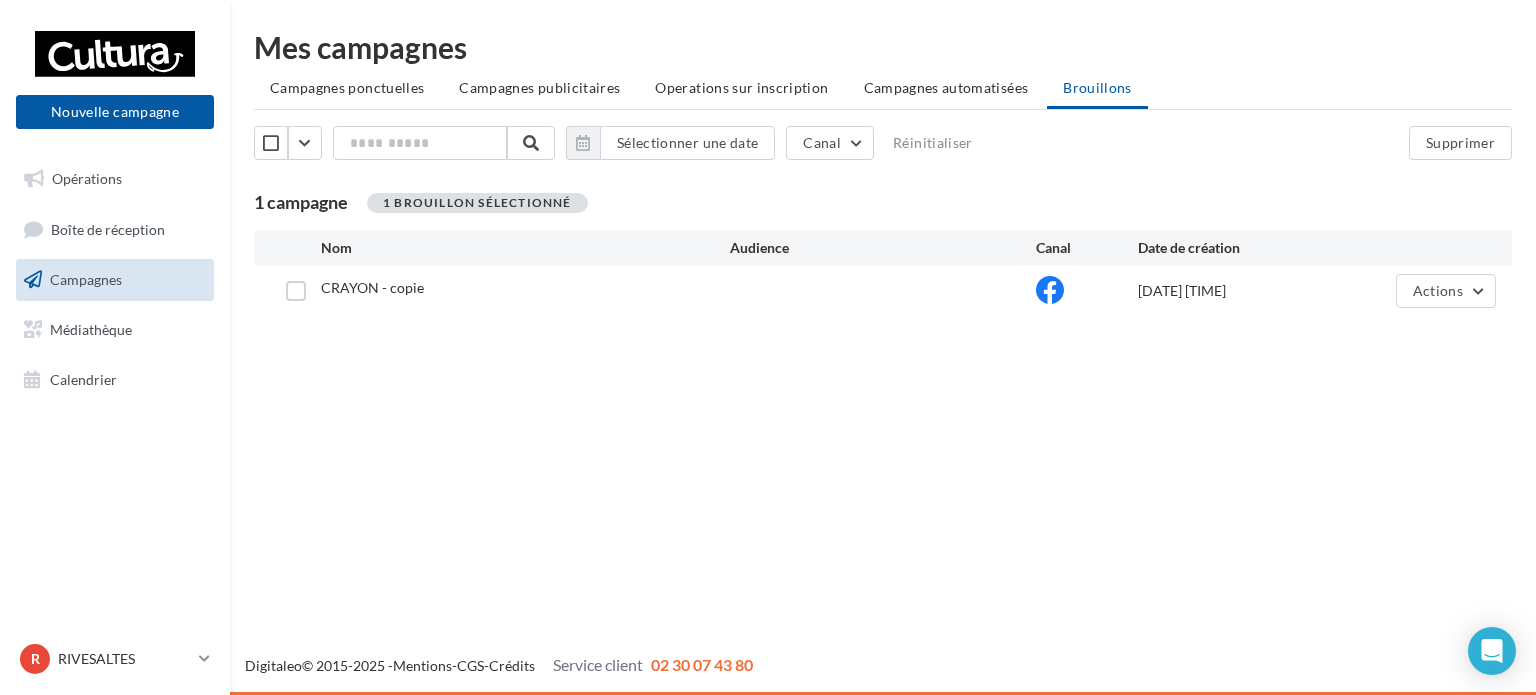 click on "Supprimer" at bounding box center [1456, 143] 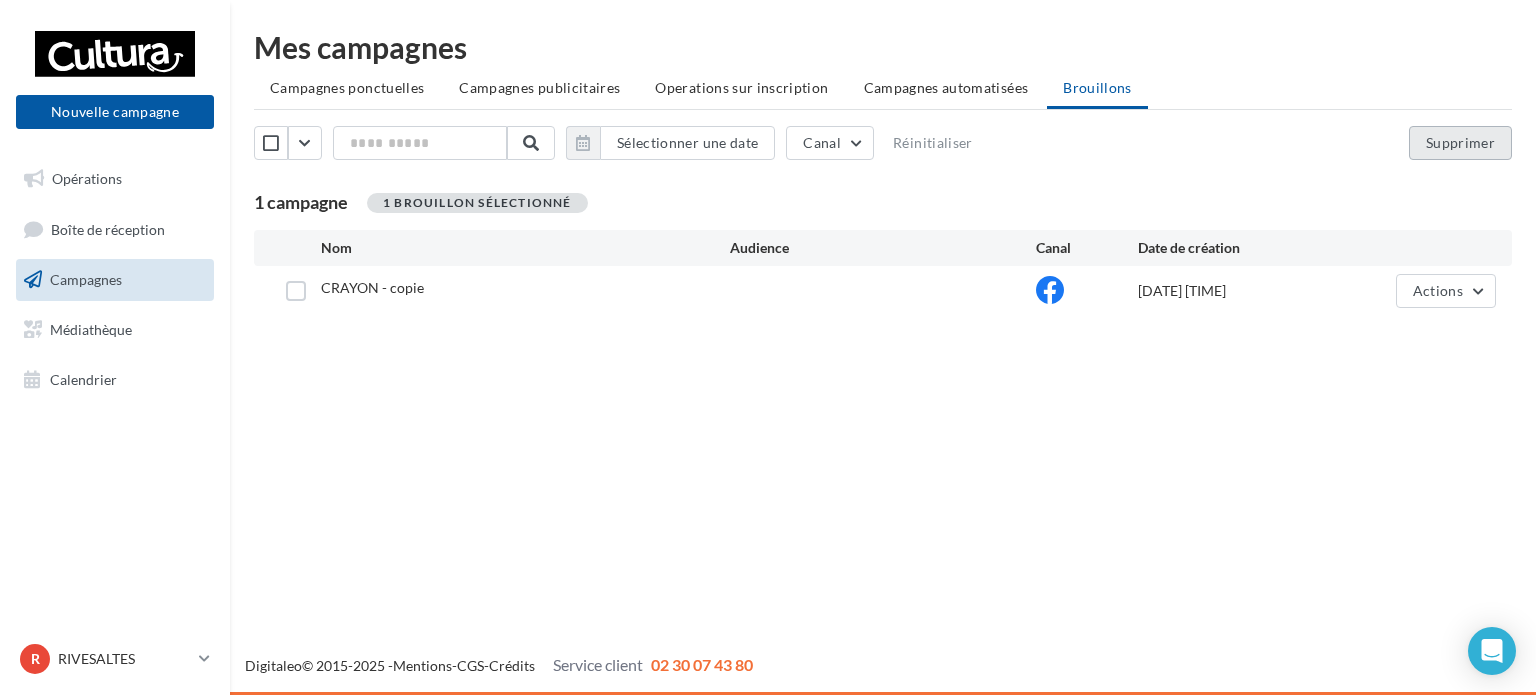 click on "Supprimer" at bounding box center [1460, 143] 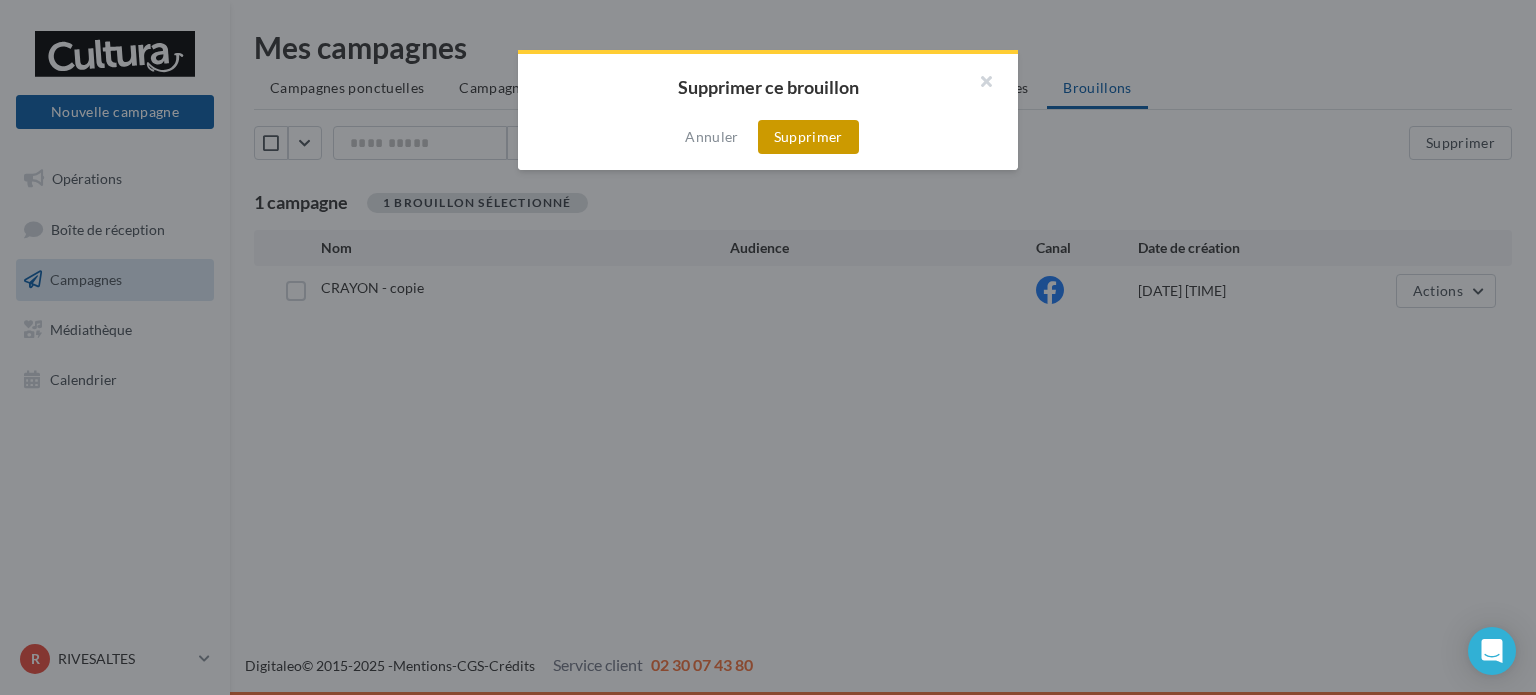 click on "Supprimer" at bounding box center [808, 137] 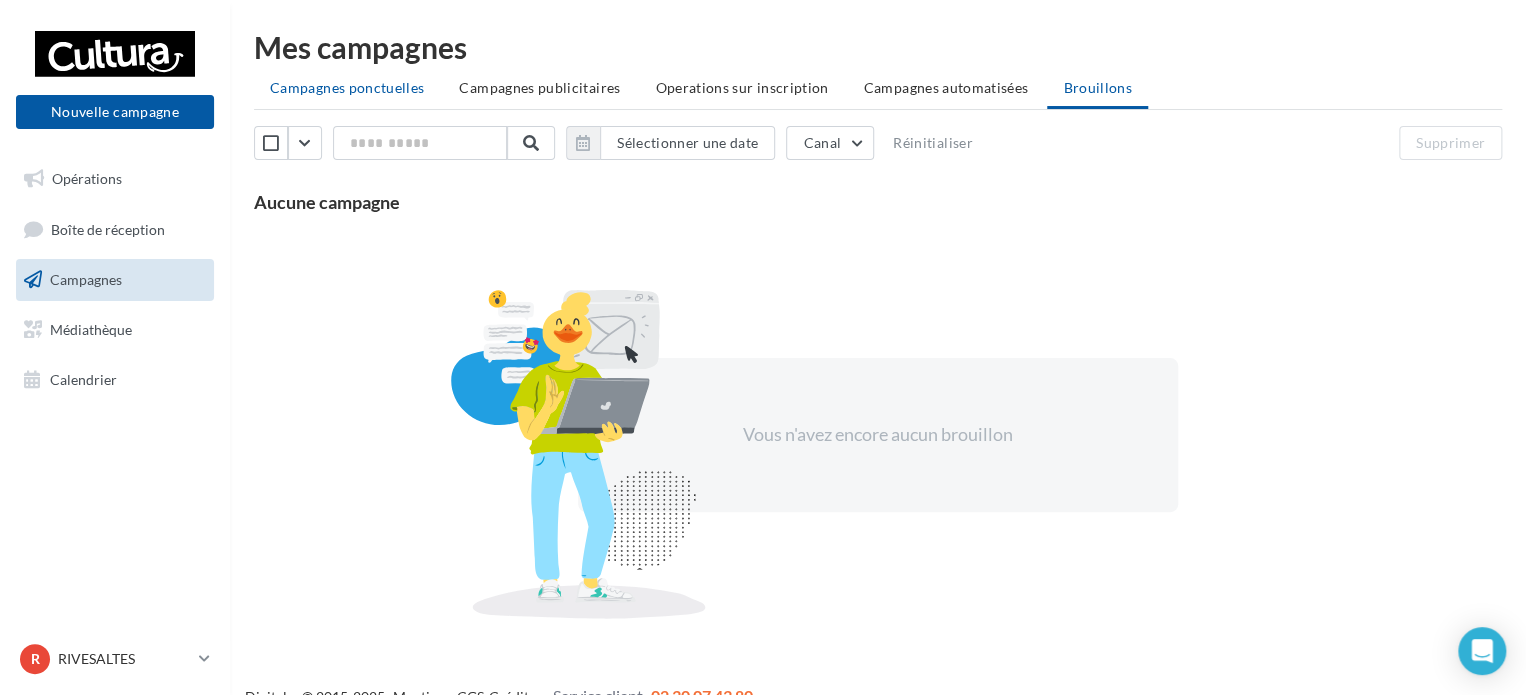 click on "Campagnes ponctuelles" at bounding box center [347, 87] 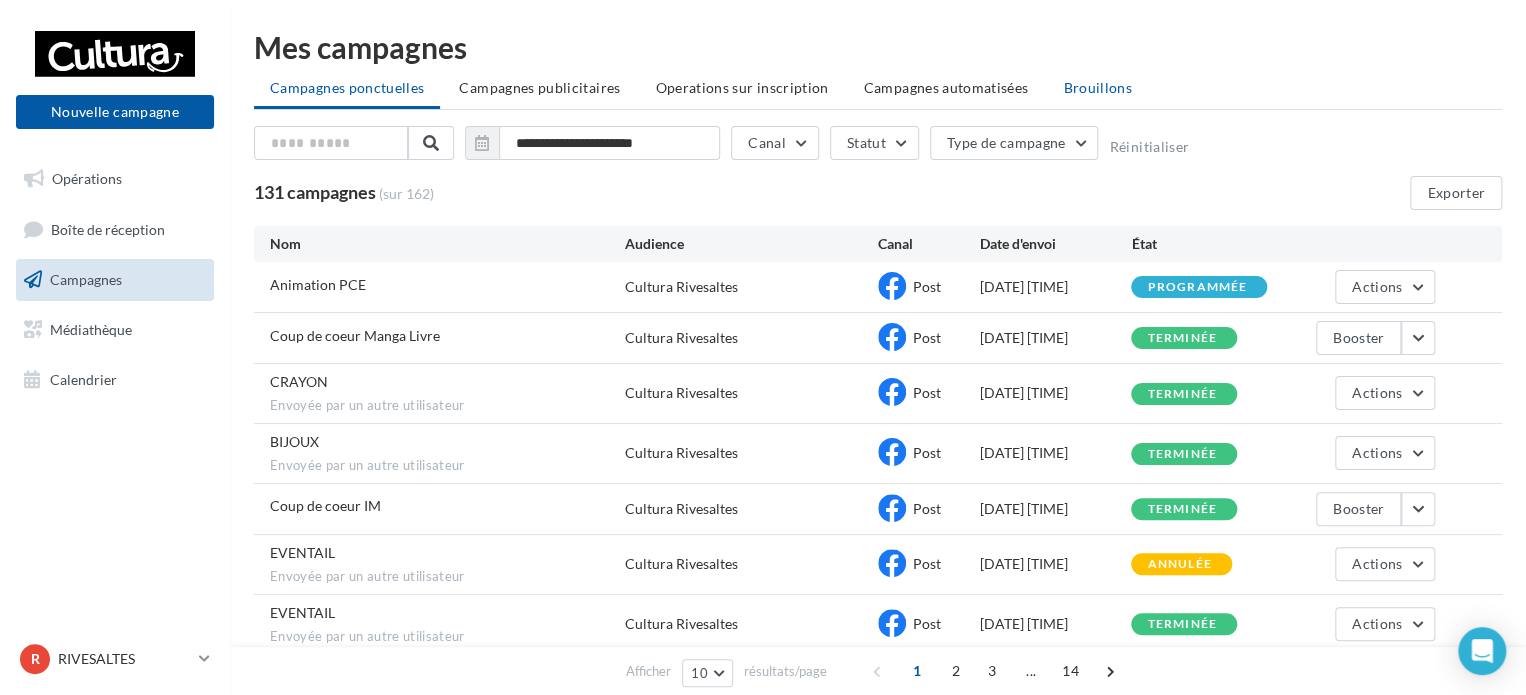 click on "Brouillons" at bounding box center (1097, 88) 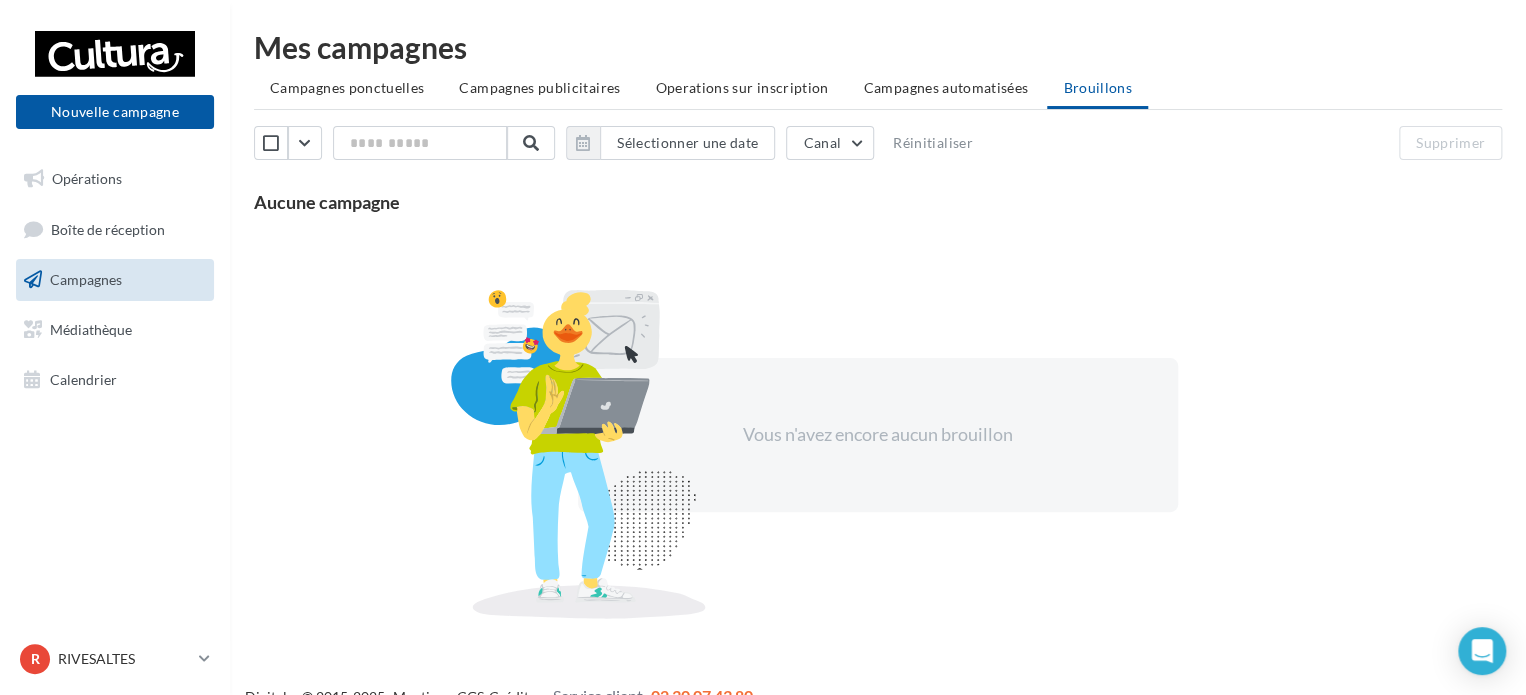 click on "Campagnes ponctuelles" at bounding box center [347, 88] 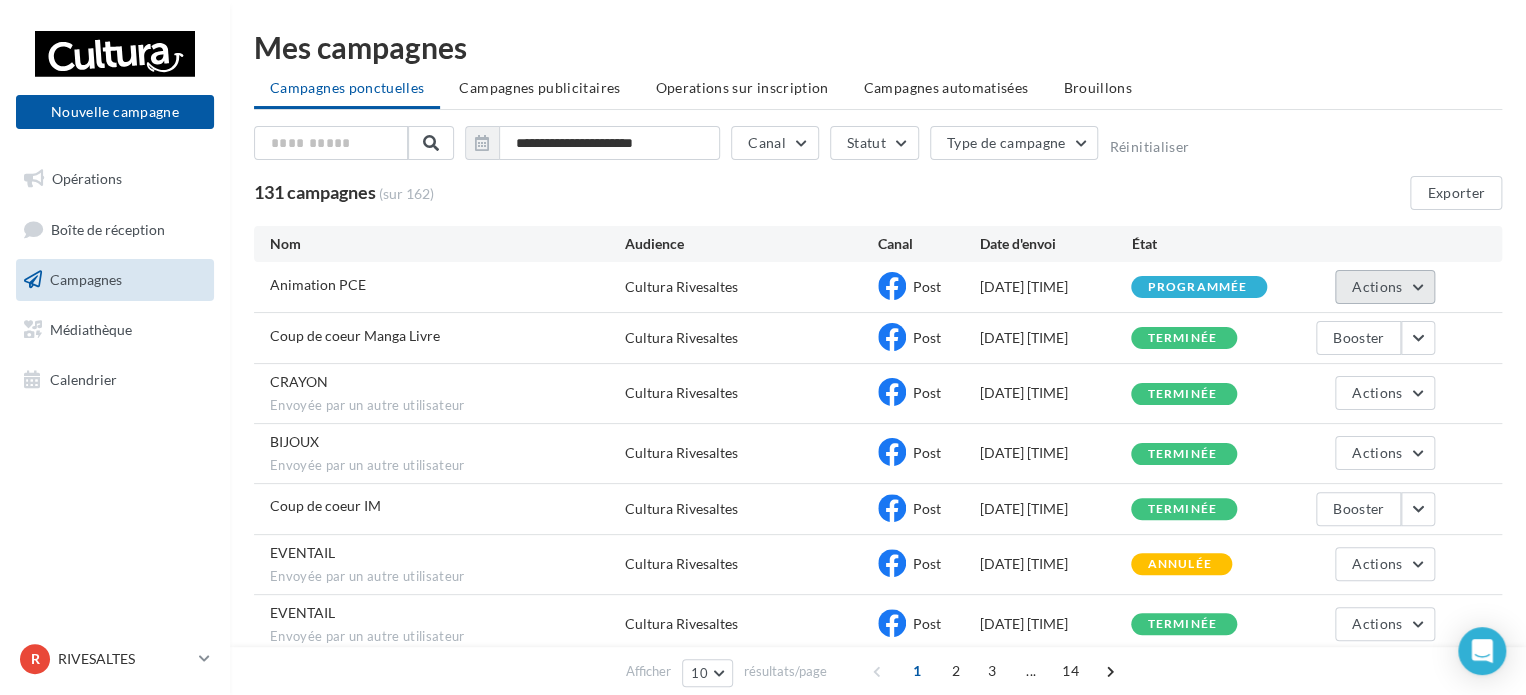 click on "Actions" at bounding box center [1385, 287] 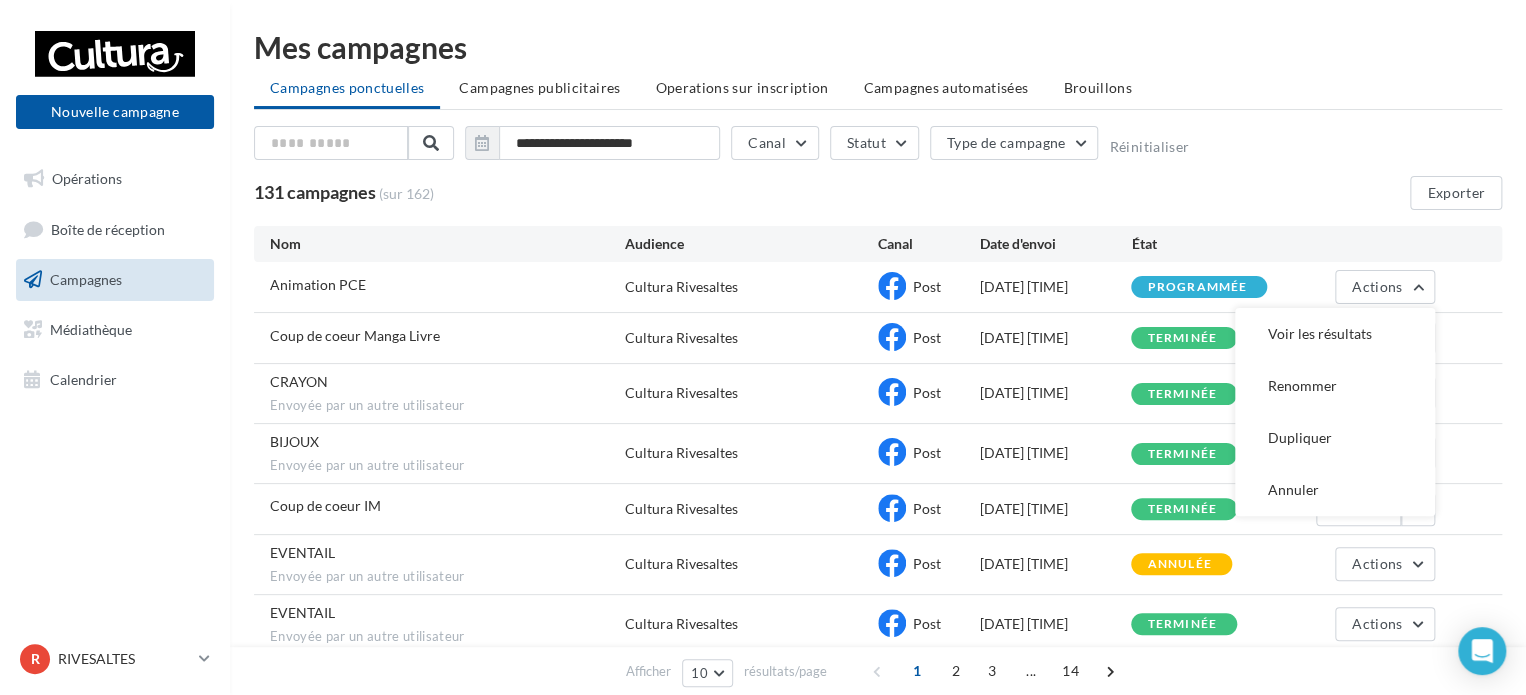 click on "État" at bounding box center (1207, 244) 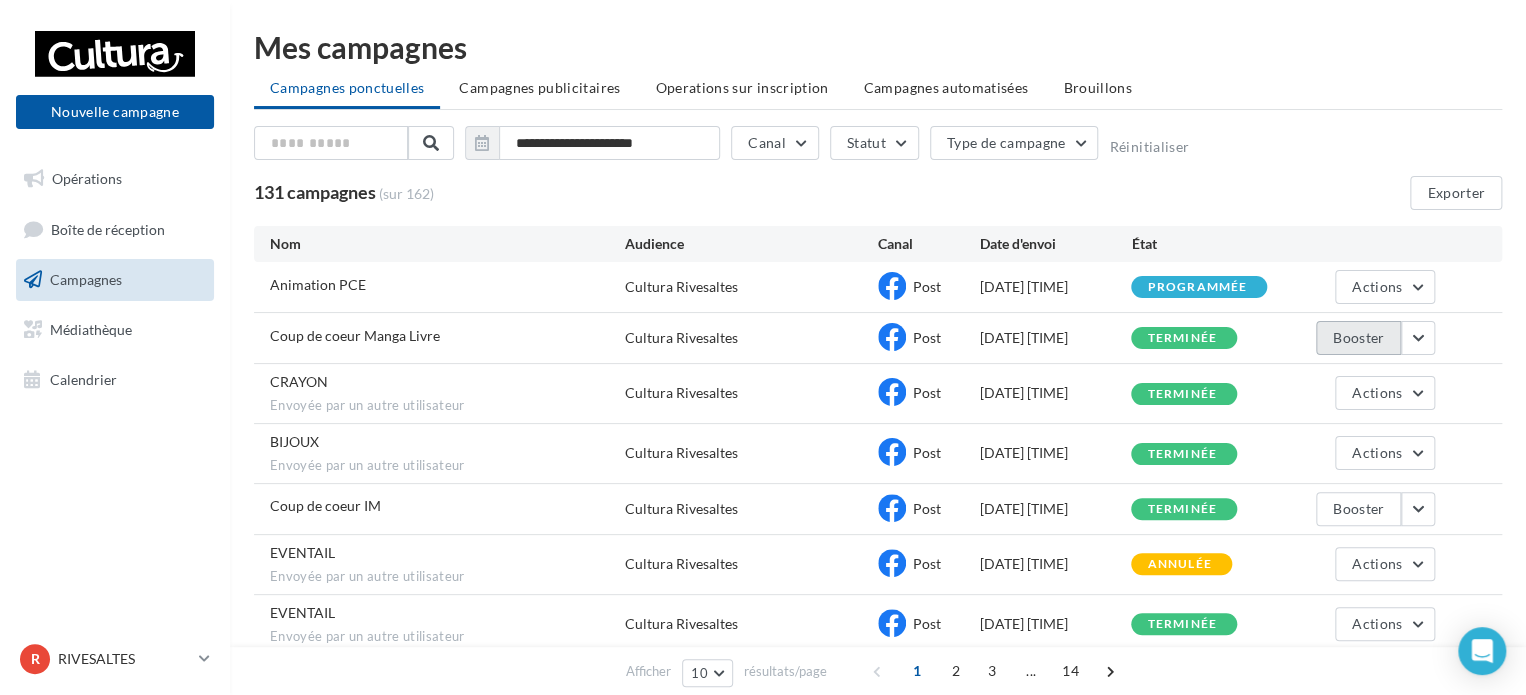 click on "Booster" at bounding box center (1358, 338) 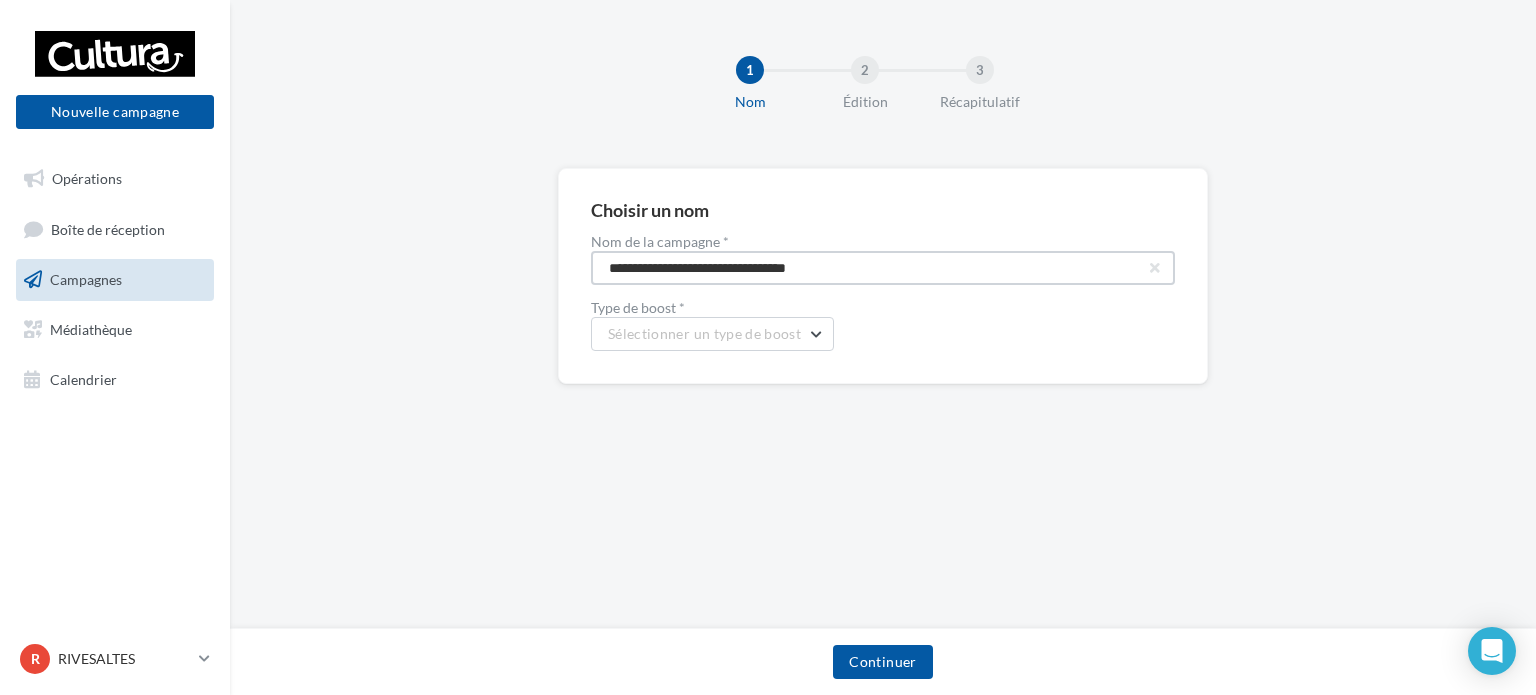 click on "**********" at bounding box center (883, 268) 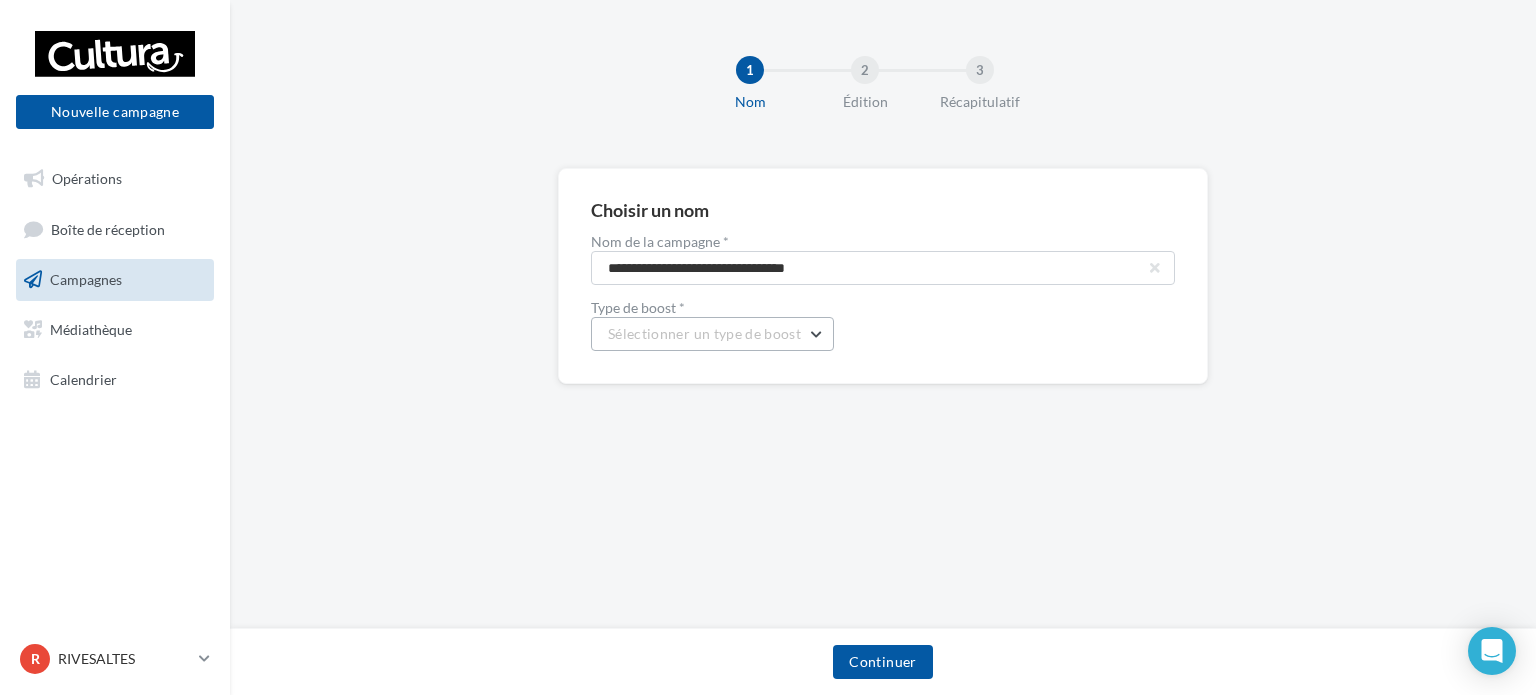 click on "Sélectionner un type de boost" at bounding box center [712, 334] 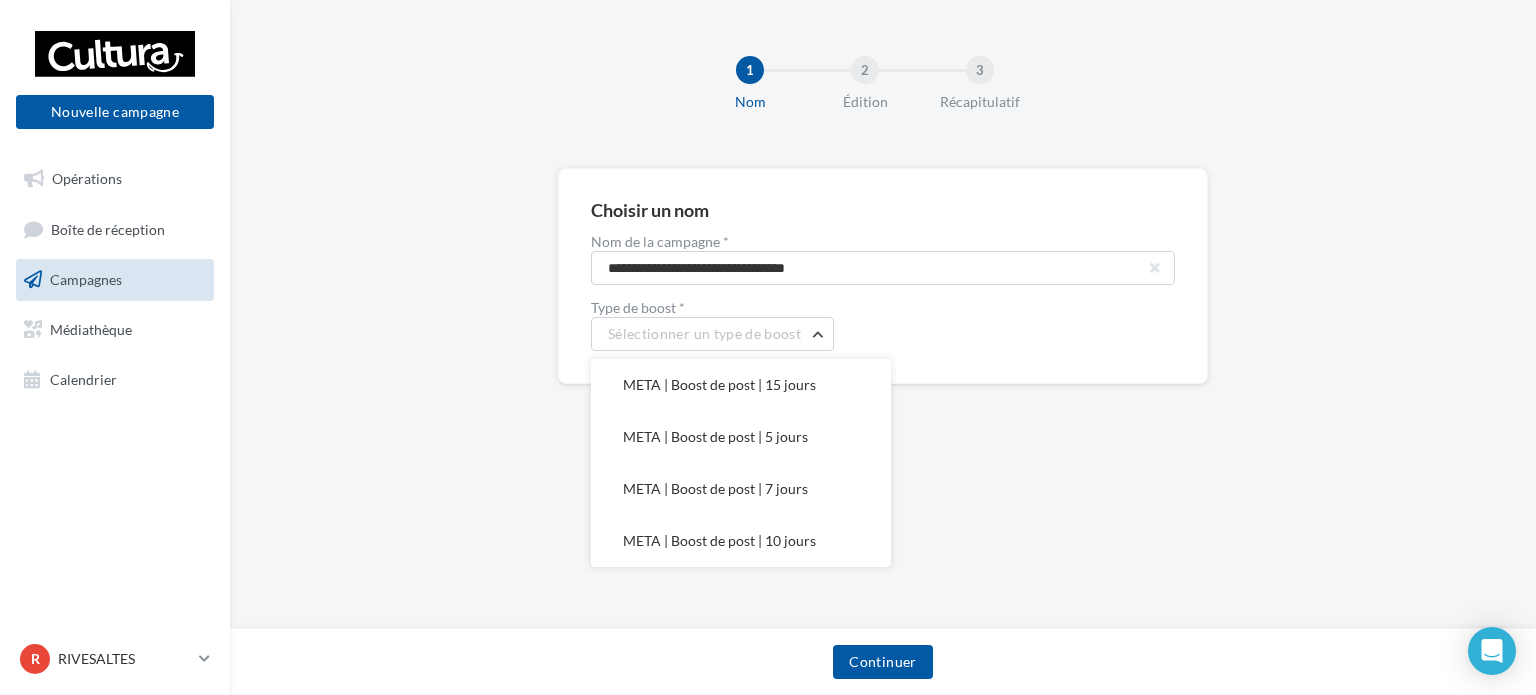click on "**********" at bounding box center (883, 276) 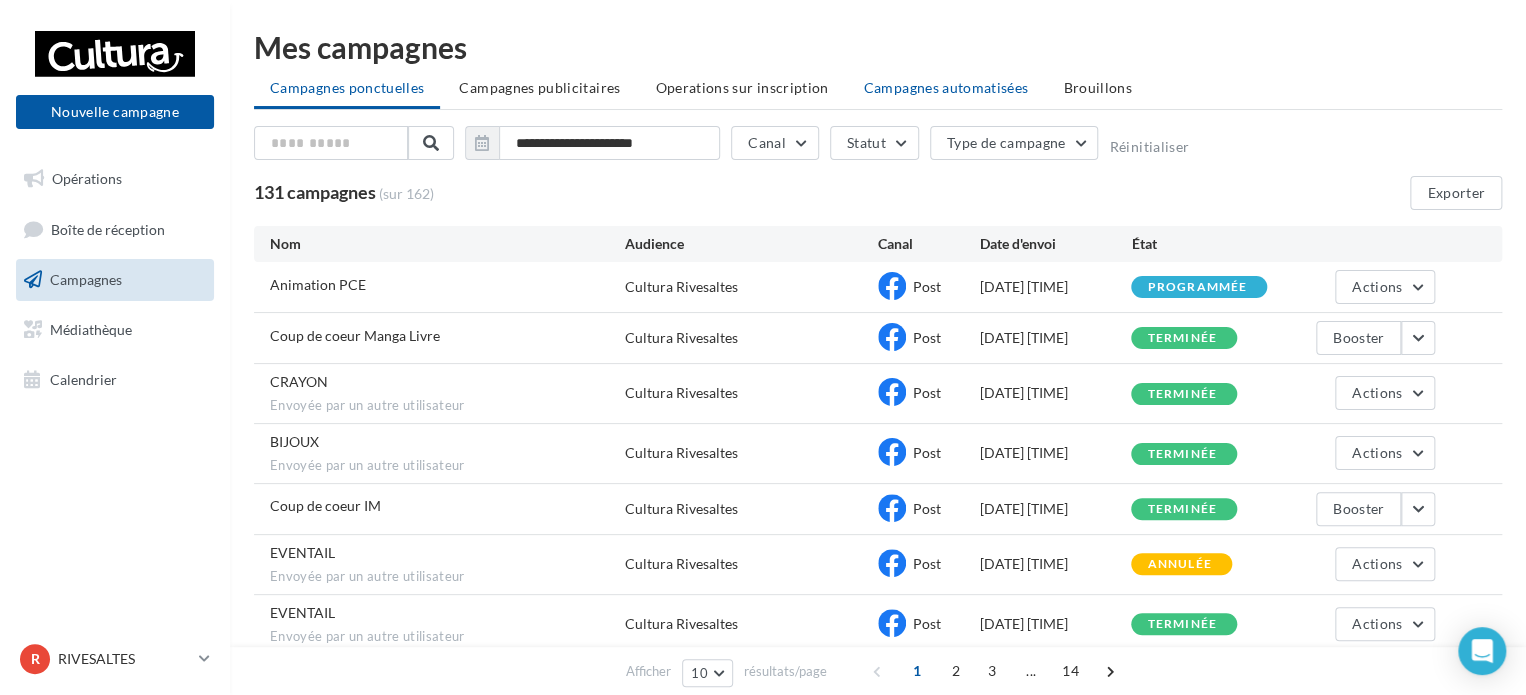 click on "Campagnes automatisées" at bounding box center (946, 88) 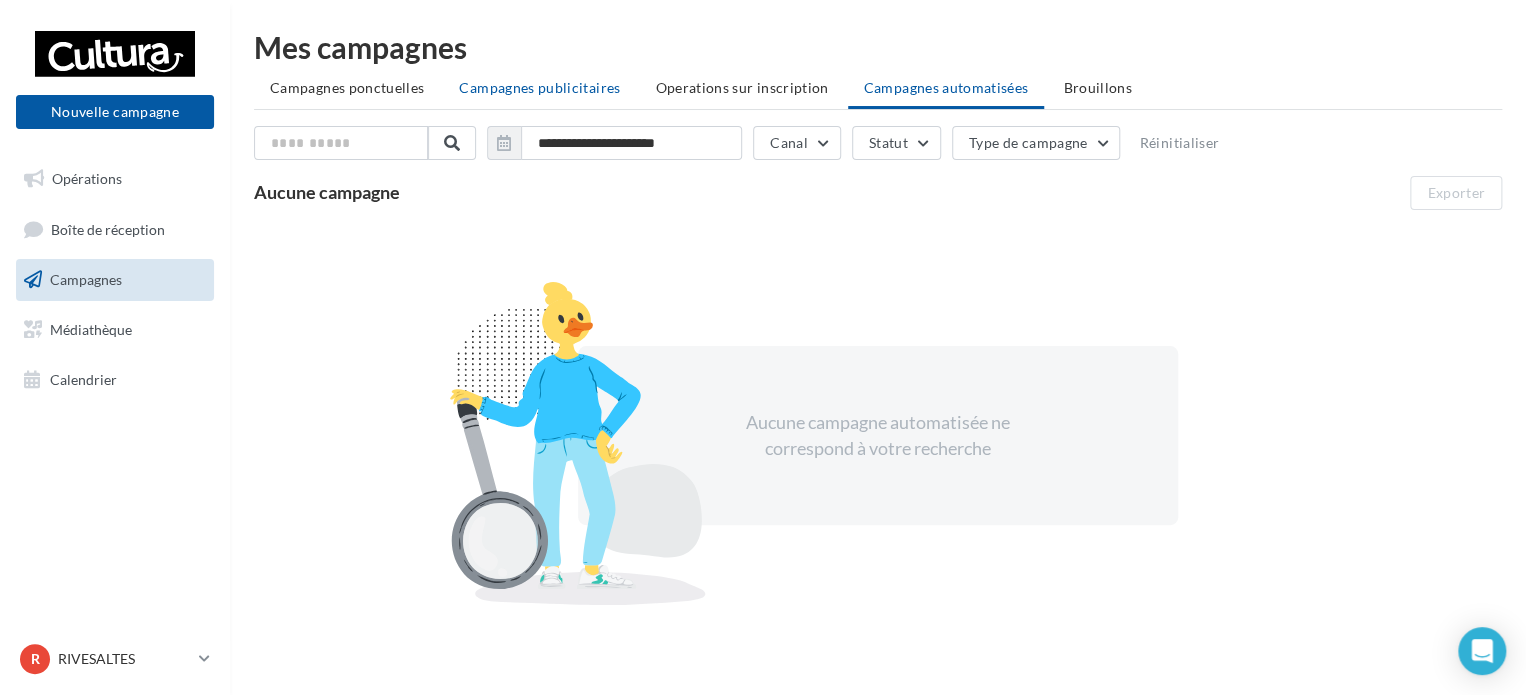 click on "Campagnes publicitaires" at bounding box center [539, 87] 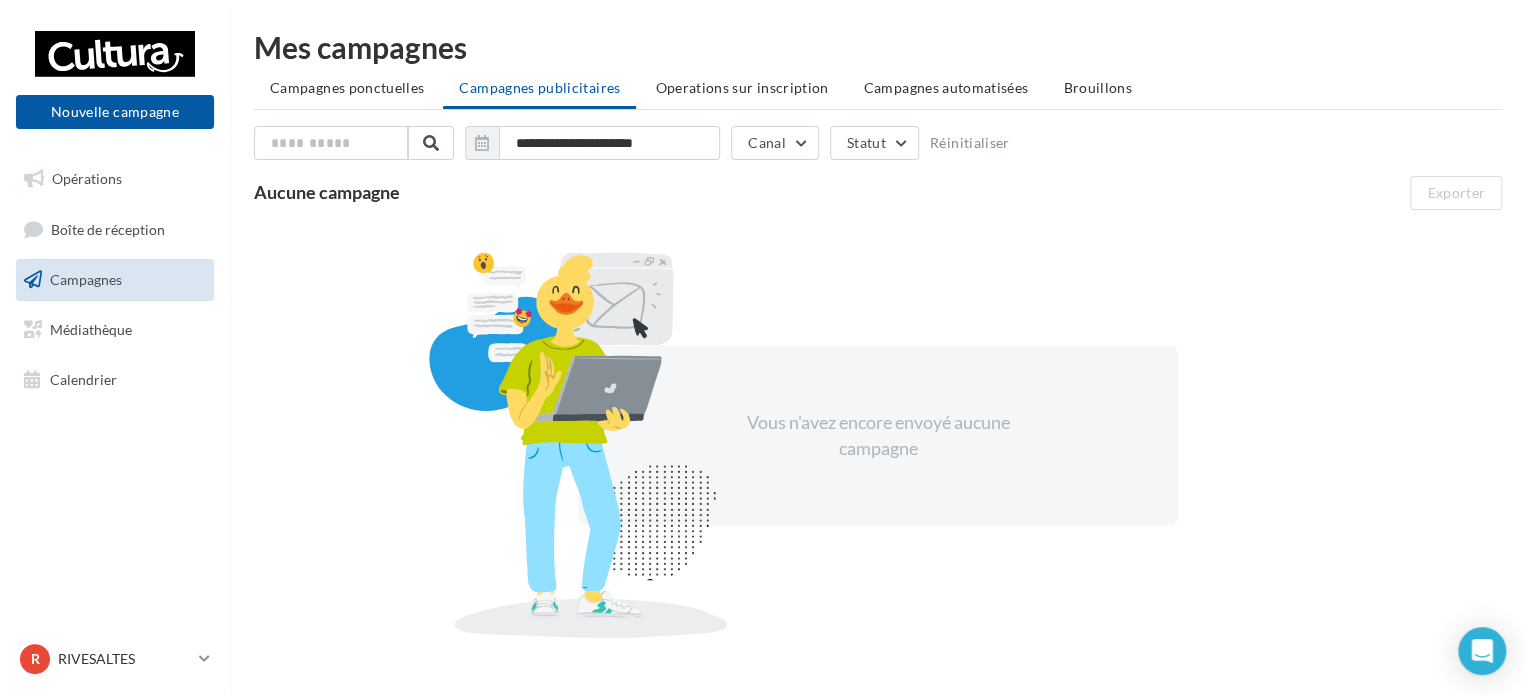 click on "Campagnes ponctuelles" at bounding box center (347, 88) 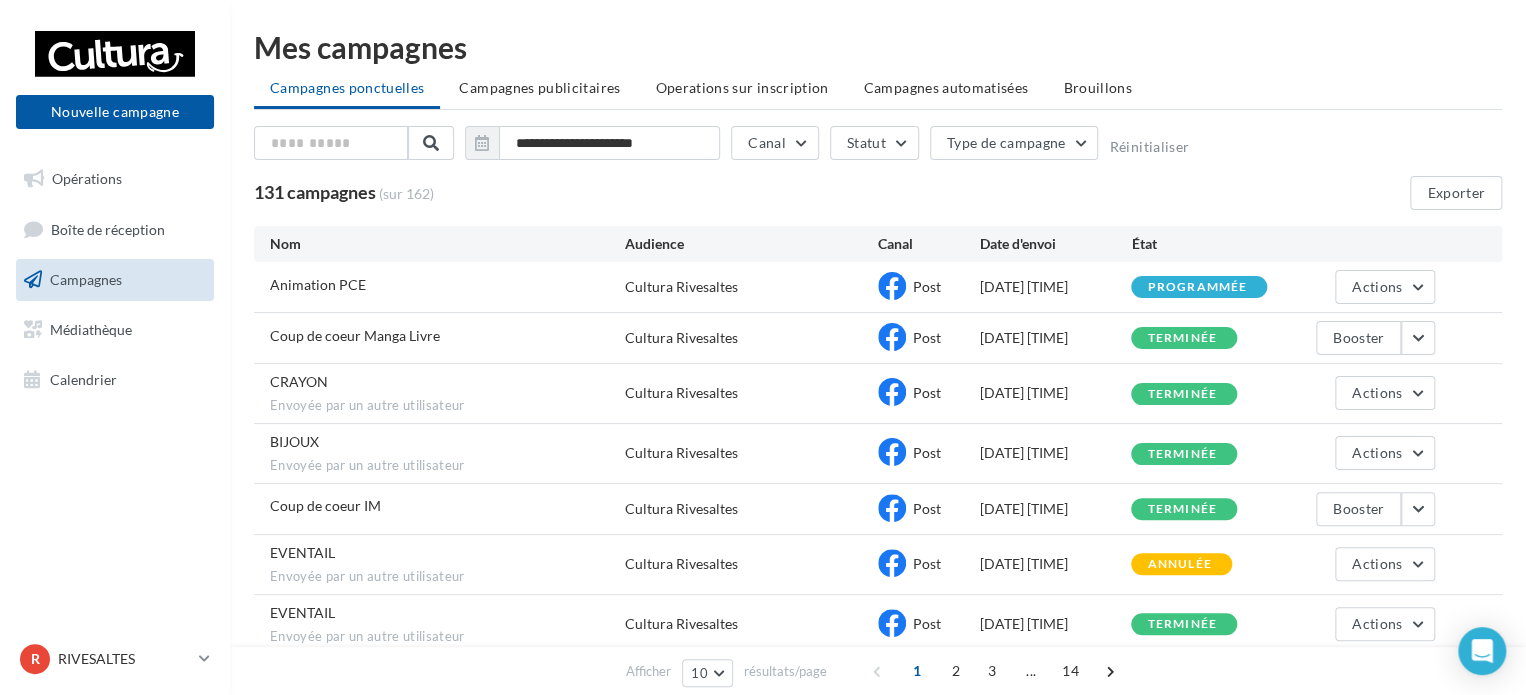 click on "Nouvelle campagne
Nouvelle campagne" at bounding box center (115, 79) 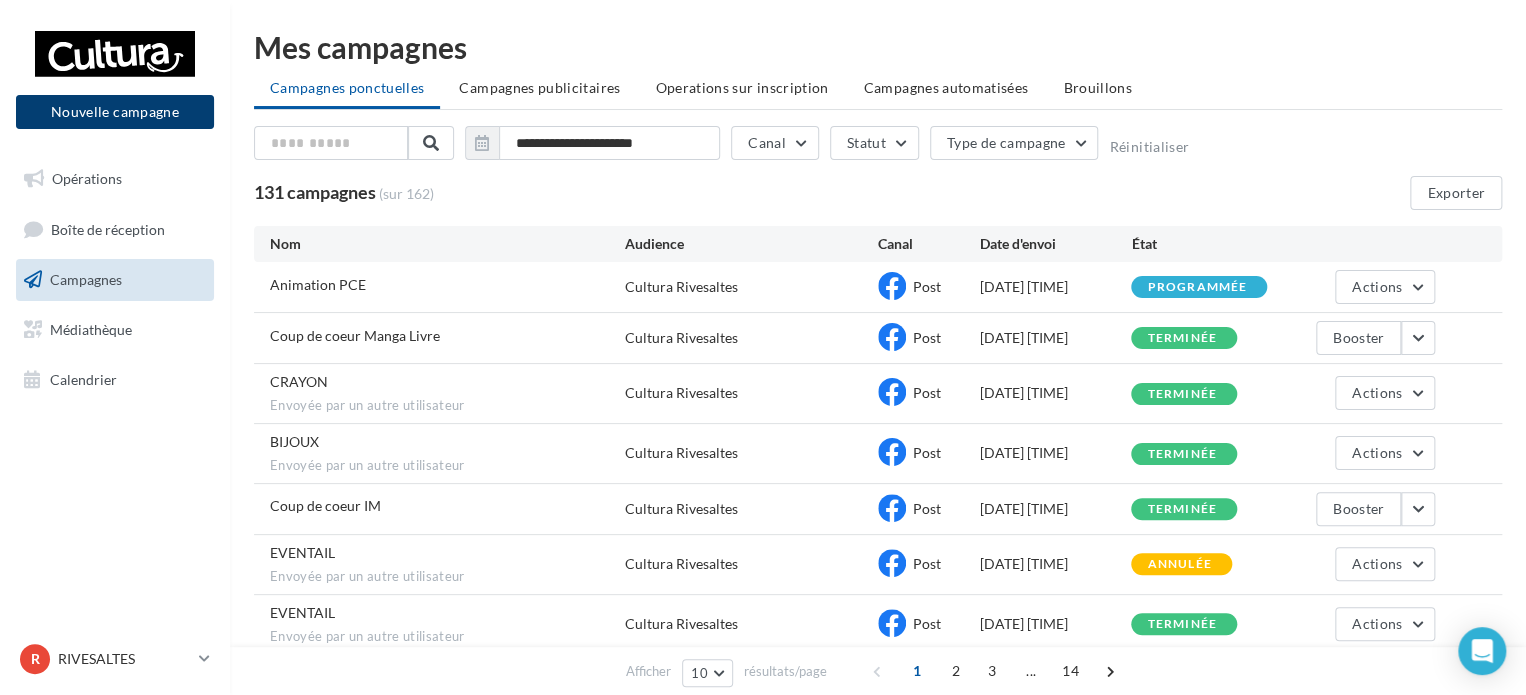 click on "Nouvelle campagne" at bounding box center [115, 112] 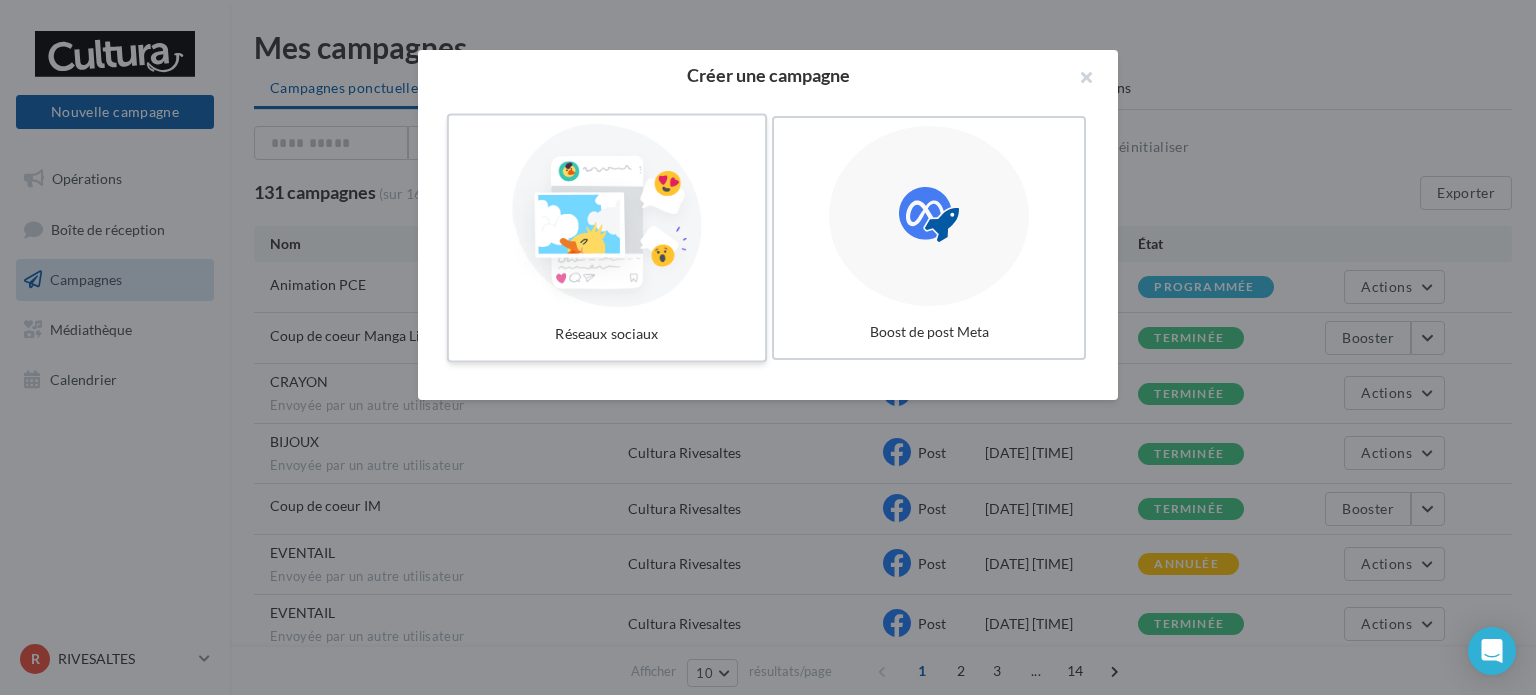 click at bounding box center [607, 216] 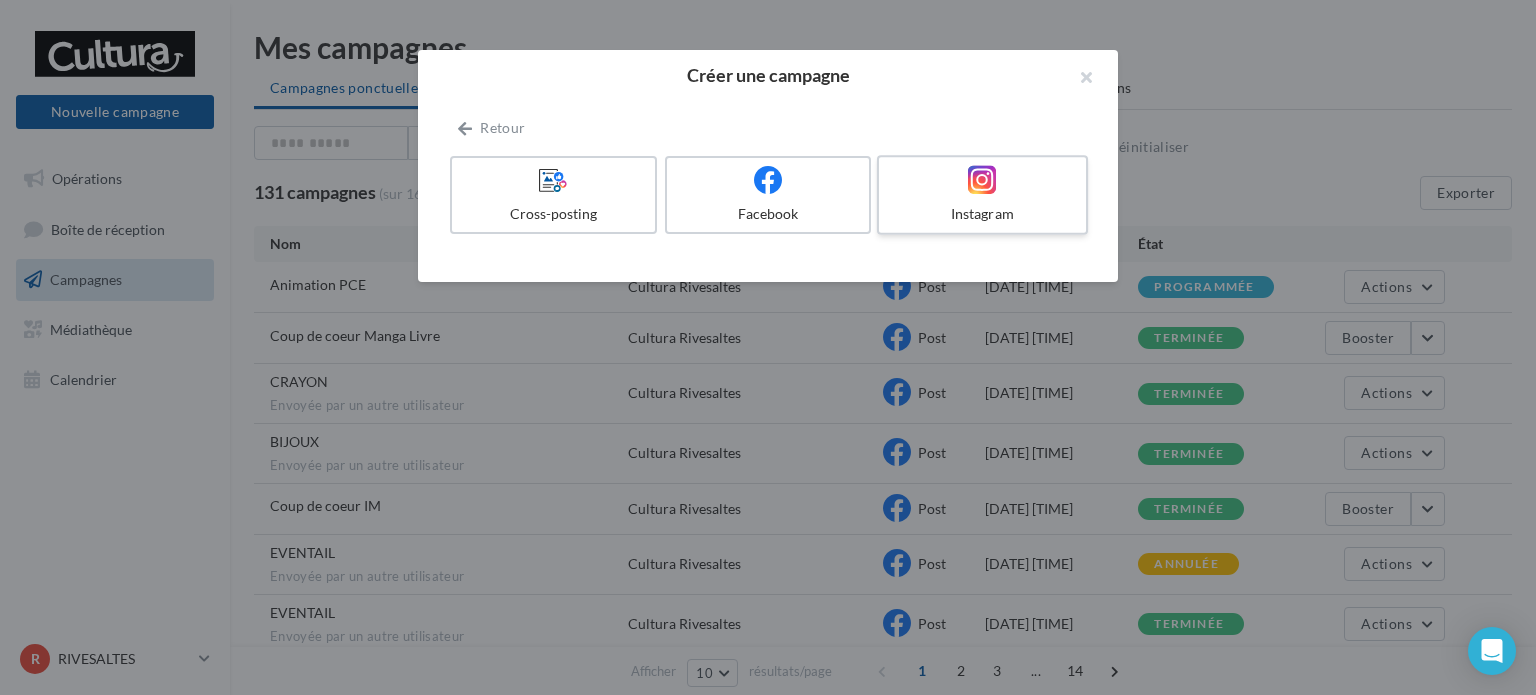 click on "Instagram" at bounding box center [982, 214] 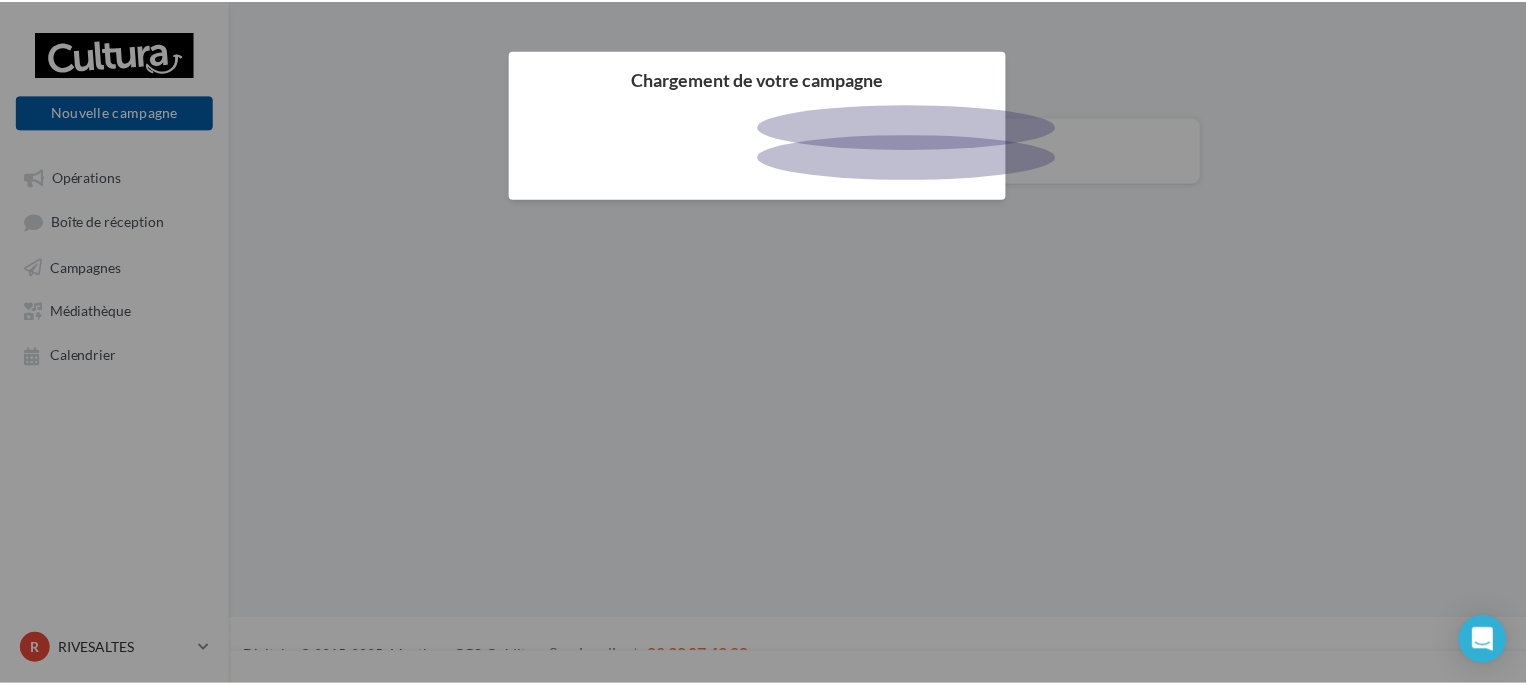 scroll, scrollTop: 0, scrollLeft: 0, axis: both 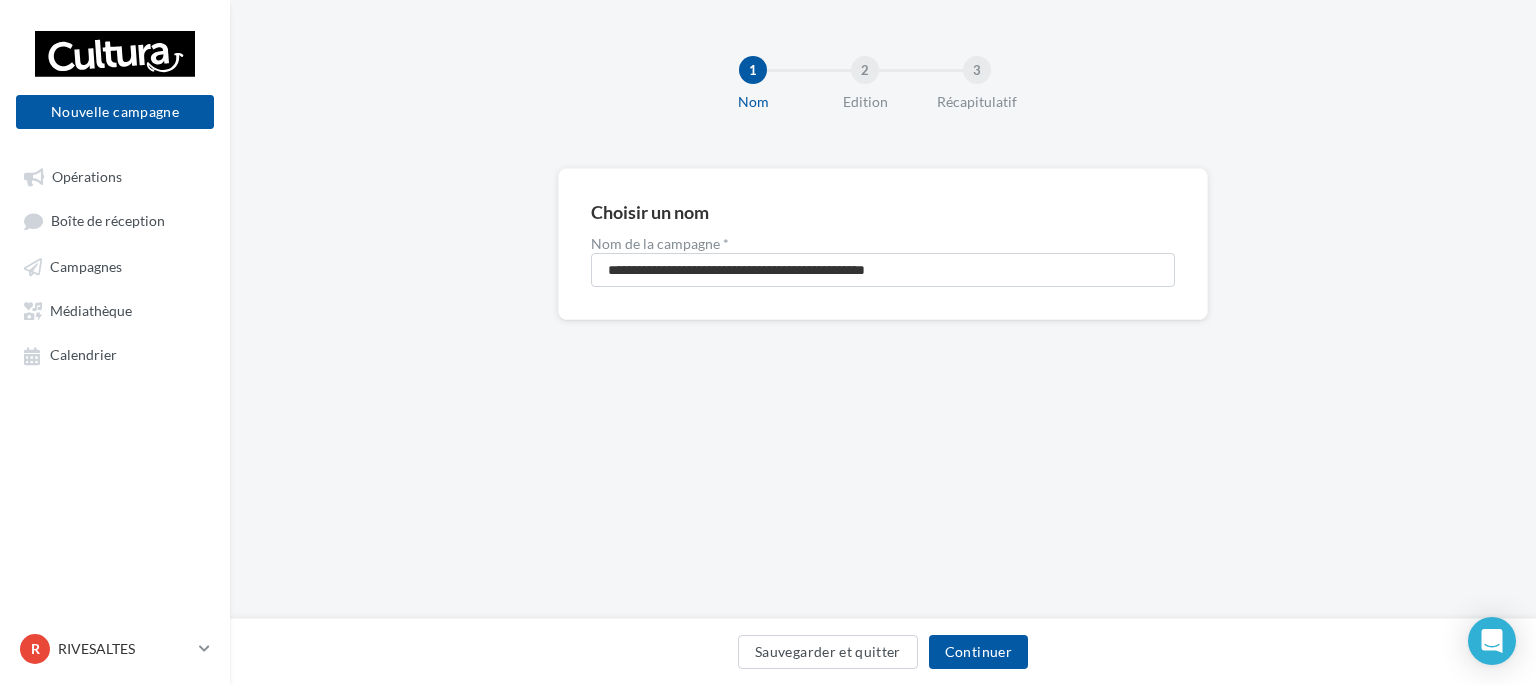 drag, startPoint x: 810, startPoint y: 493, endPoint x: 860, endPoint y: 524, distance: 58.830265 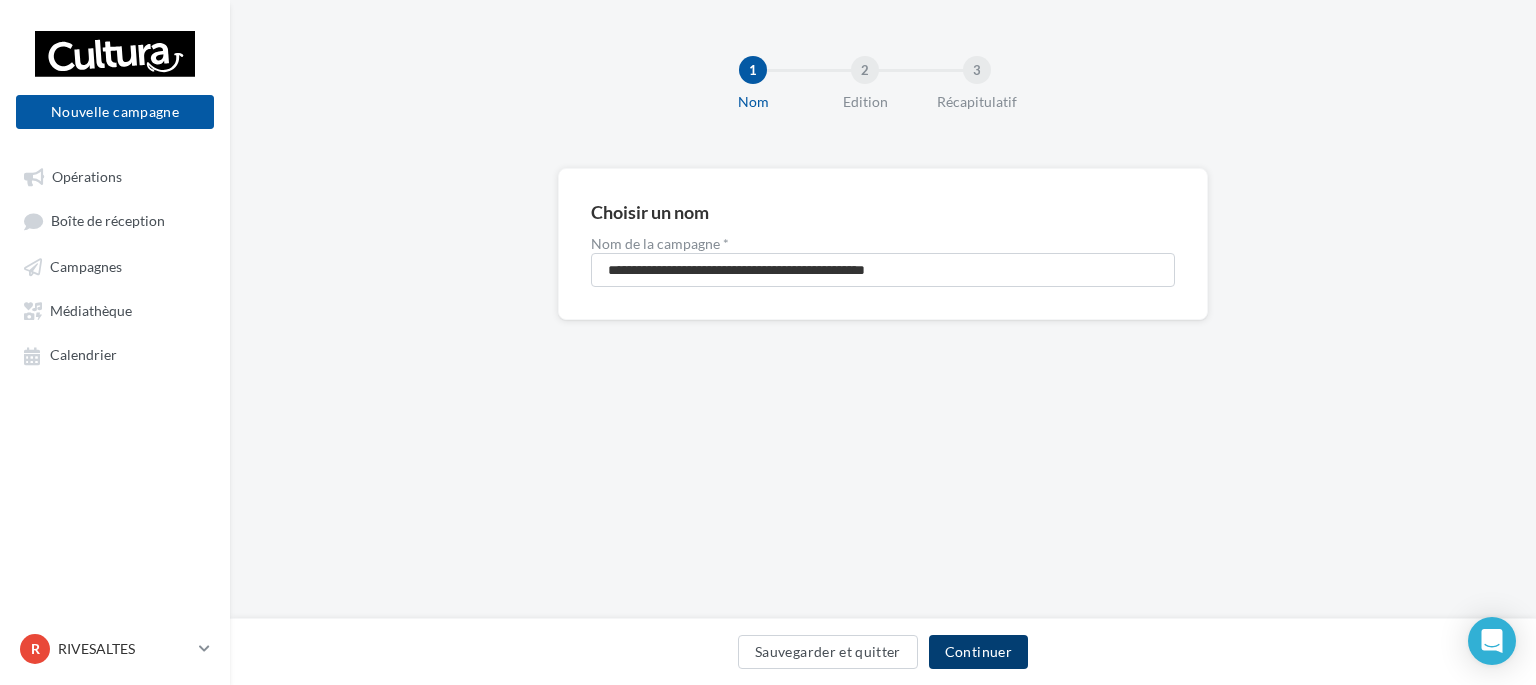 click on "Continuer" at bounding box center [978, 652] 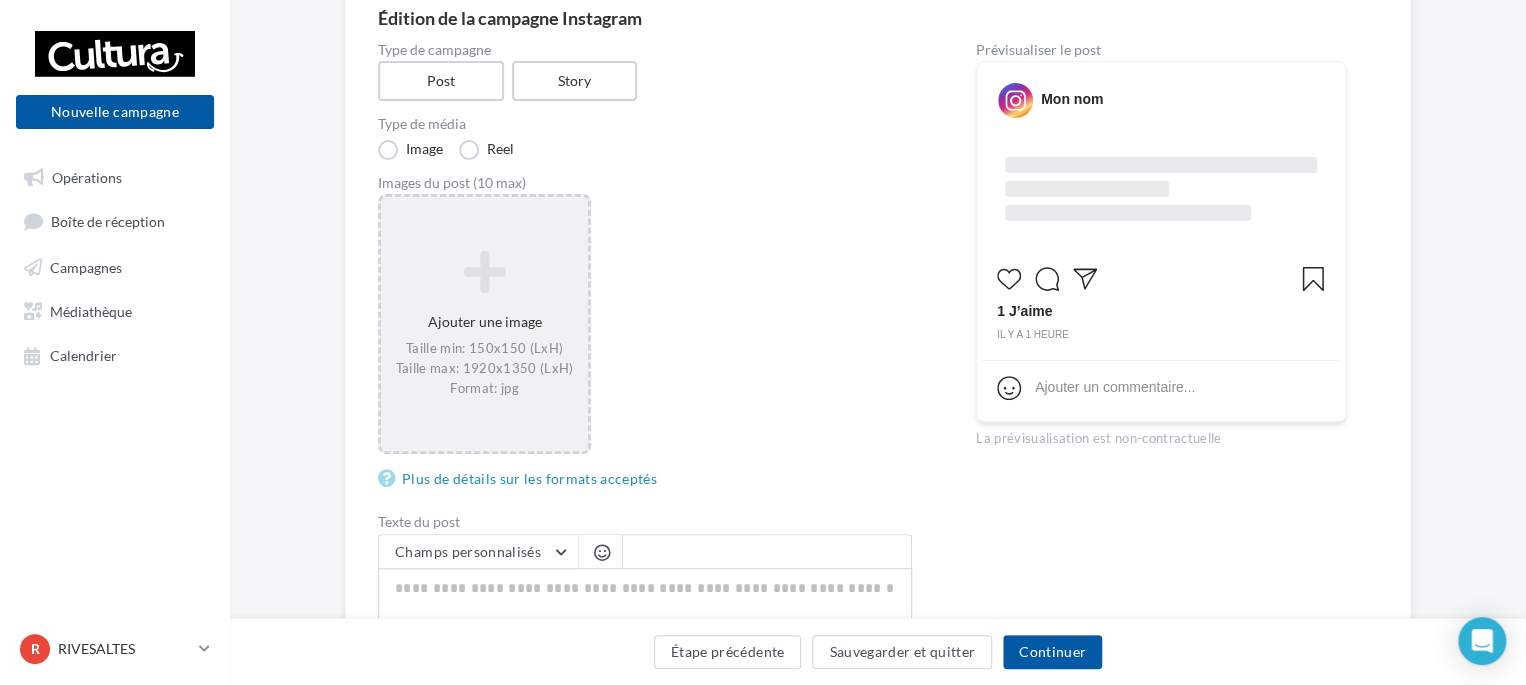 scroll, scrollTop: 200, scrollLeft: 0, axis: vertical 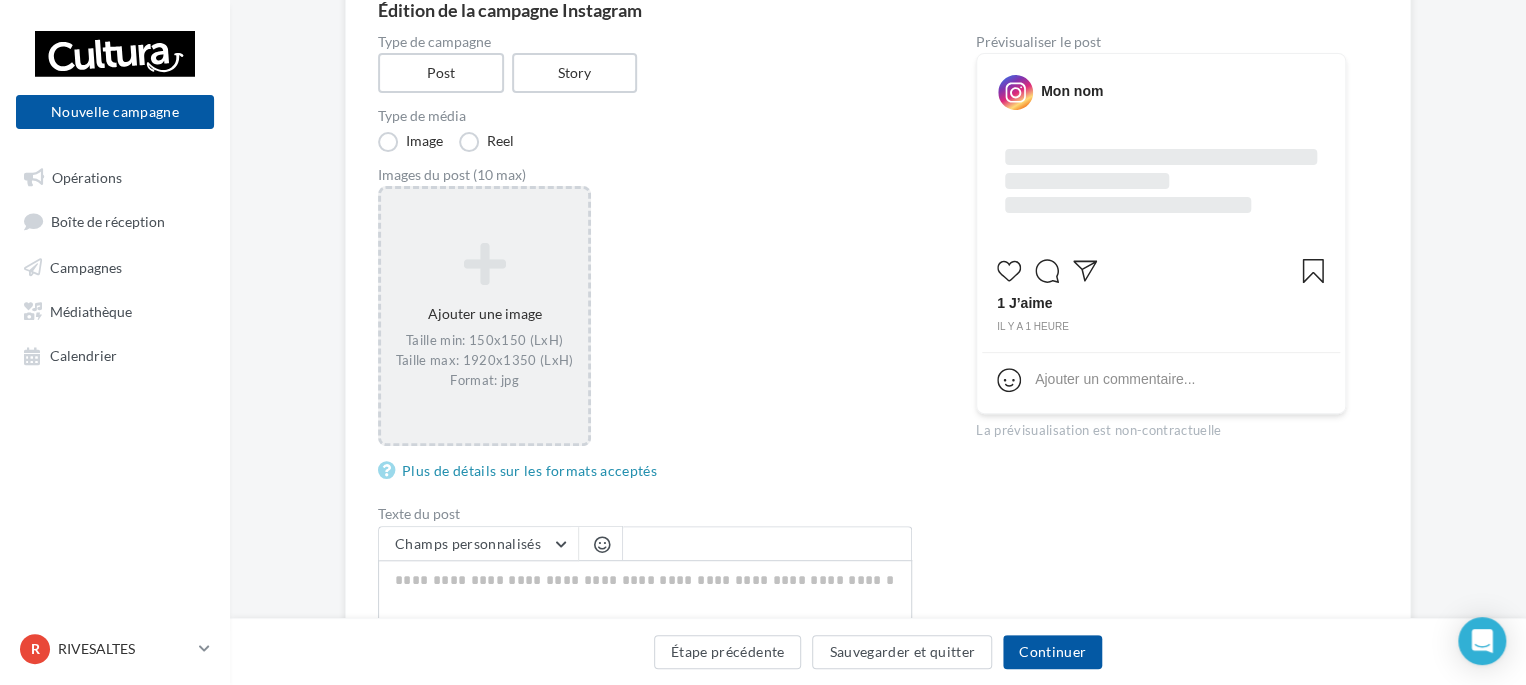 click on "Ajouter une image     Taille min: 150x150 (LxH)   Taille max: 1920x1350 (LxH)   Format: jpg" at bounding box center (484, 316) 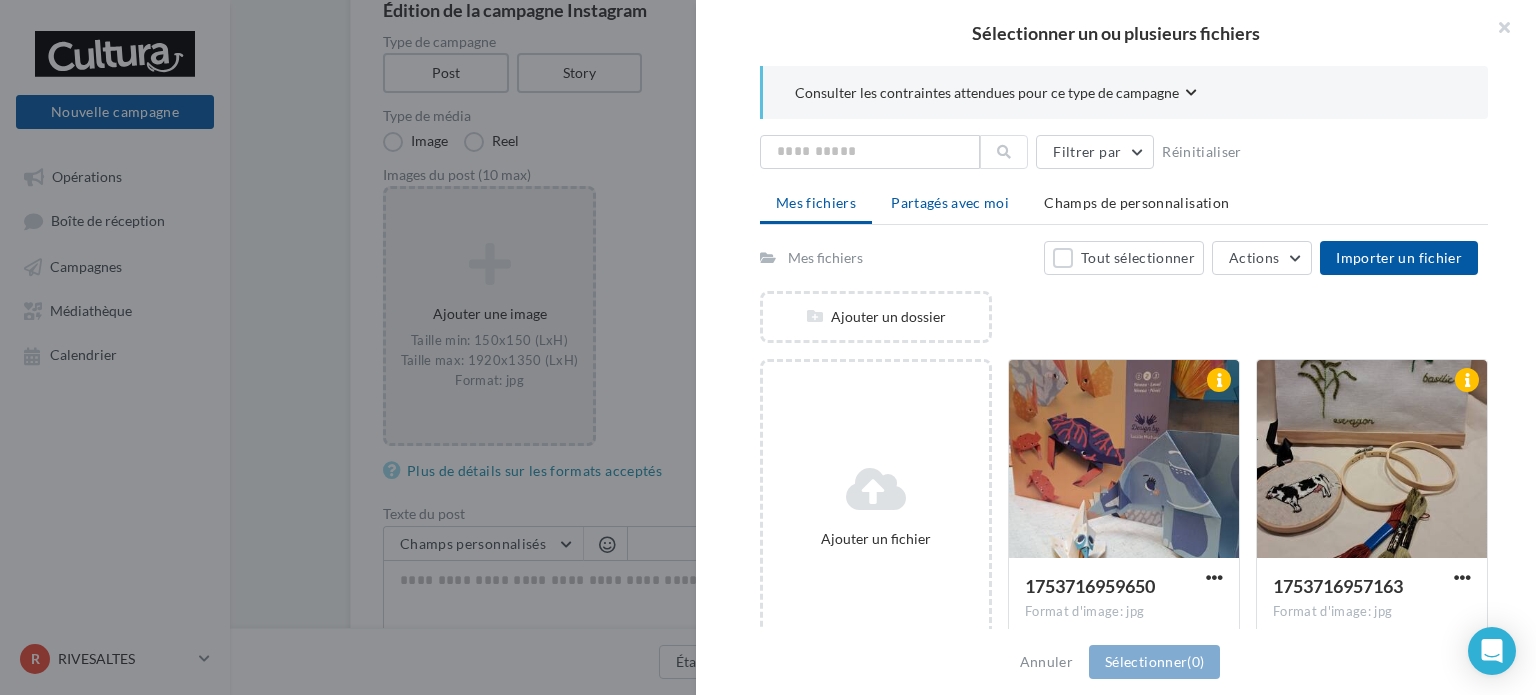 click on "Partagés avec moi" at bounding box center [950, 202] 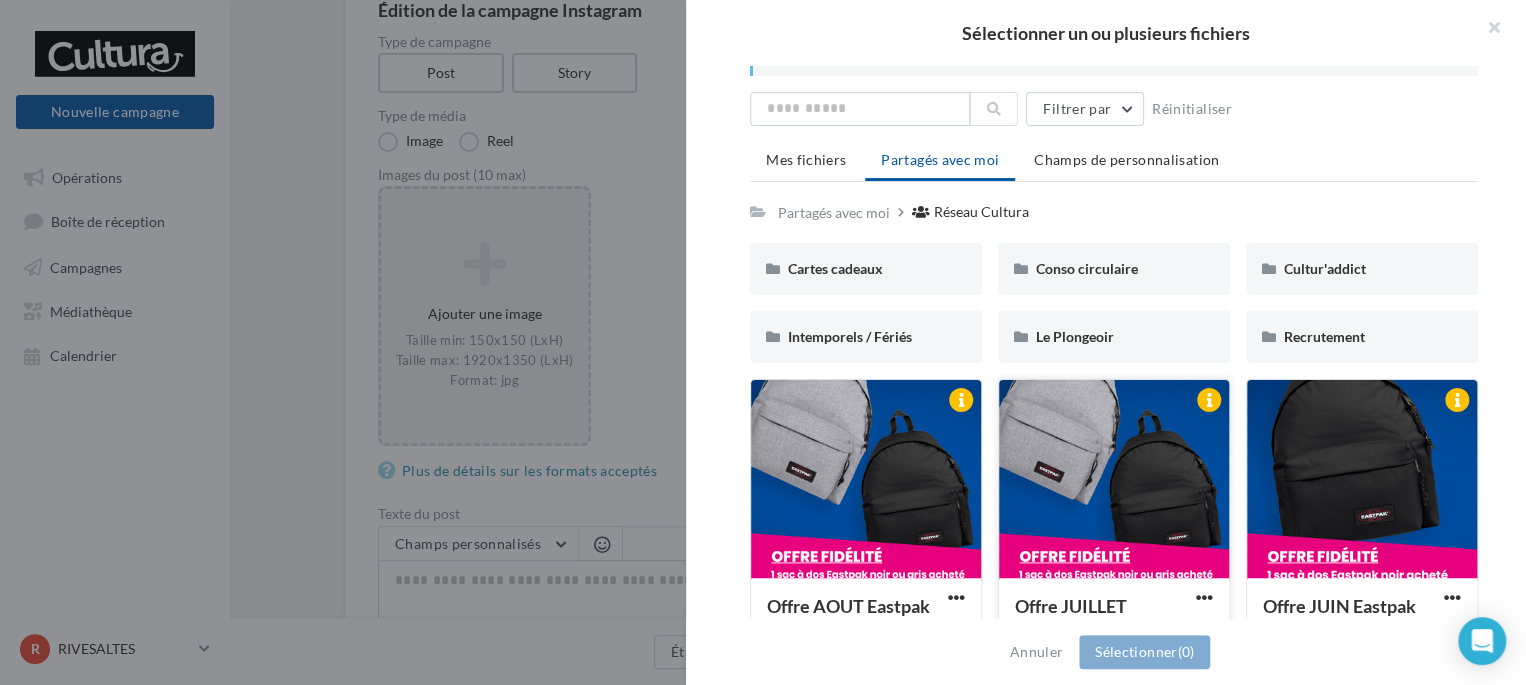 scroll, scrollTop: 200, scrollLeft: 0, axis: vertical 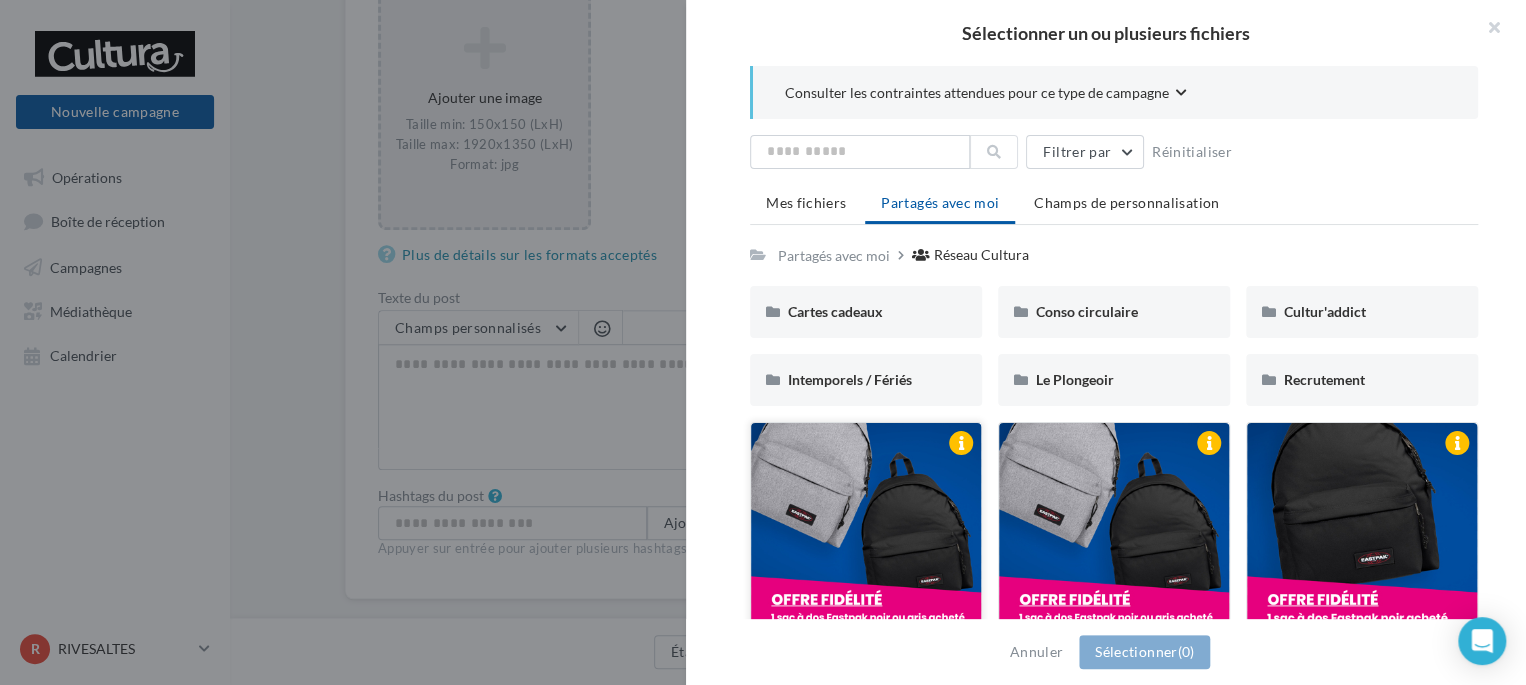 drag, startPoint x: 849, startPoint y: 337, endPoint x: 820, endPoint y: 565, distance: 229.8369 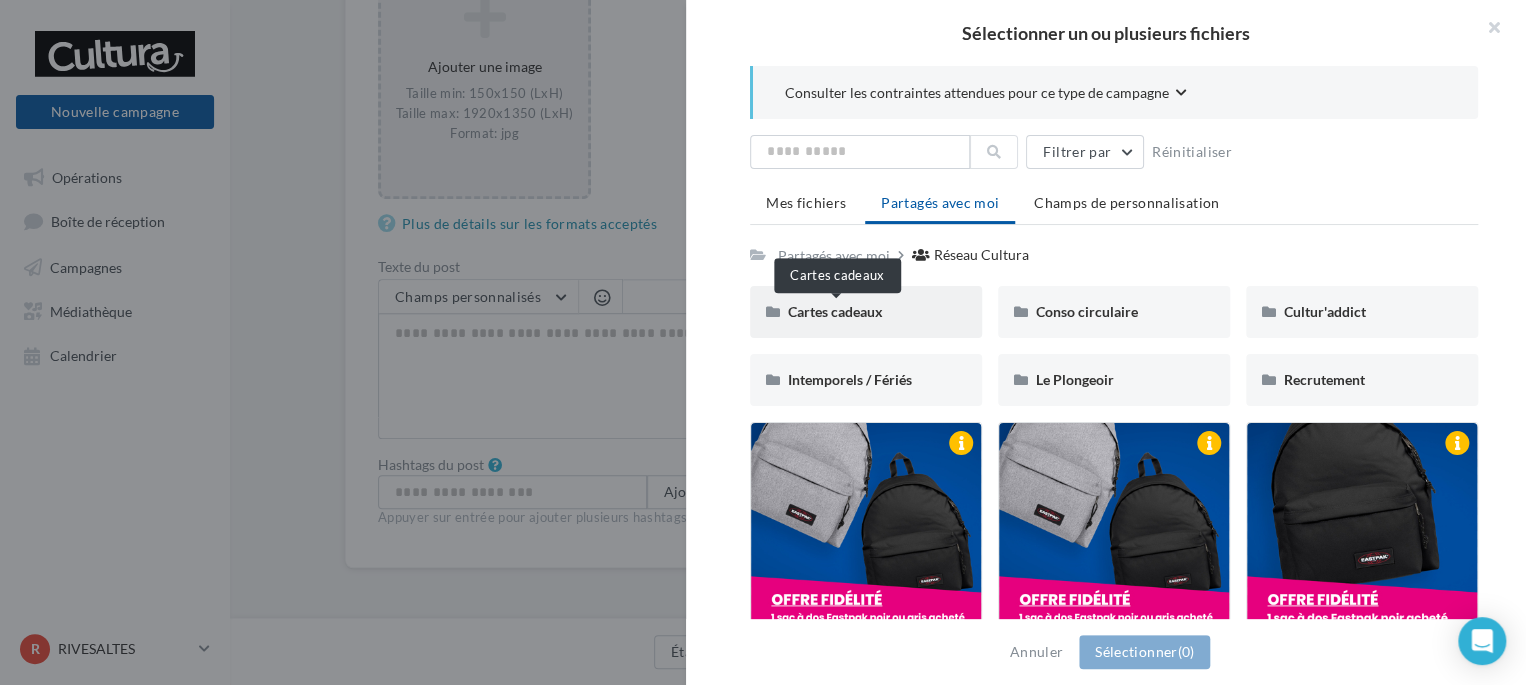 click on "Cartes cadeaux" at bounding box center (835, 311) 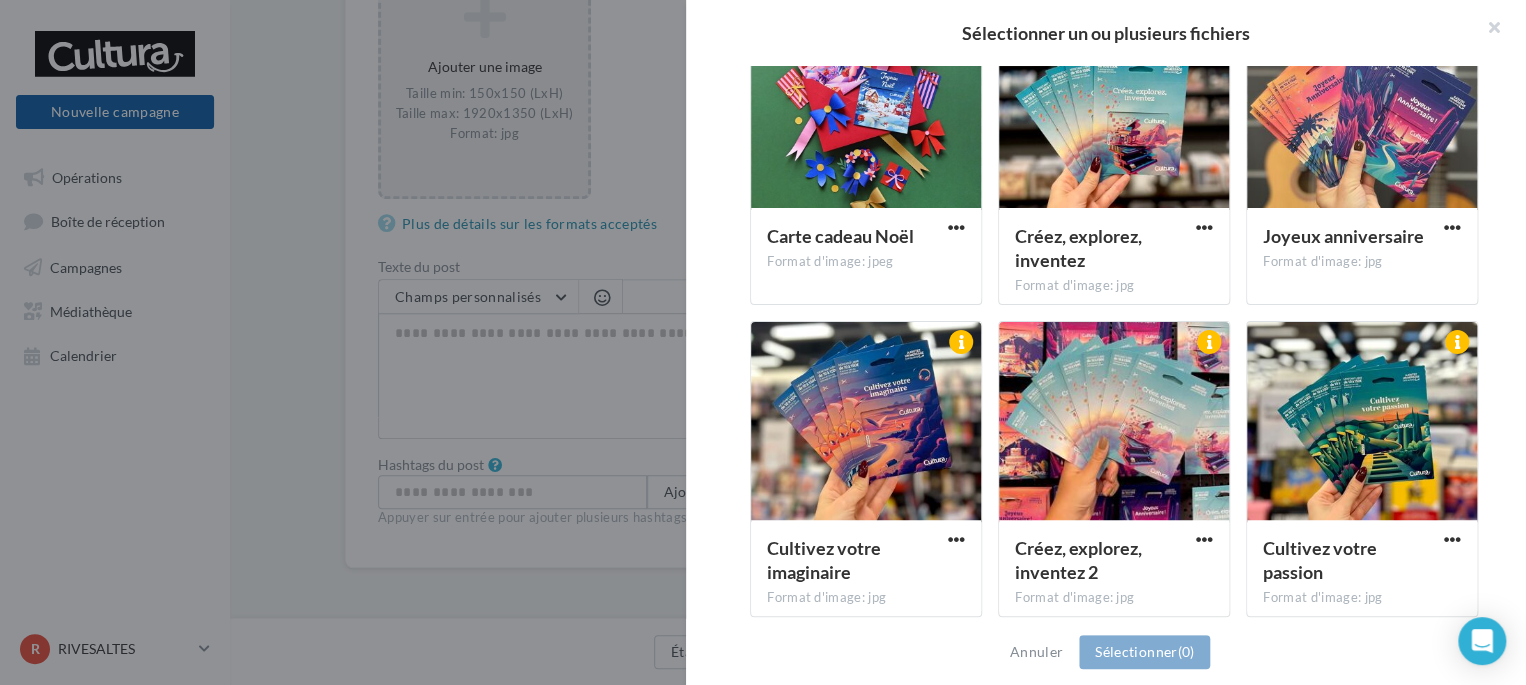 scroll, scrollTop: 0, scrollLeft: 0, axis: both 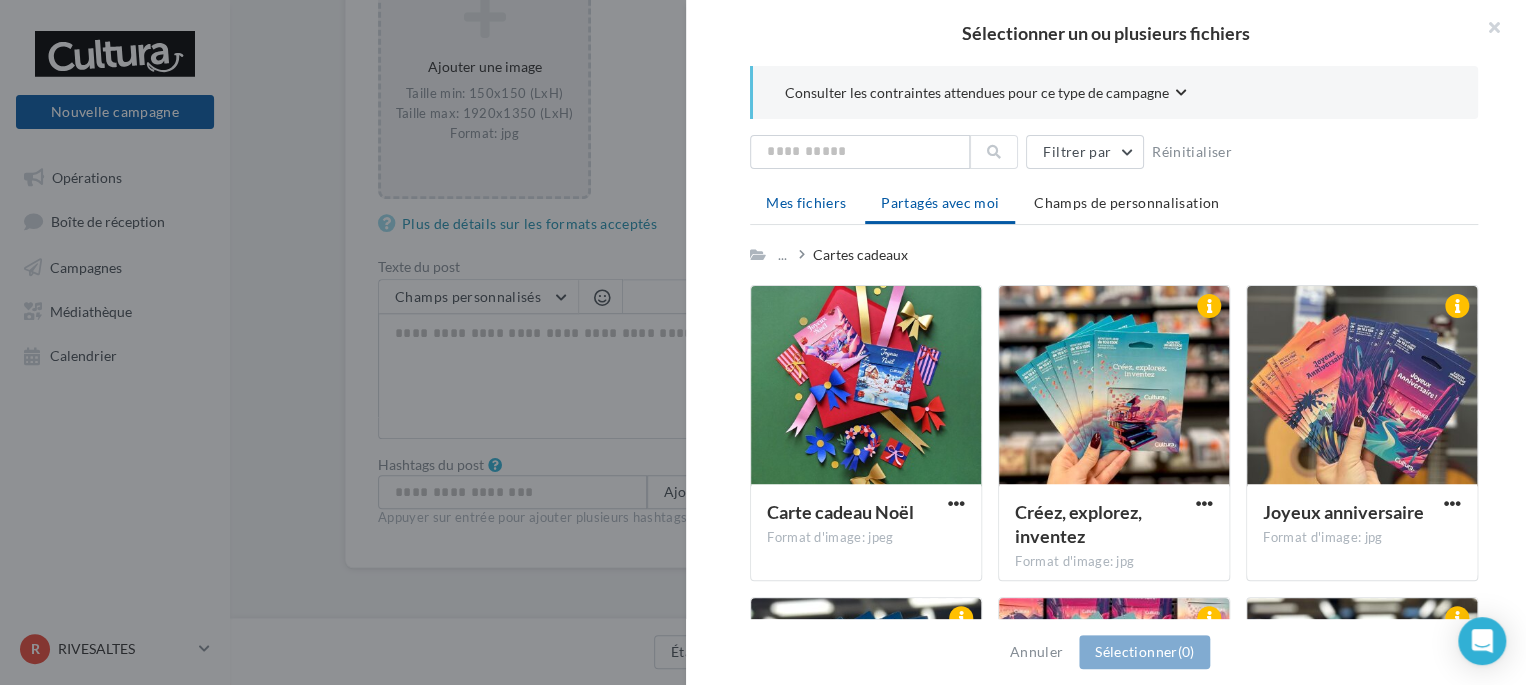 click on "Mes fichiers" at bounding box center (806, 202) 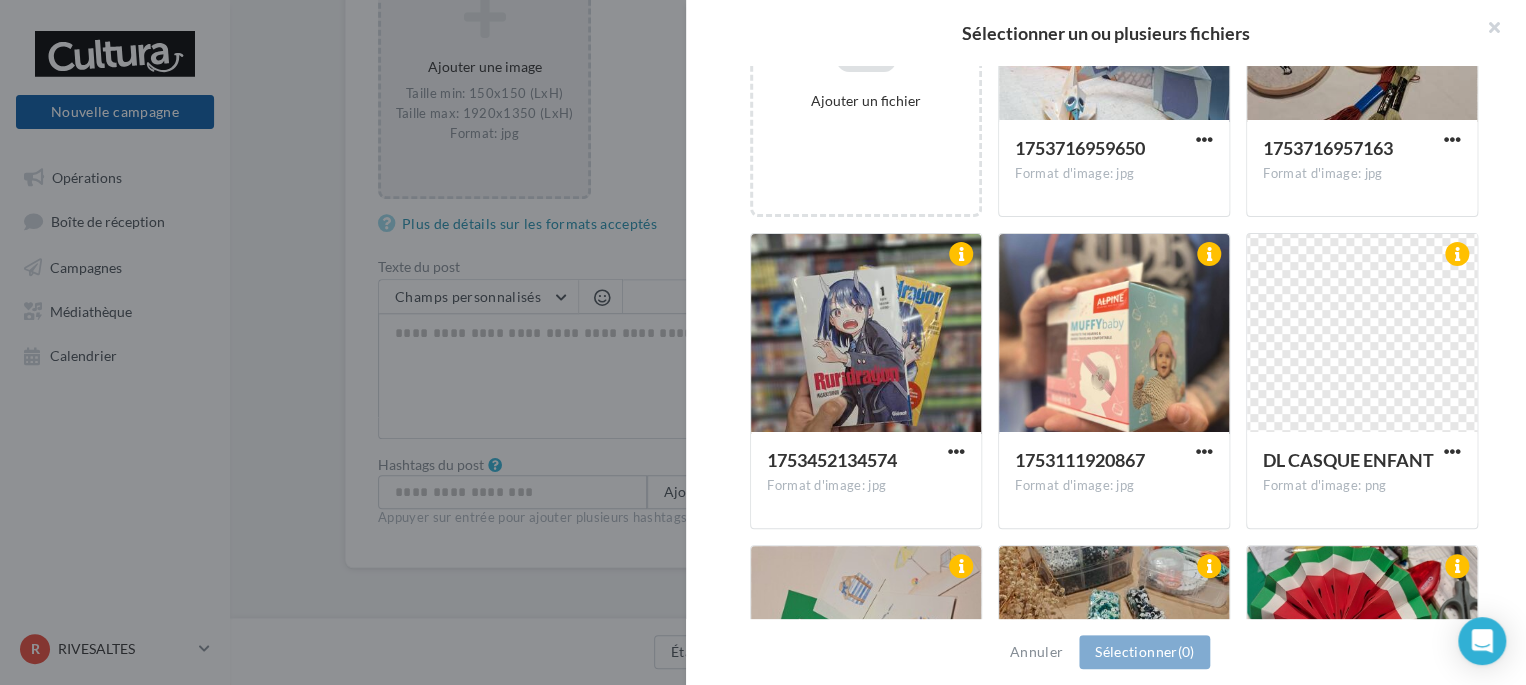 scroll, scrollTop: 0, scrollLeft: 0, axis: both 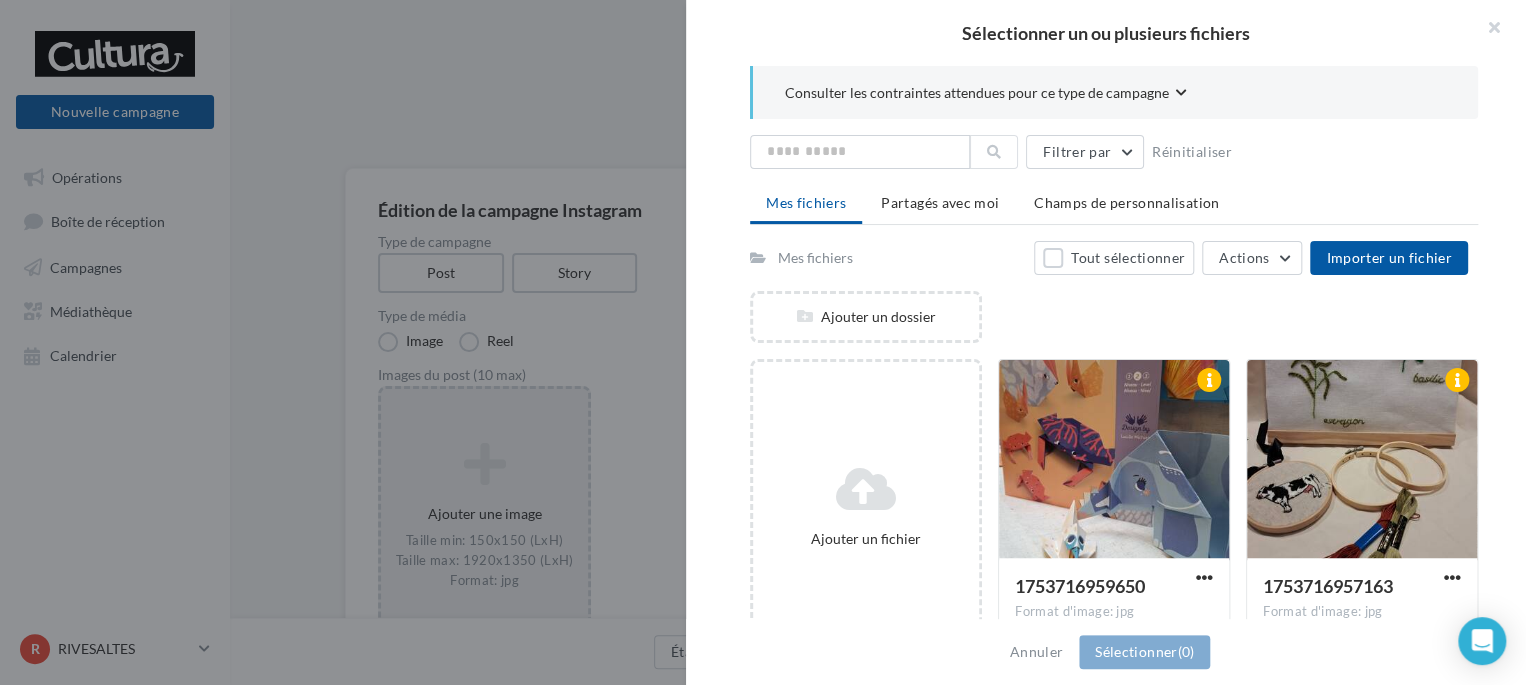 click at bounding box center [763, 342] 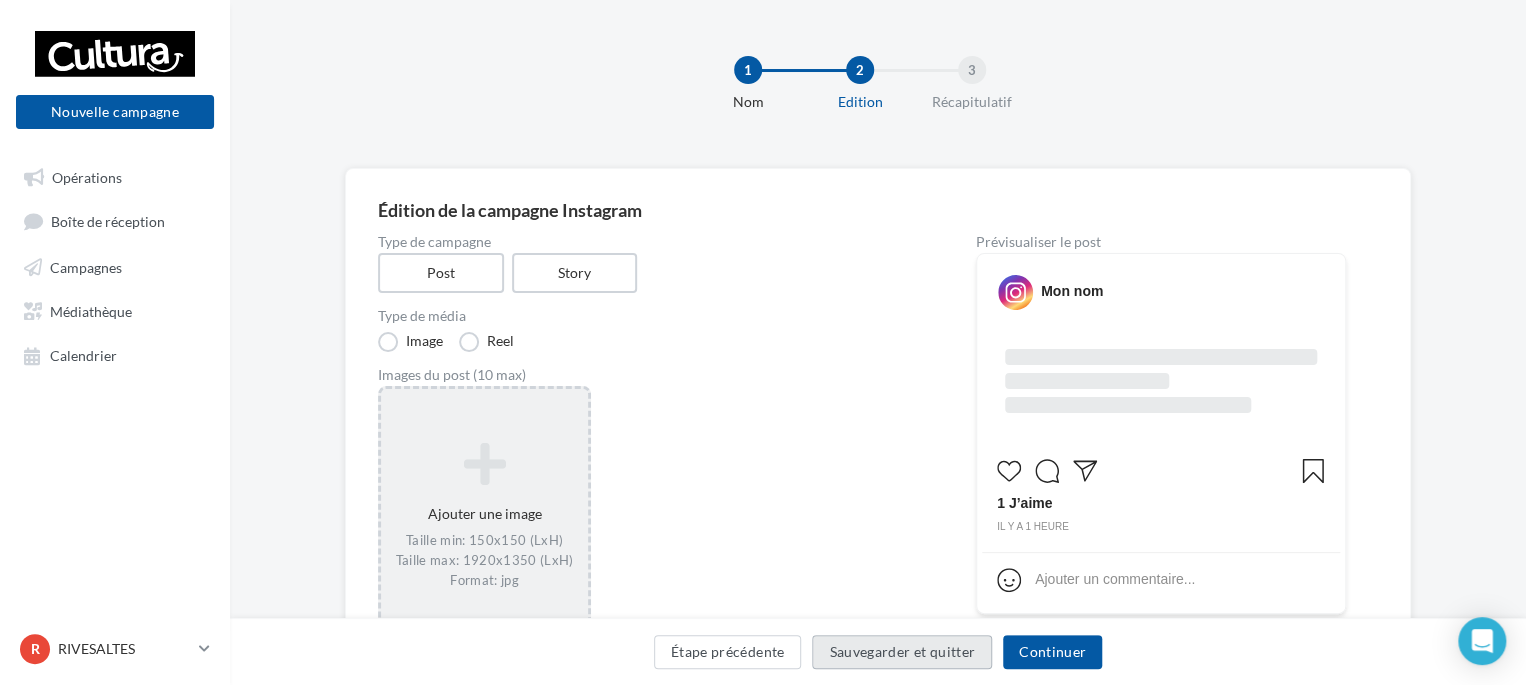 click on "Sauvegarder et quitter" at bounding box center (902, 652) 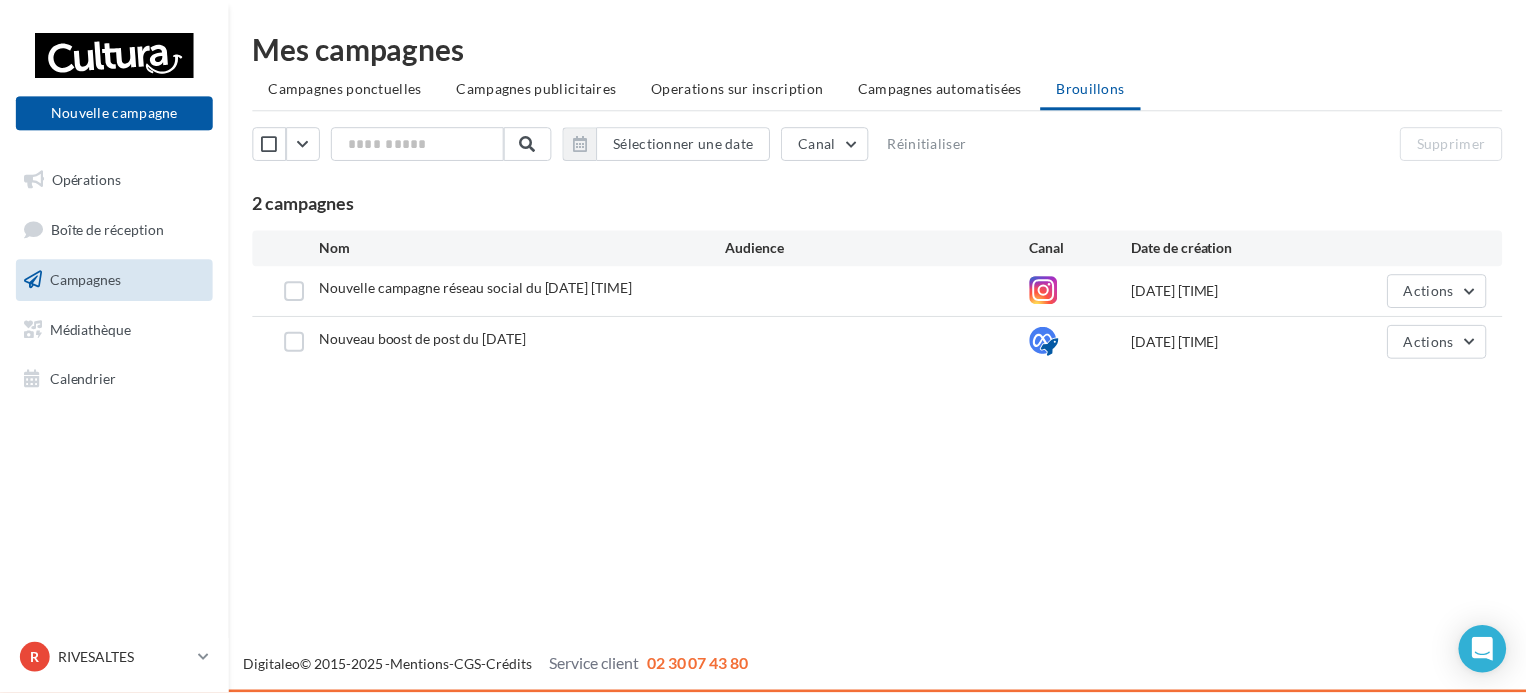 scroll, scrollTop: 0, scrollLeft: 0, axis: both 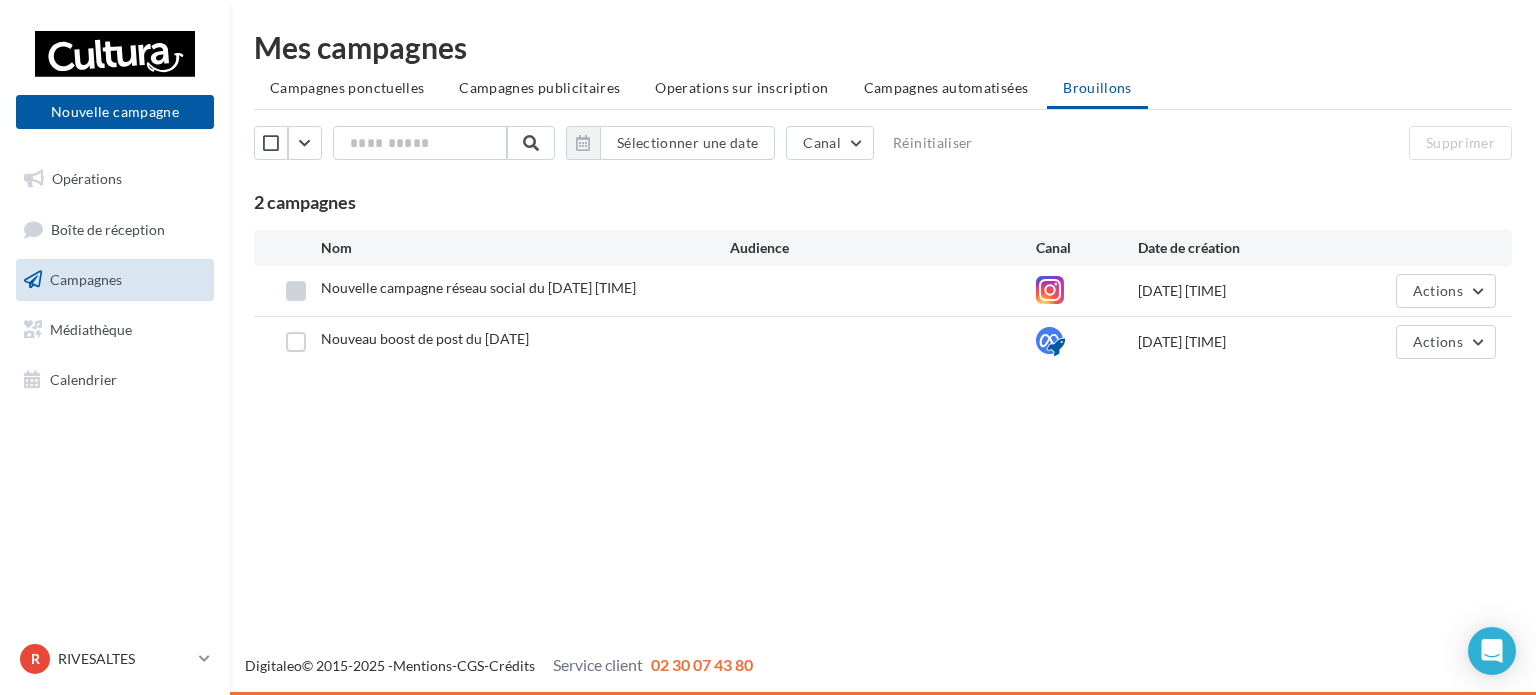 click at bounding box center [296, 291] 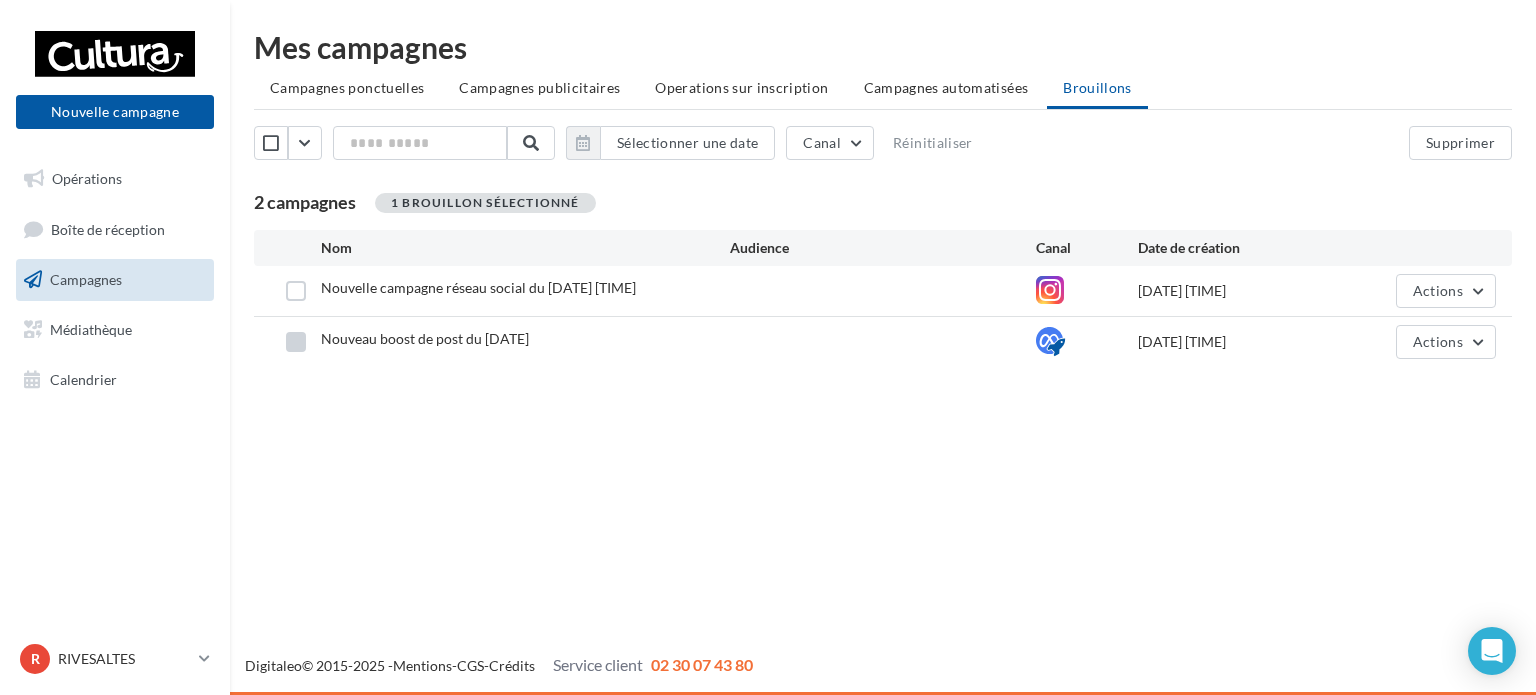 click at bounding box center [296, 342] 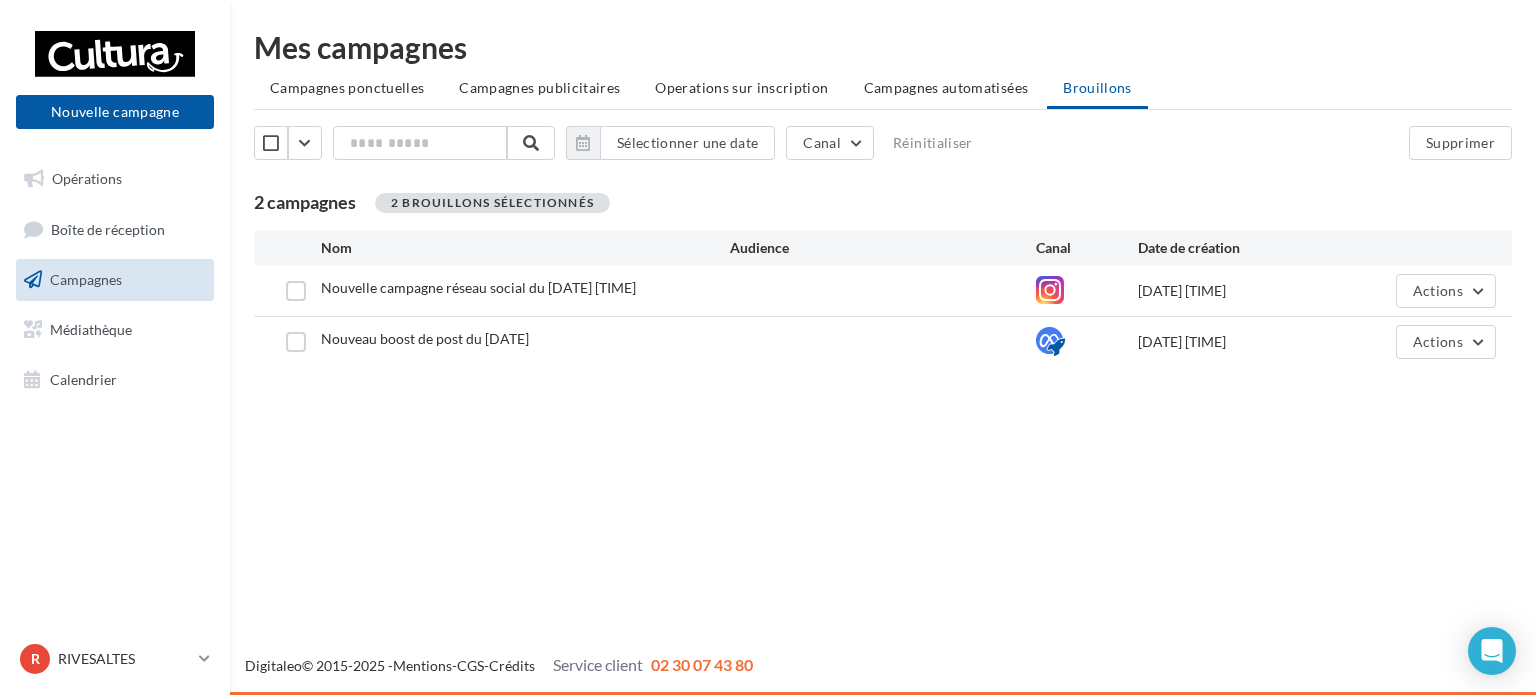 drag, startPoint x: 1276, startPoint y: 160, endPoint x: 1442, endPoint y: 161, distance: 166.003 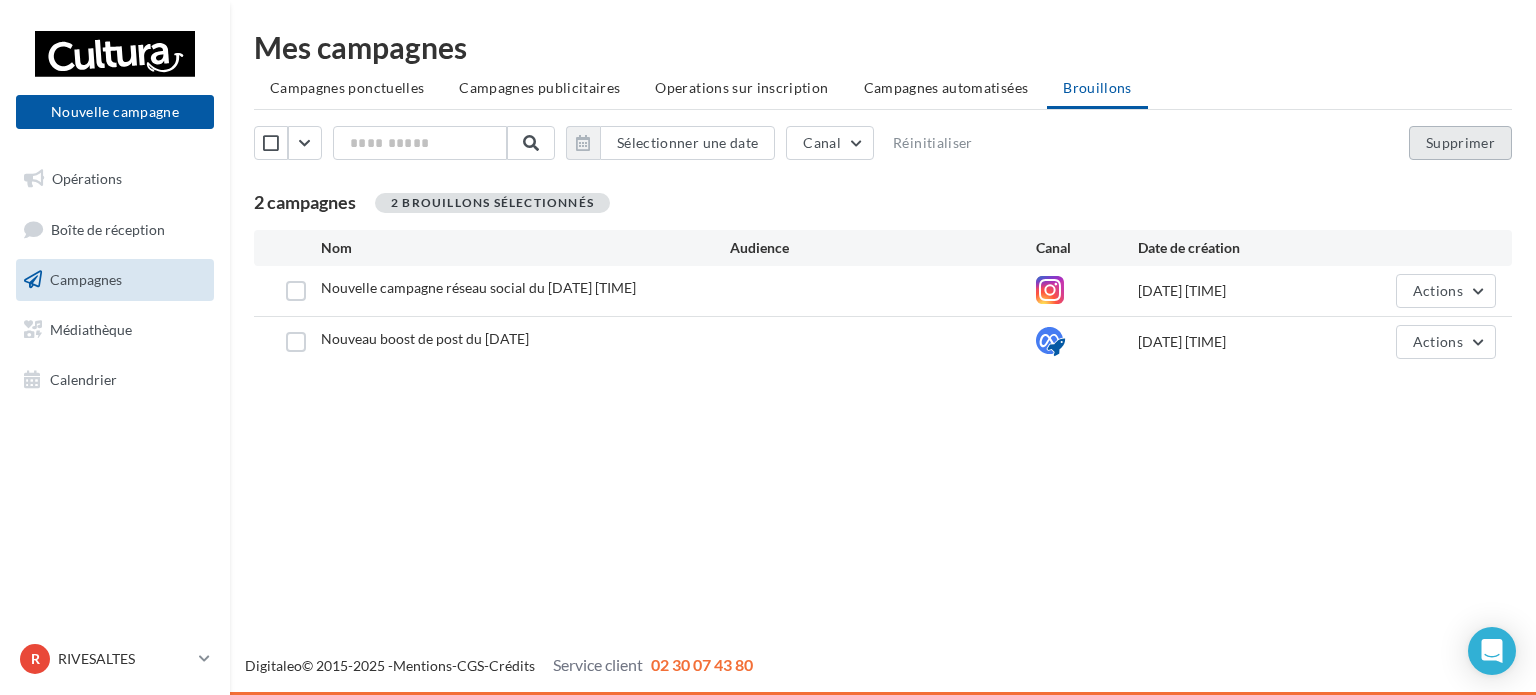 click on "Supprimer" at bounding box center [1460, 143] 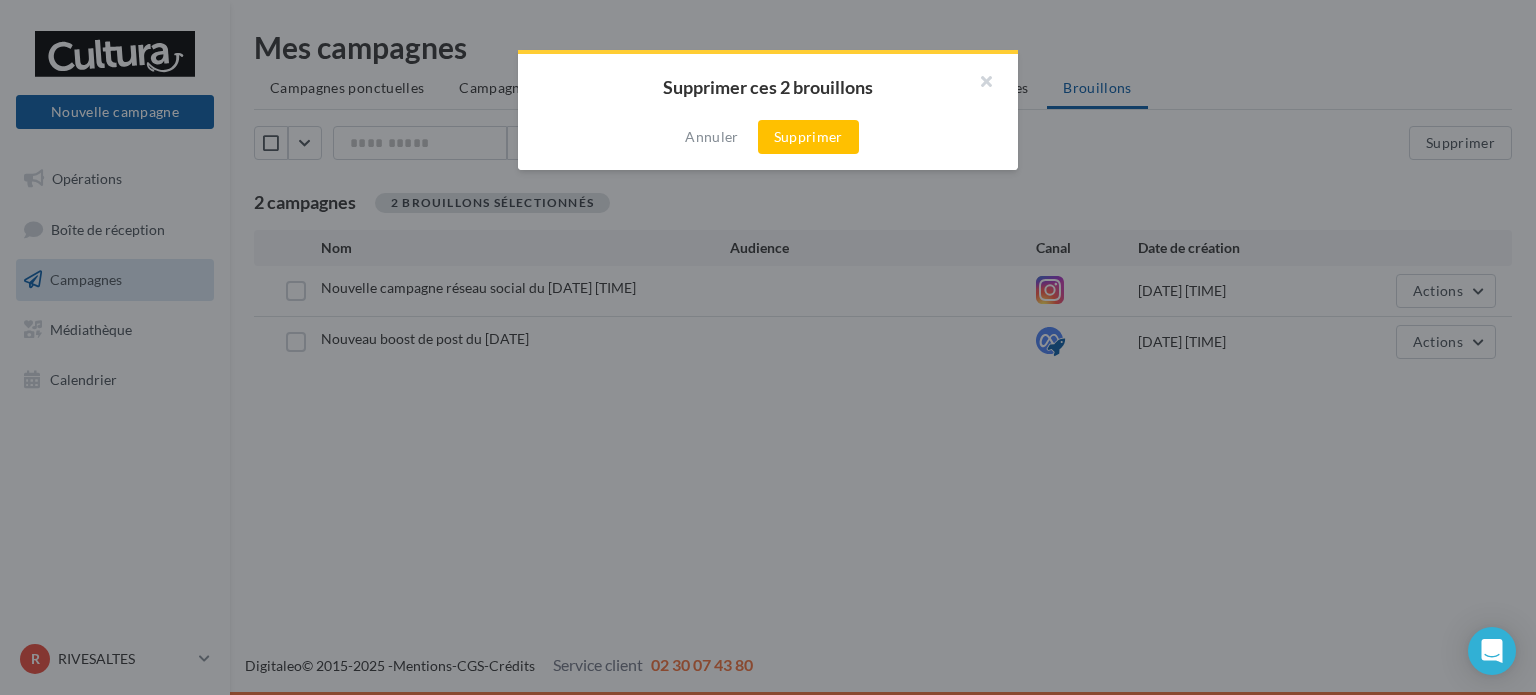 click on "Annuler    Supprimer" at bounding box center [768, 137] 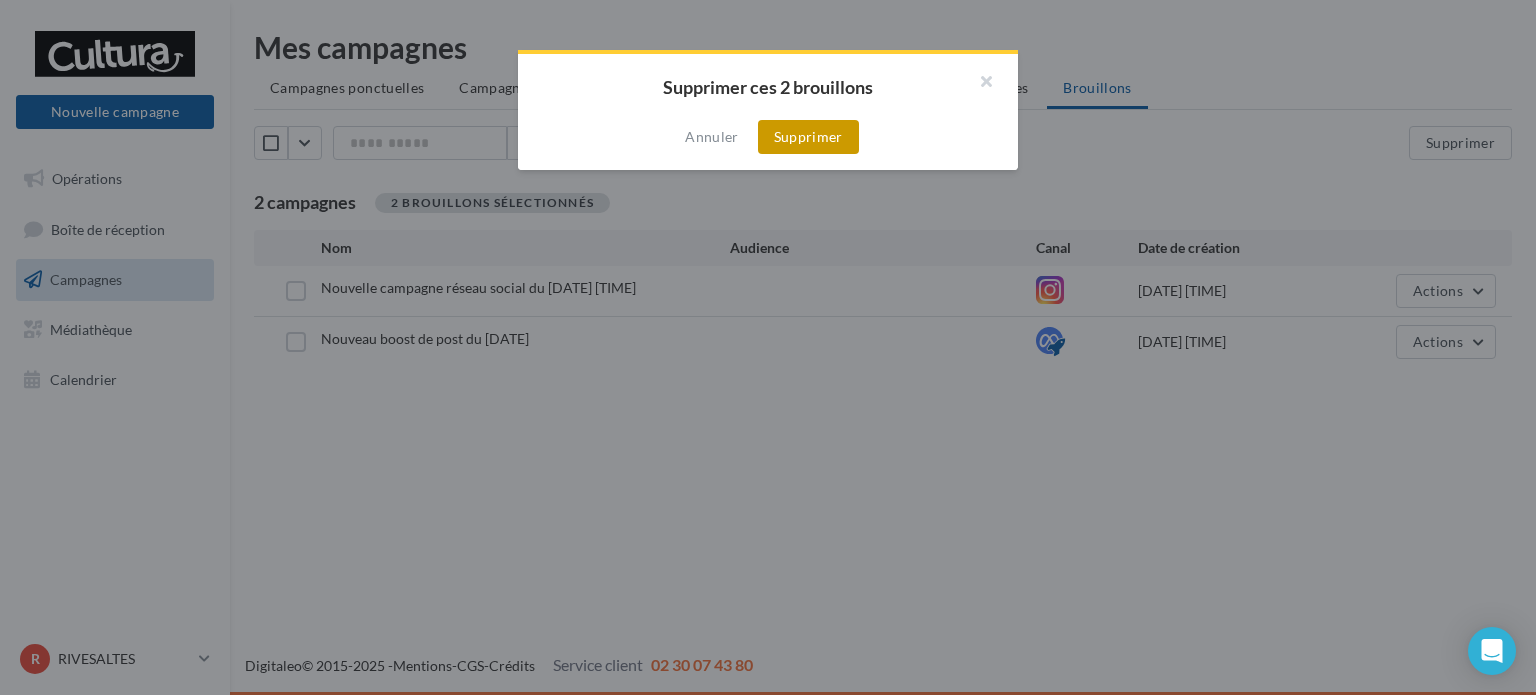 click on "Supprimer" at bounding box center (808, 137) 